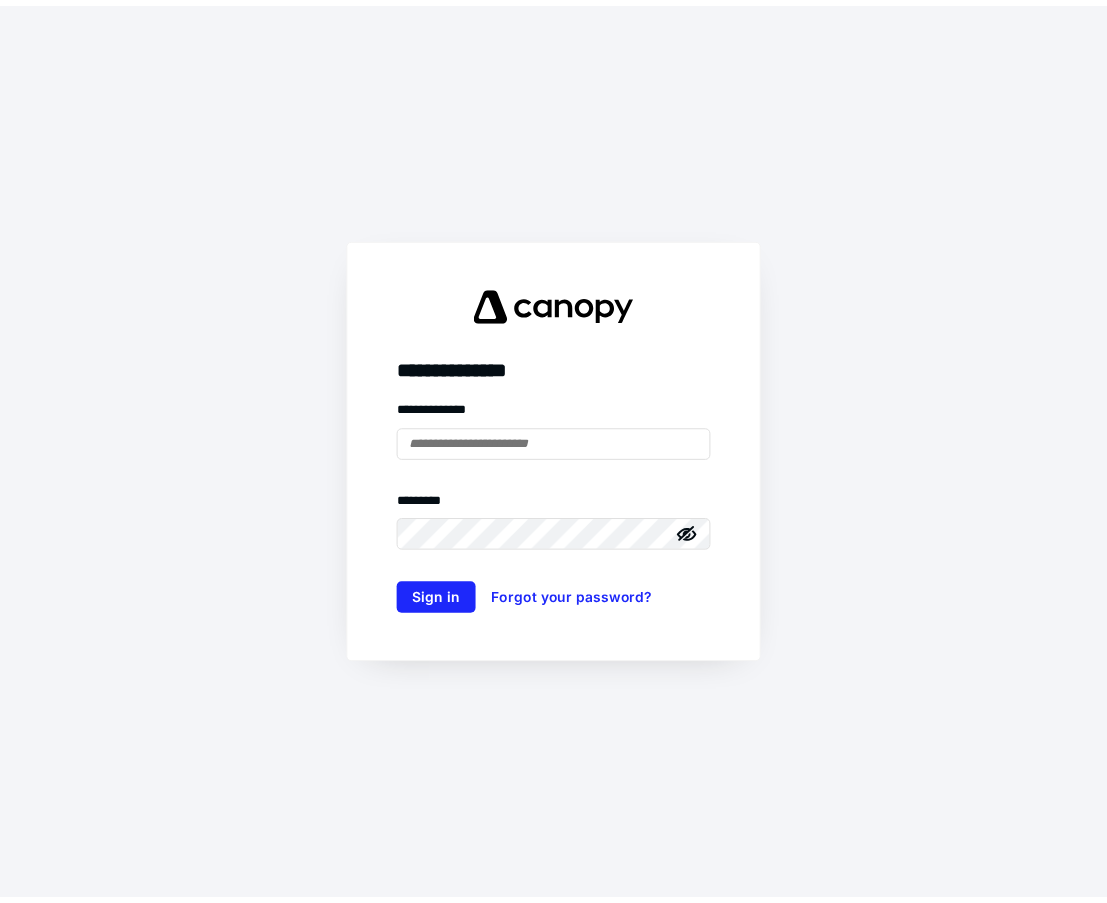 scroll, scrollTop: 0, scrollLeft: 0, axis: both 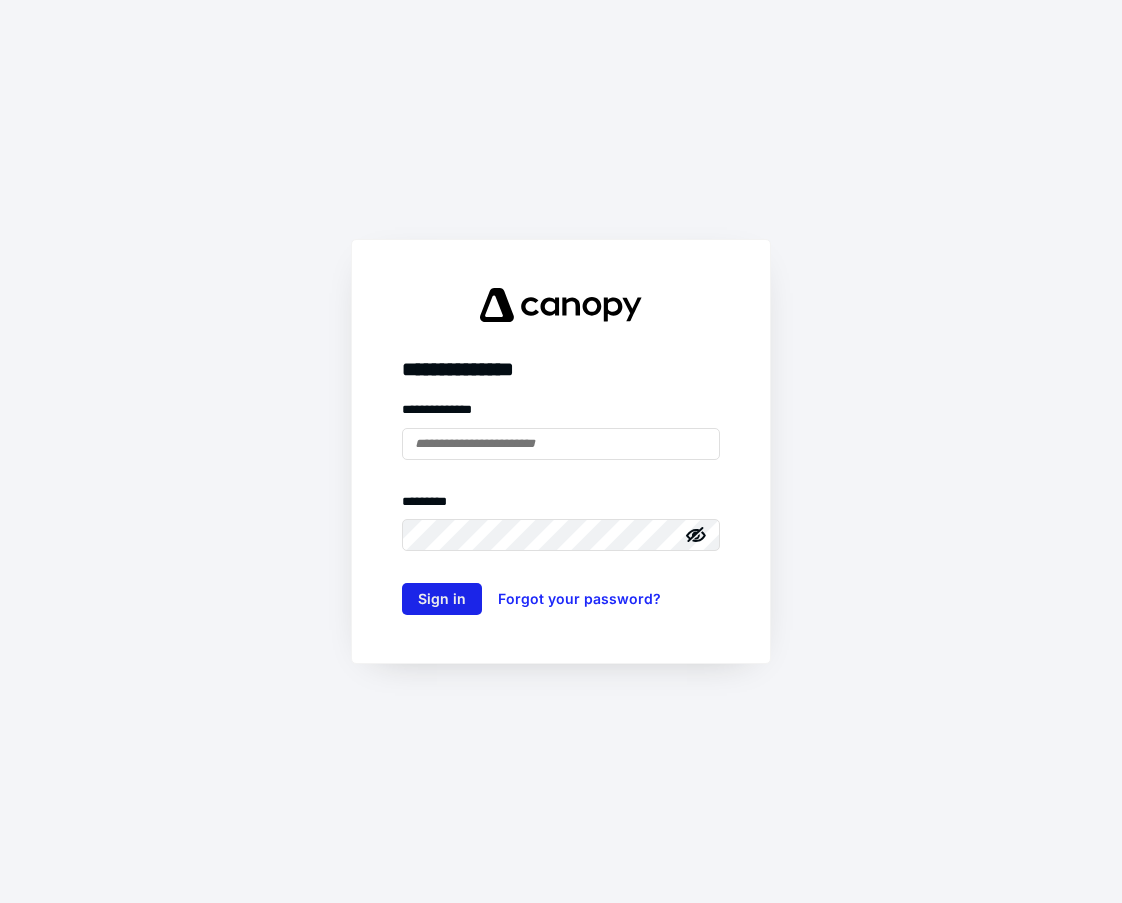 type on "**********" 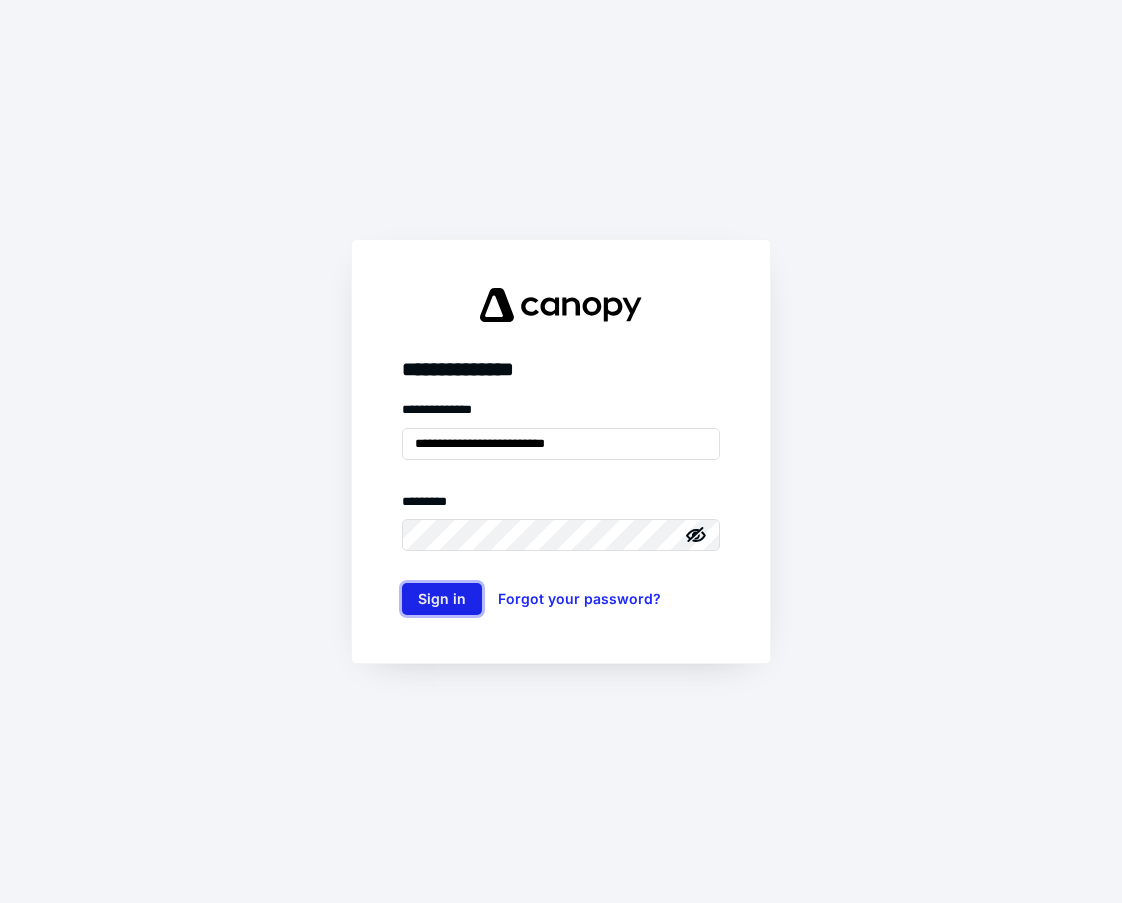click on "Sign in" at bounding box center (442, 599) 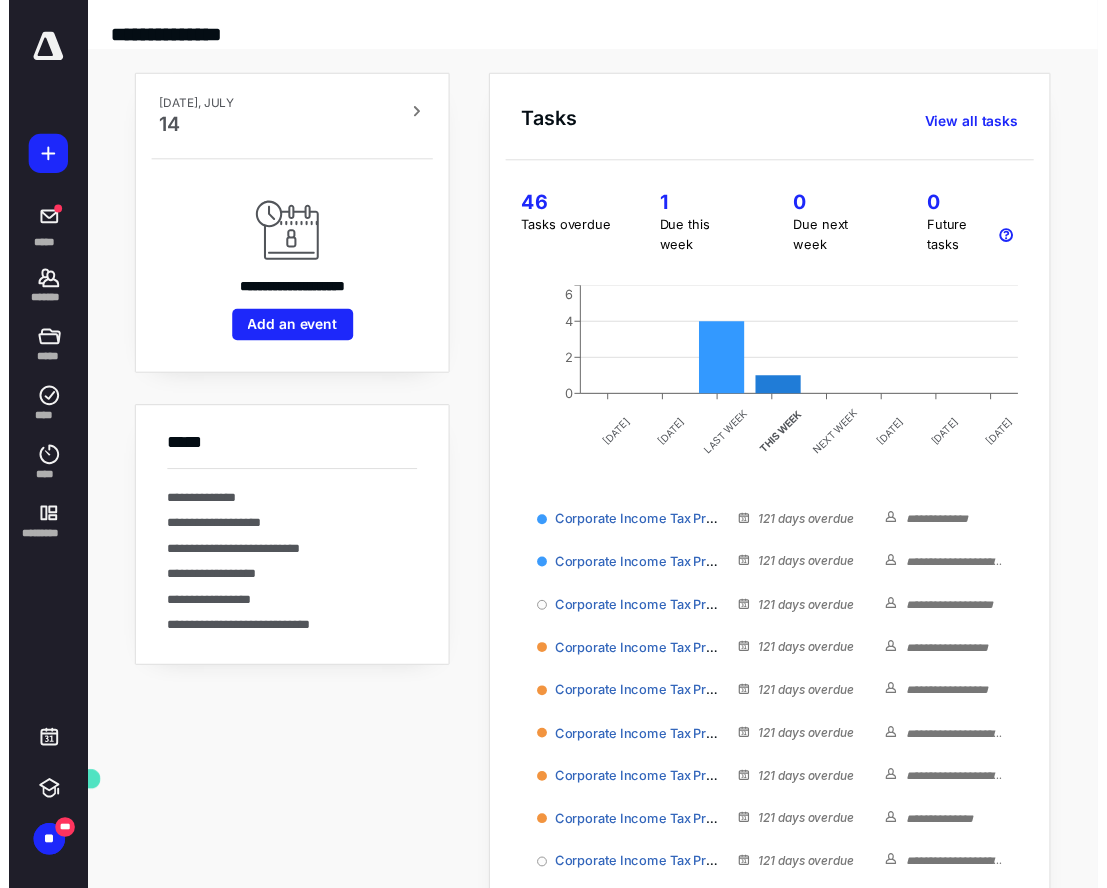 scroll, scrollTop: 0, scrollLeft: 0, axis: both 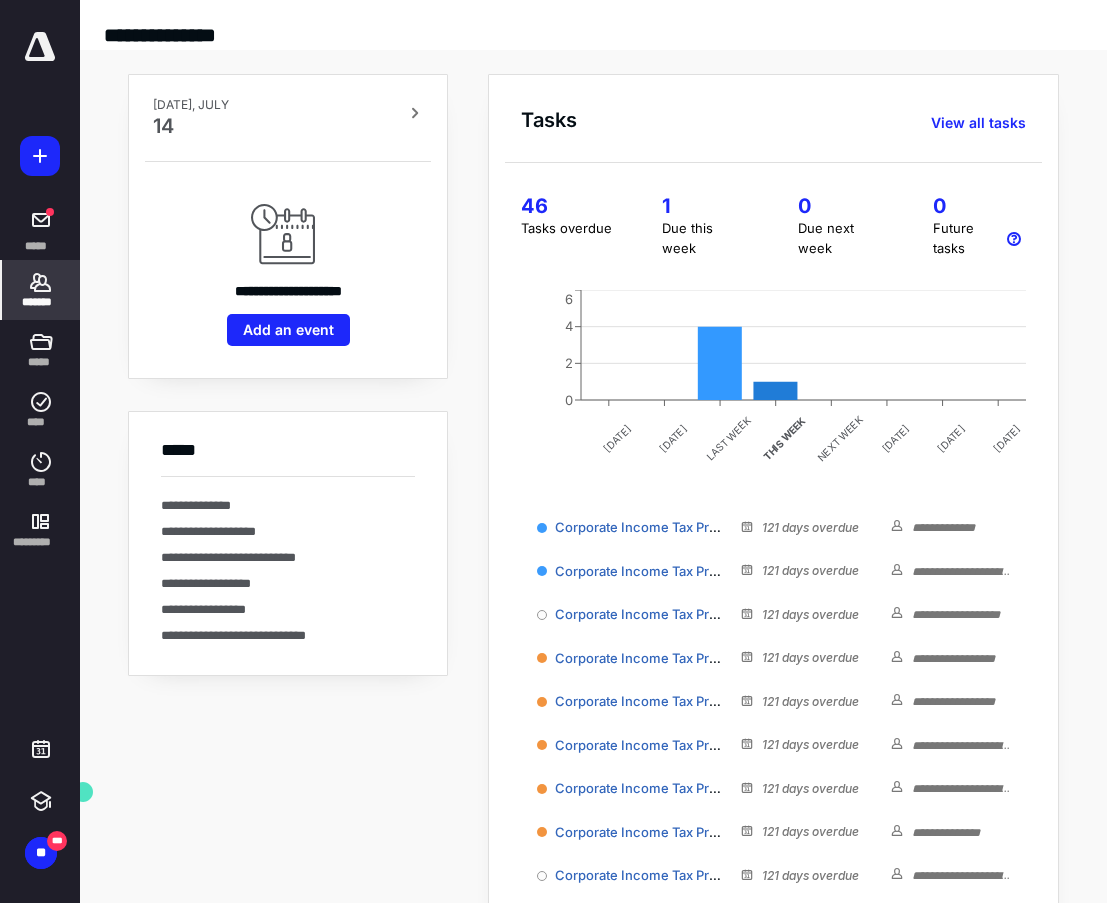 click 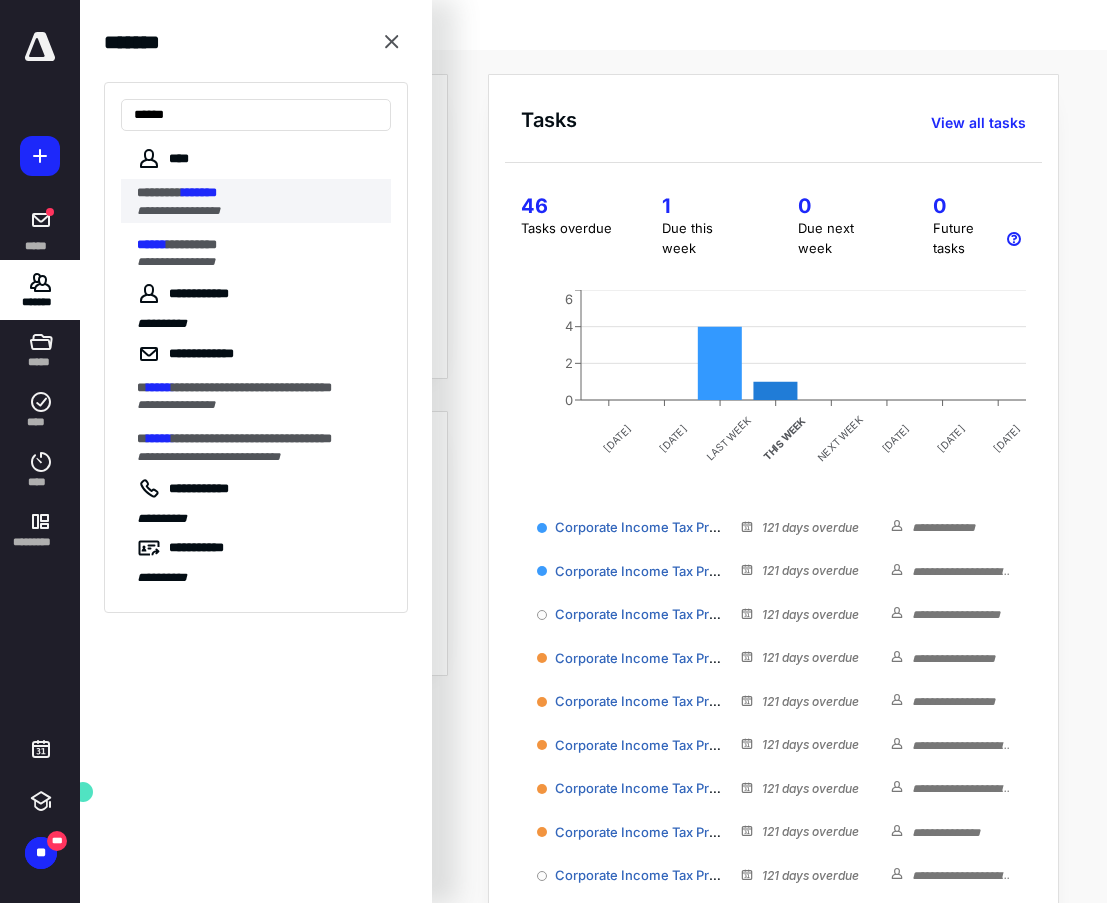 type on "******" 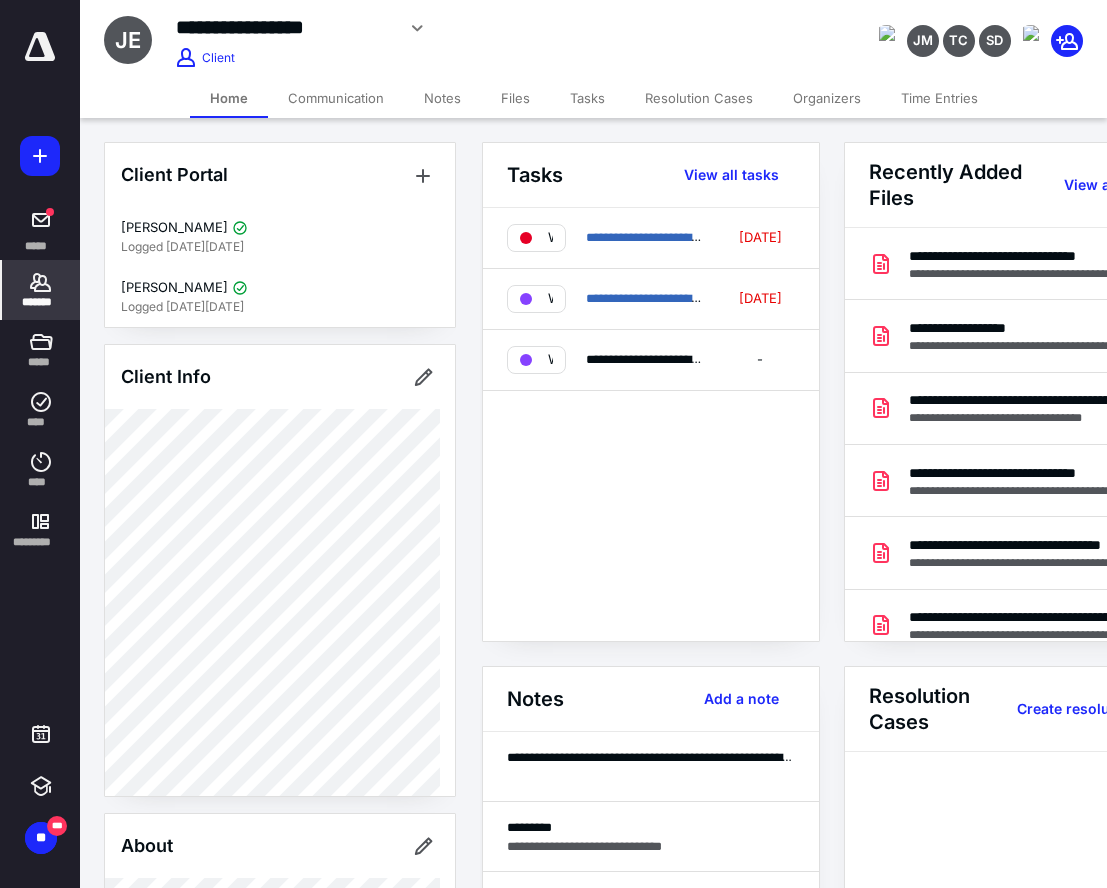 click on "Tasks" at bounding box center (587, 98) 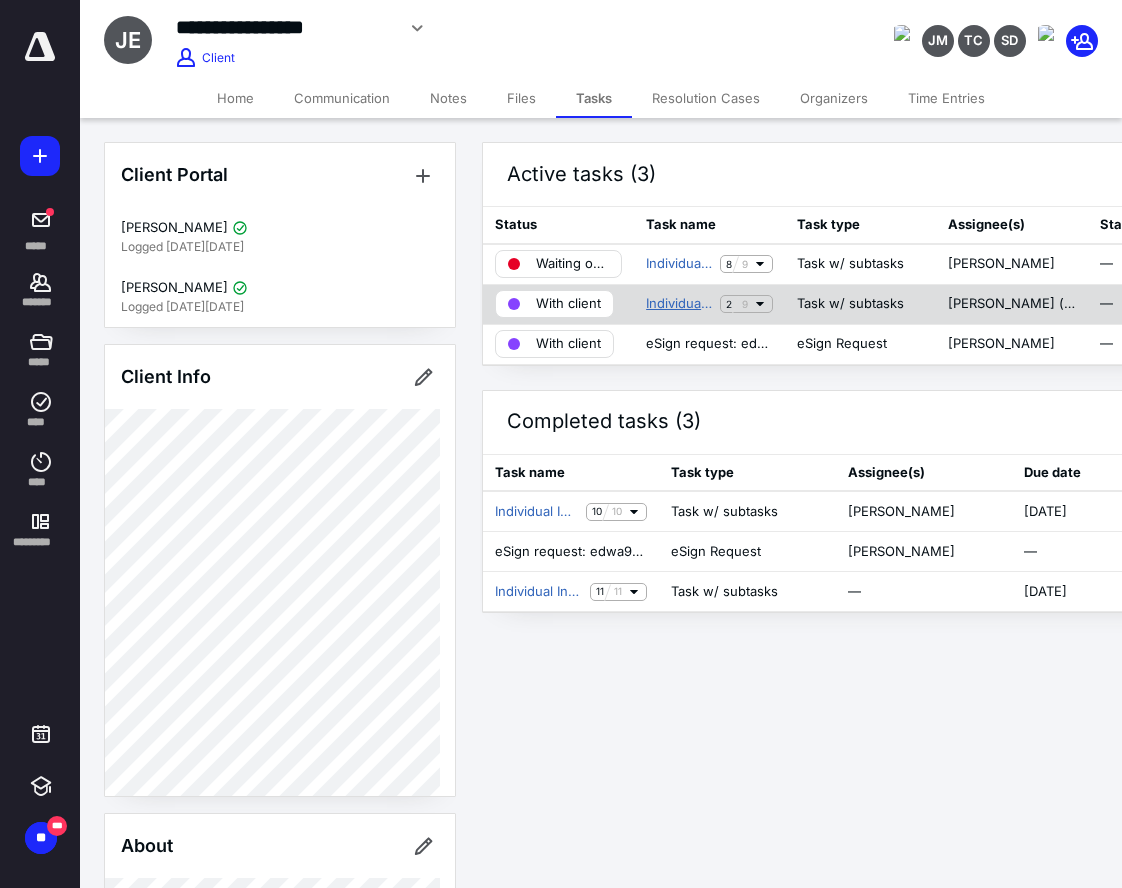 click on "Individual Income Tax Preparation" at bounding box center (679, 304) 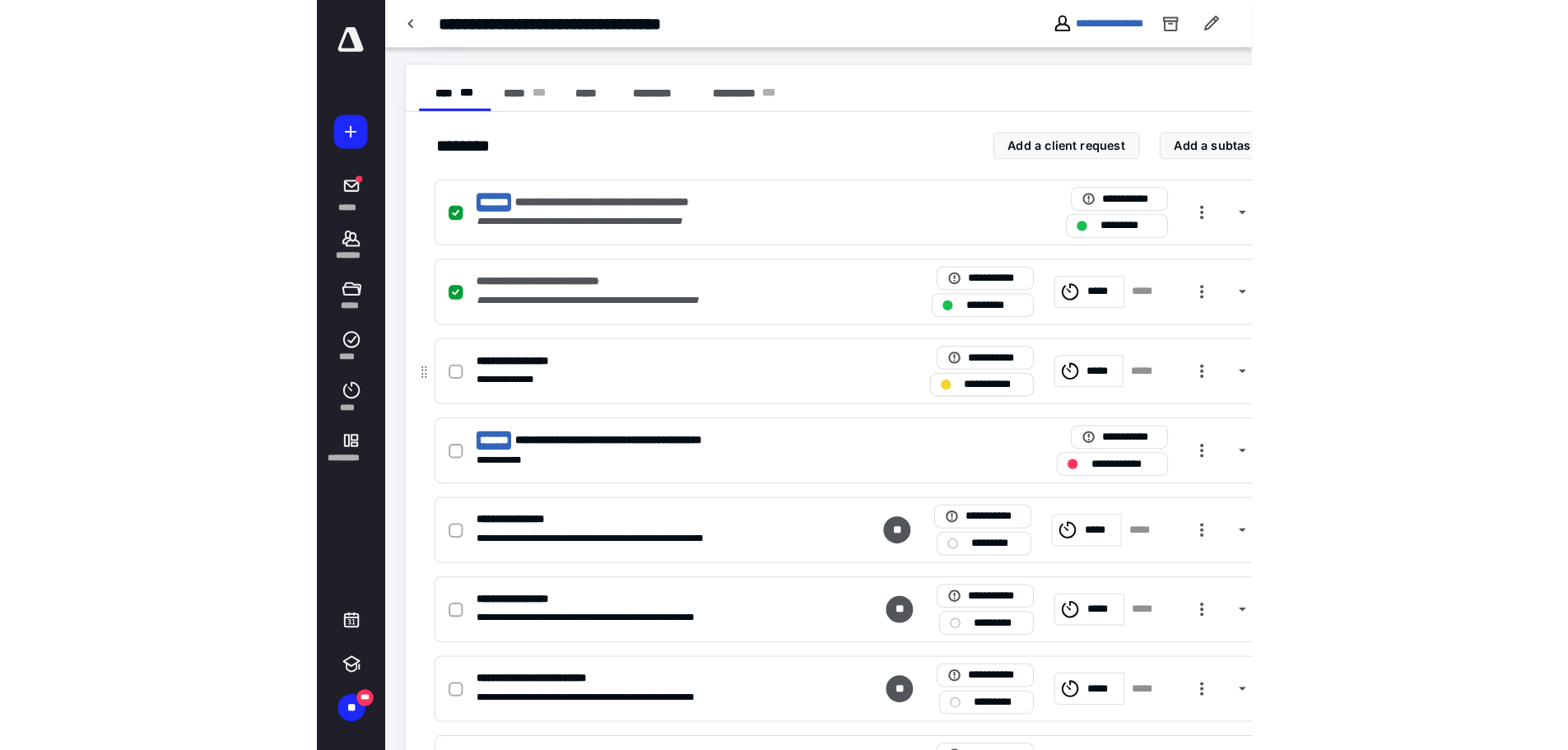scroll, scrollTop: 329, scrollLeft: 0, axis: vertical 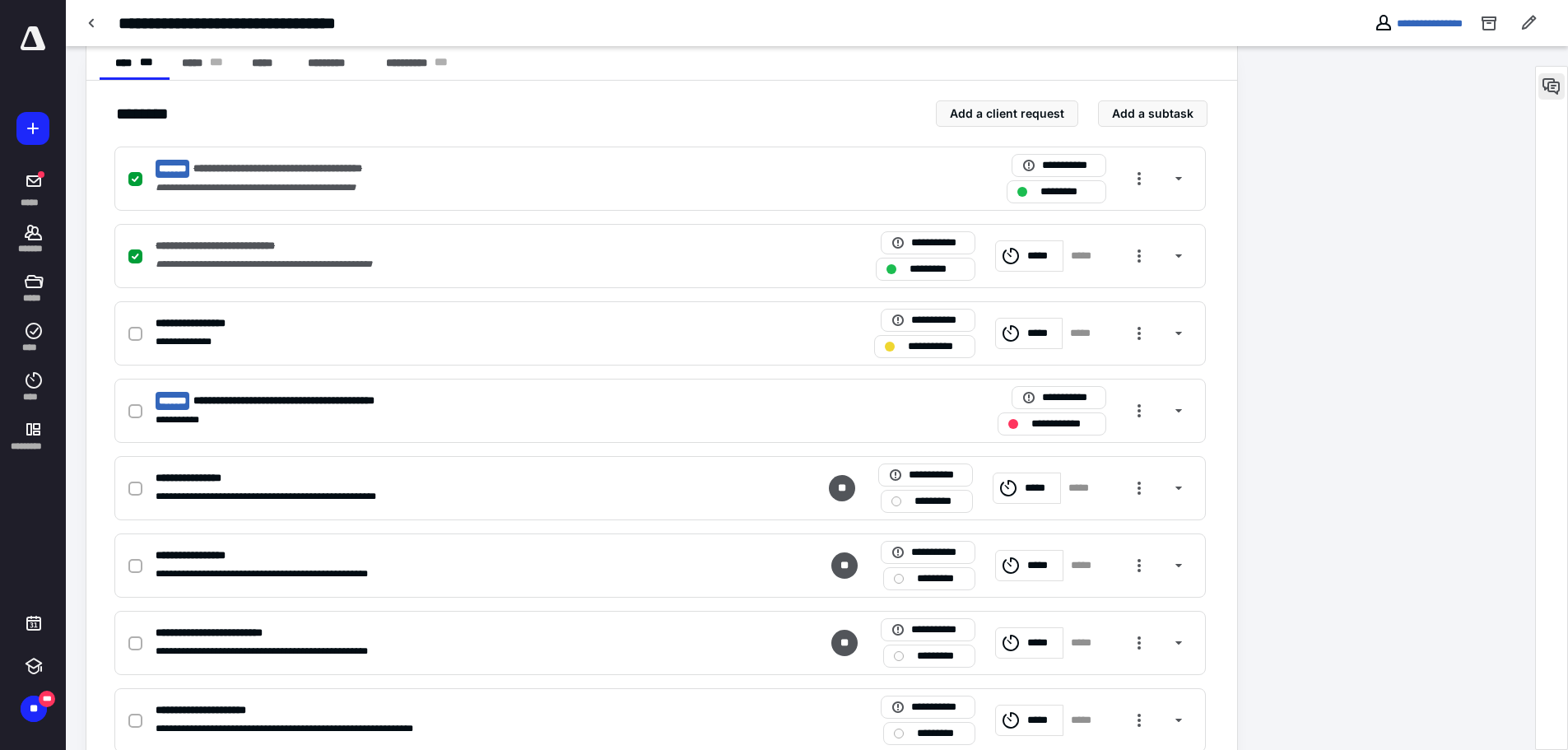 click at bounding box center [1552, 86] 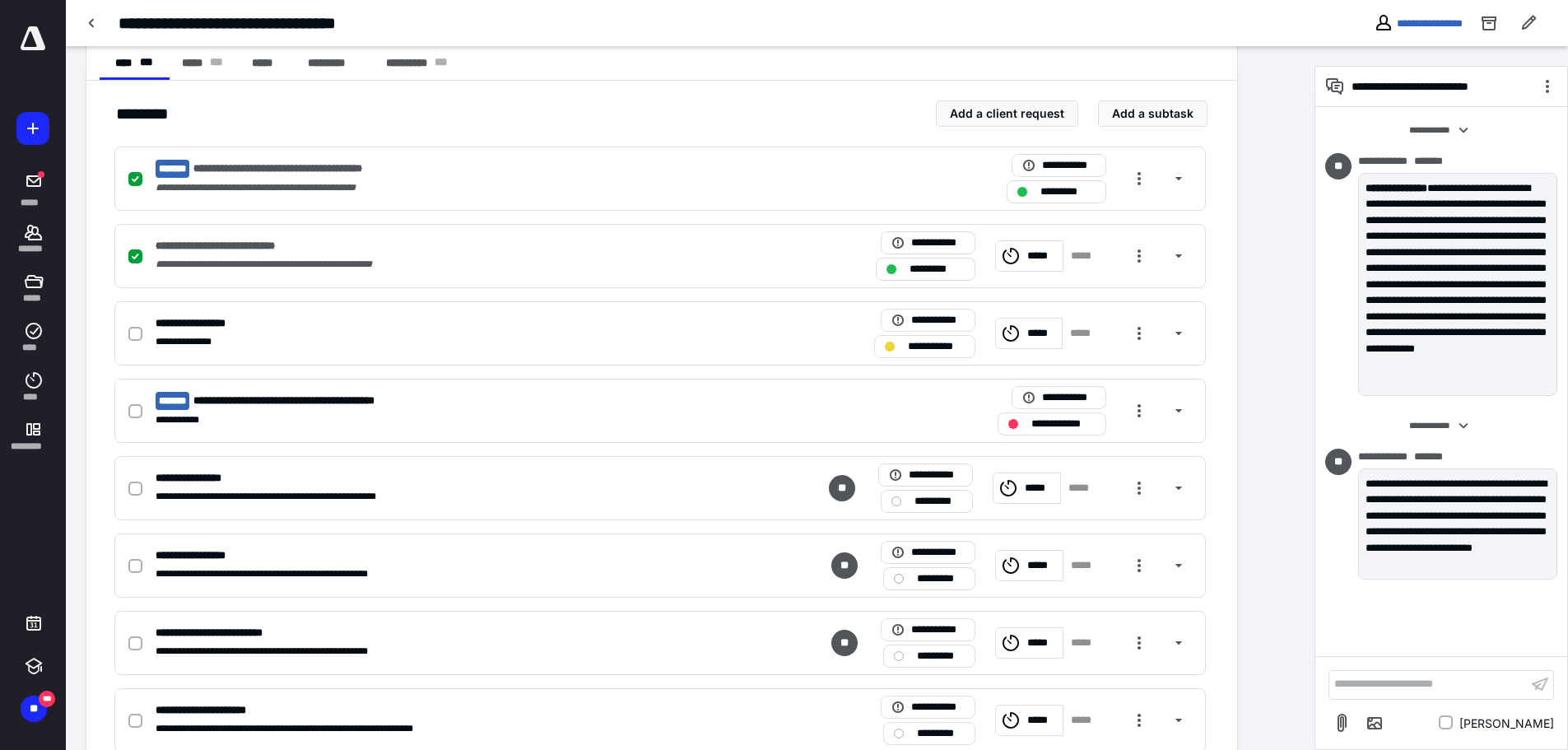 click on "**********" at bounding box center (1428, 684) 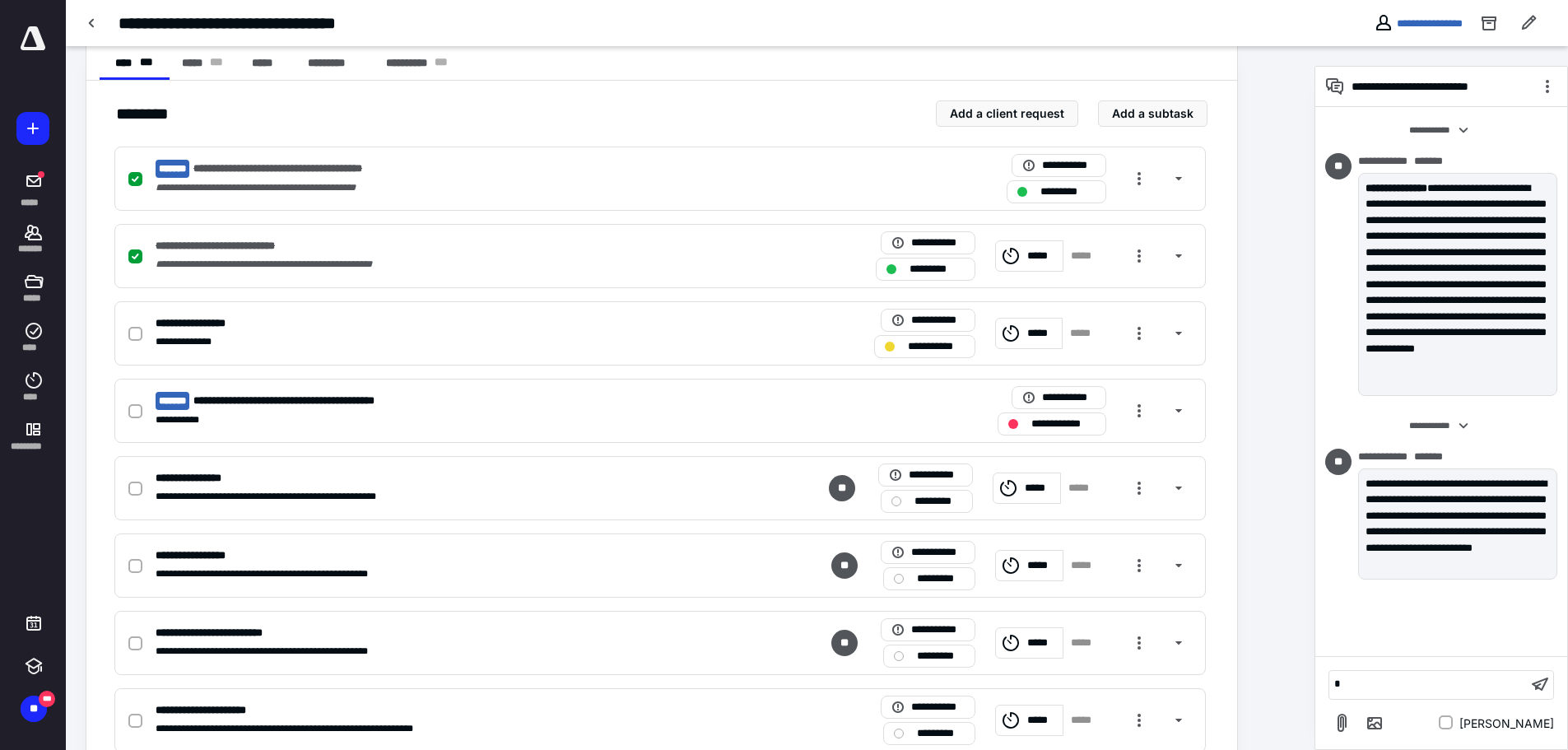 scroll, scrollTop: 450, scrollLeft: 0, axis: vertical 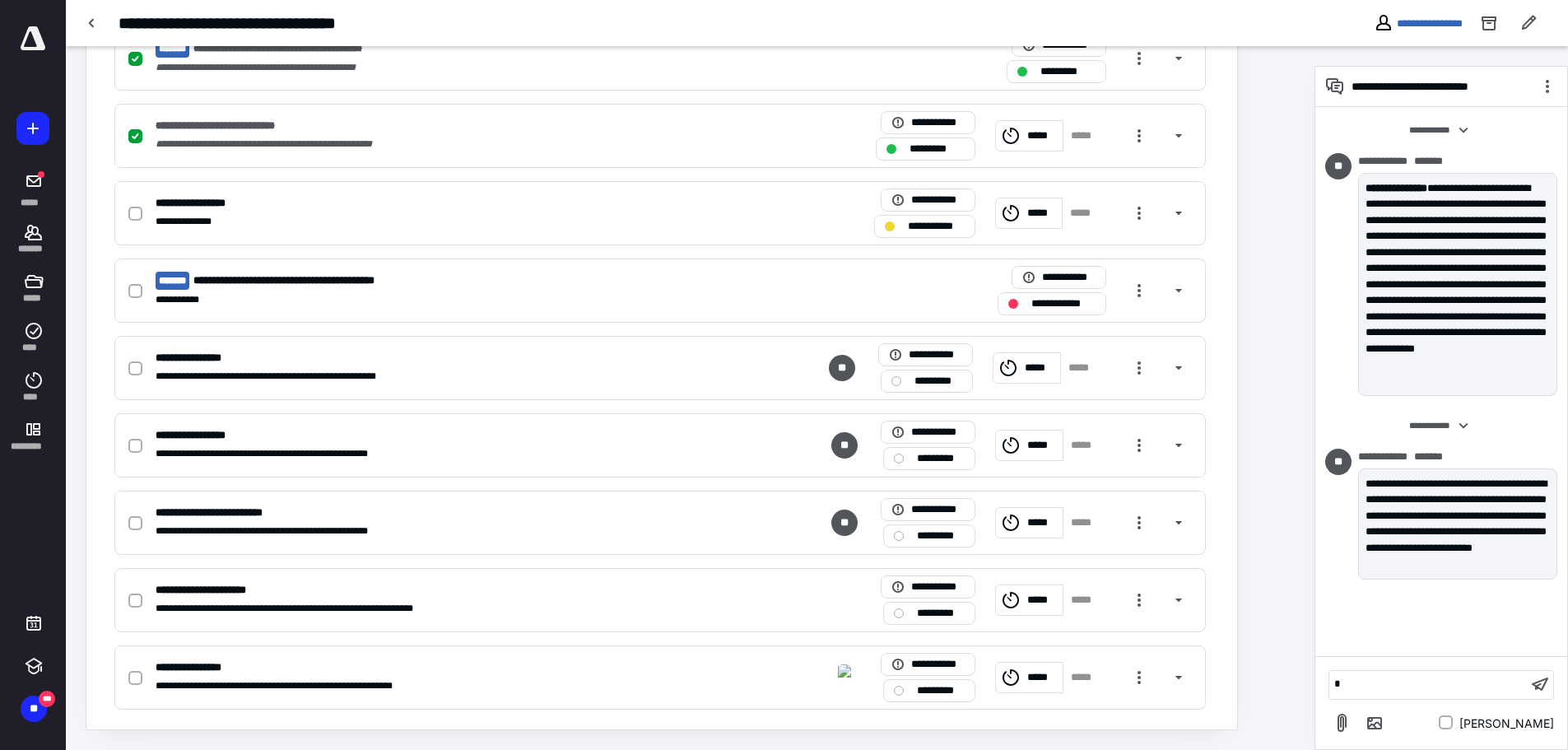 type 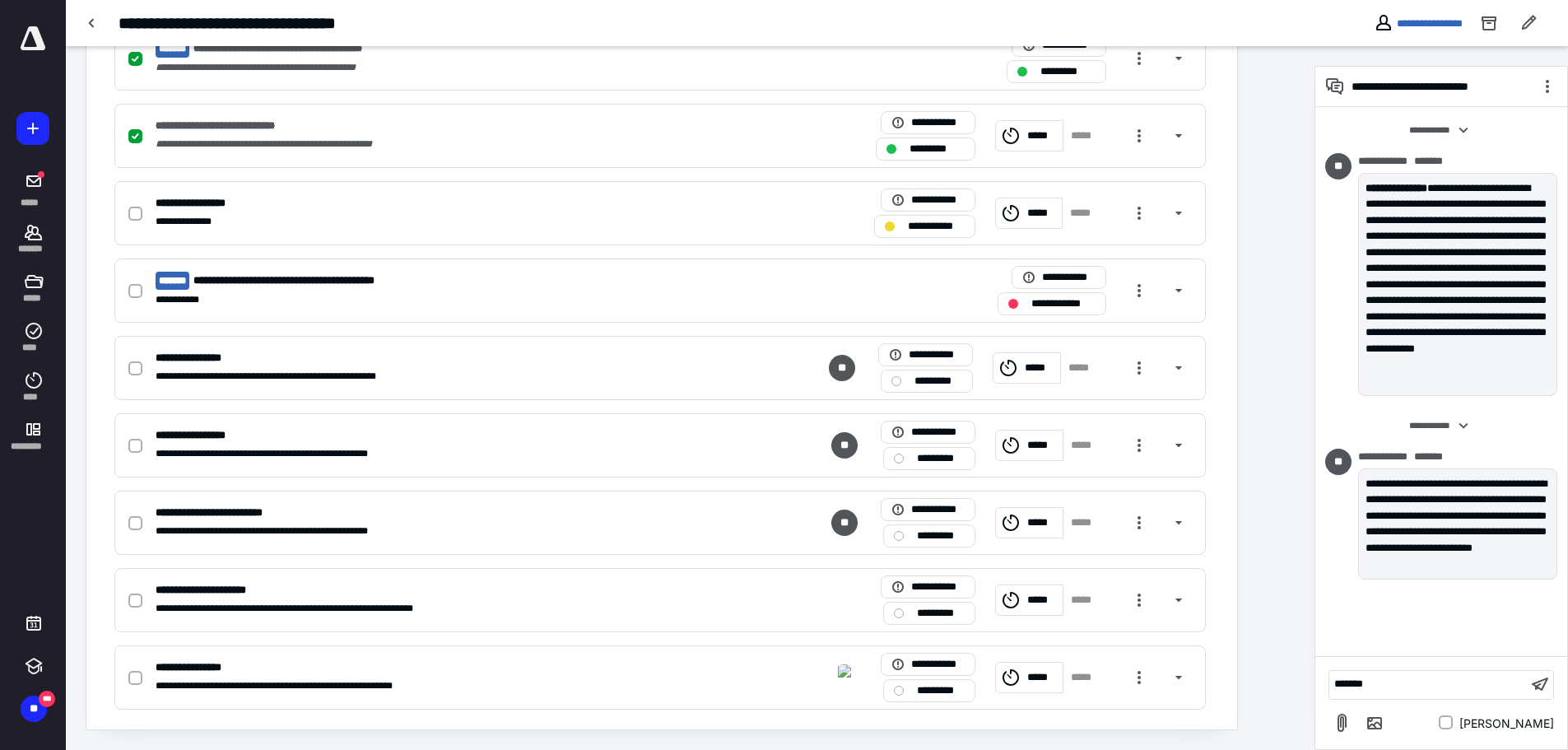 click on "******" at bounding box center (1428, 684) 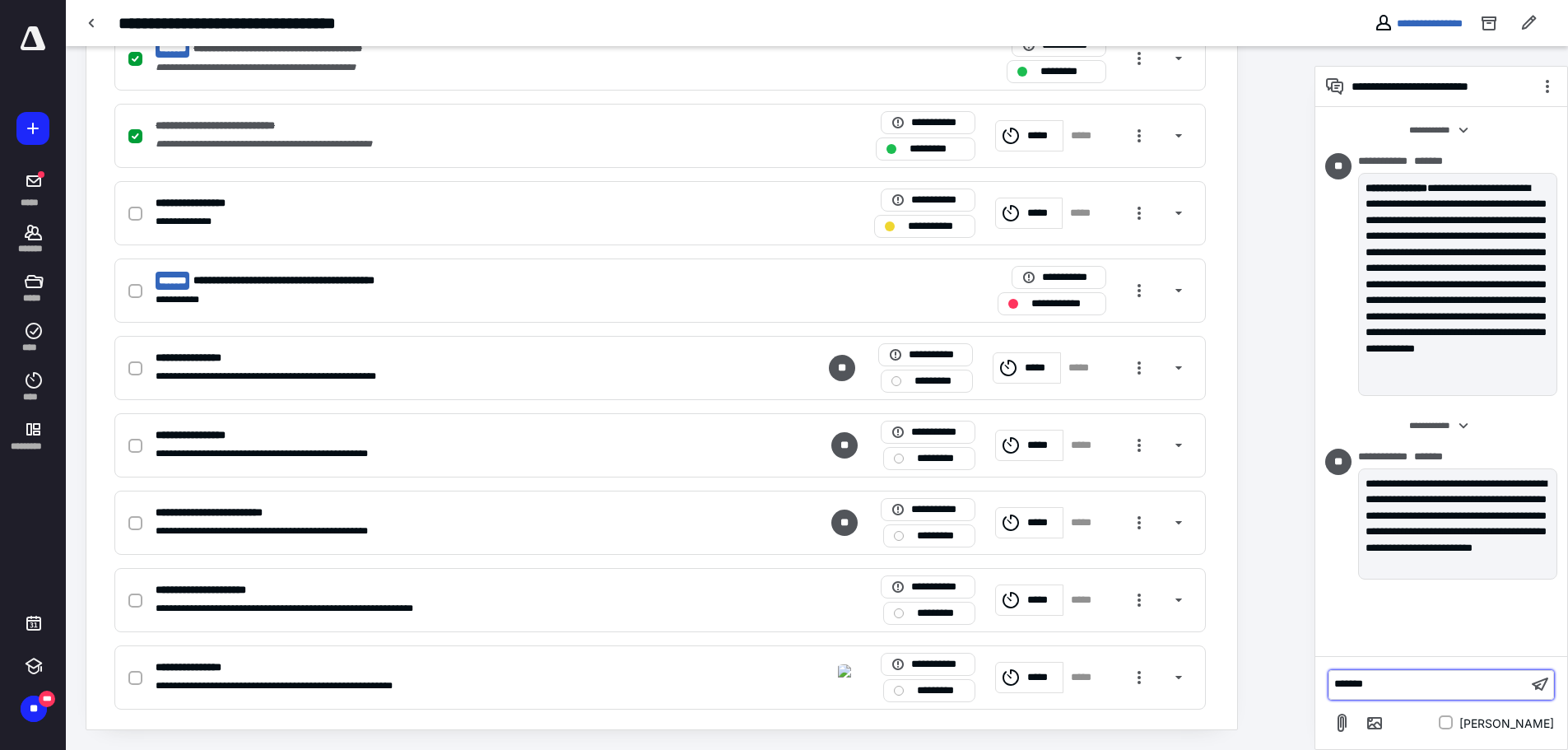 click on "******" at bounding box center [1428, 684] 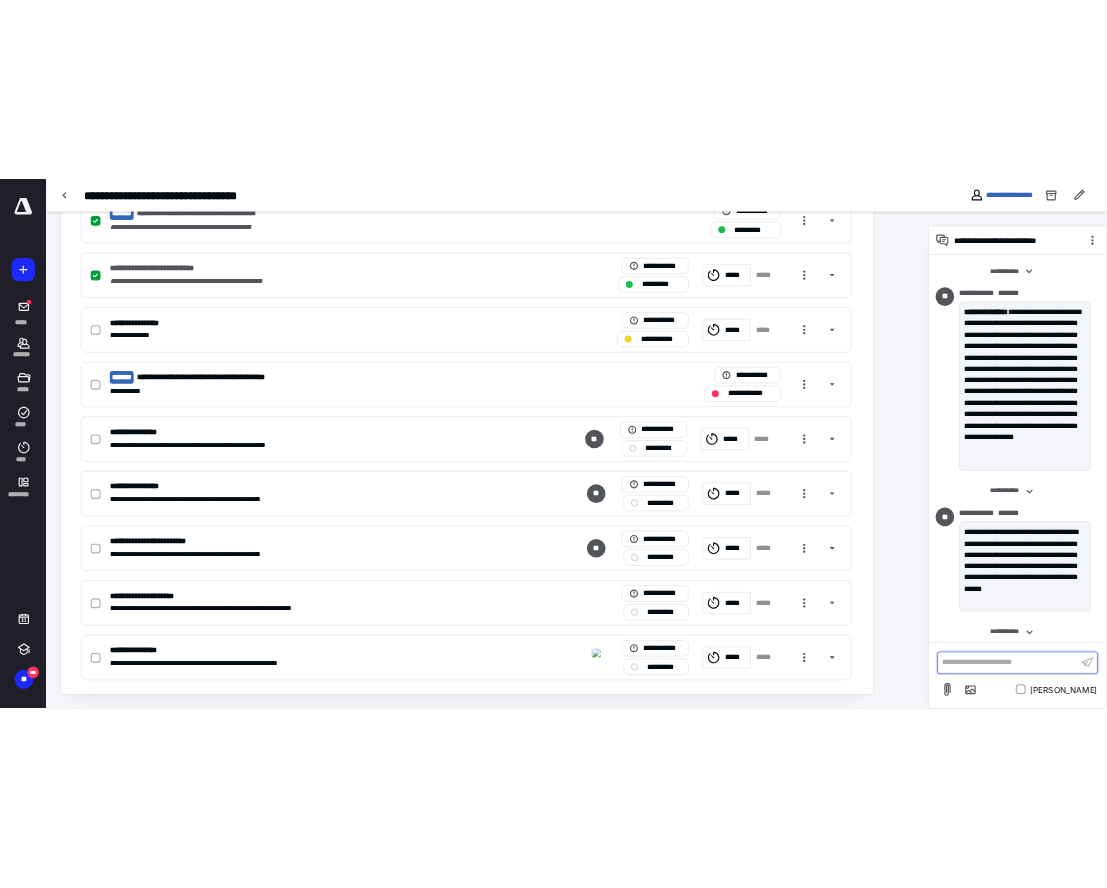 scroll, scrollTop: 110, scrollLeft: 0, axis: vertical 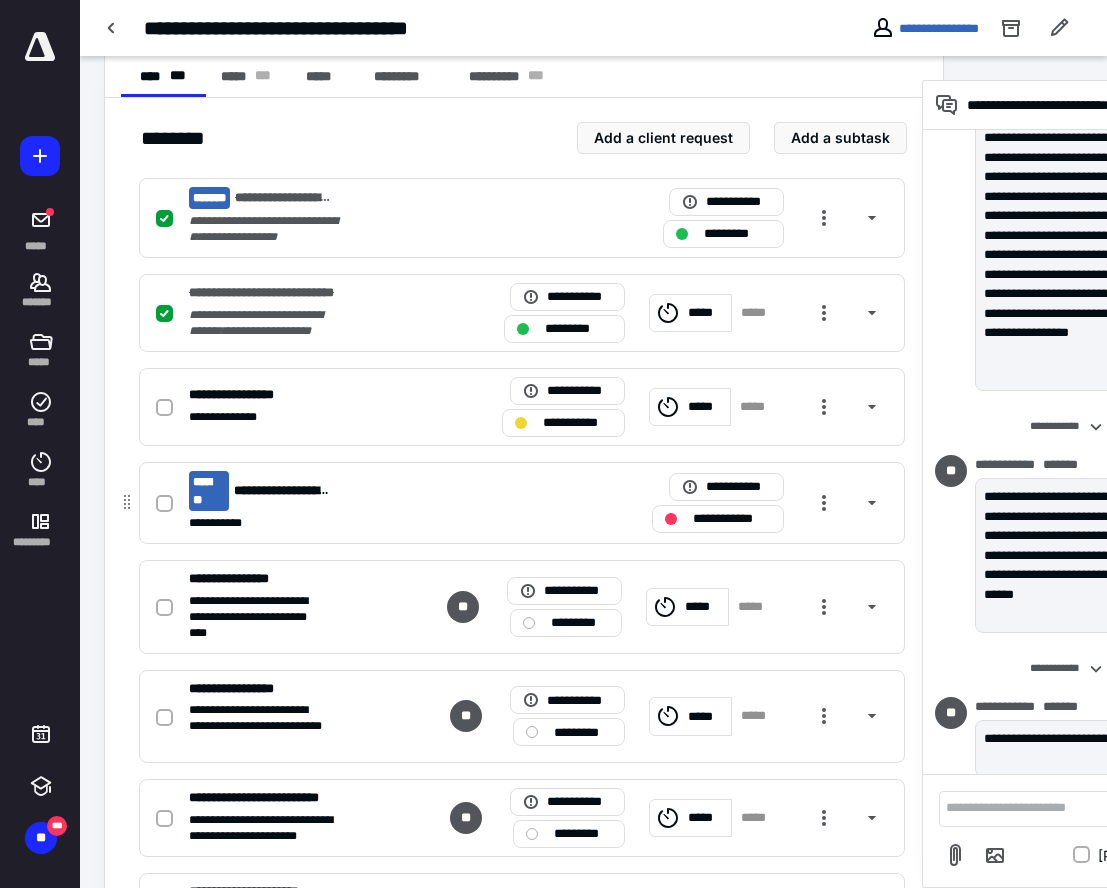 click on "**********" at bounding box center [522, 503] 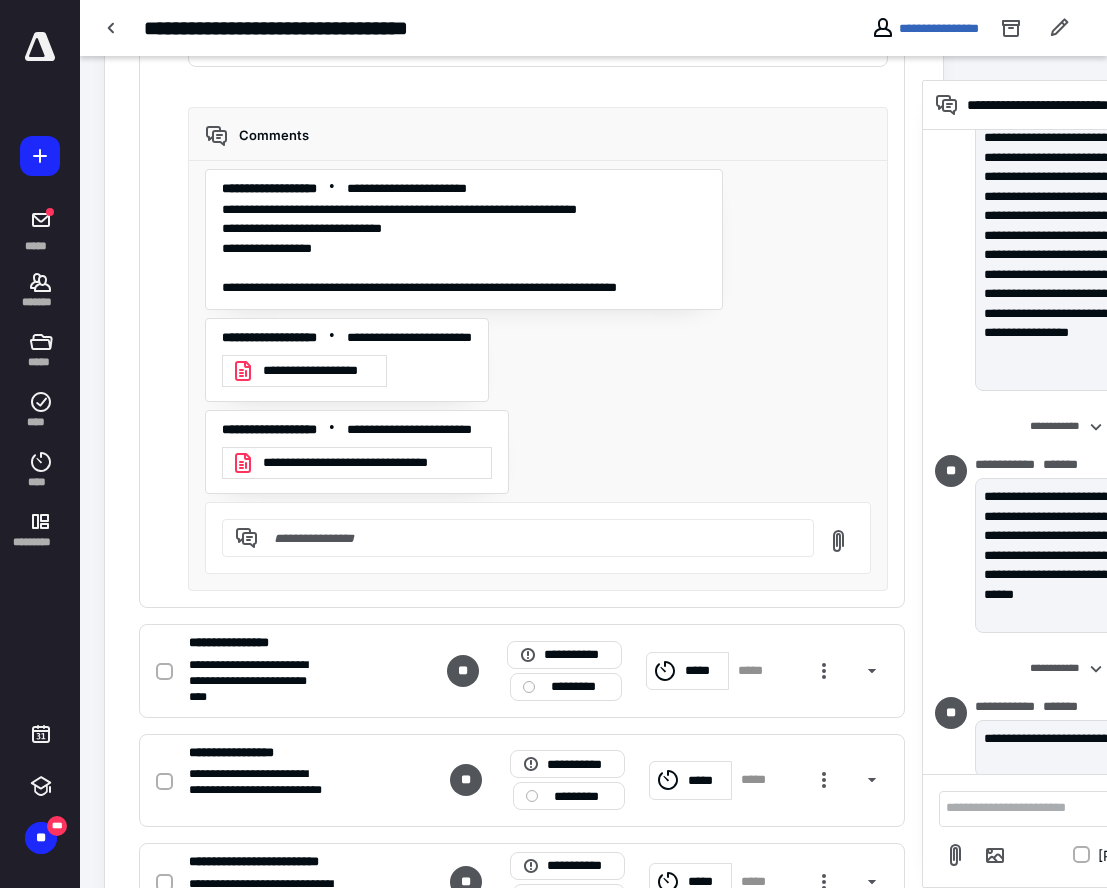 scroll, scrollTop: 1800, scrollLeft: 0, axis: vertical 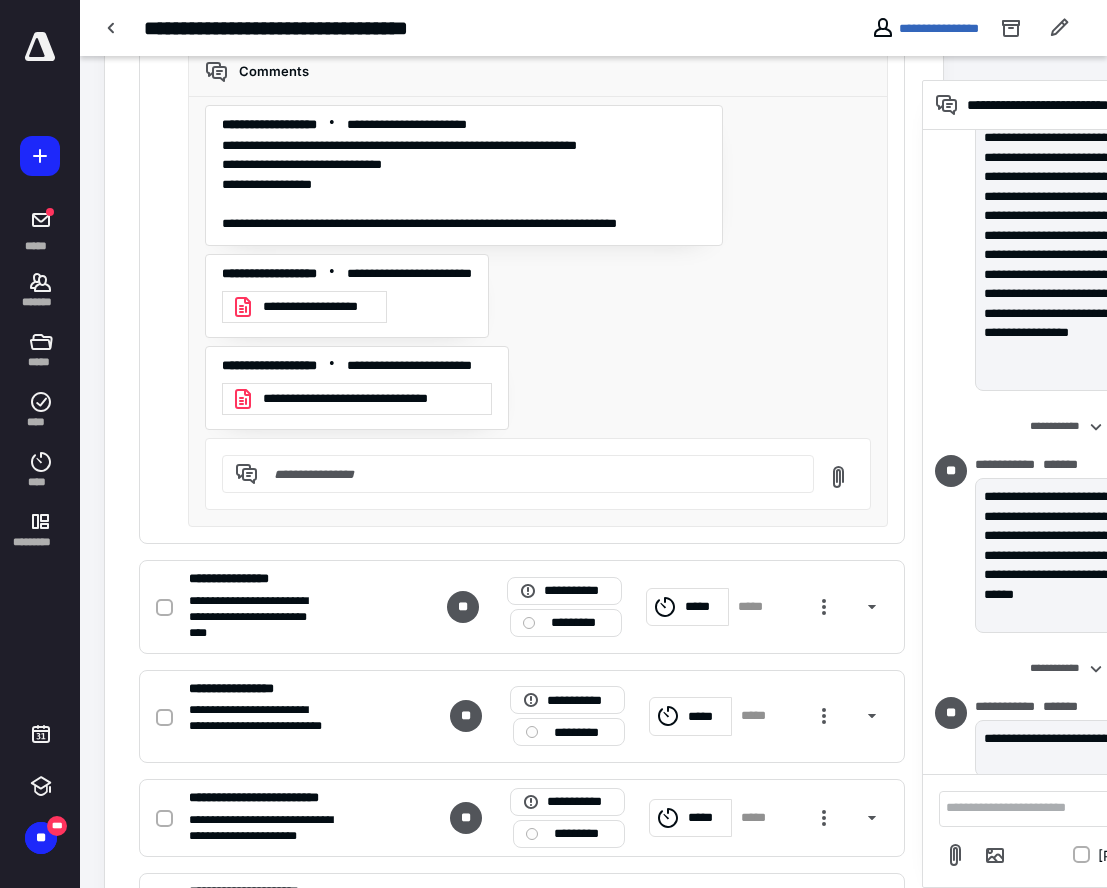 click at bounding box center (530, 474) 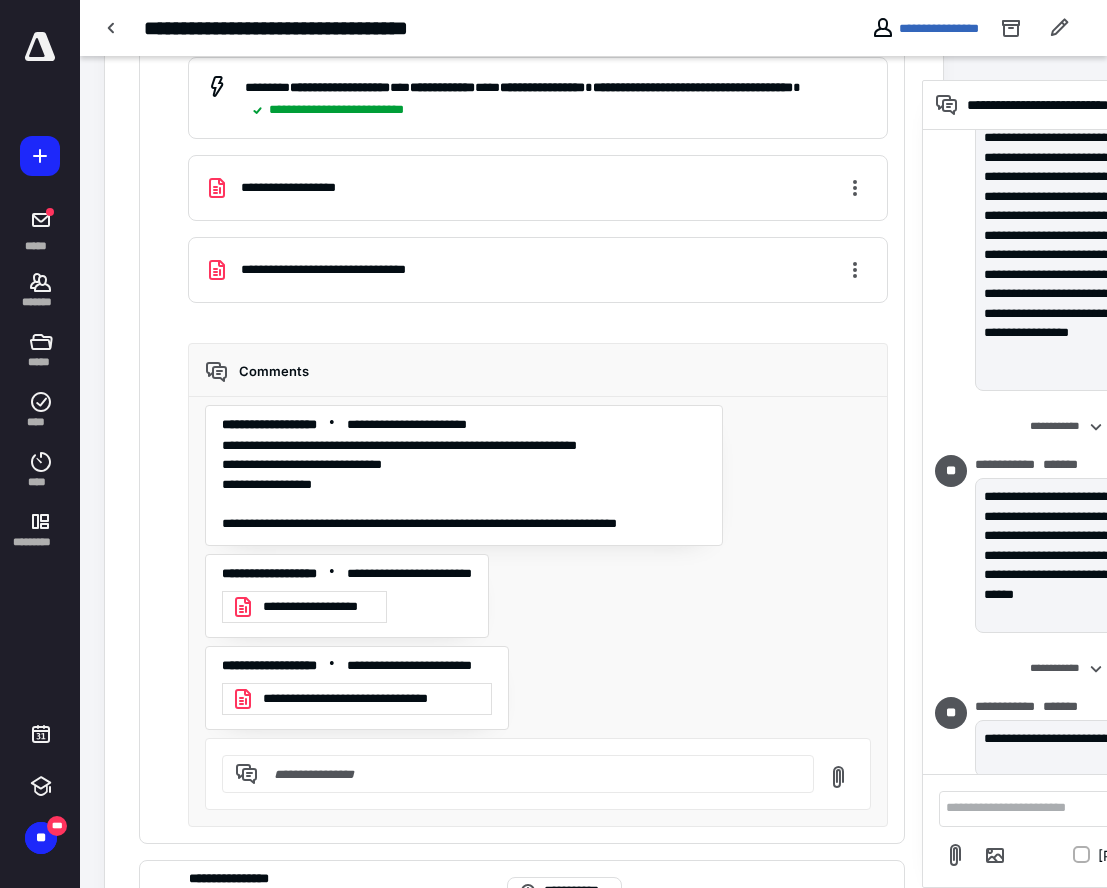 scroll, scrollTop: 1600, scrollLeft: 0, axis: vertical 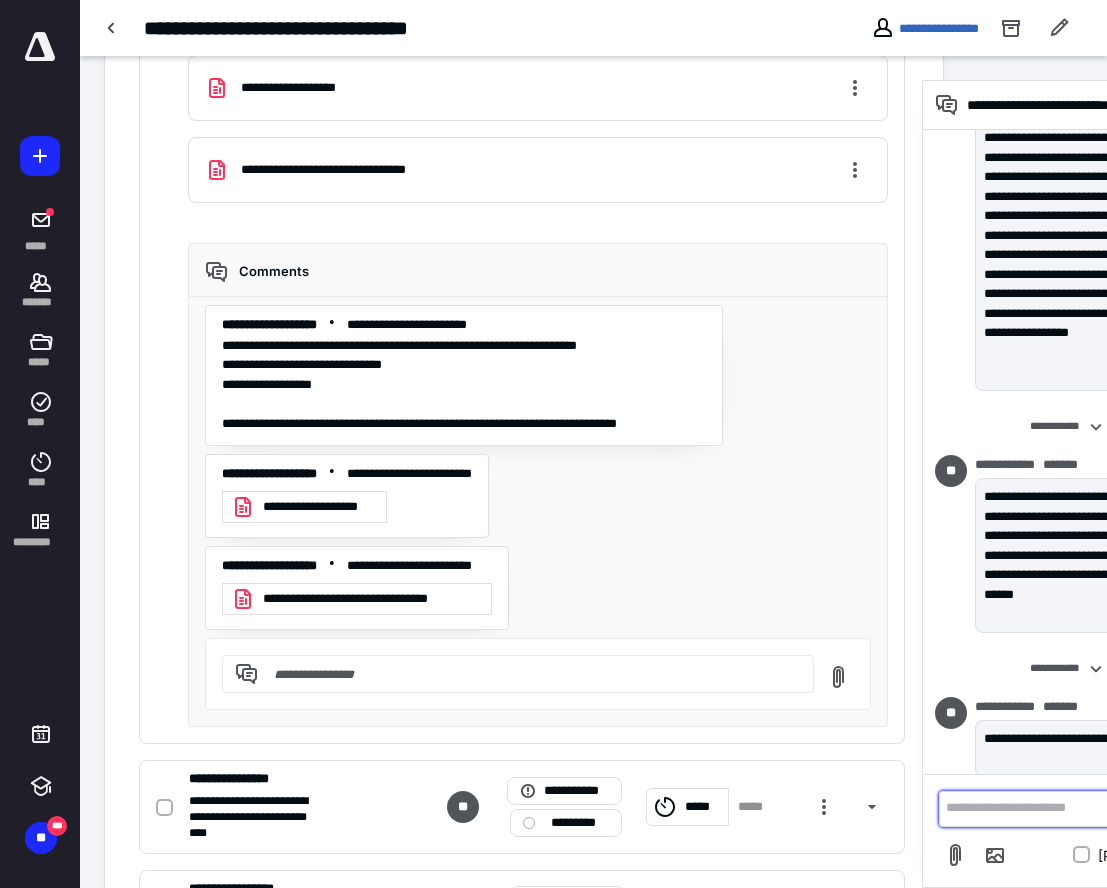 click on "**********" at bounding box center [1060, 808] 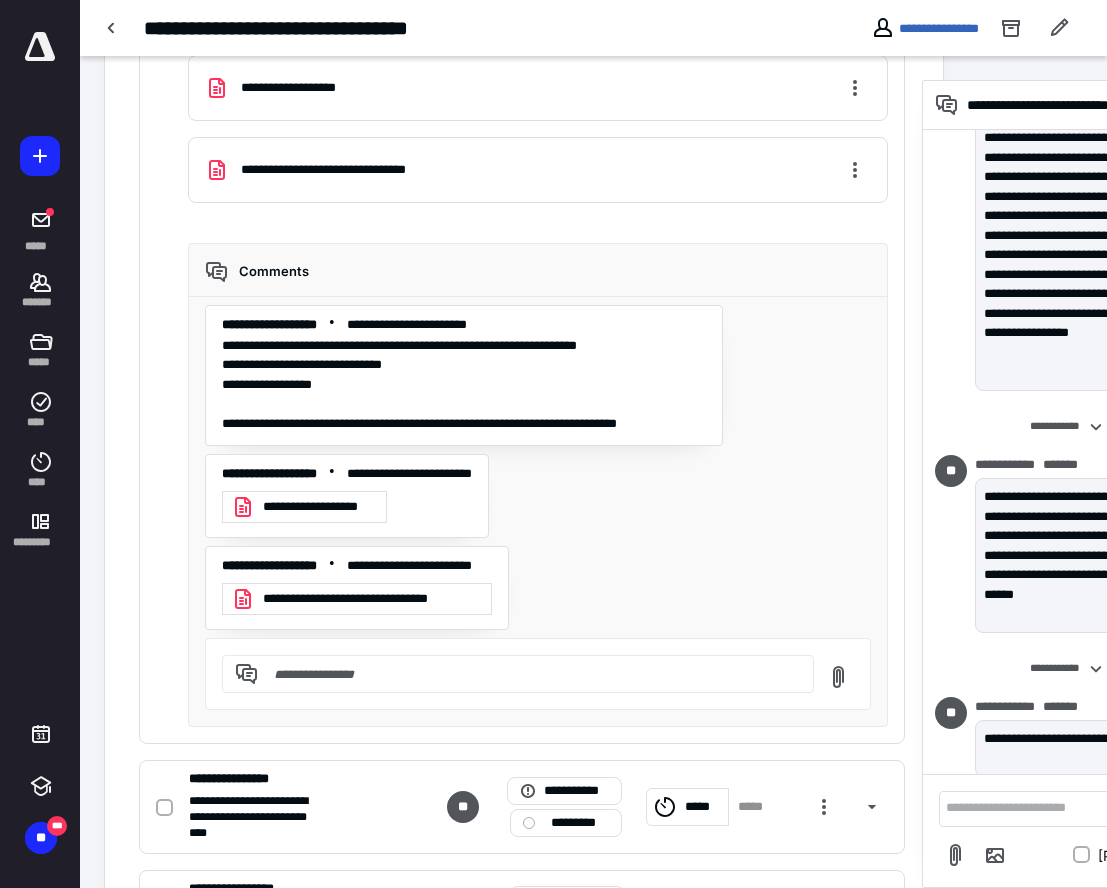 click at bounding box center (530, 674) 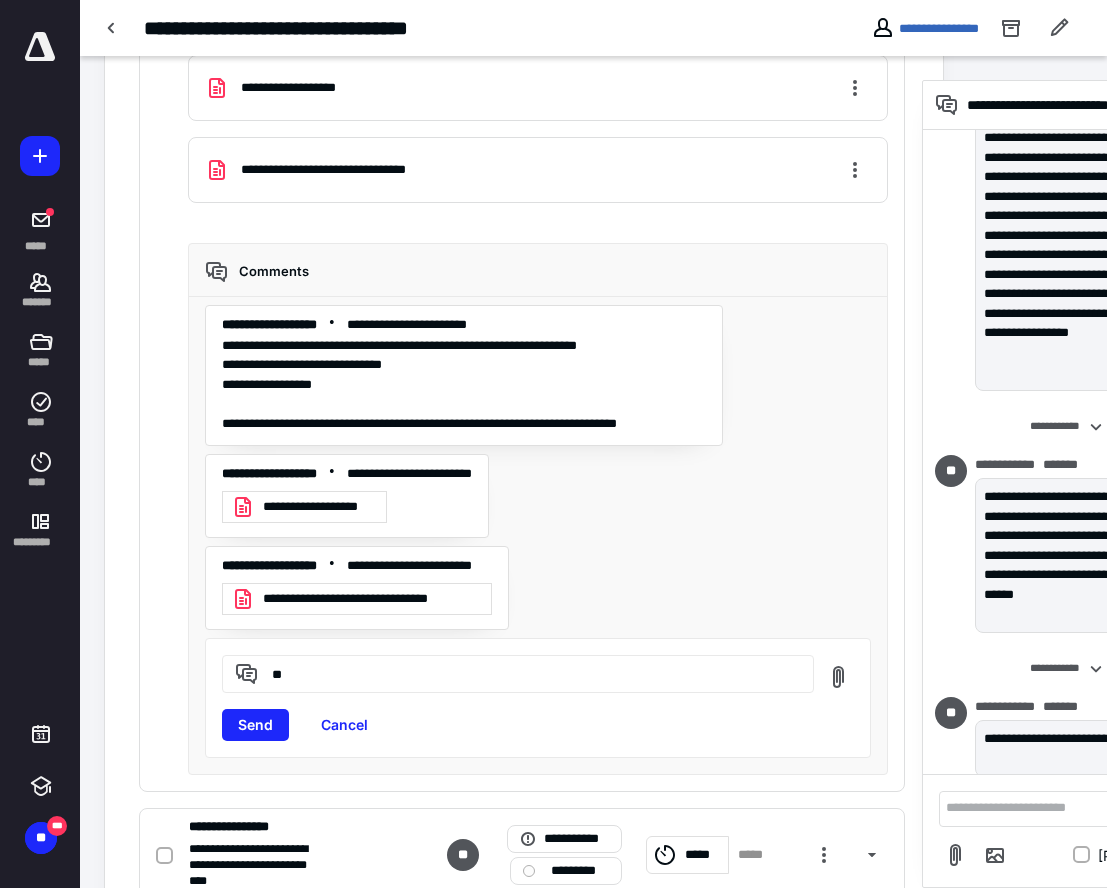 type on "*" 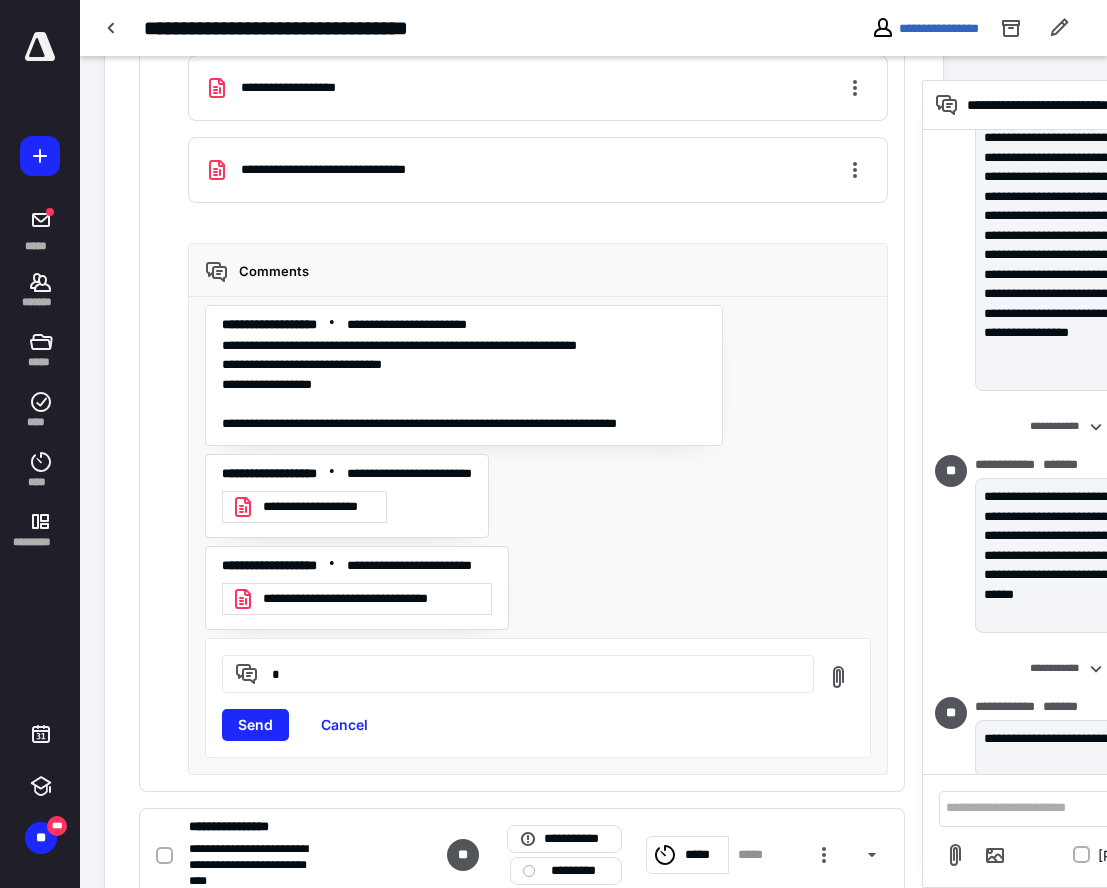 type 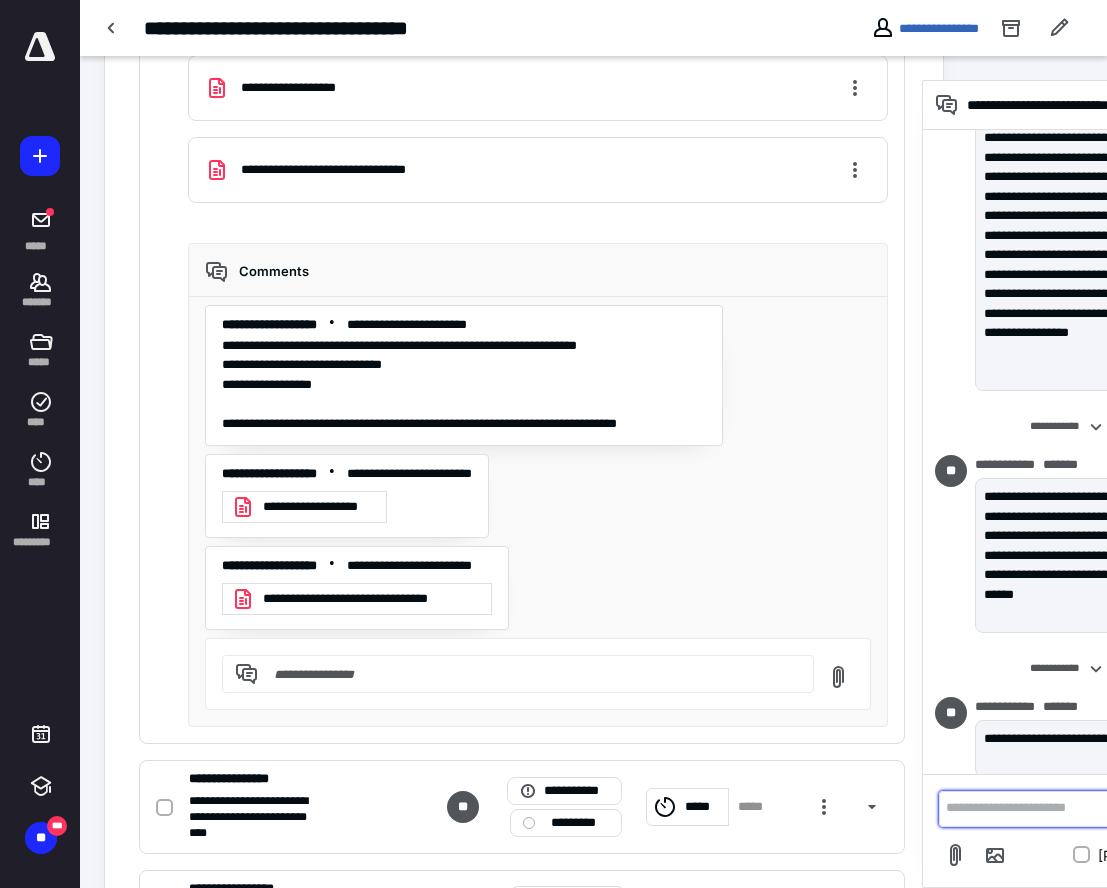 click on "**********" at bounding box center (1060, 808) 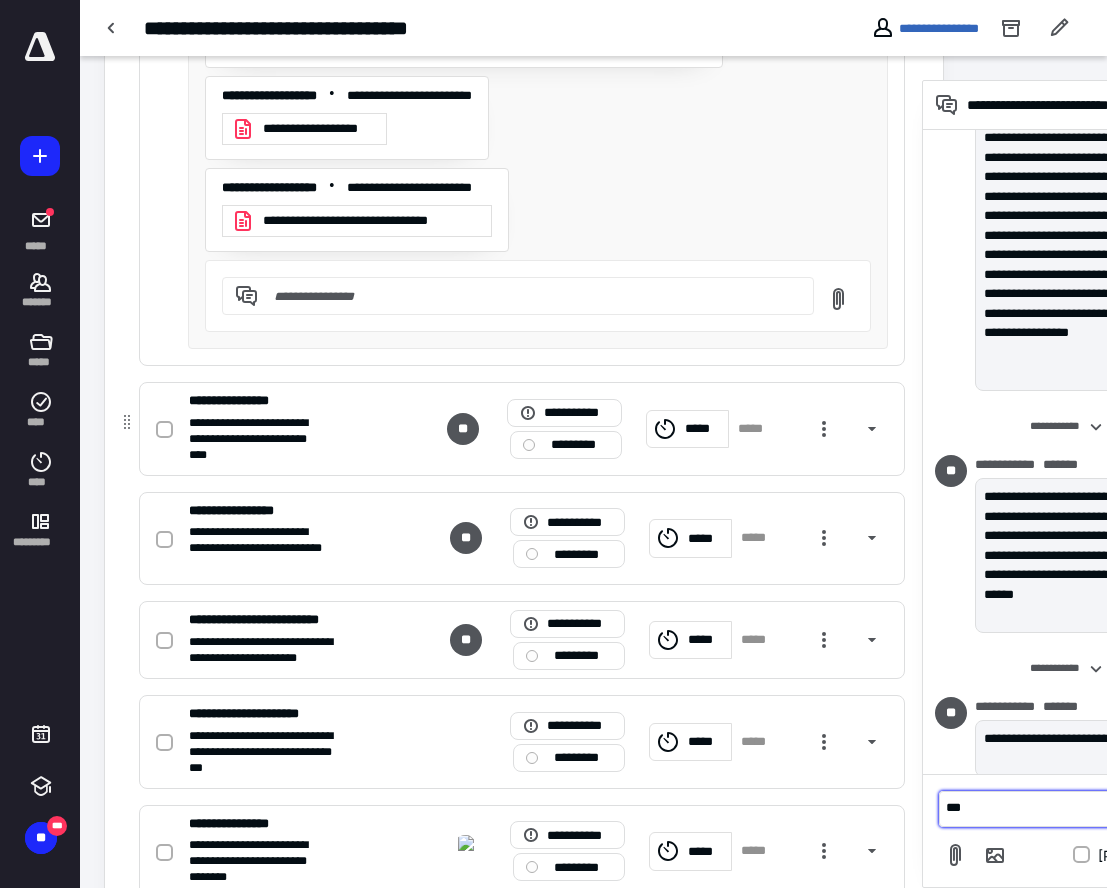scroll, scrollTop: 2037, scrollLeft: 0, axis: vertical 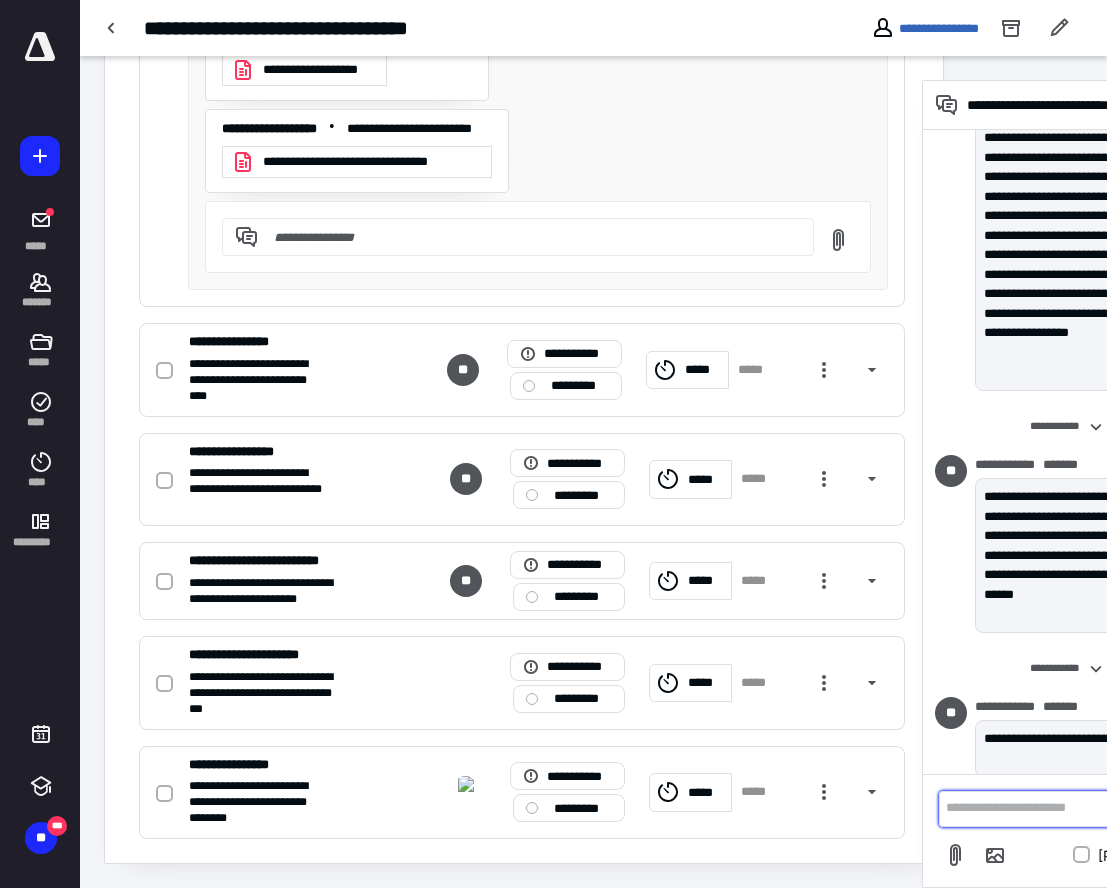 click at bounding box center (127, -434) 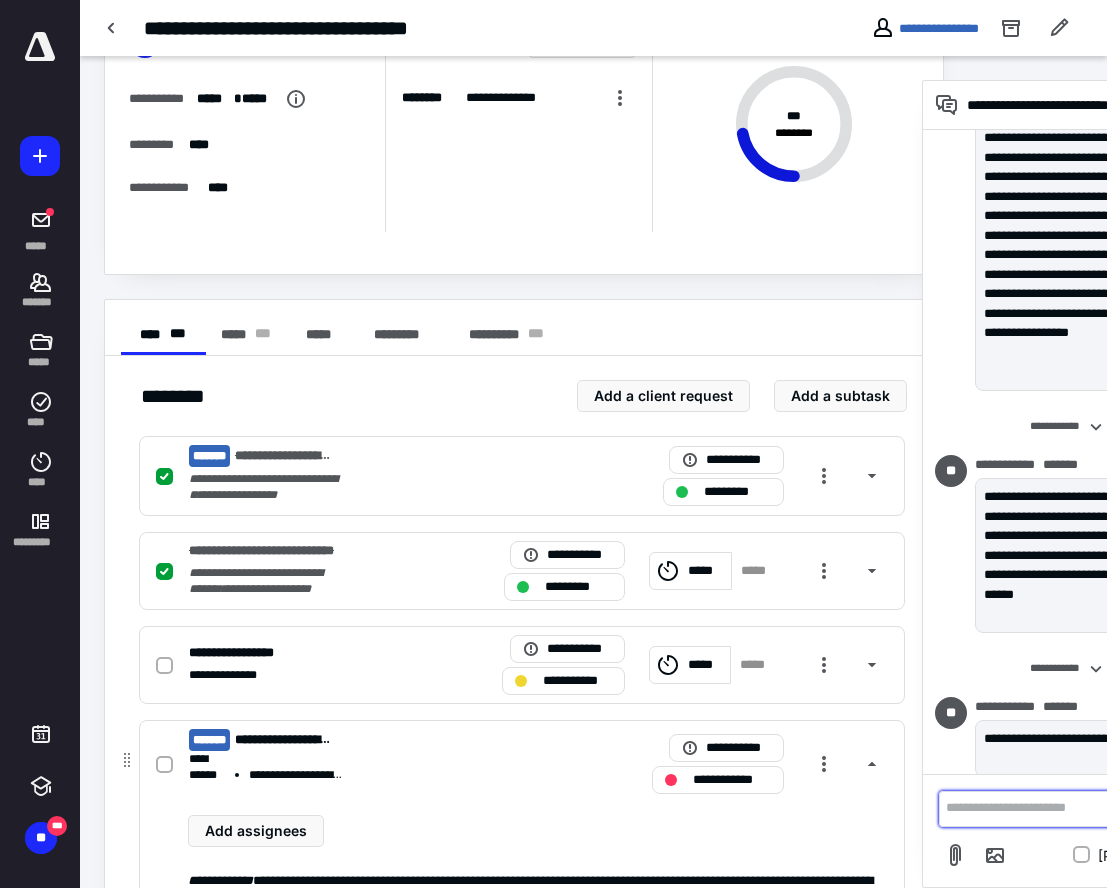 scroll, scrollTop: 137, scrollLeft: 0, axis: vertical 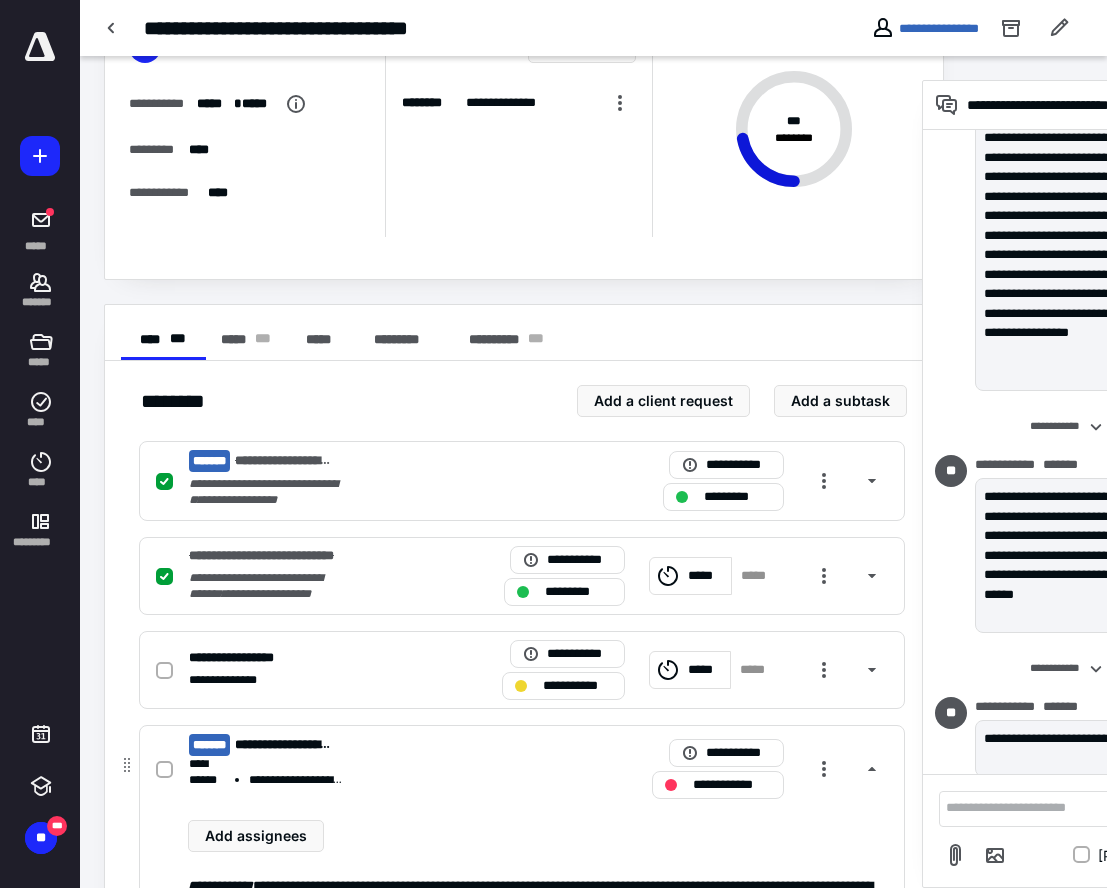 click 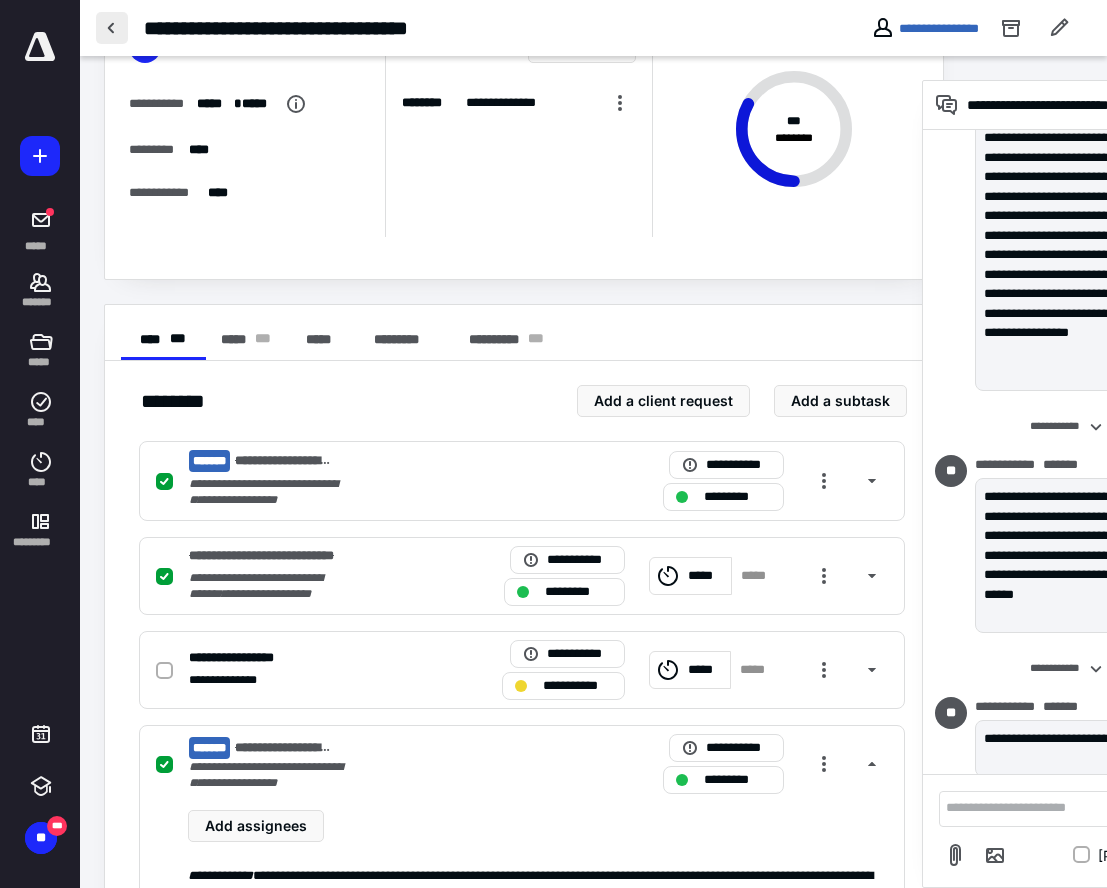 click at bounding box center (112, 28) 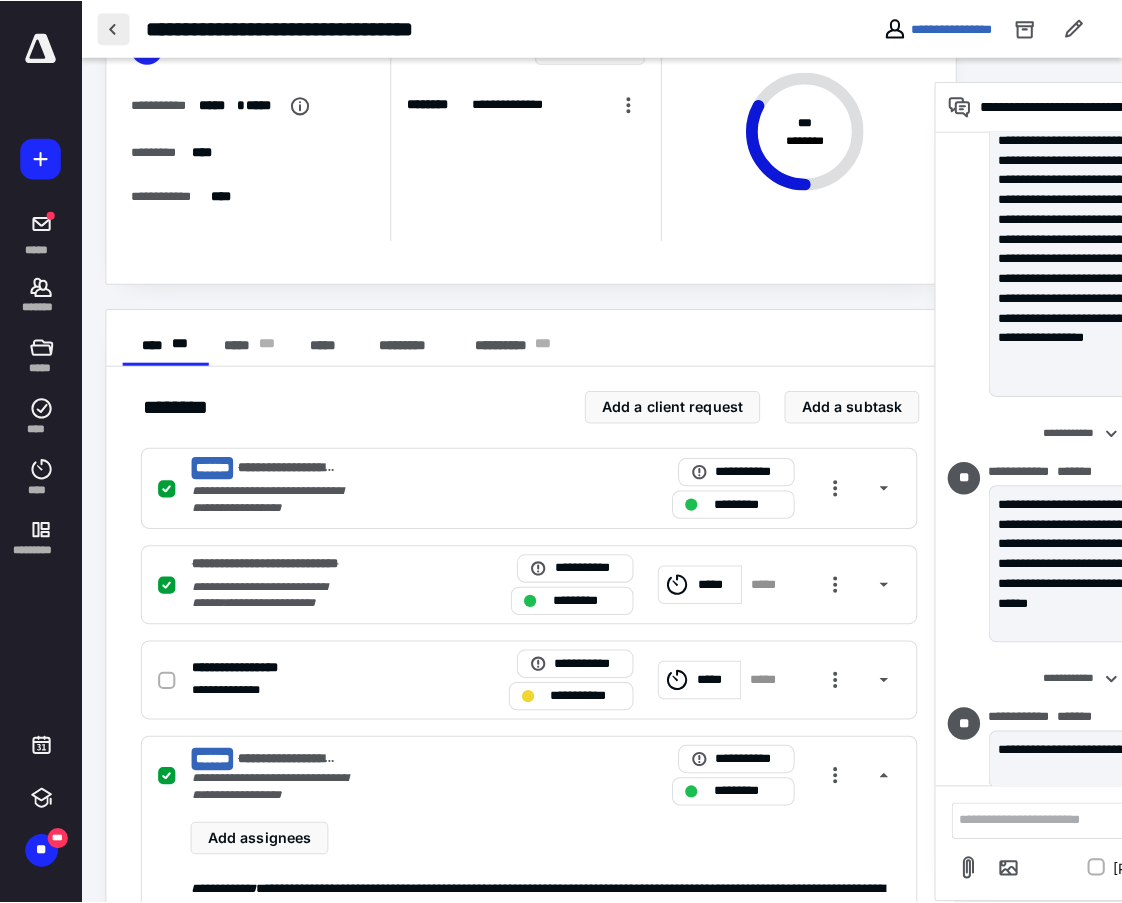 scroll, scrollTop: 0, scrollLeft: 0, axis: both 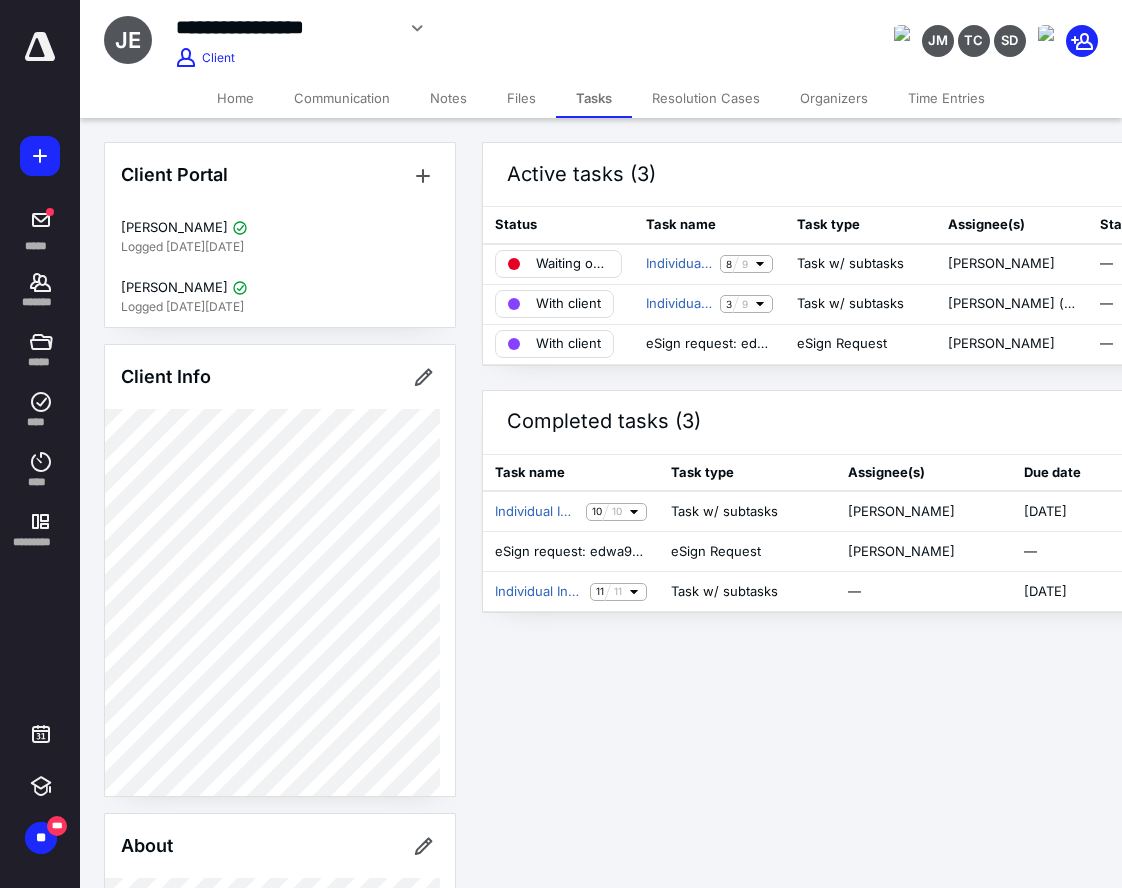 click on "Files" at bounding box center [521, 98] 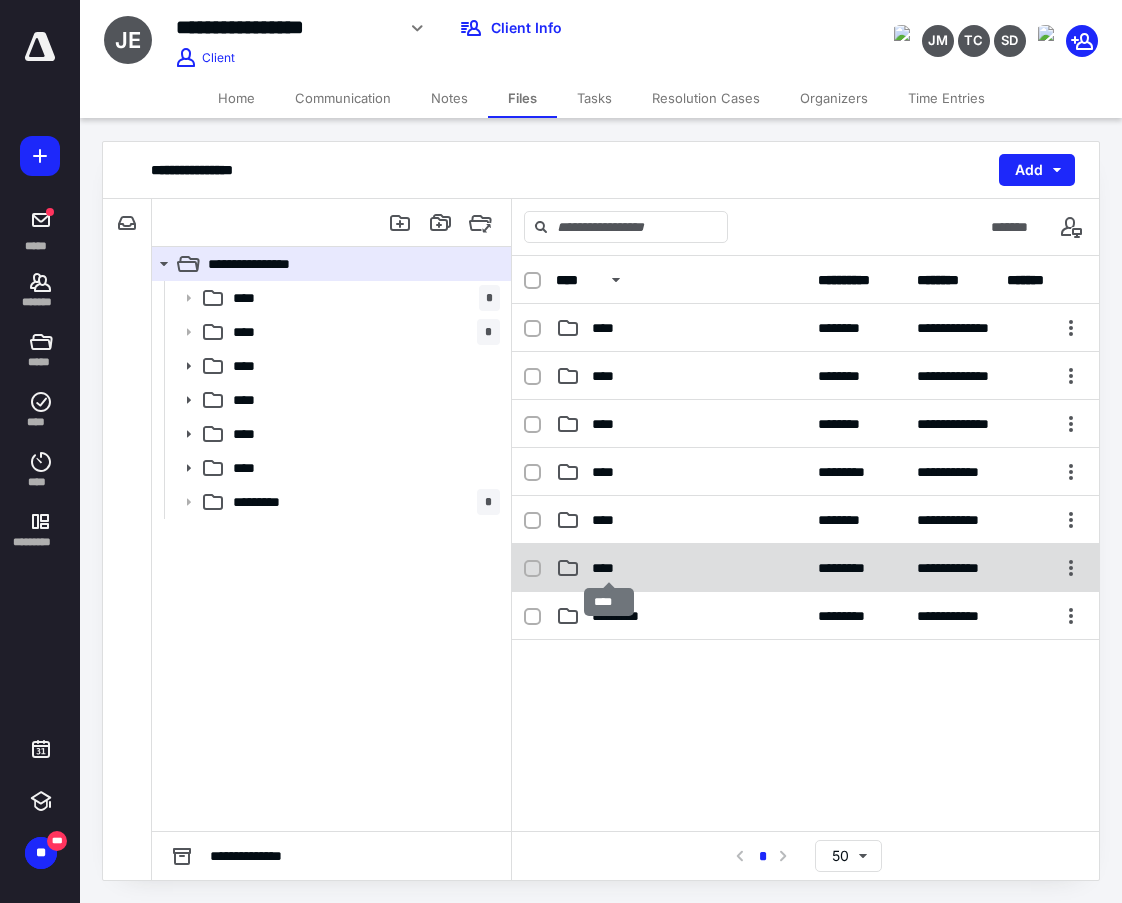 click on "****" at bounding box center (609, 568) 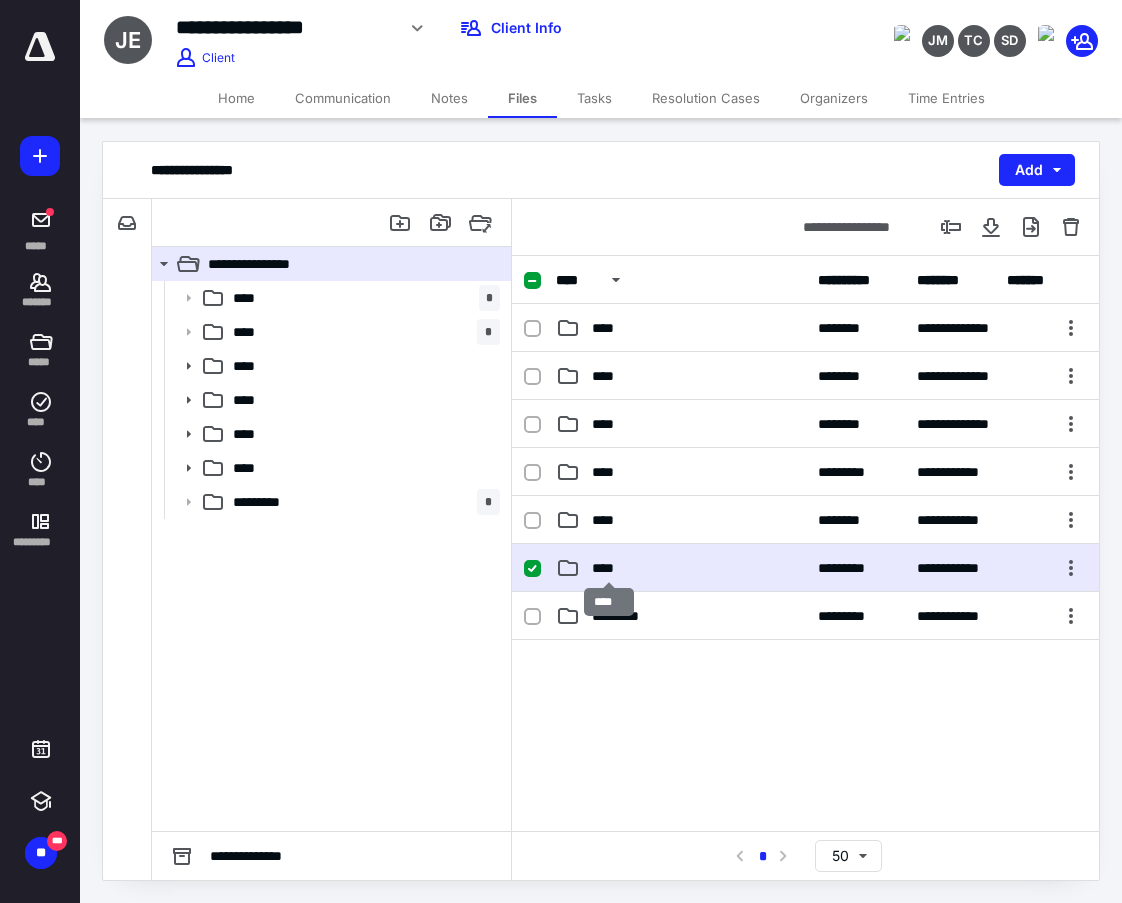 click on "****" at bounding box center [609, 568] 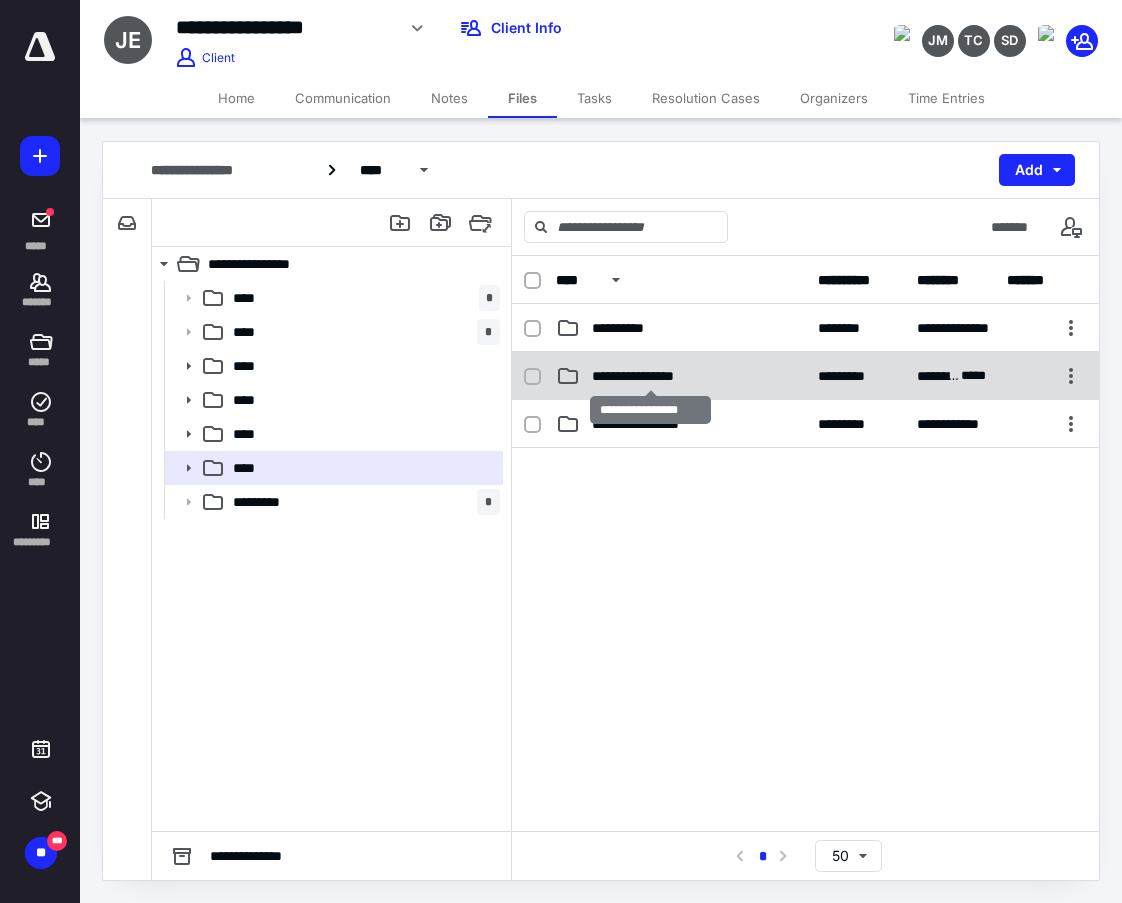 click on "**********" at bounding box center (650, 376) 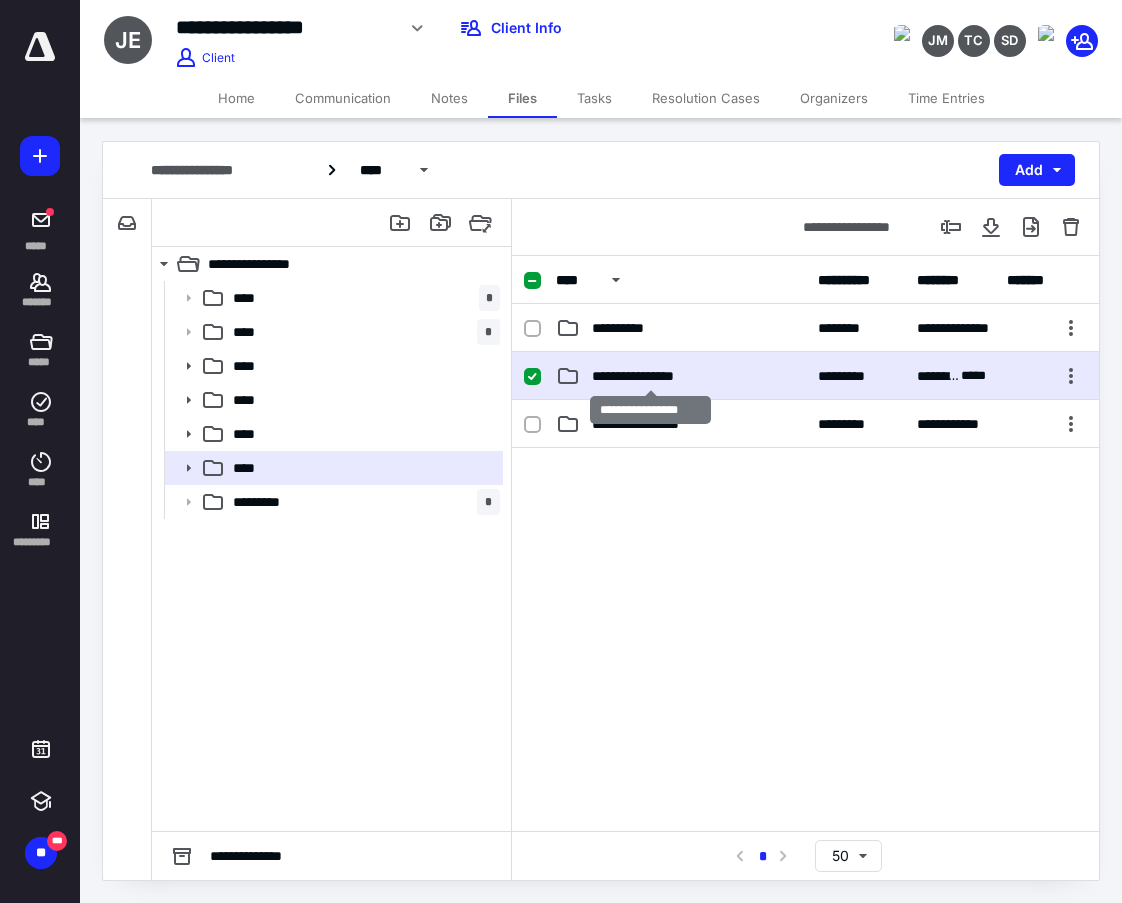 click on "**********" at bounding box center (650, 376) 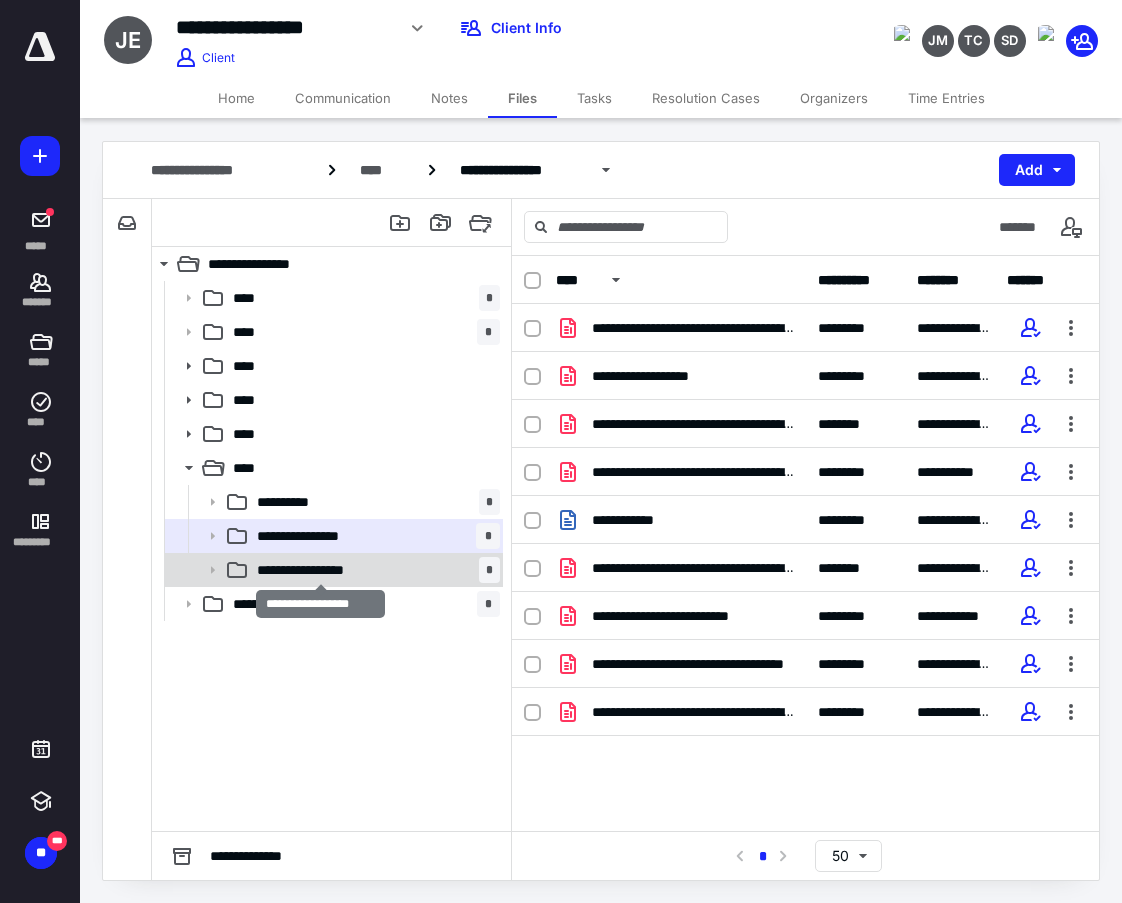 click on "**********" at bounding box center [320, 570] 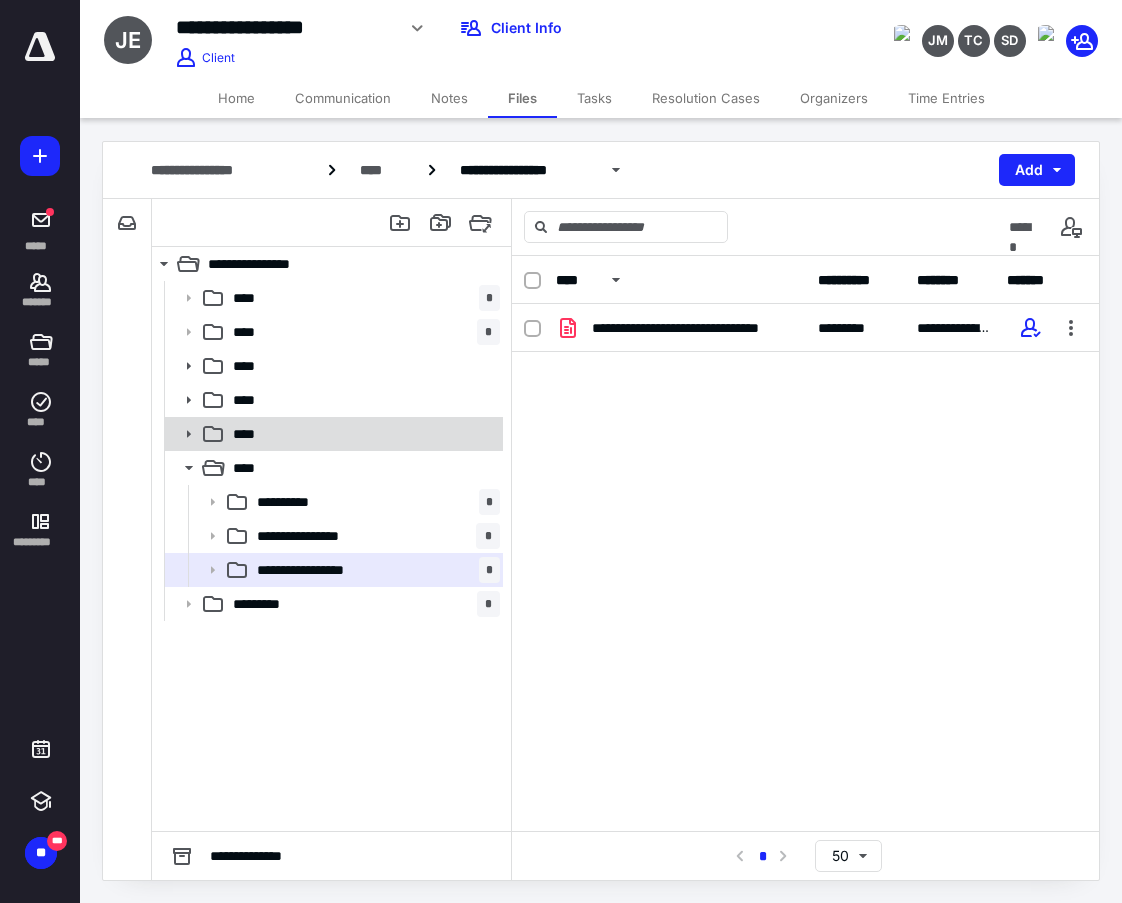 click on "****" at bounding box center [362, 434] 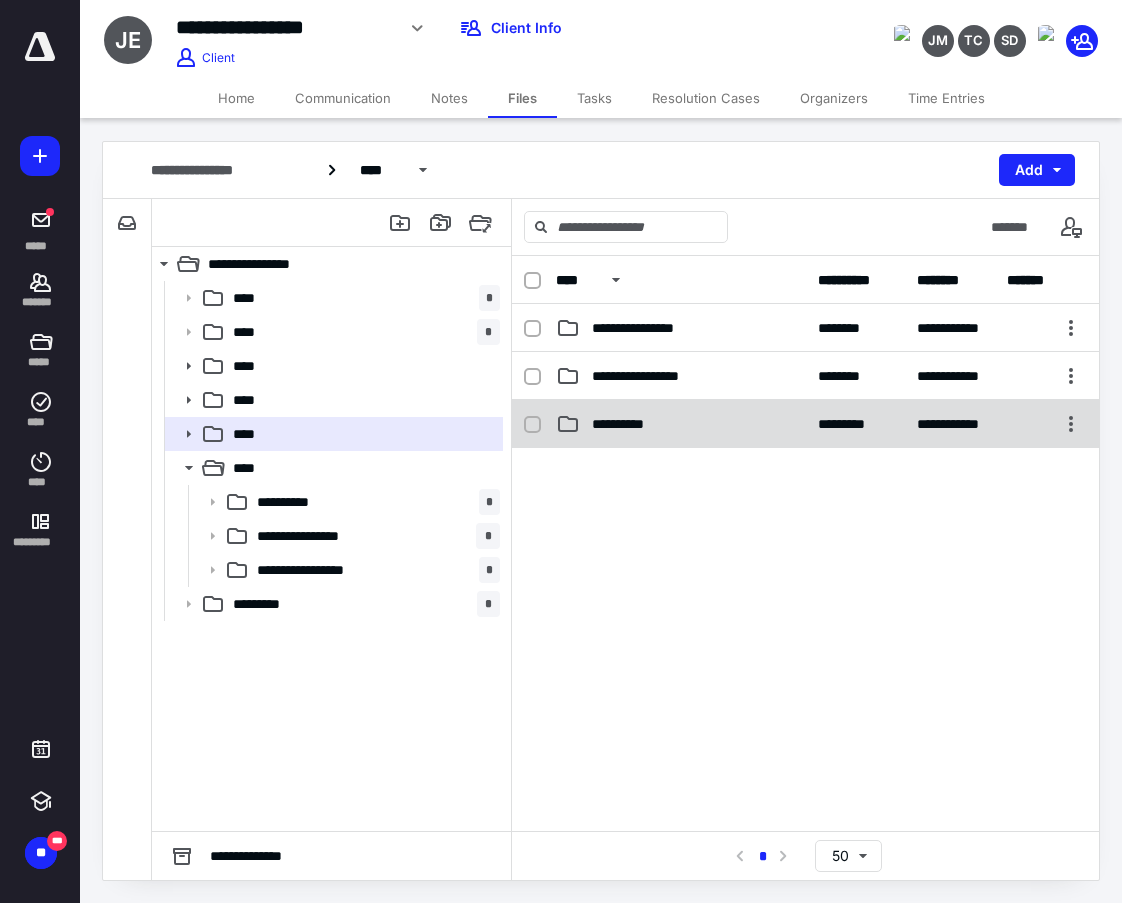 click on "**********" at bounding box center (627, 424) 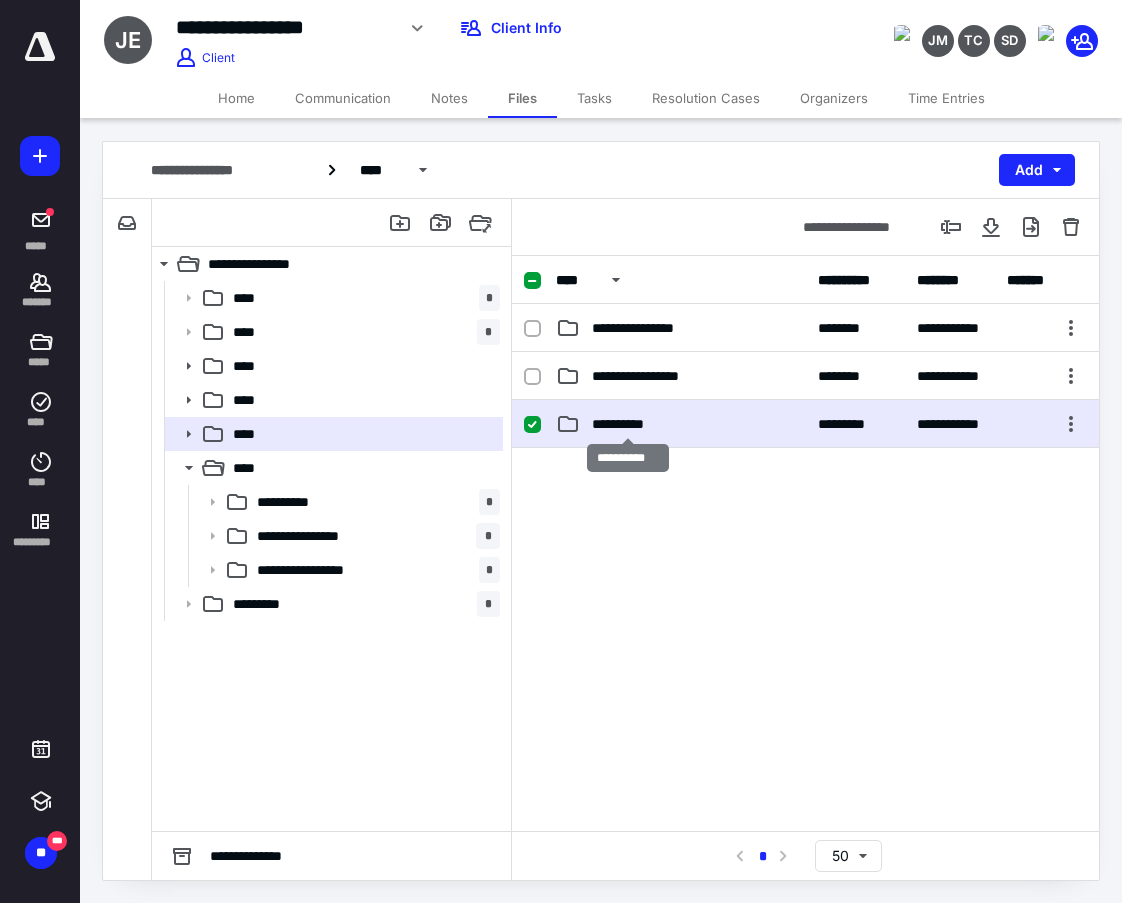 click on "**********" at bounding box center [627, 424] 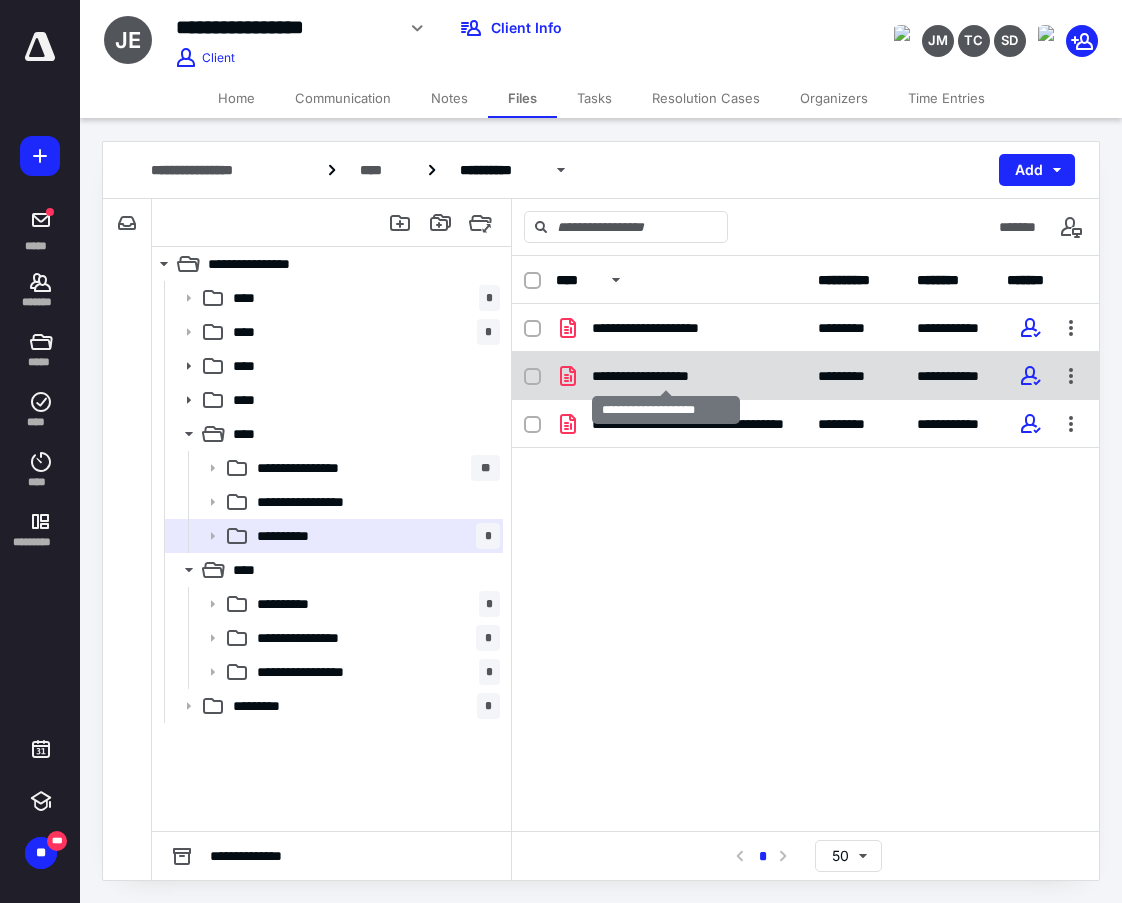 click on "**********" at bounding box center (665, 376) 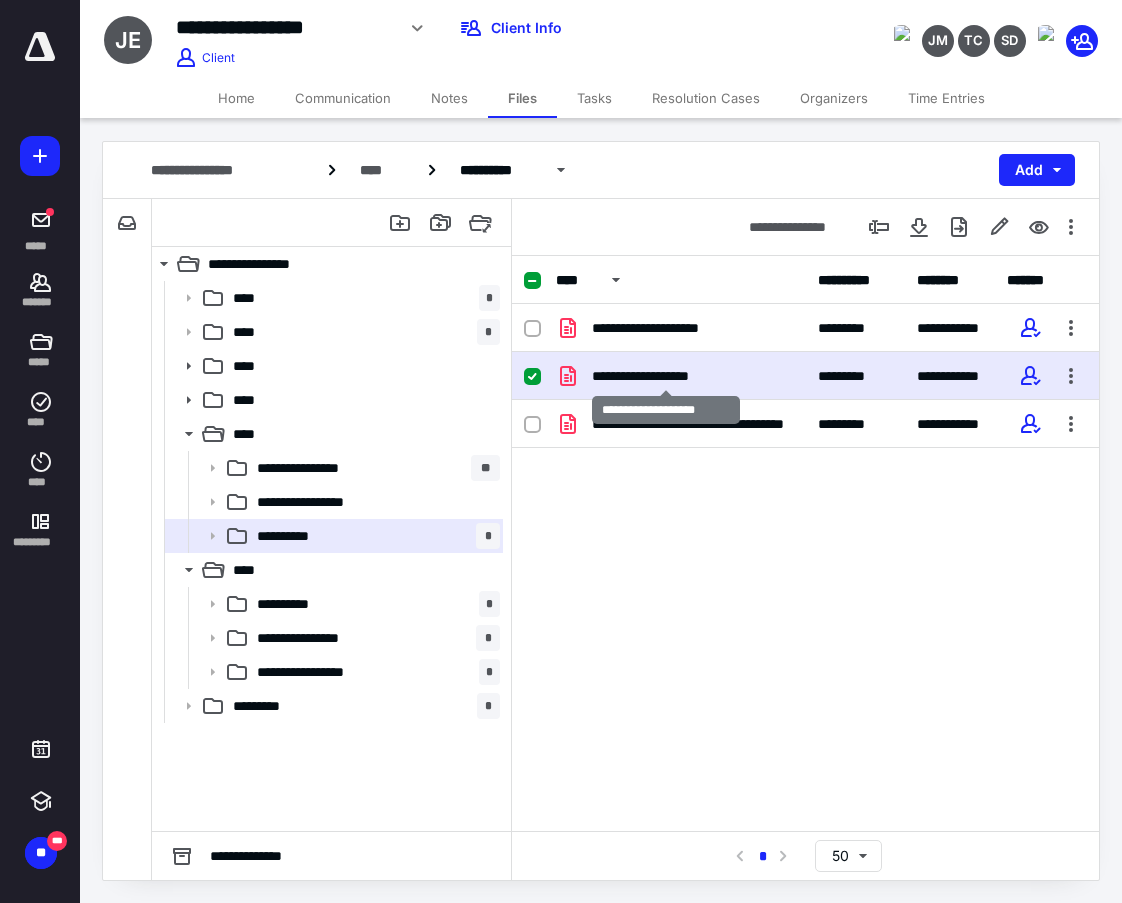 click on "**********" at bounding box center [665, 376] 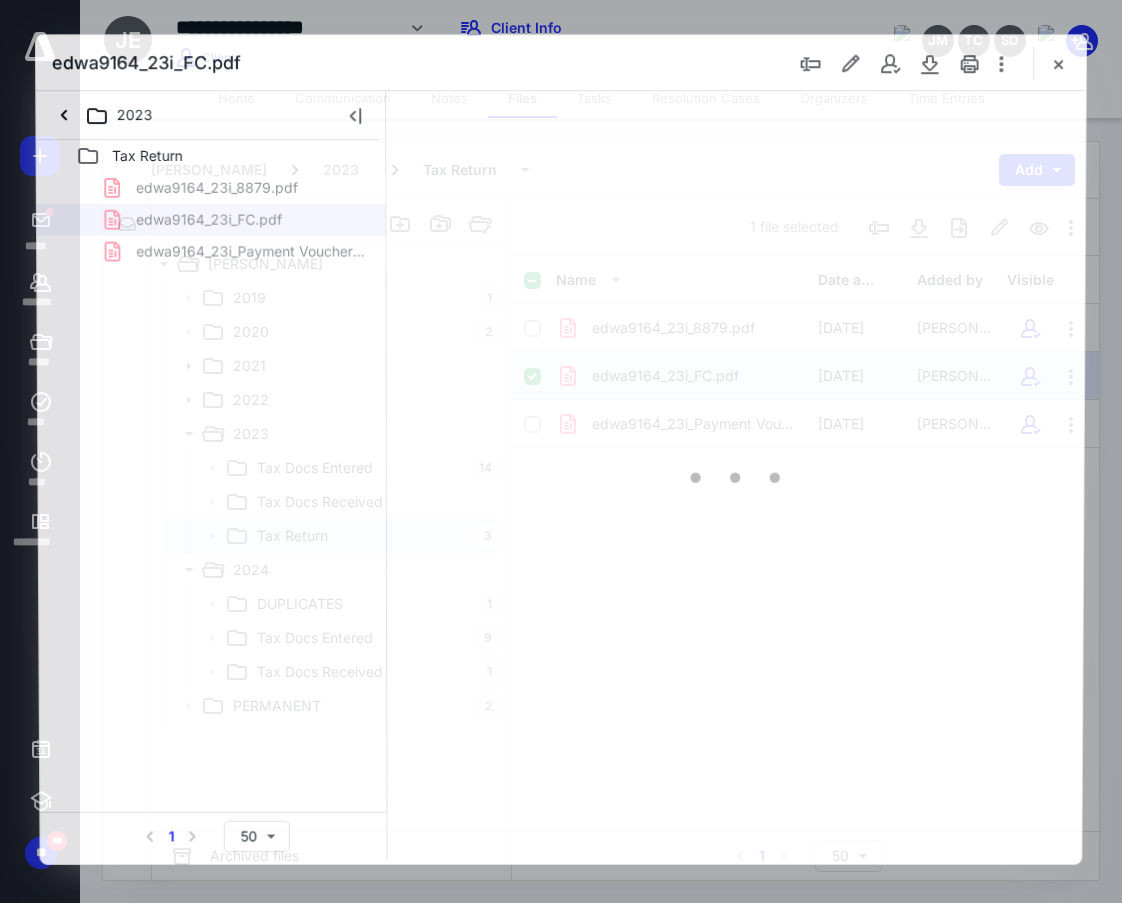 scroll, scrollTop: 0, scrollLeft: 0, axis: both 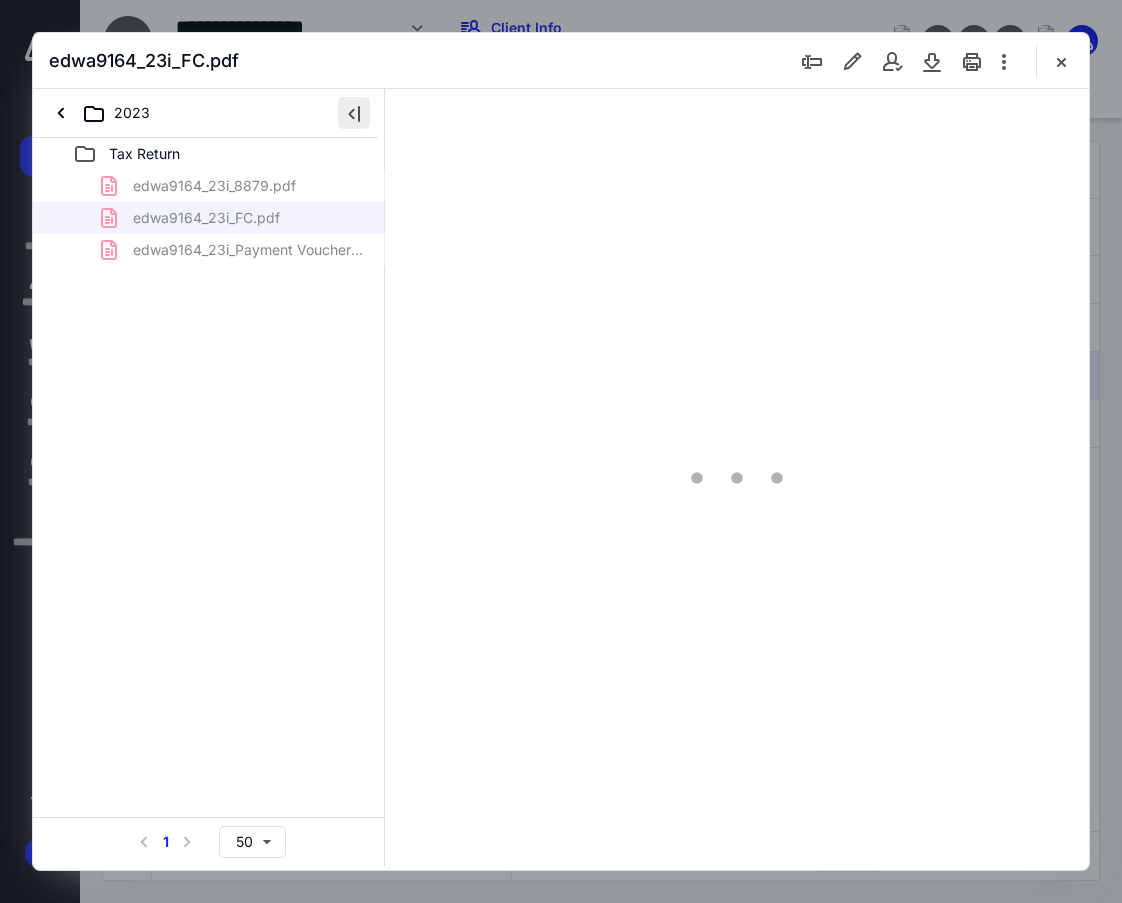 click at bounding box center [354, 113] 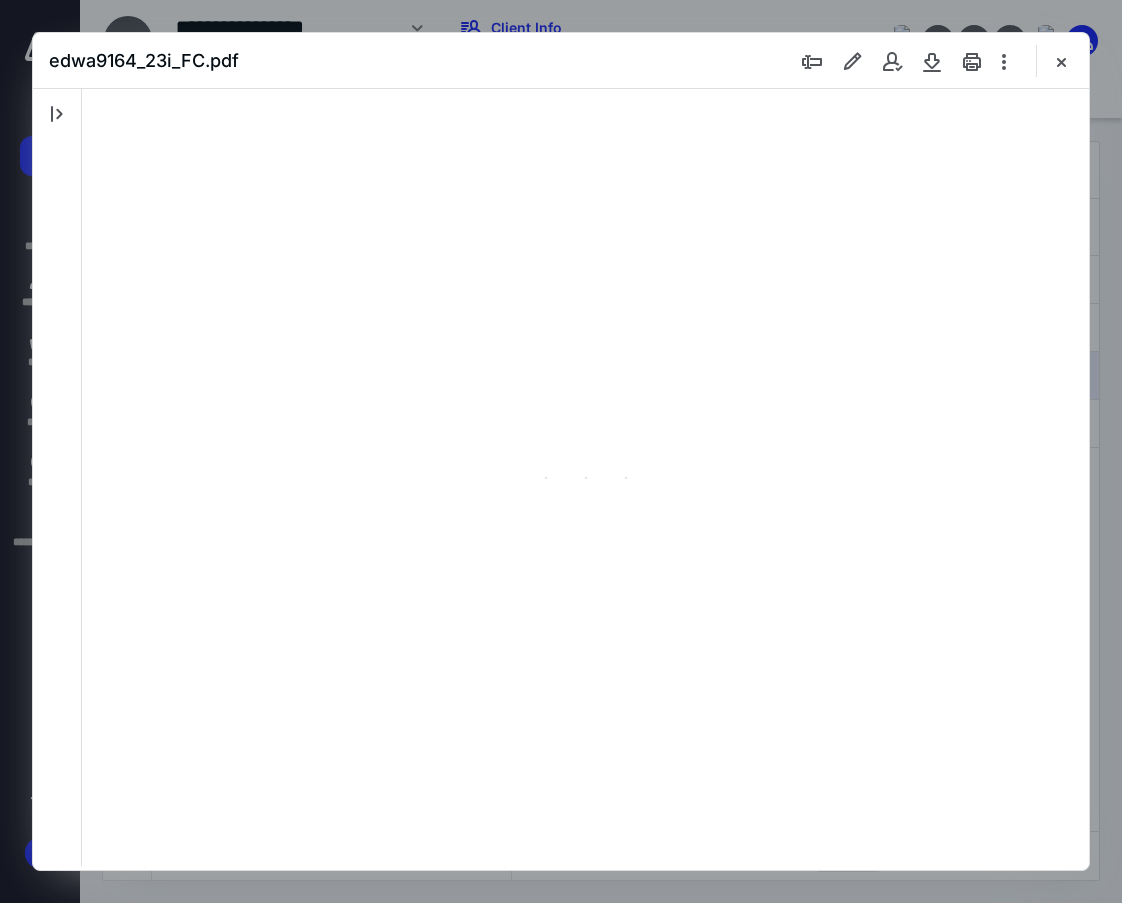 type on "88" 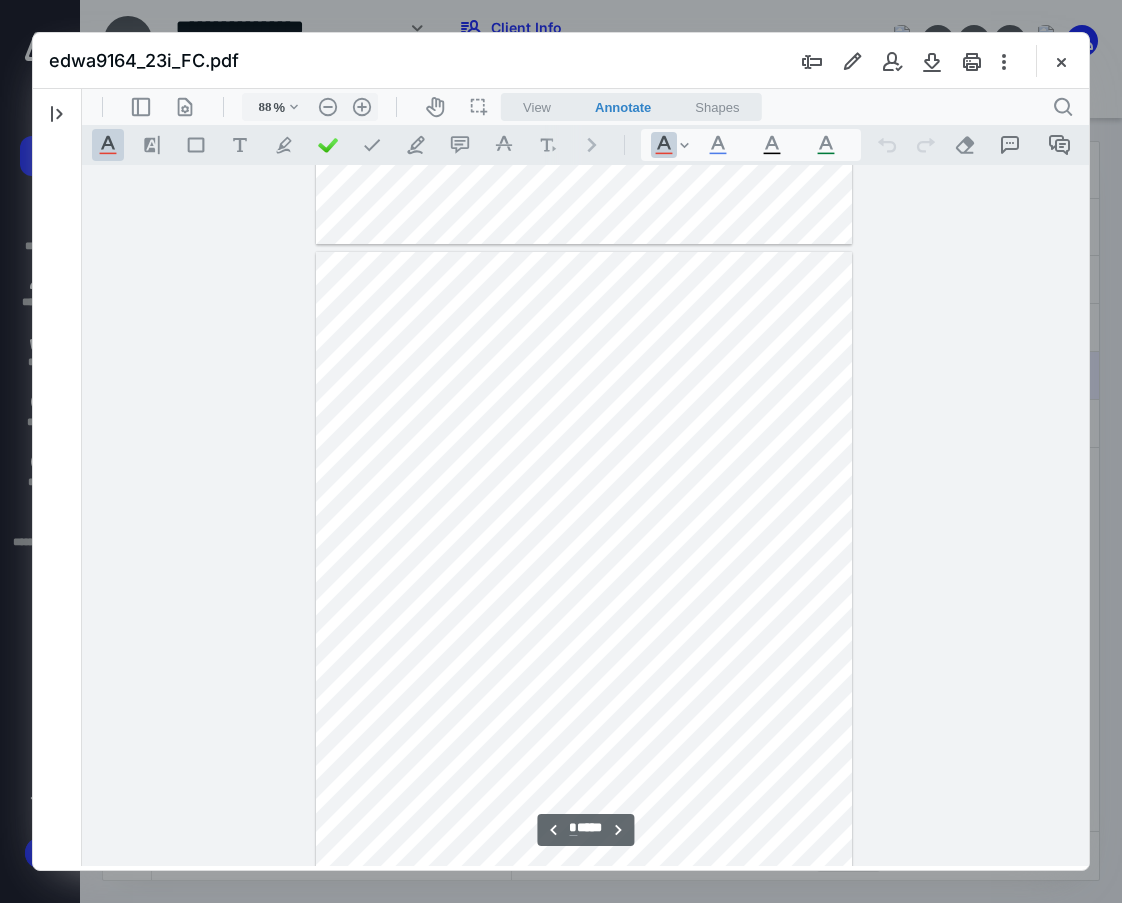 scroll, scrollTop: 780, scrollLeft: 0, axis: vertical 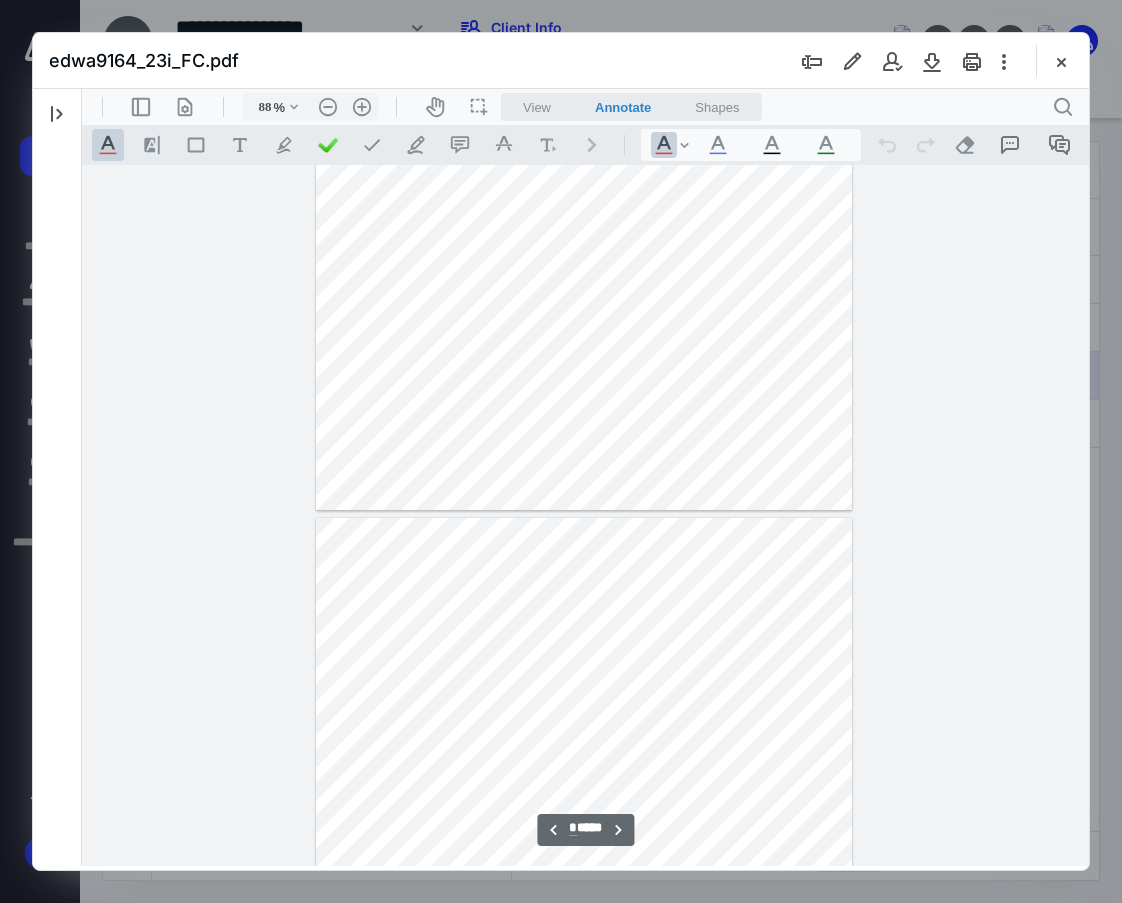 type on "*" 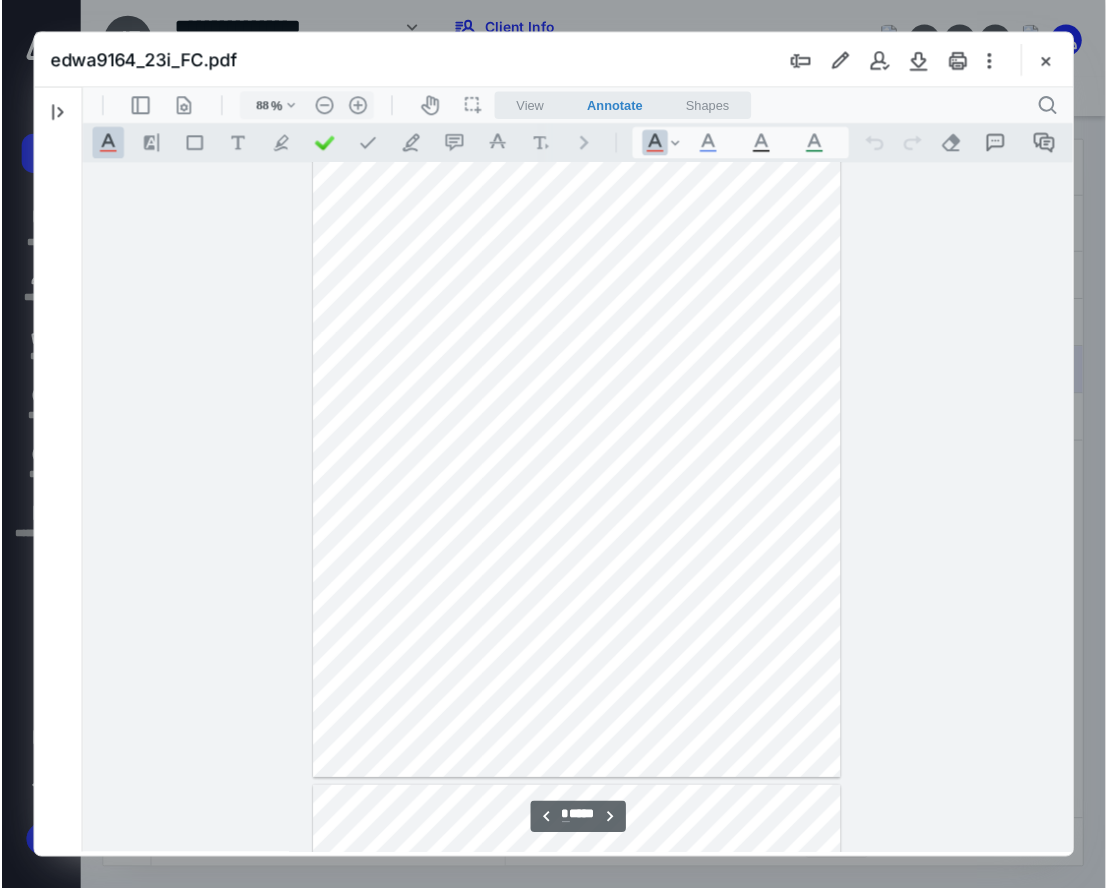 scroll, scrollTop: 2880, scrollLeft: 0, axis: vertical 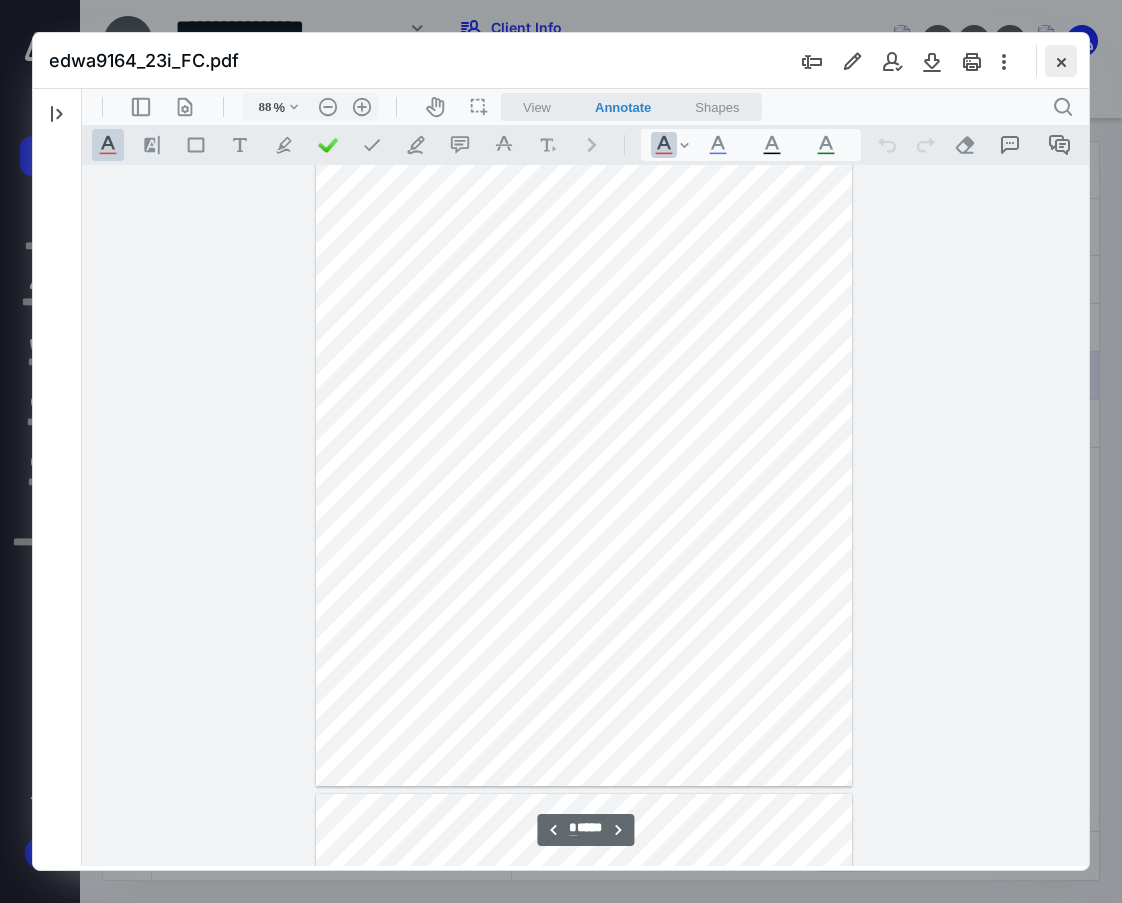 click at bounding box center [1061, 61] 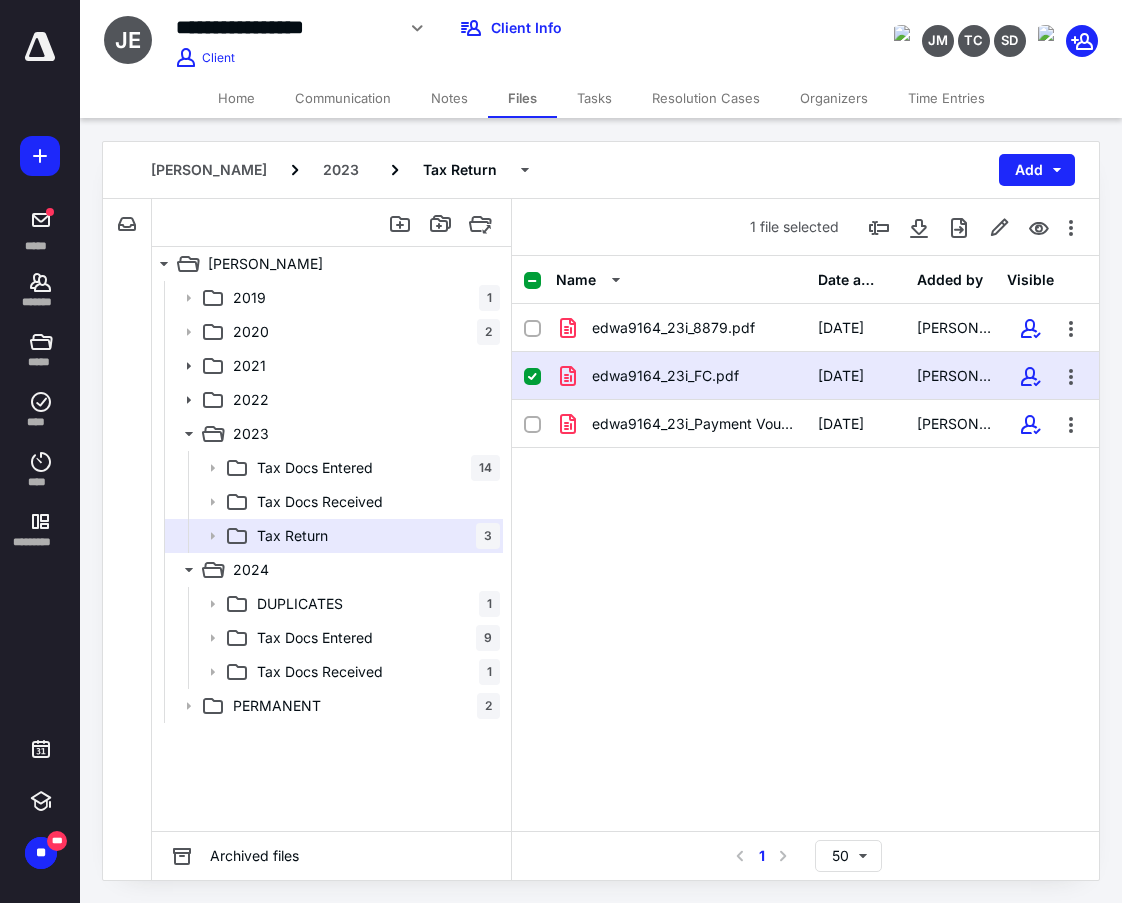 drag, startPoint x: 601, startPoint y: 86, endPoint x: 625, endPoint y: 54, distance: 40 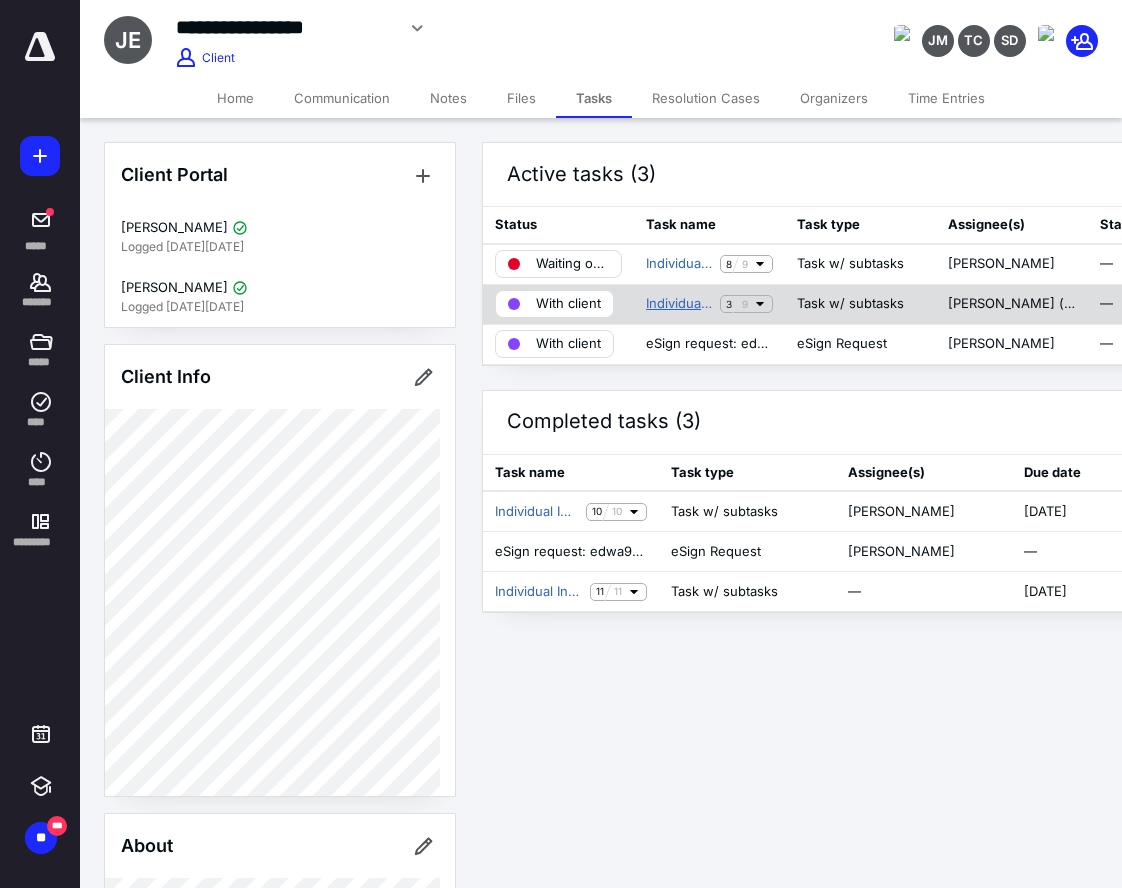 click on "Individual Income Tax Preparation" at bounding box center [679, 304] 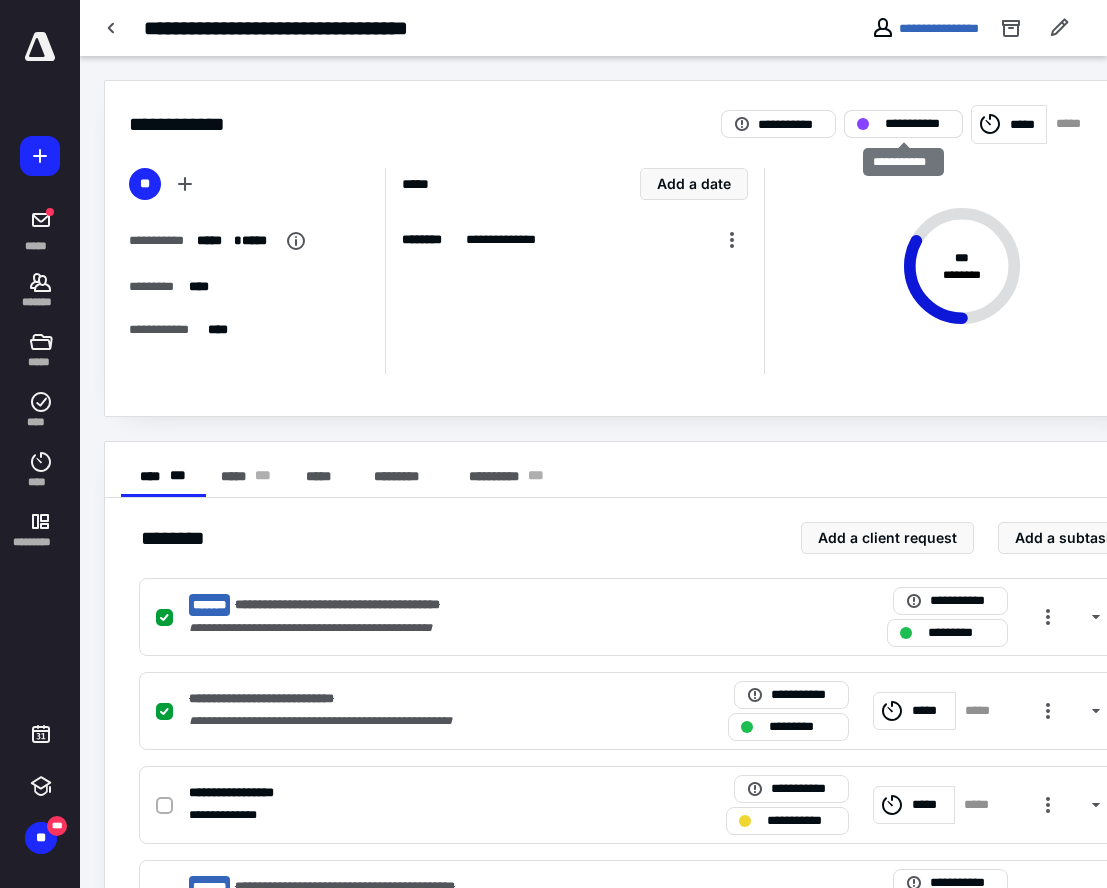 click on "**********" at bounding box center [917, 124] 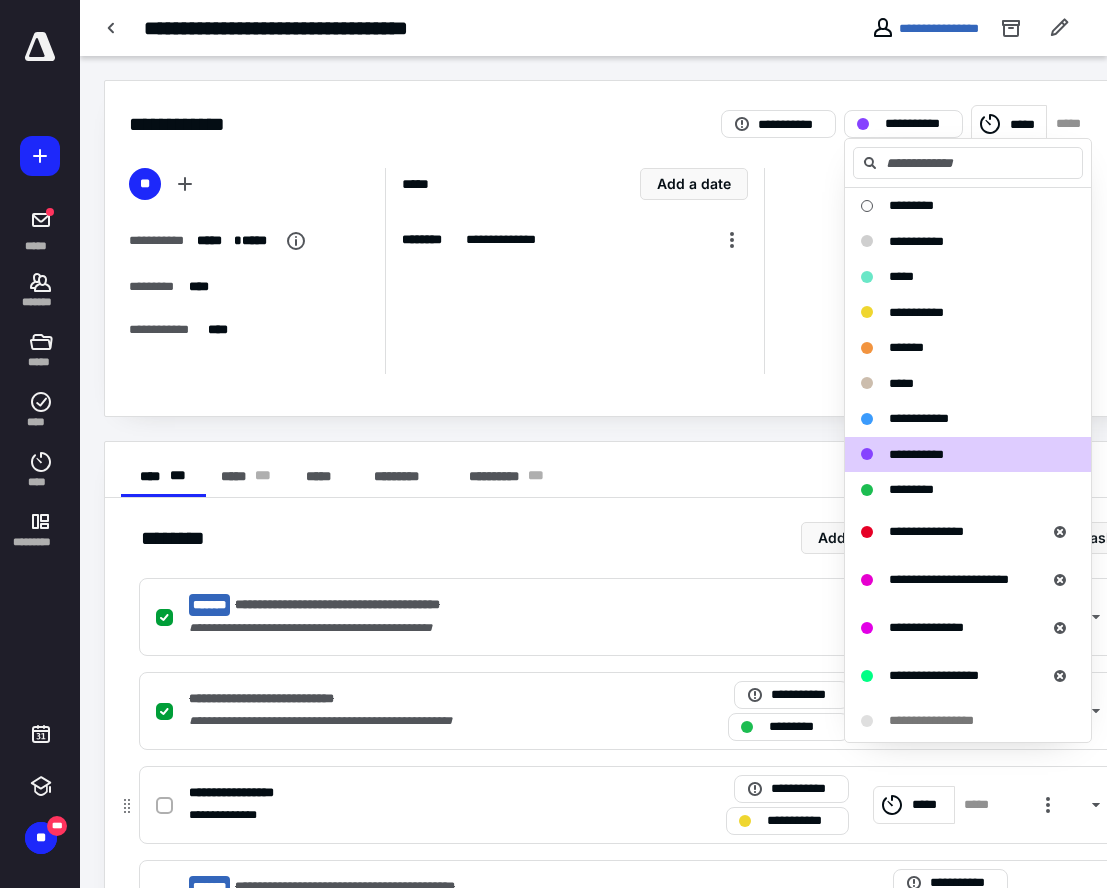 click at bounding box center [164, 806] 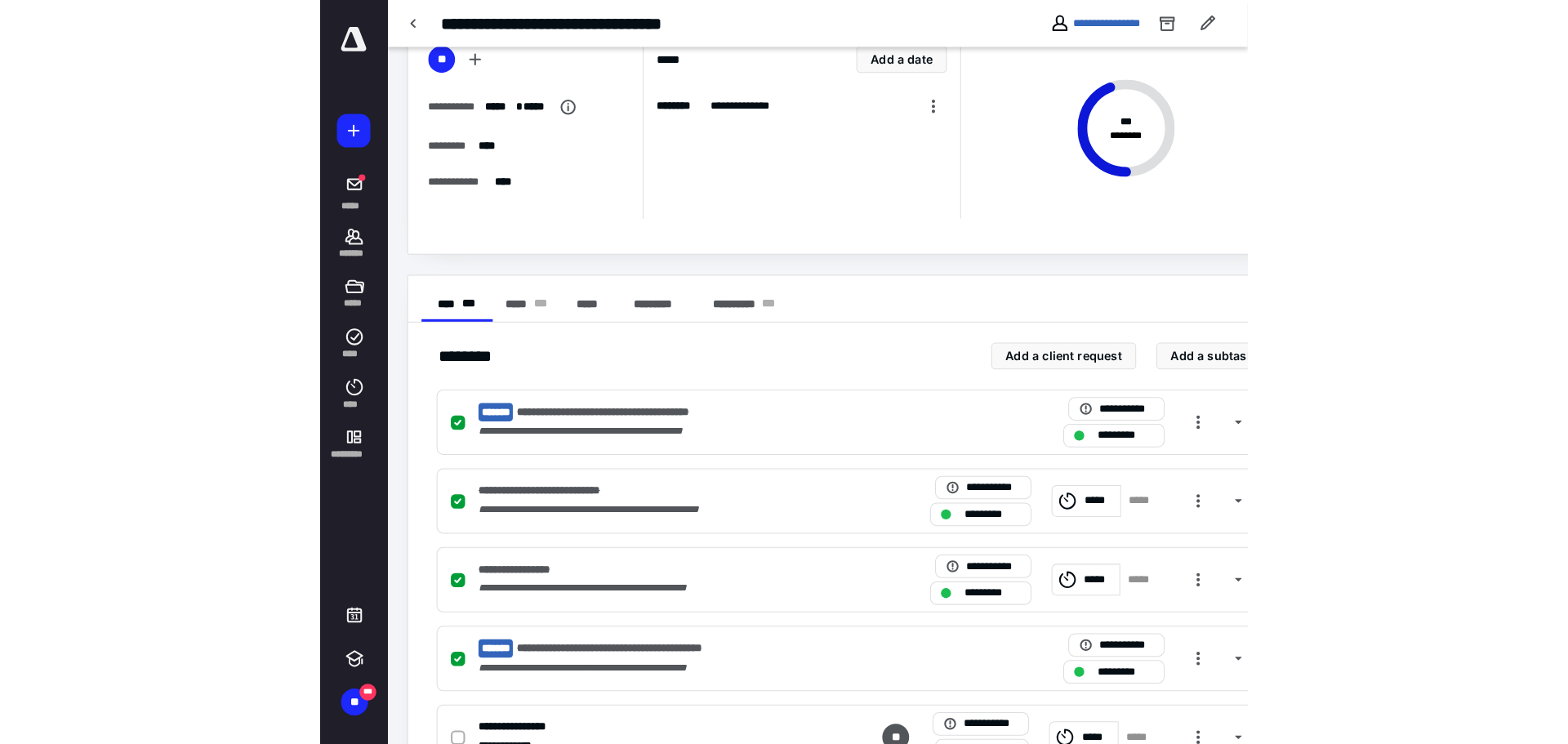 scroll, scrollTop: 0, scrollLeft: 0, axis: both 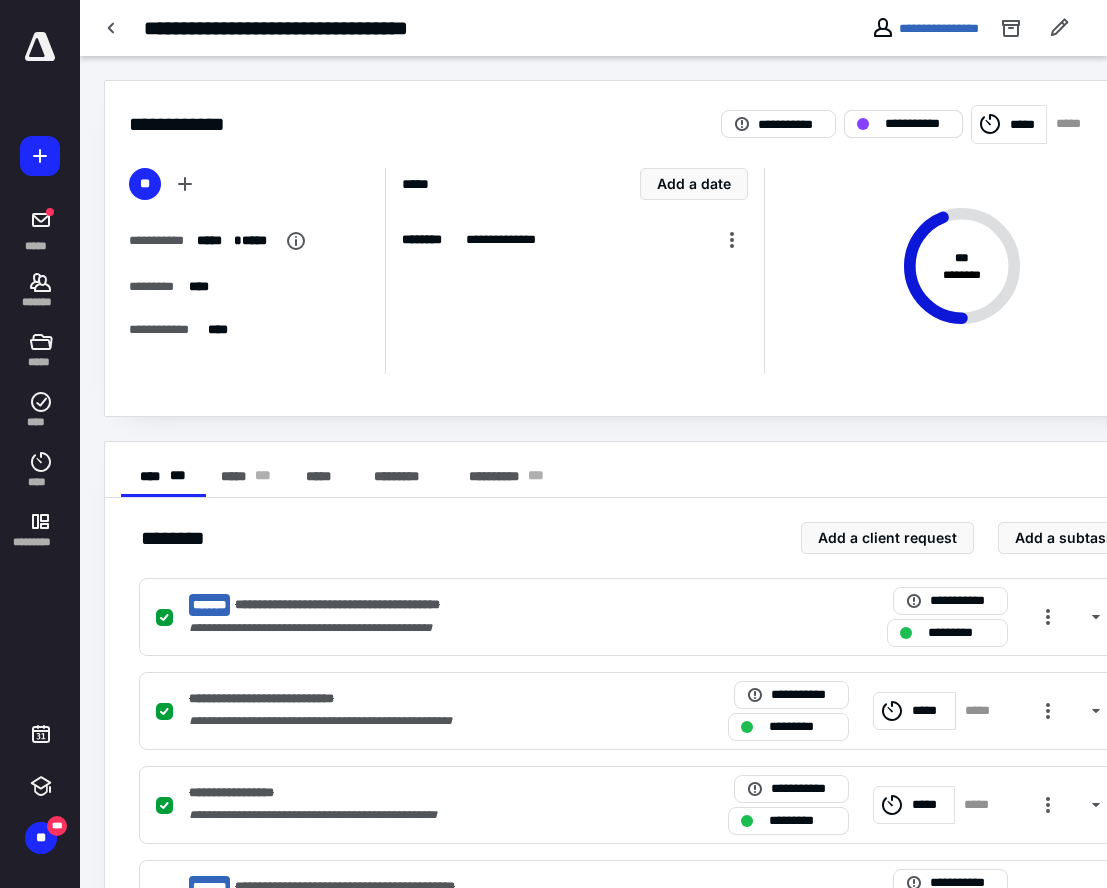 click on "**********" at bounding box center (917, 124) 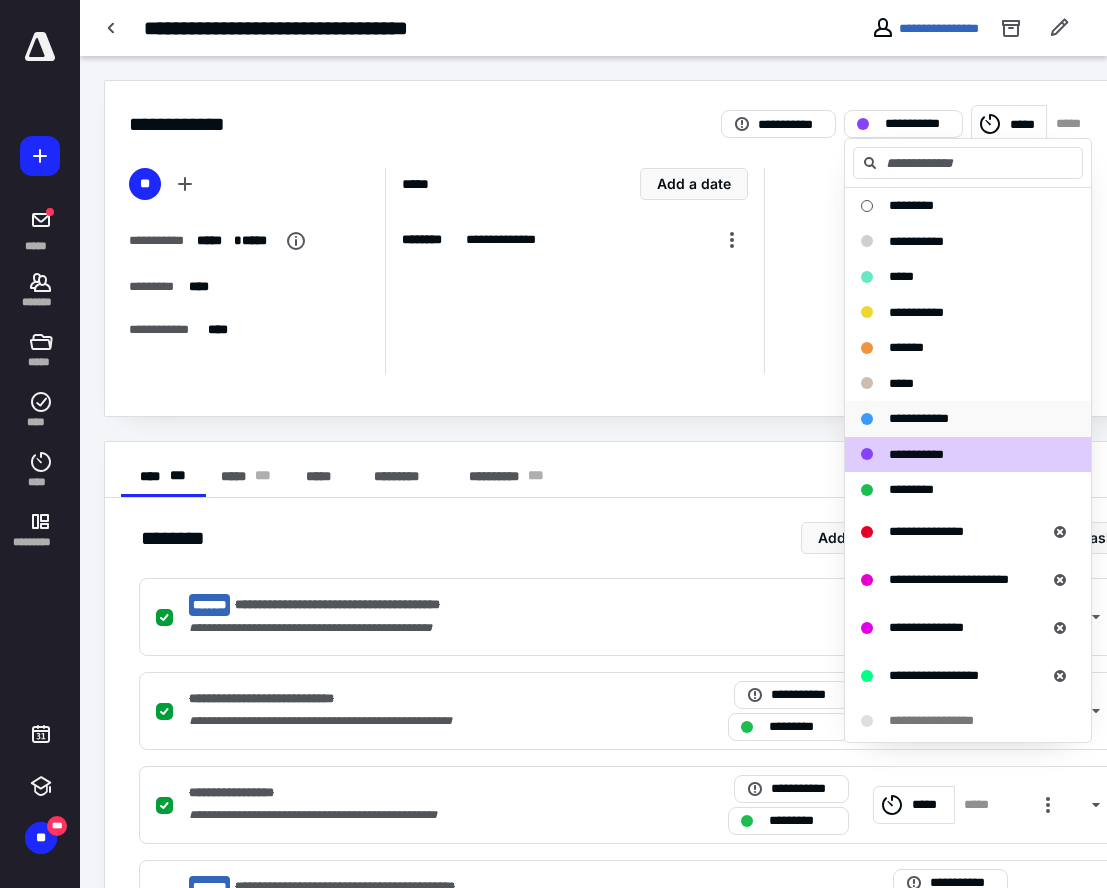 click on "**********" at bounding box center (919, 418) 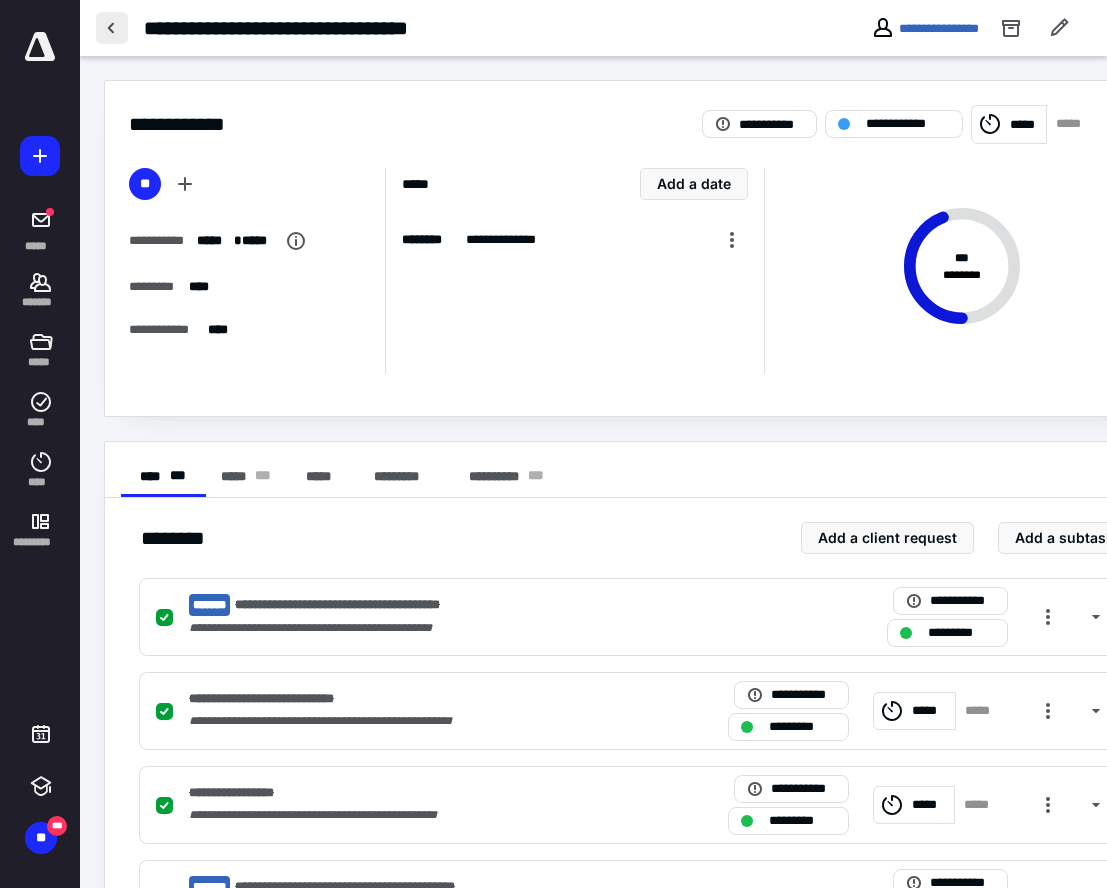 click at bounding box center [112, 28] 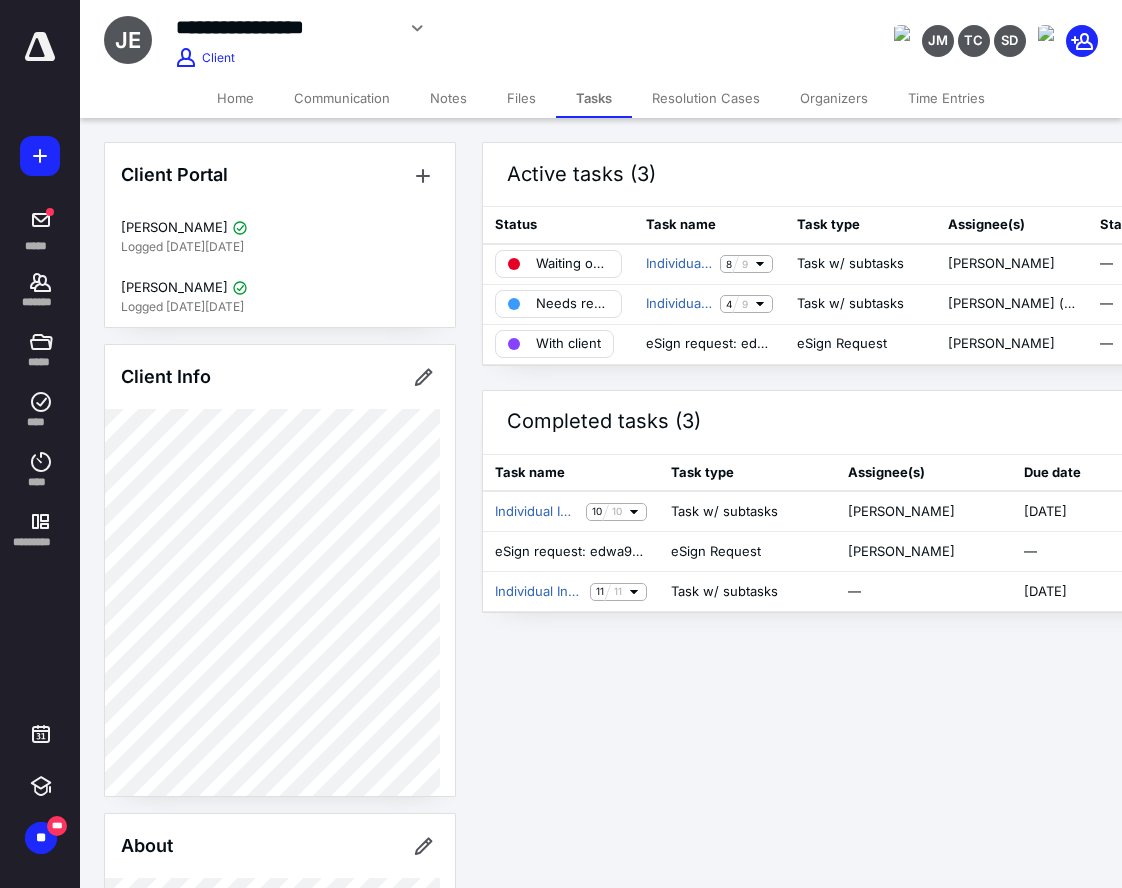 click on "**********" at bounding box center [561, 444] 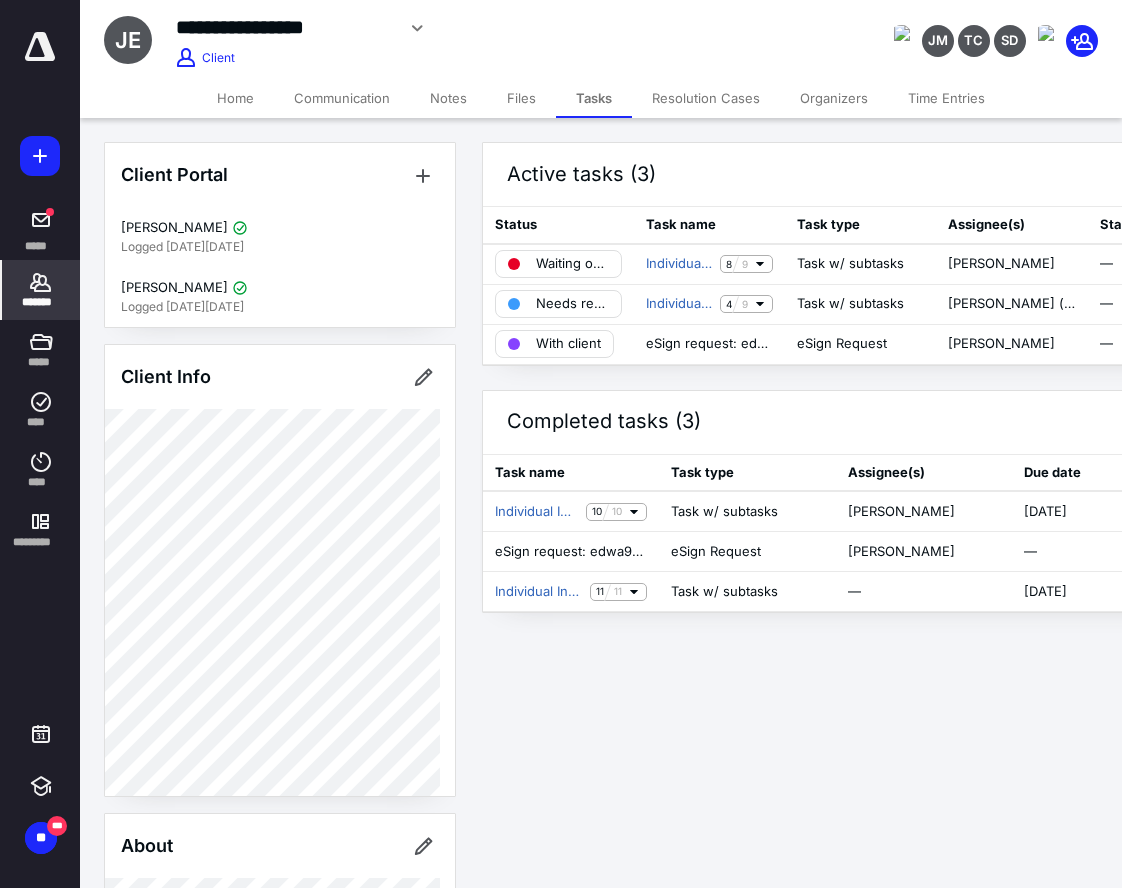 click 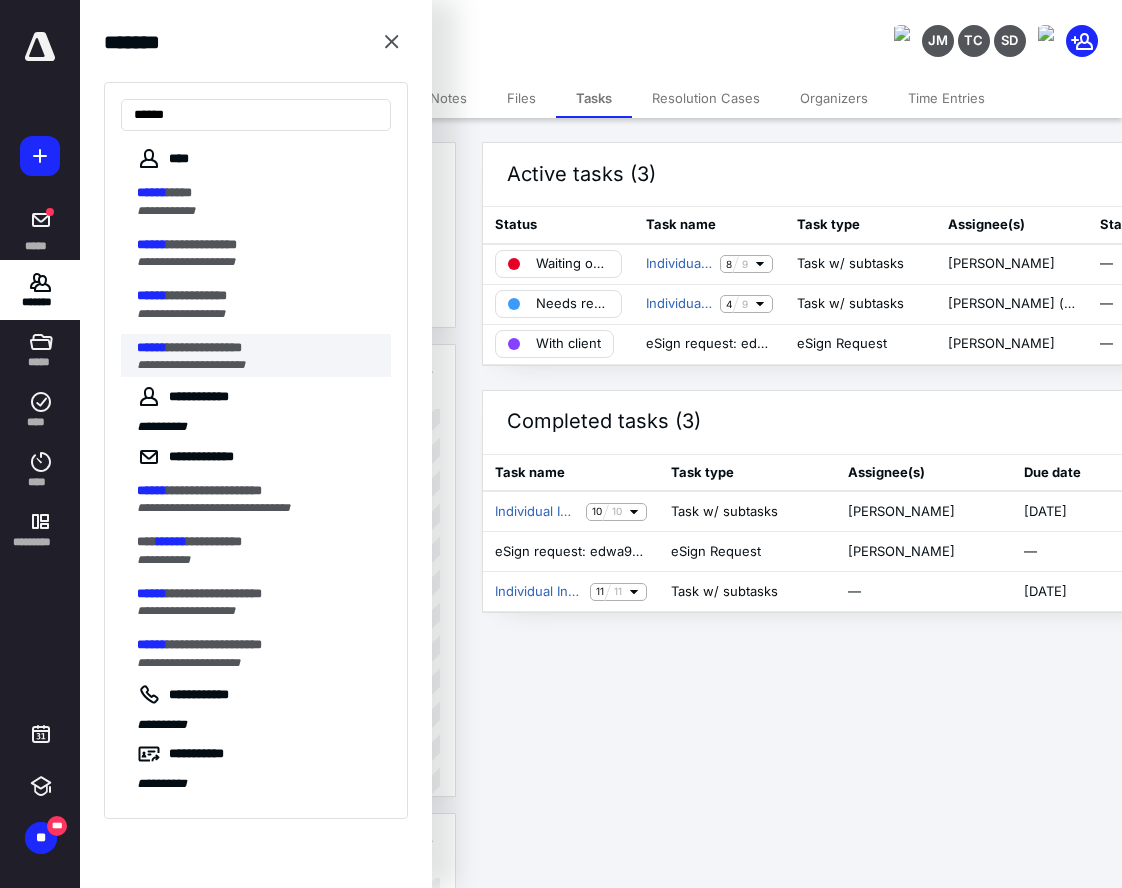 type on "******" 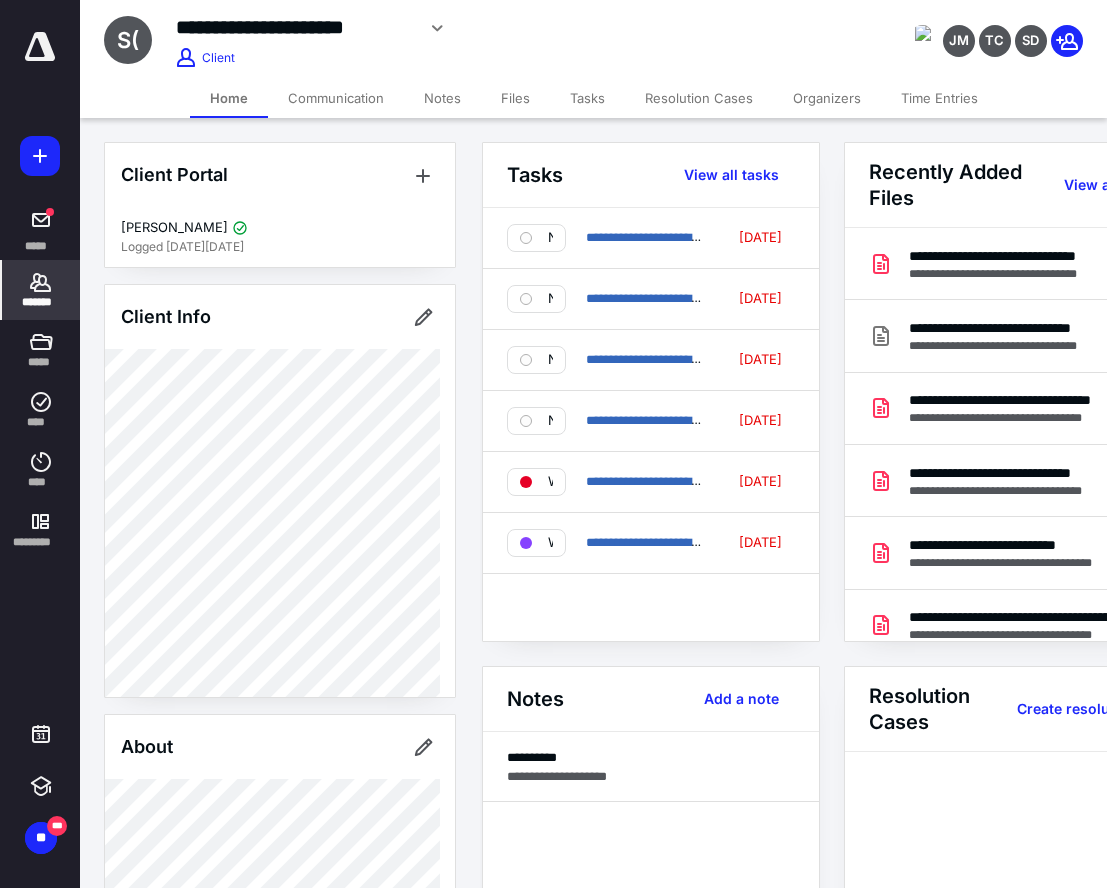 click on "**********" at bounding box center (651, 424) 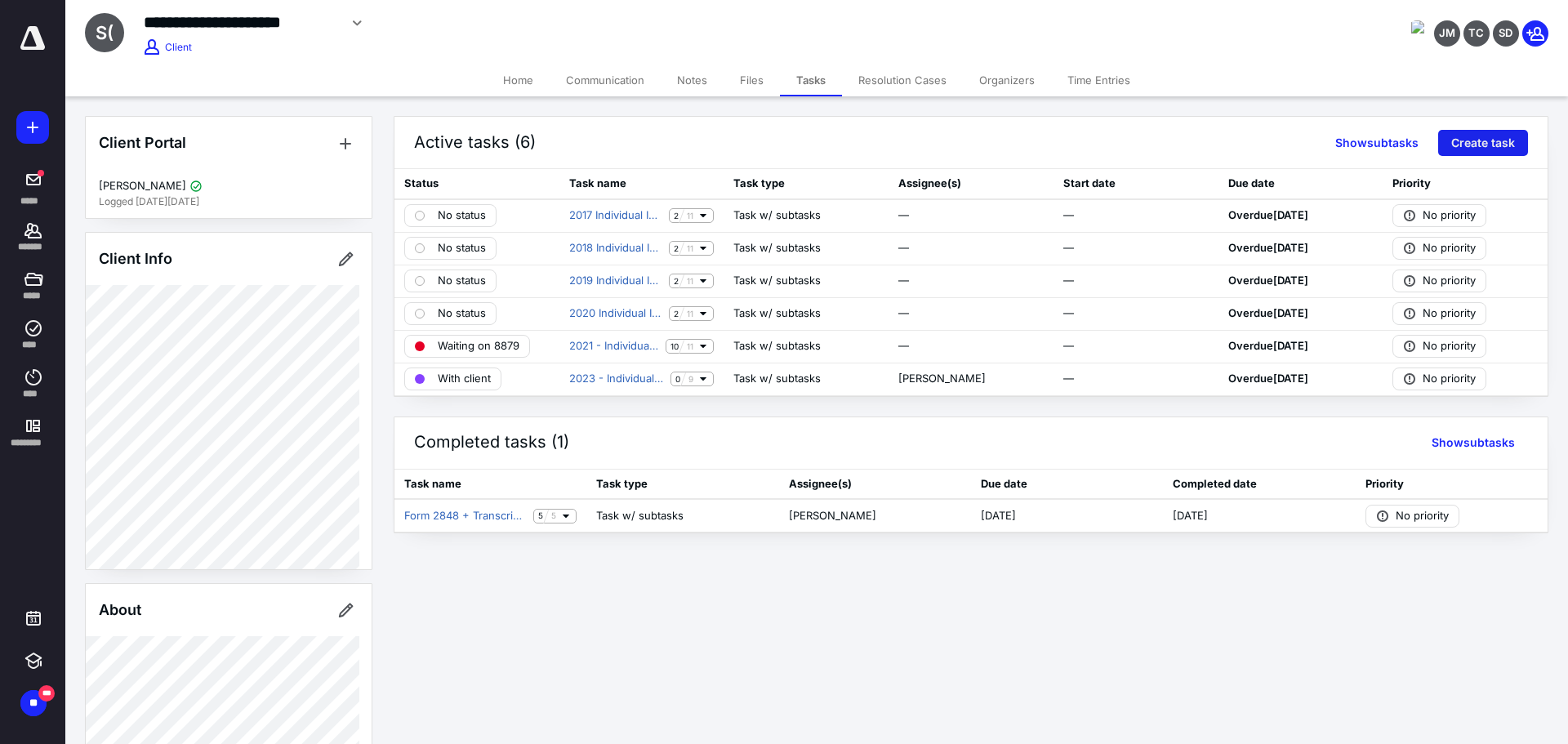 click on "Create task" at bounding box center [1483, 143] 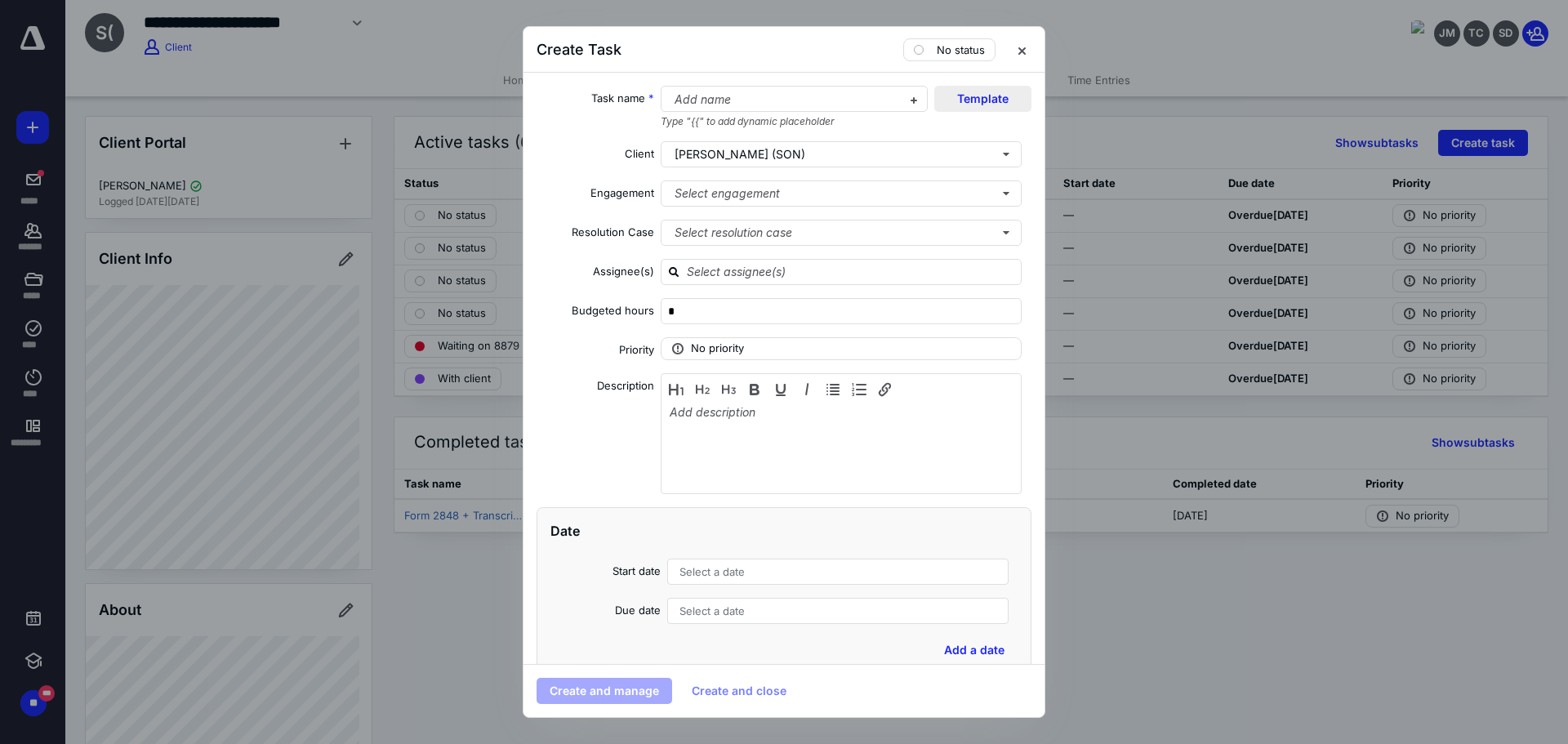 click on "Template" at bounding box center [982, 99] 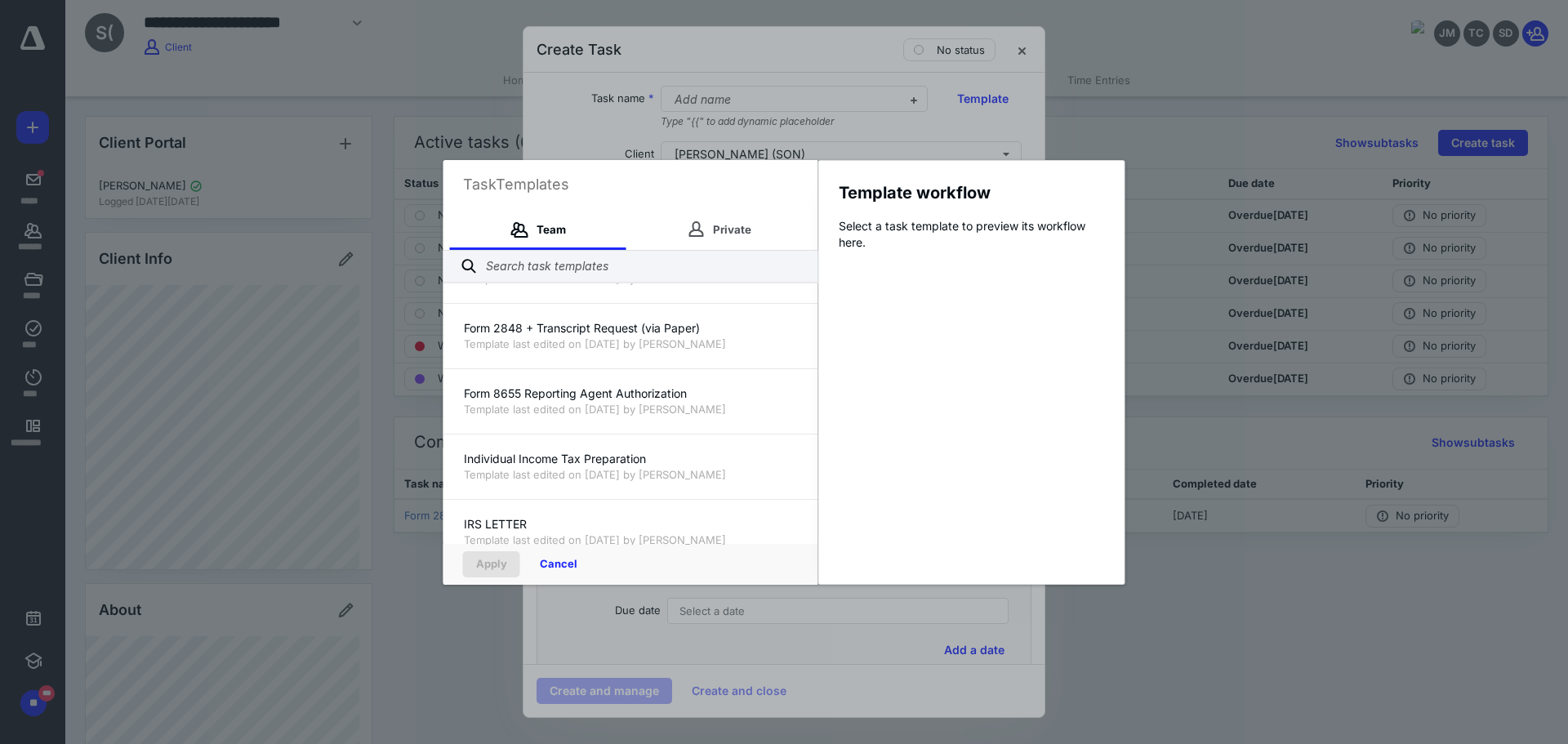 scroll, scrollTop: 817, scrollLeft: 0, axis: vertical 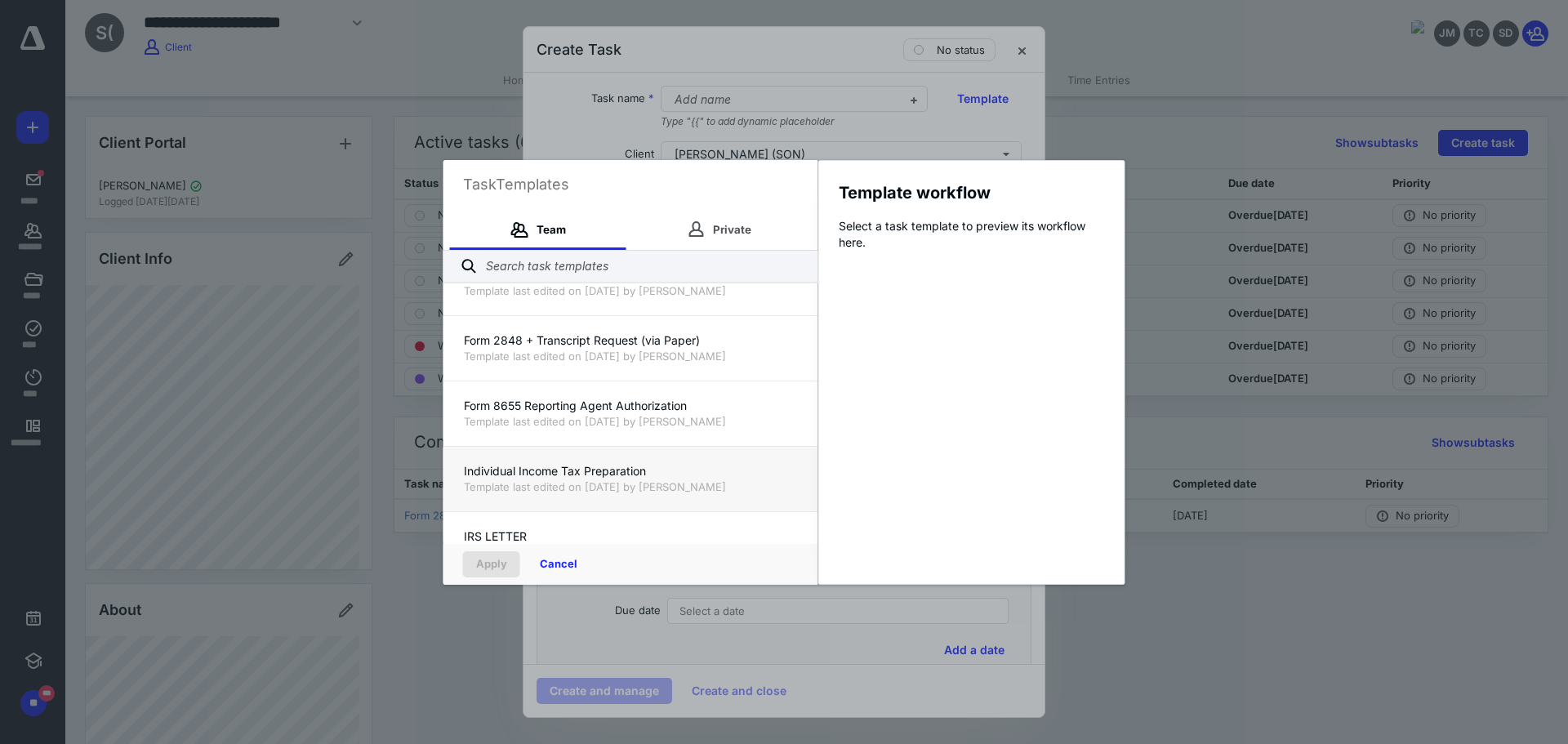 click on "Individual Income Tax Preparation" at bounding box center [630, 471] 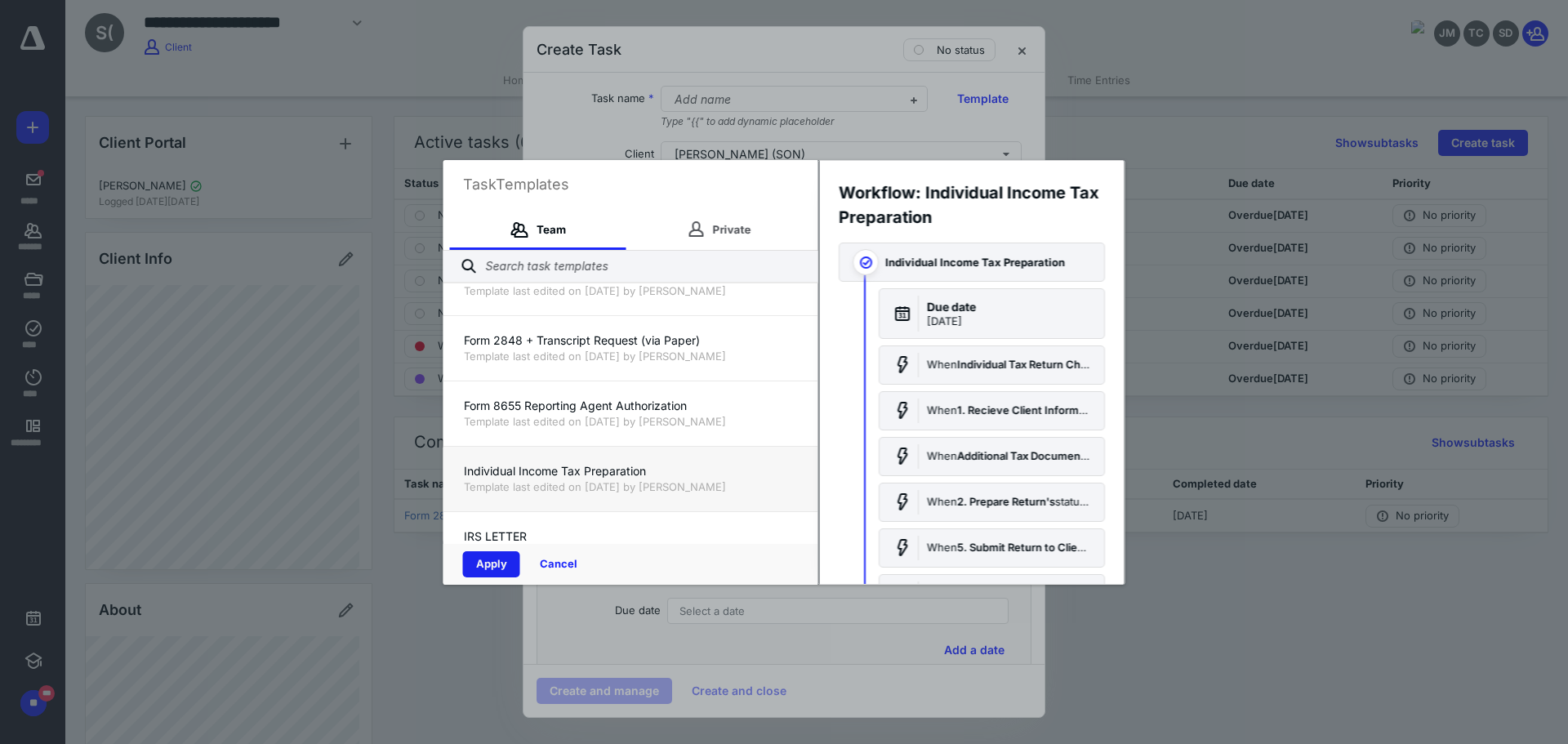 drag, startPoint x: 484, startPoint y: 559, endPoint x: 624, endPoint y: 383, distance: 224.8911 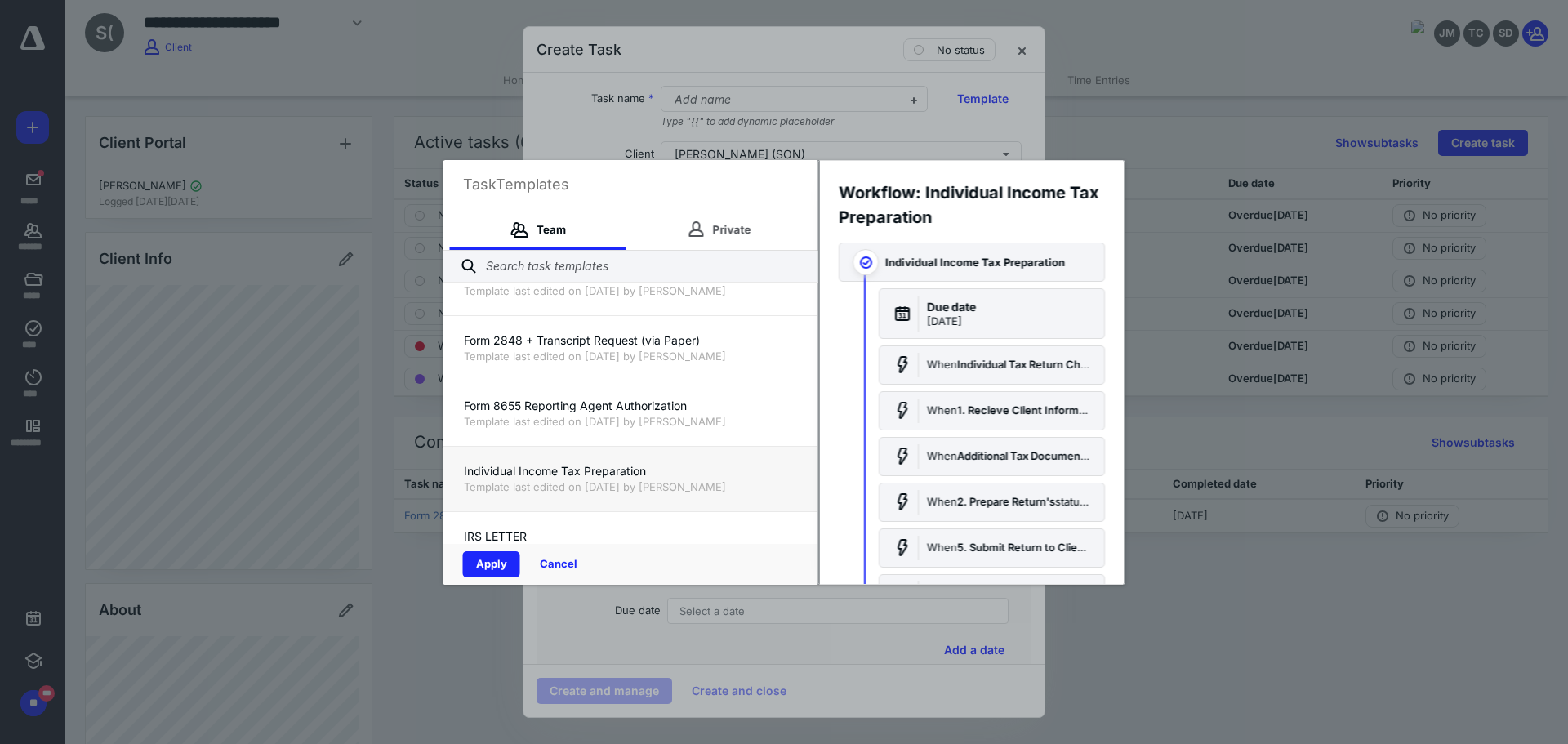 checkbox on "true" 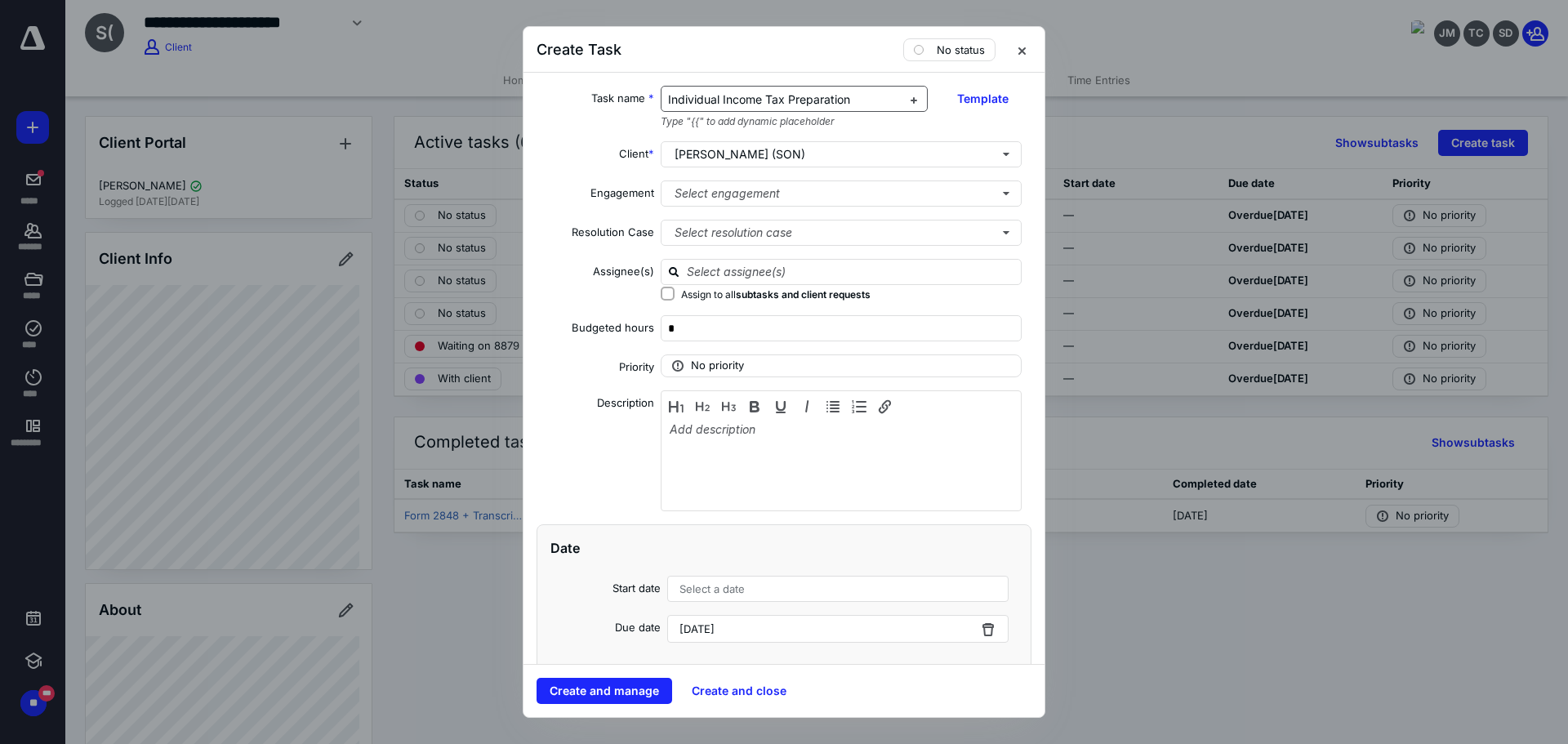 click on "Individual Income Tax Preparation" at bounding box center (759, 99) 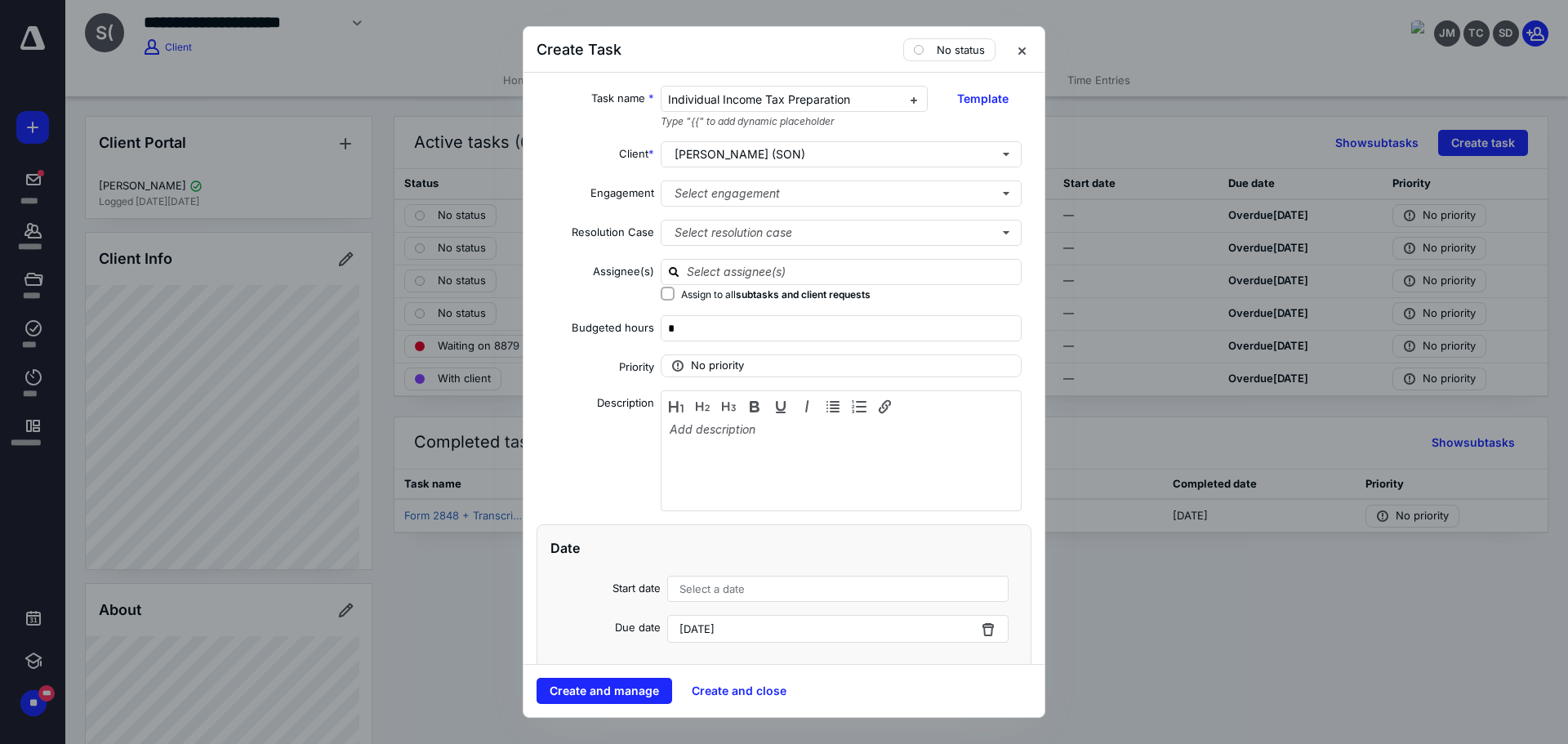 type 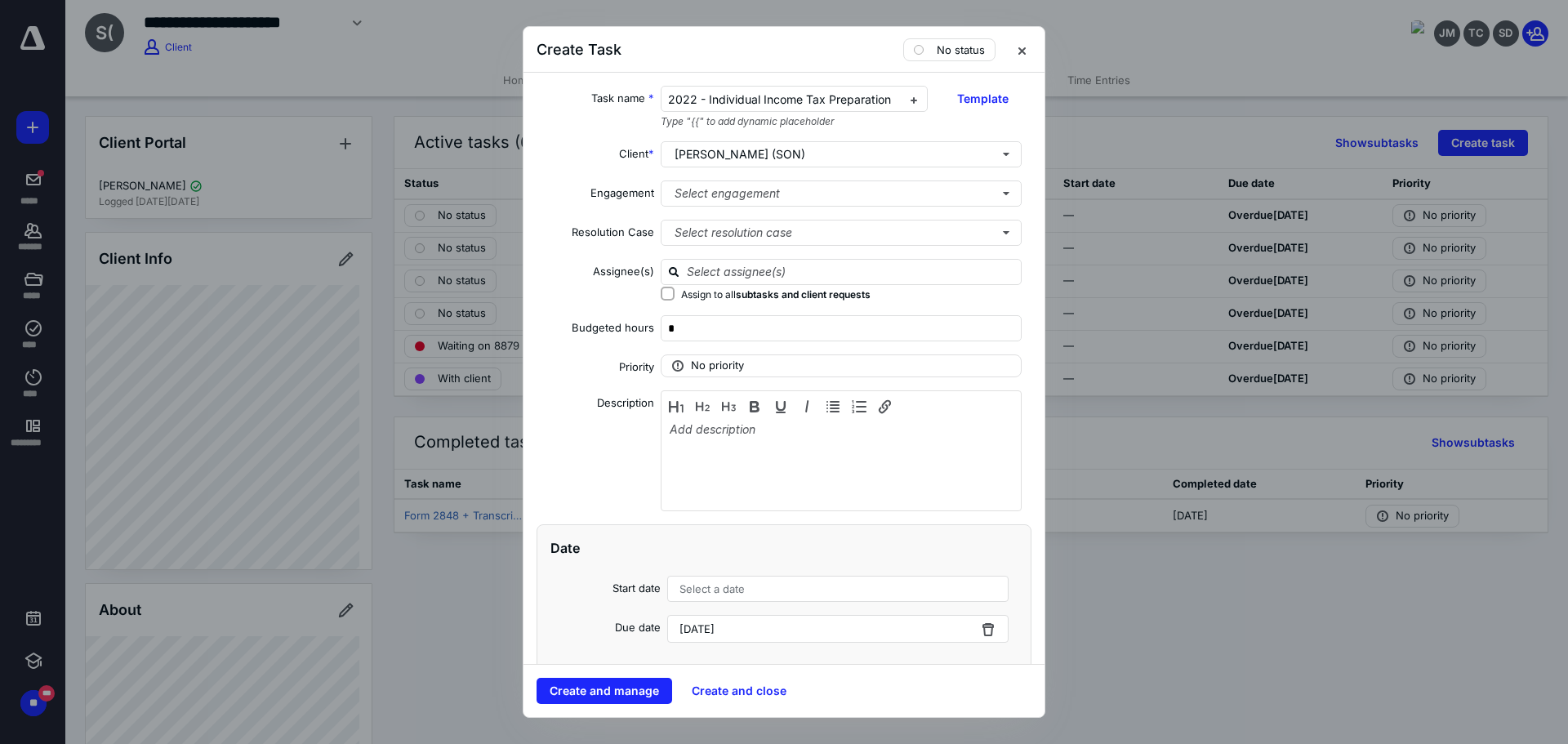 scroll, scrollTop: 82, scrollLeft: 0, axis: vertical 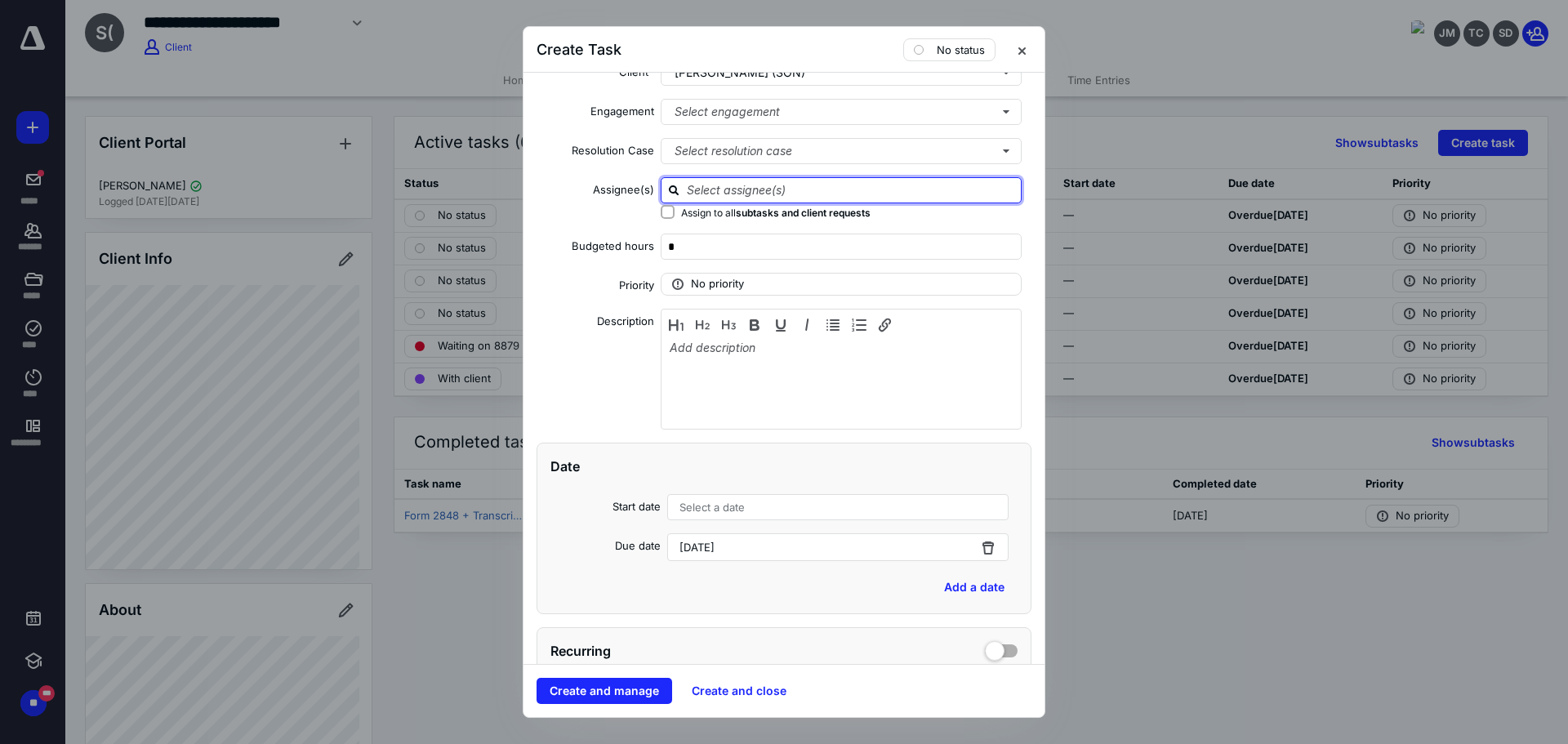 click at bounding box center (851, 189) 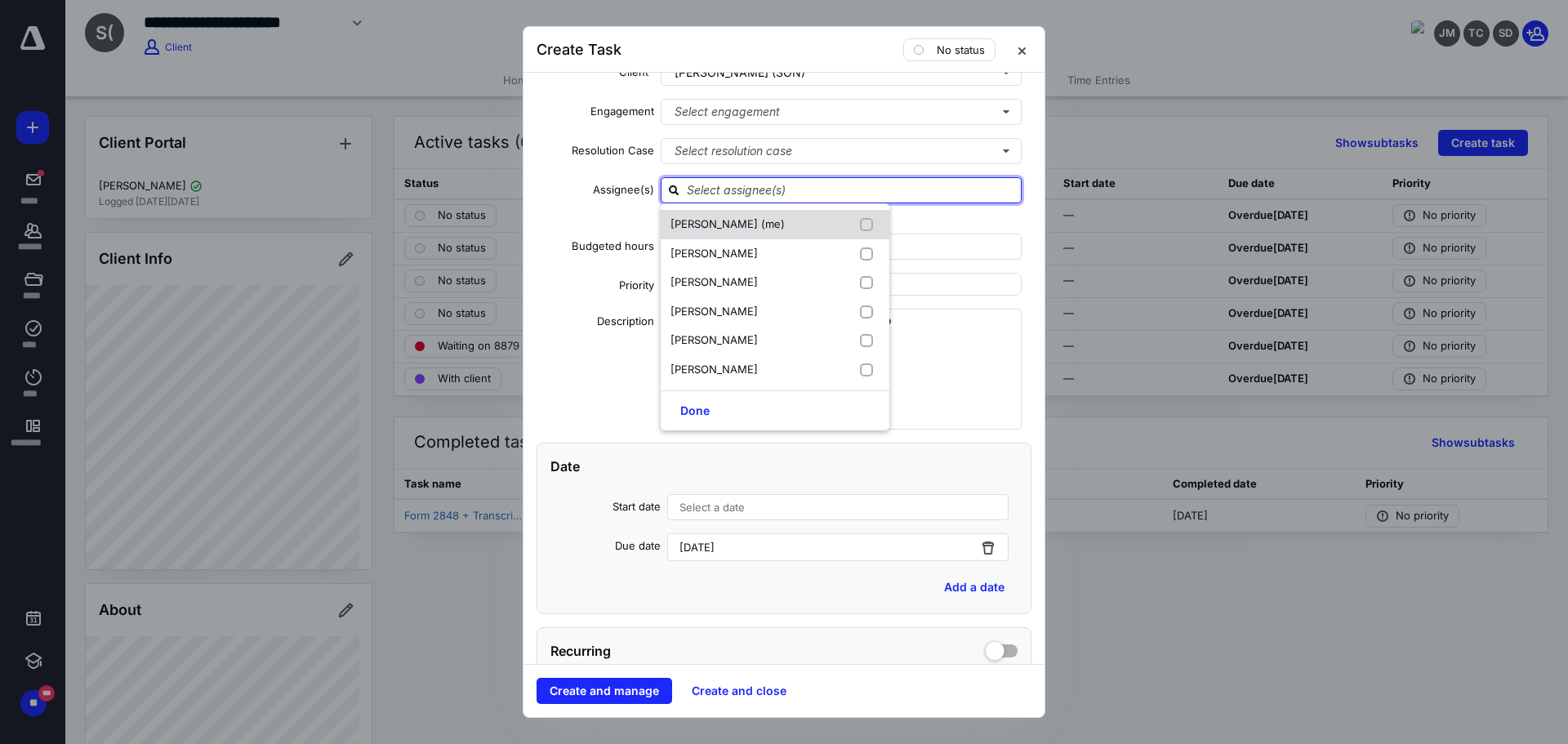 click at bounding box center (870, 225) 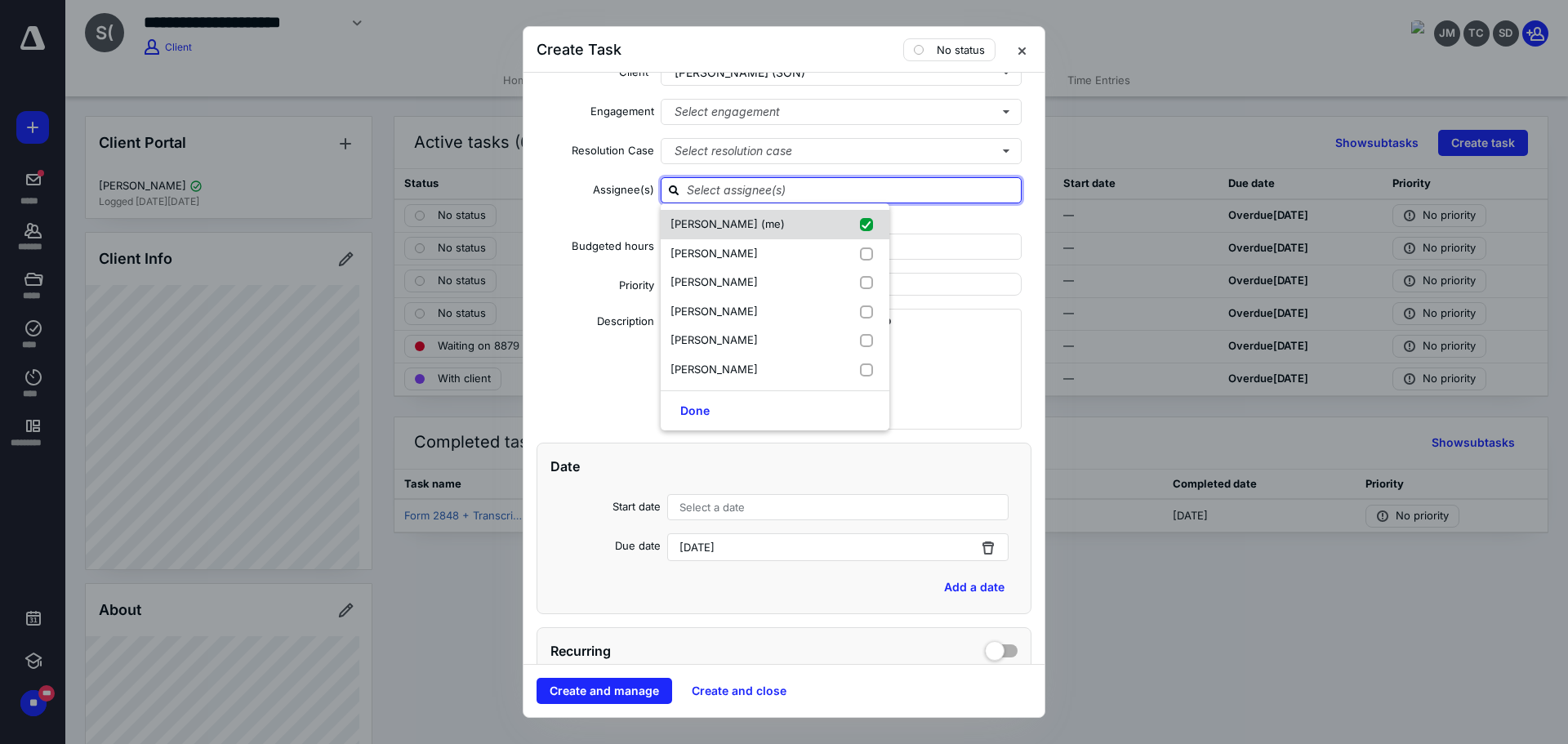 checkbox on "true" 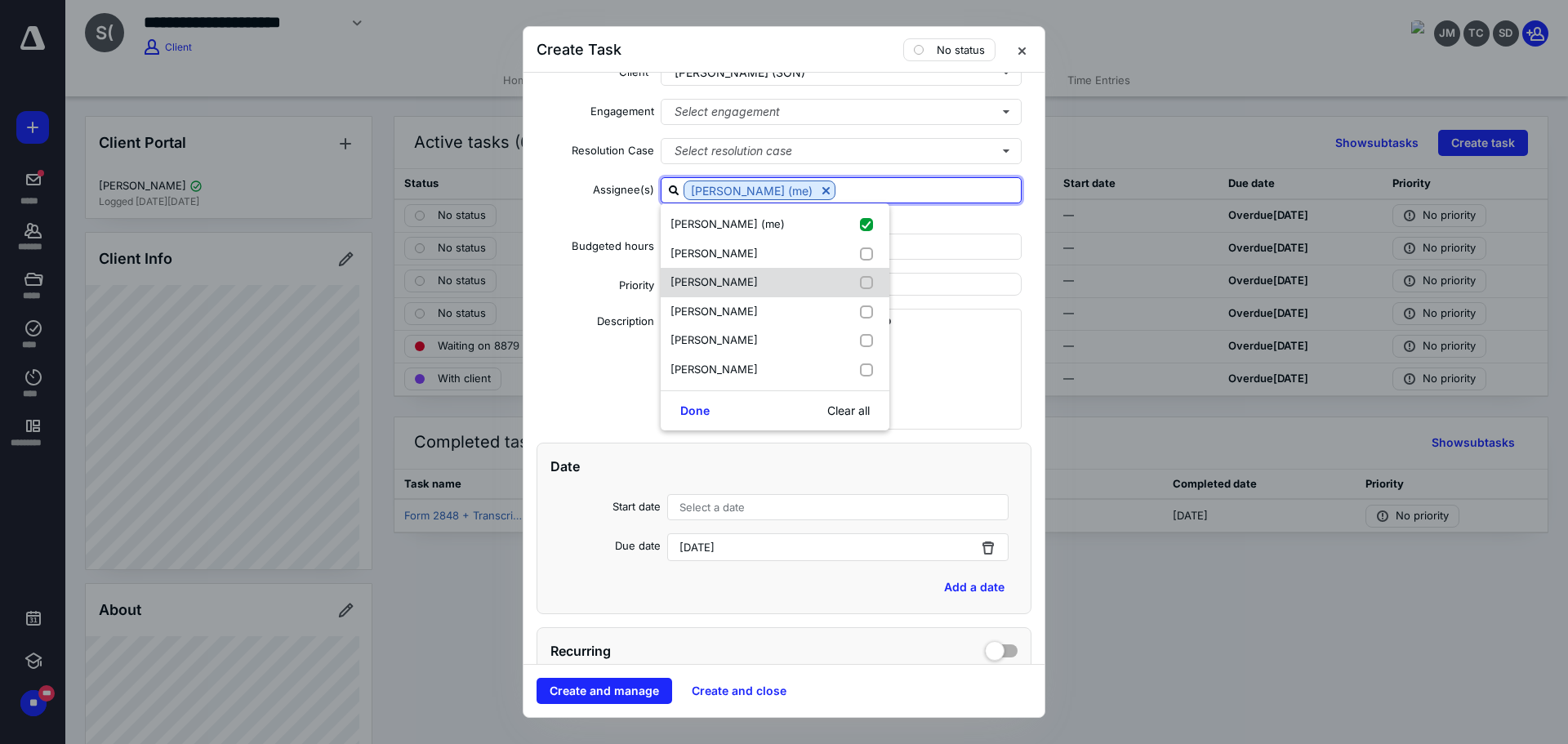 click at bounding box center [870, 283] 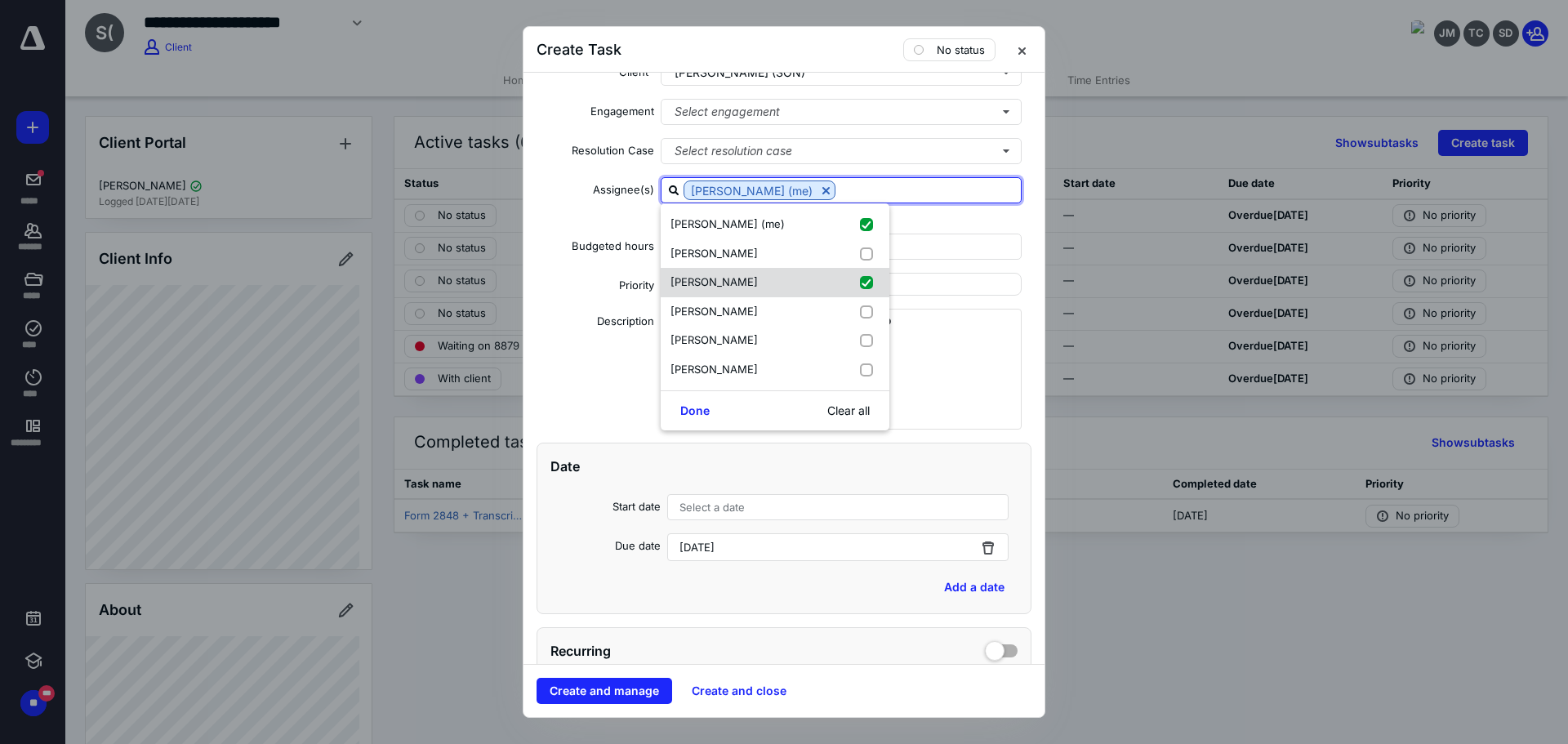 checkbox on "true" 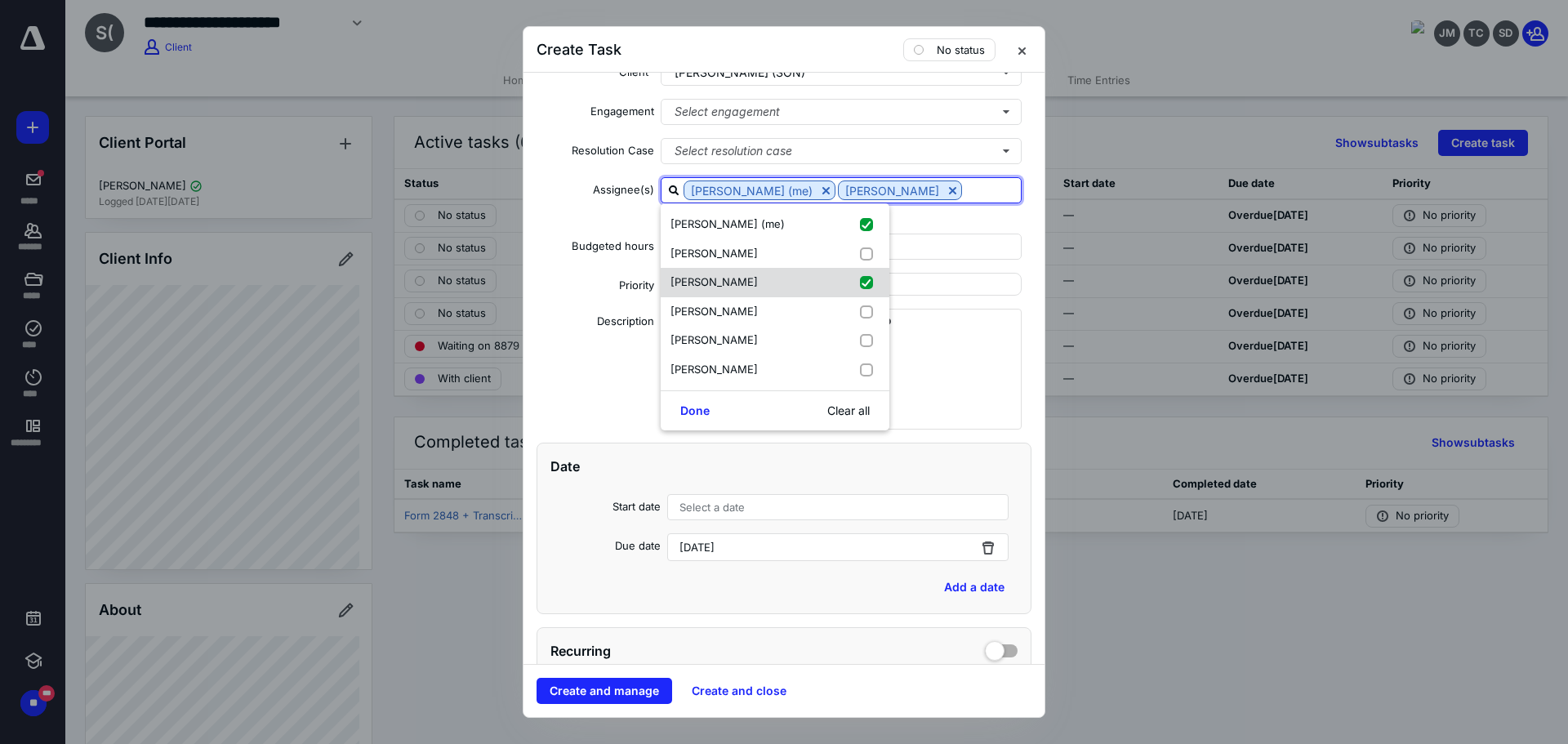 click at bounding box center (870, 312) 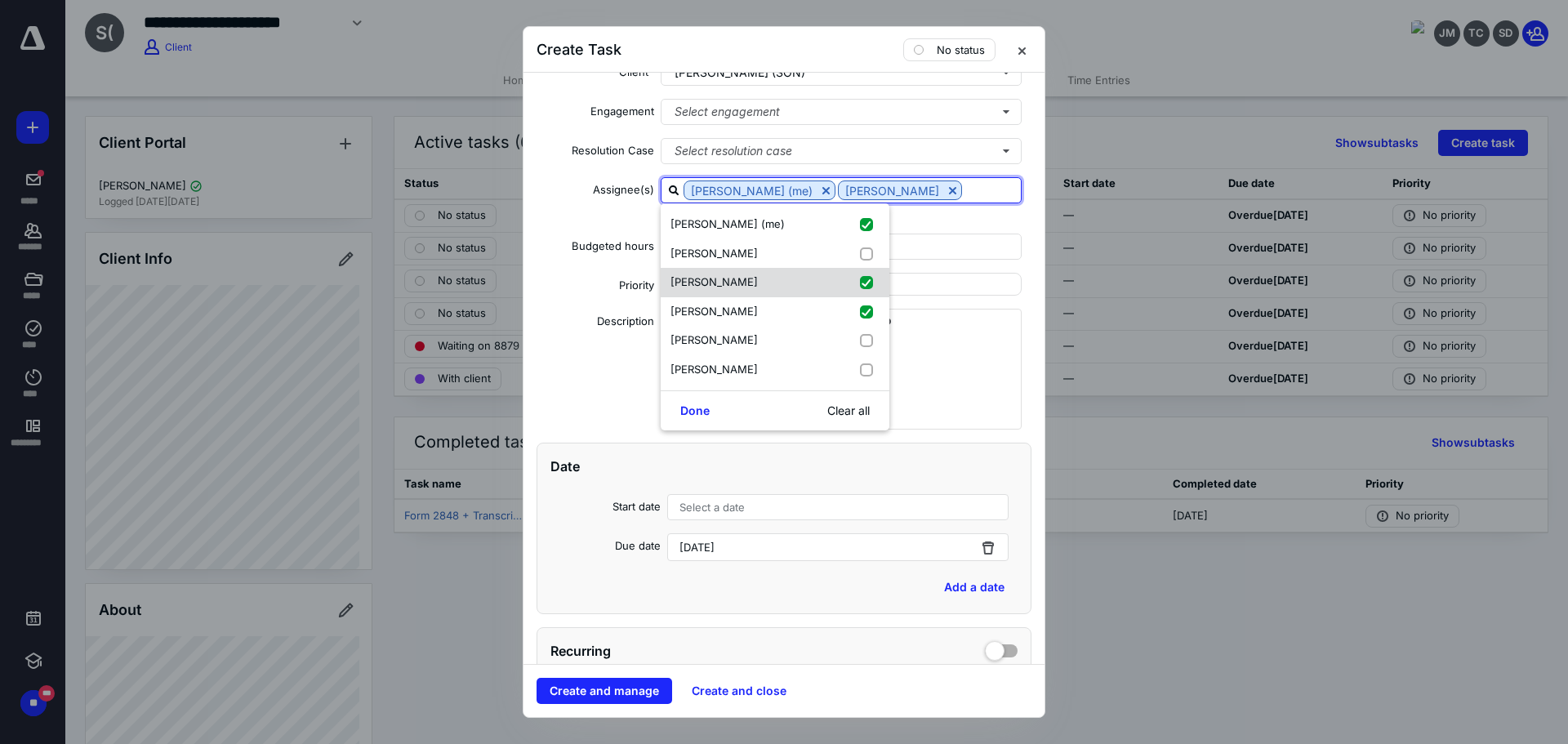 checkbox on "true" 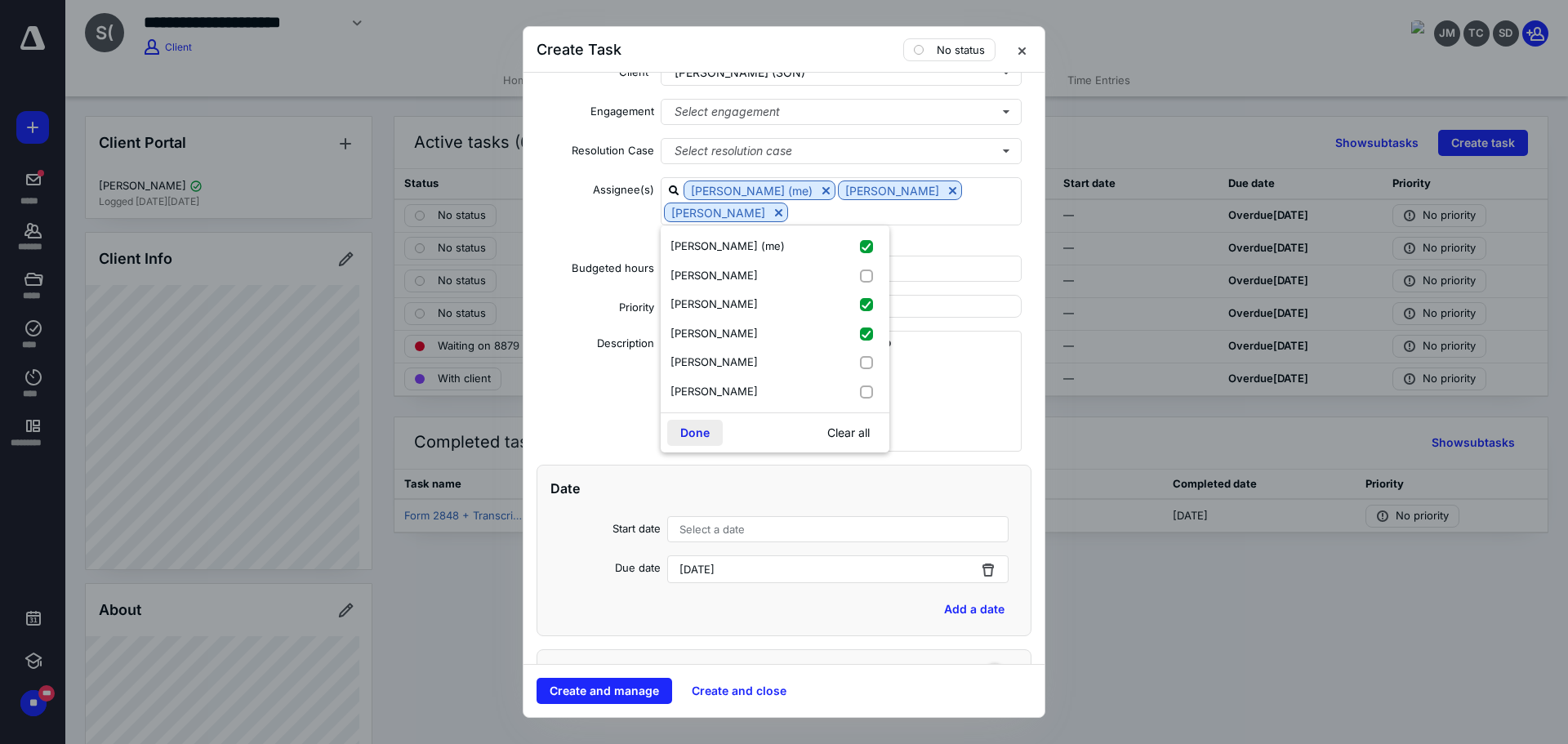 click on "Done" at bounding box center [695, 433] 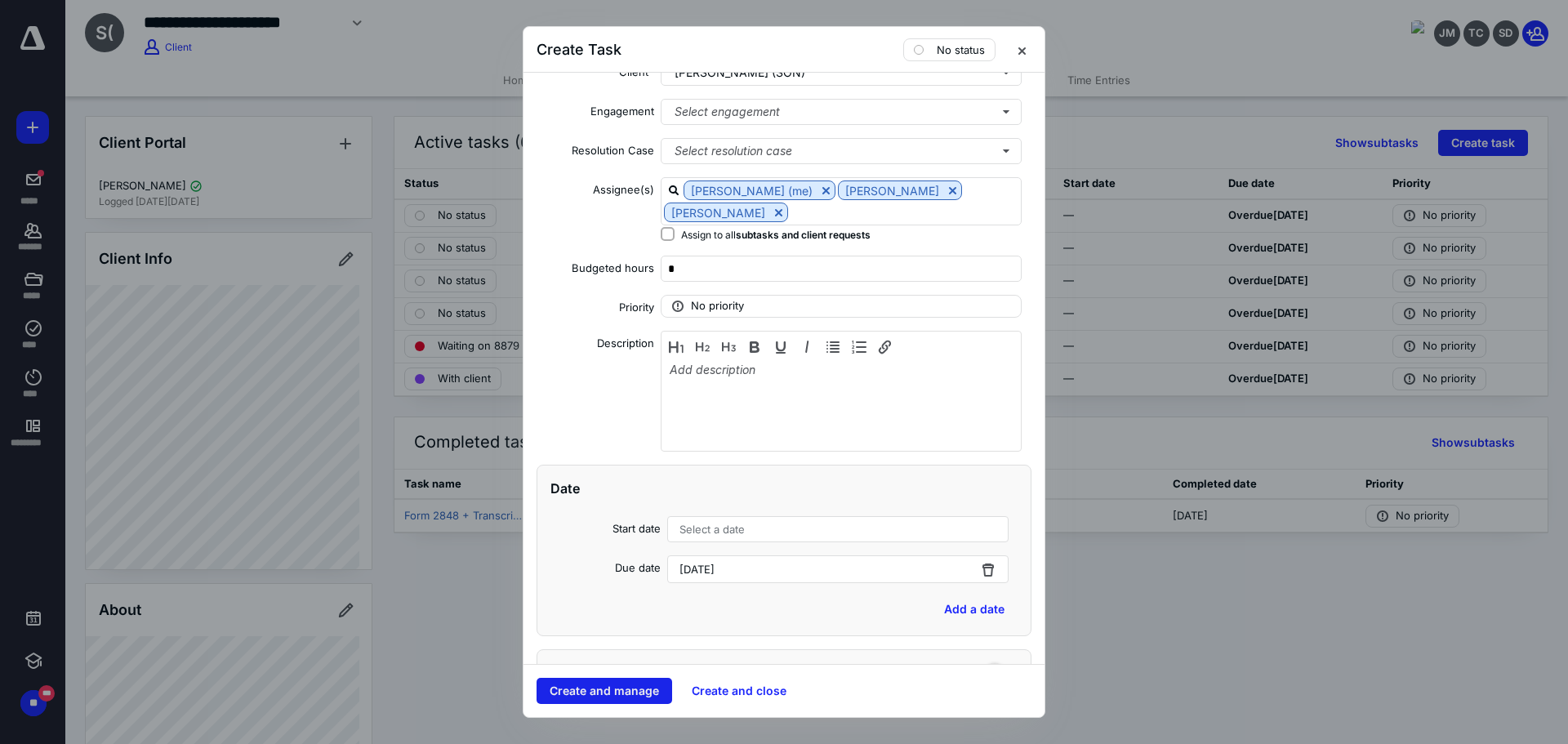 click on "Create and manage" at bounding box center [604, 691] 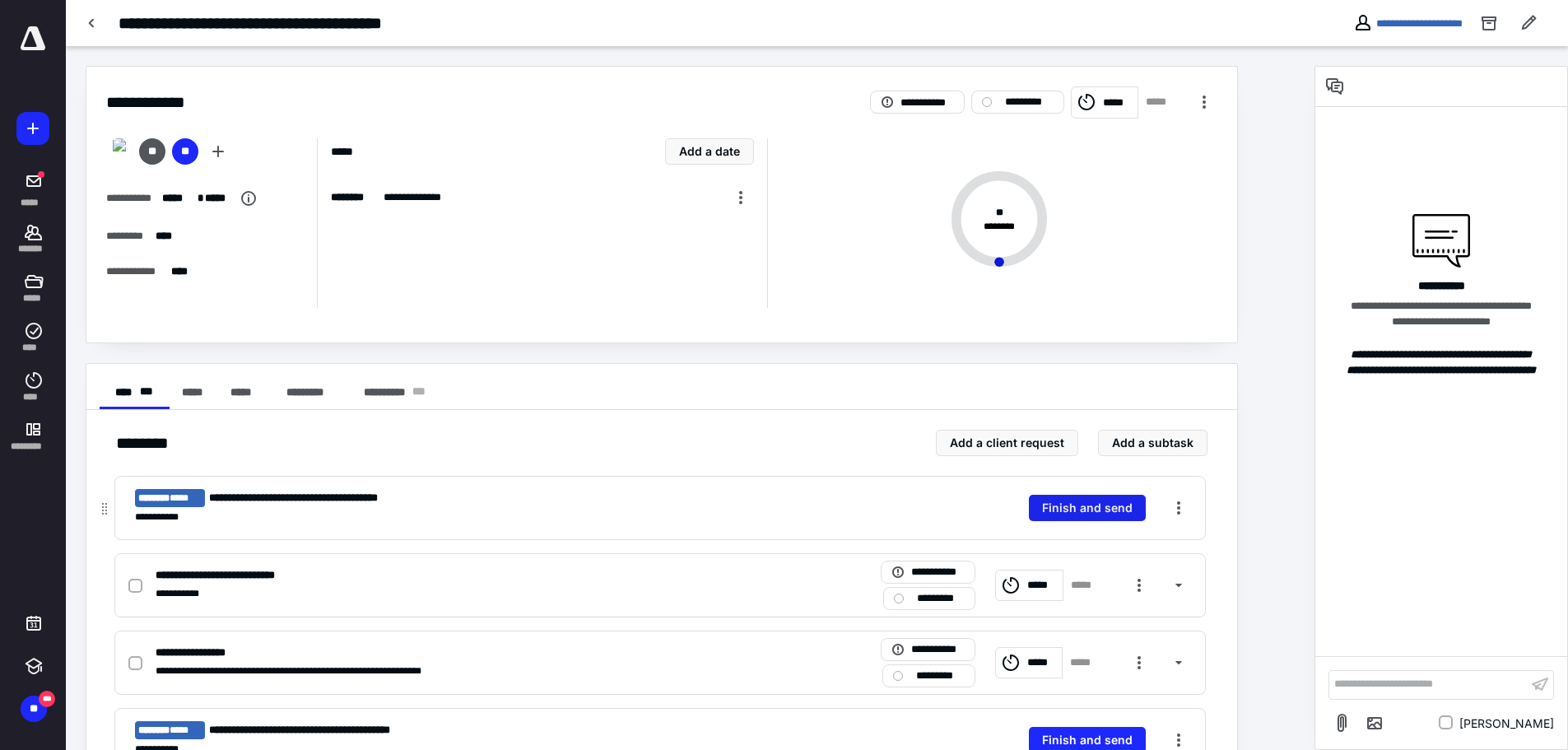 click on "Finish and send" at bounding box center (1087, 508) 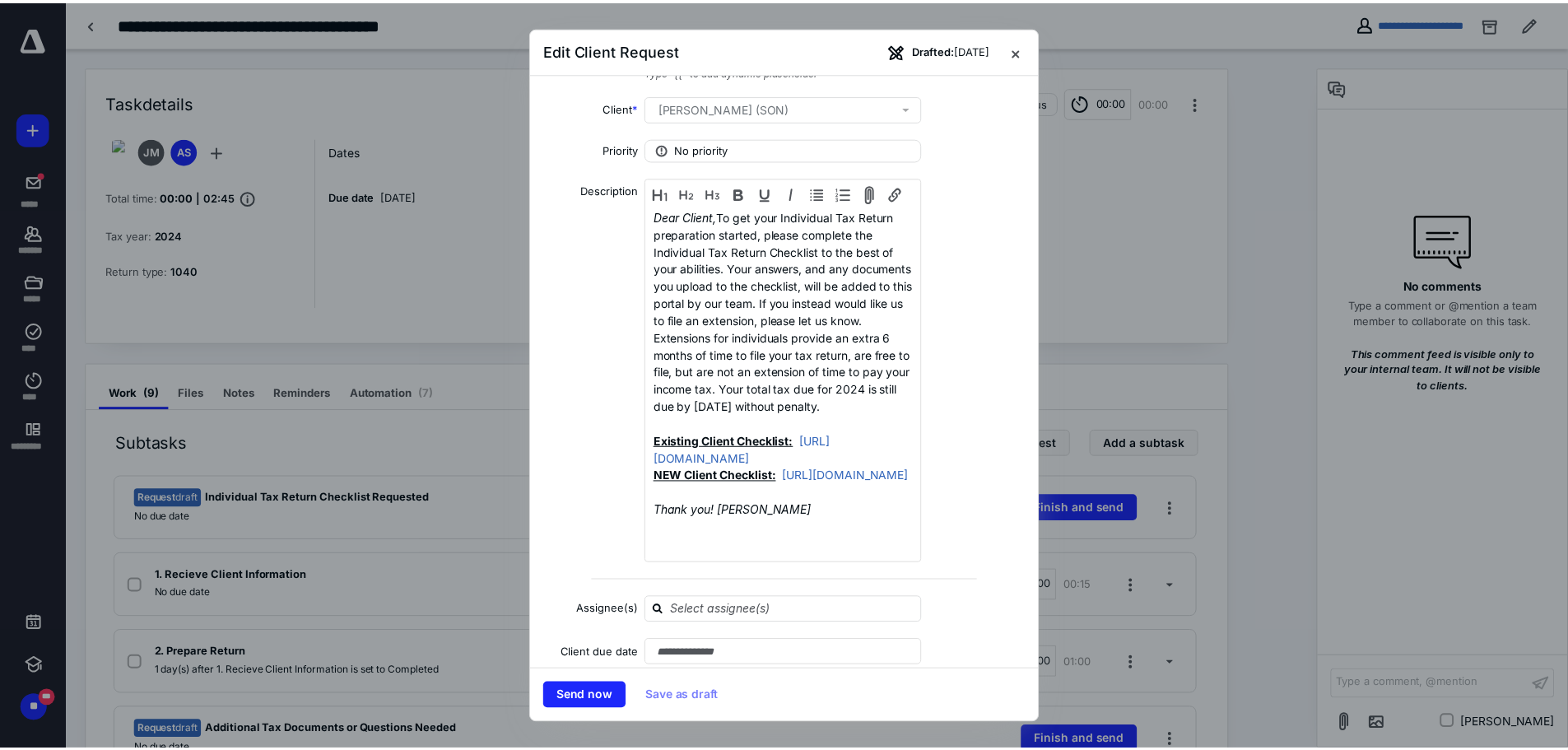 scroll, scrollTop: 0, scrollLeft: 0, axis: both 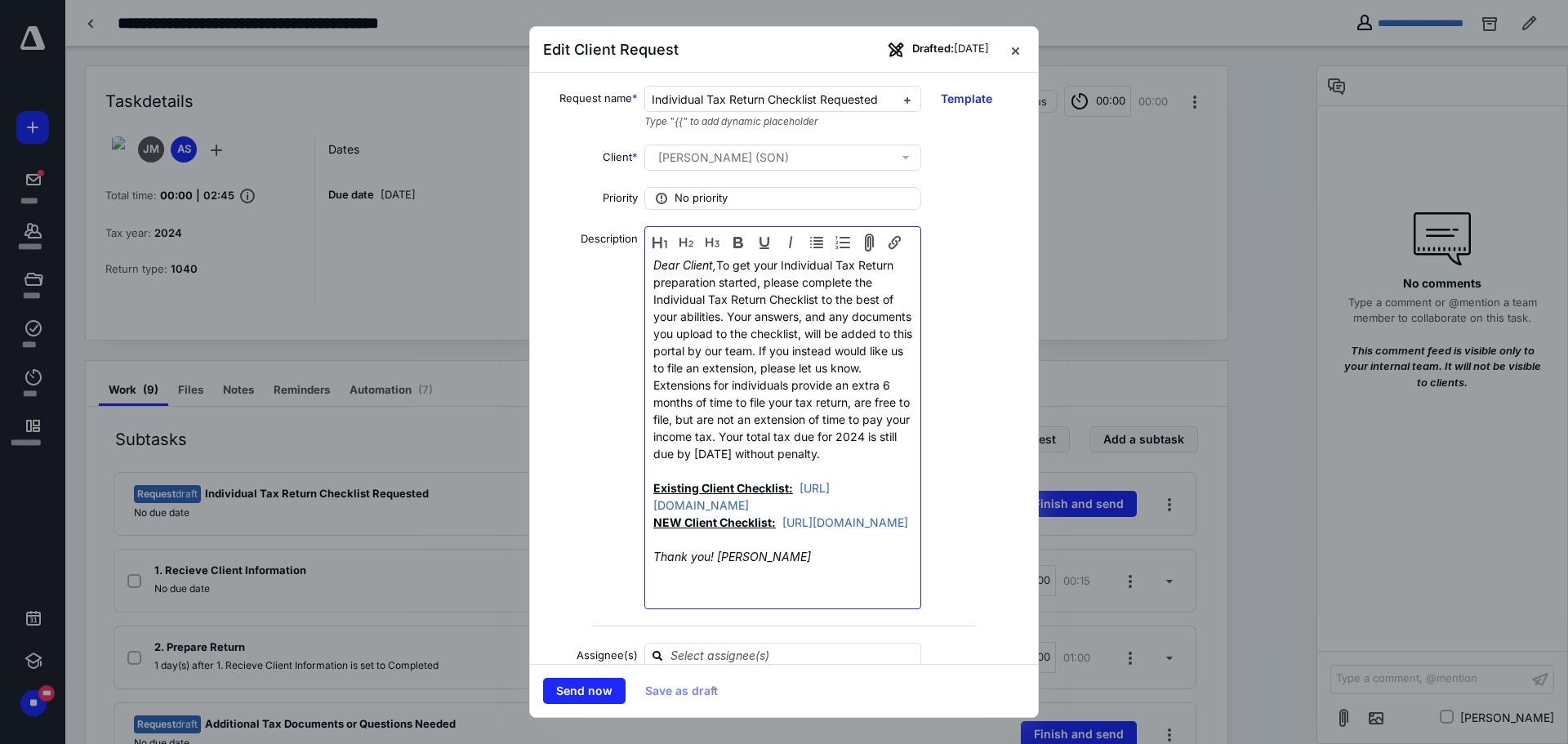 drag, startPoint x: 804, startPoint y: 465, endPoint x: 633, endPoint y: 450, distance: 171.65663 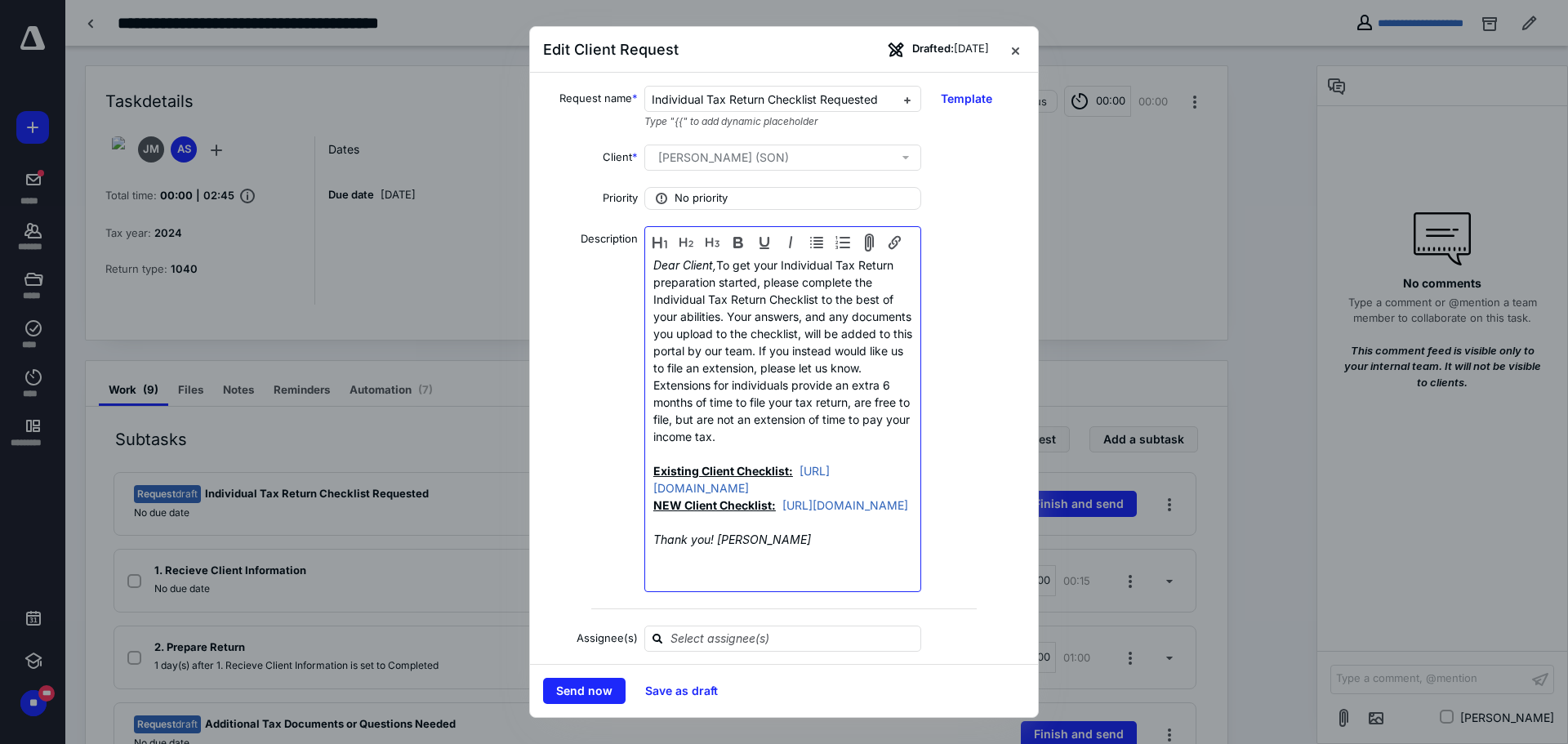 drag, startPoint x: 755, startPoint y: 377, endPoint x: 886, endPoint y: 440, distance: 145.36162 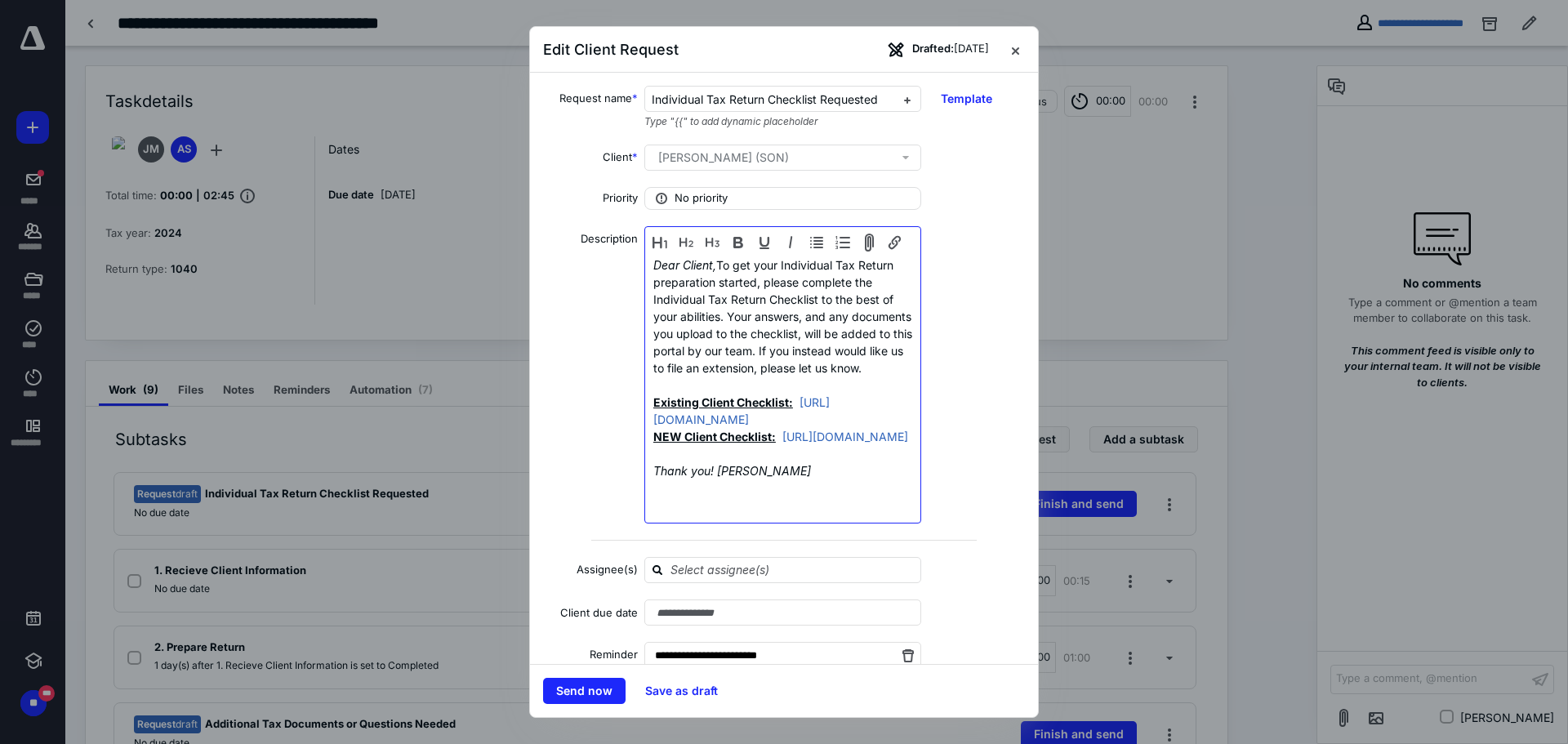 drag, startPoint x: 844, startPoint y: 350, endPoint x: 771, endPoint y: 384, distance: 80.5295 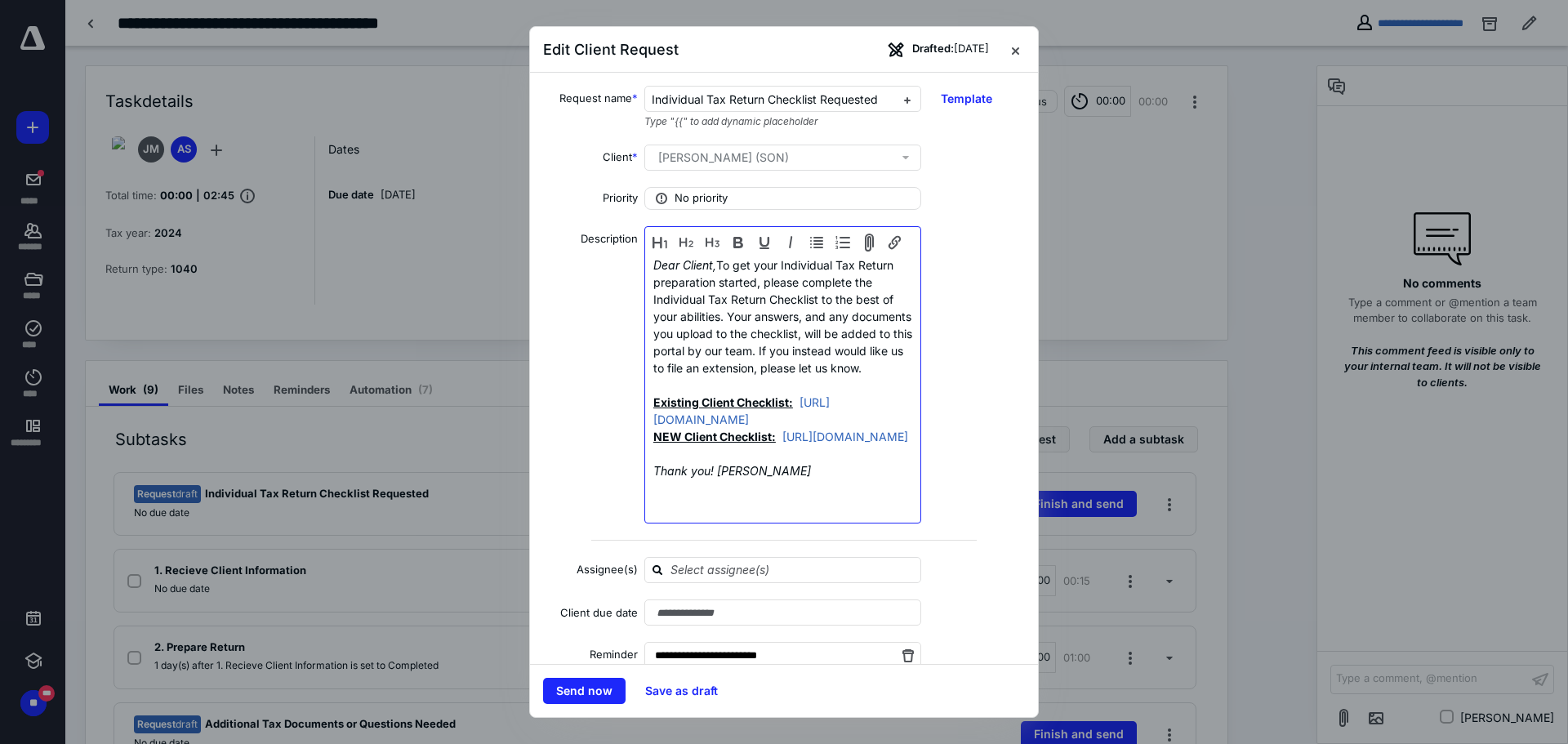 click on "Dear Client,  To get your Individual Tax Return preparation started, please complete the Individual Tax Return Checklist to the best of your abilities. Your answers, and any documents you upload to the checklist, will be added to this portal by our team. If you instead would like us to file an extension, please let us know. Existing Client Checklist:    https://form.jotform.com/Charles_Lauryn/individual-tax-checklist-2024 NEW Client Checklist:    https://form.jotform.com/Charles_Lauryn/new-client-24-individual-checklist Thank you! Lauryn Charles" at bounding box center [782, 376] 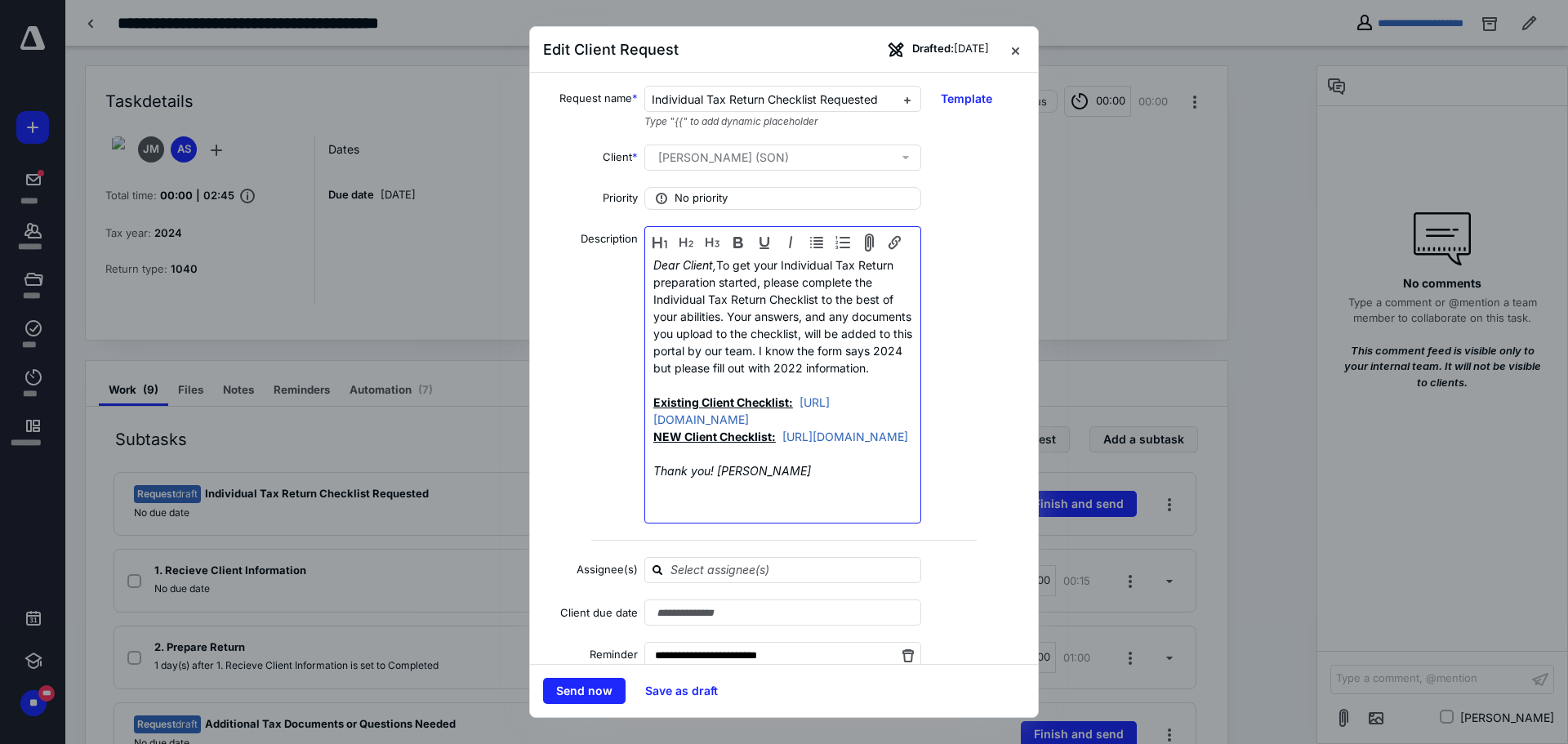 click on "Dear Client,  To get your Individual Tax Return preparation started, please complete the Individual Tax Return Checklist to the best of your abilities. Your answers, and any documents you upload to the checklist, will be added to this portal by our team. I know the form says 2024 but please fill out with 2022 information. Existing Client Checklist:    https://form.jotform.com/Charles_Lauryn/individual-tax-checklist-2024 NEW Client Checklist:    https://form.jotform.com/Charles_Lauryn/new-client-24-individual-checklist Thank you! Lauryn Charles" at bounding box center [782, 376] 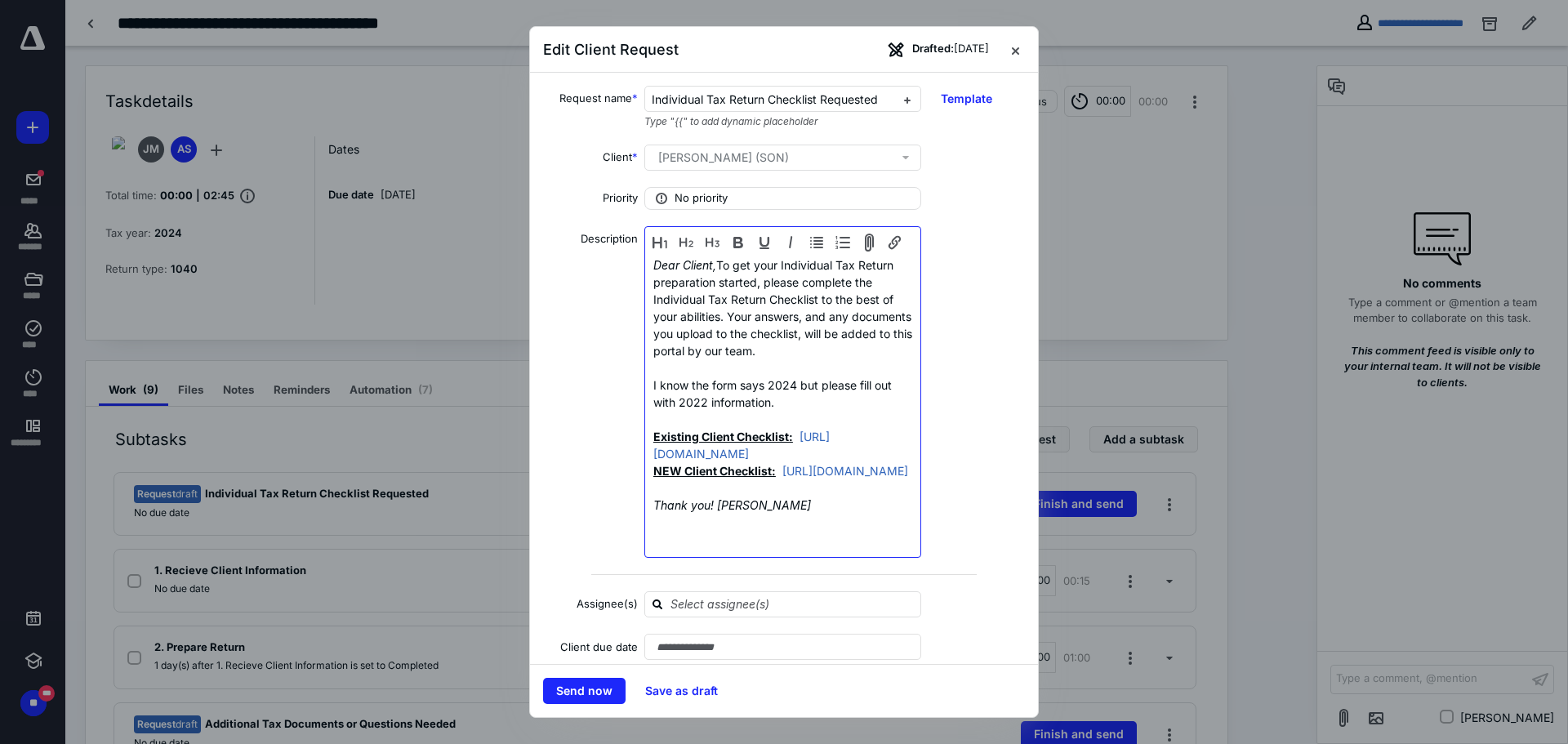 click on "I know the form says 2024 but please fill out with 2022 information. Existing Client Checklist:    https://form.jotform.com/Charles_Lauryn/individual-tax-checklist-2024 NEW Client Checklist:    https://form.jotform.com/Charles_Lauryn/new-client-24-individual-checklist Thank you! Lauryn Charles" at bounding box center [782, 453] 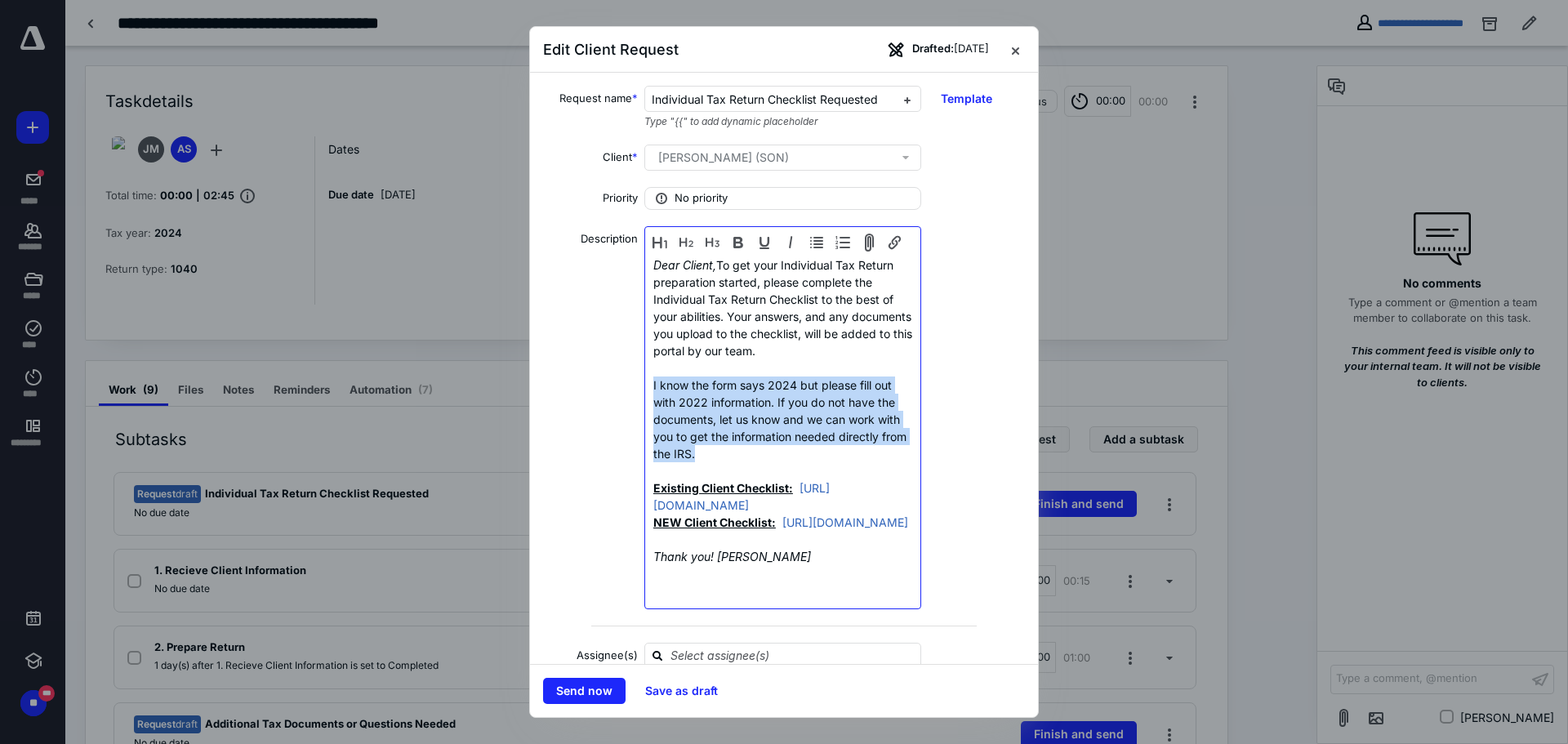 click on "Dear Client,  To get your Individual Tax Return preparation started, please complete the Individual Tax Return Checklist to the best of your abilities. Your answers, and any documents you upload to the checklist, will be added to this portal by our team.  I know the form says 2024 but please fill out with 2022 information. If you do not have the documents, let us know and we can work with you to get the information needed directly from the IRS. Existing Client Checklist:    https://form.jotform.com/Charles_Lauryn/individual-tax-checklist-2024 NEW Client Checklist:    https://form.jotform.com/Charles_Lauryn/new-client-24-individual-checklist Thank you! Lauryn Charles" at bounding box center [782, 430] 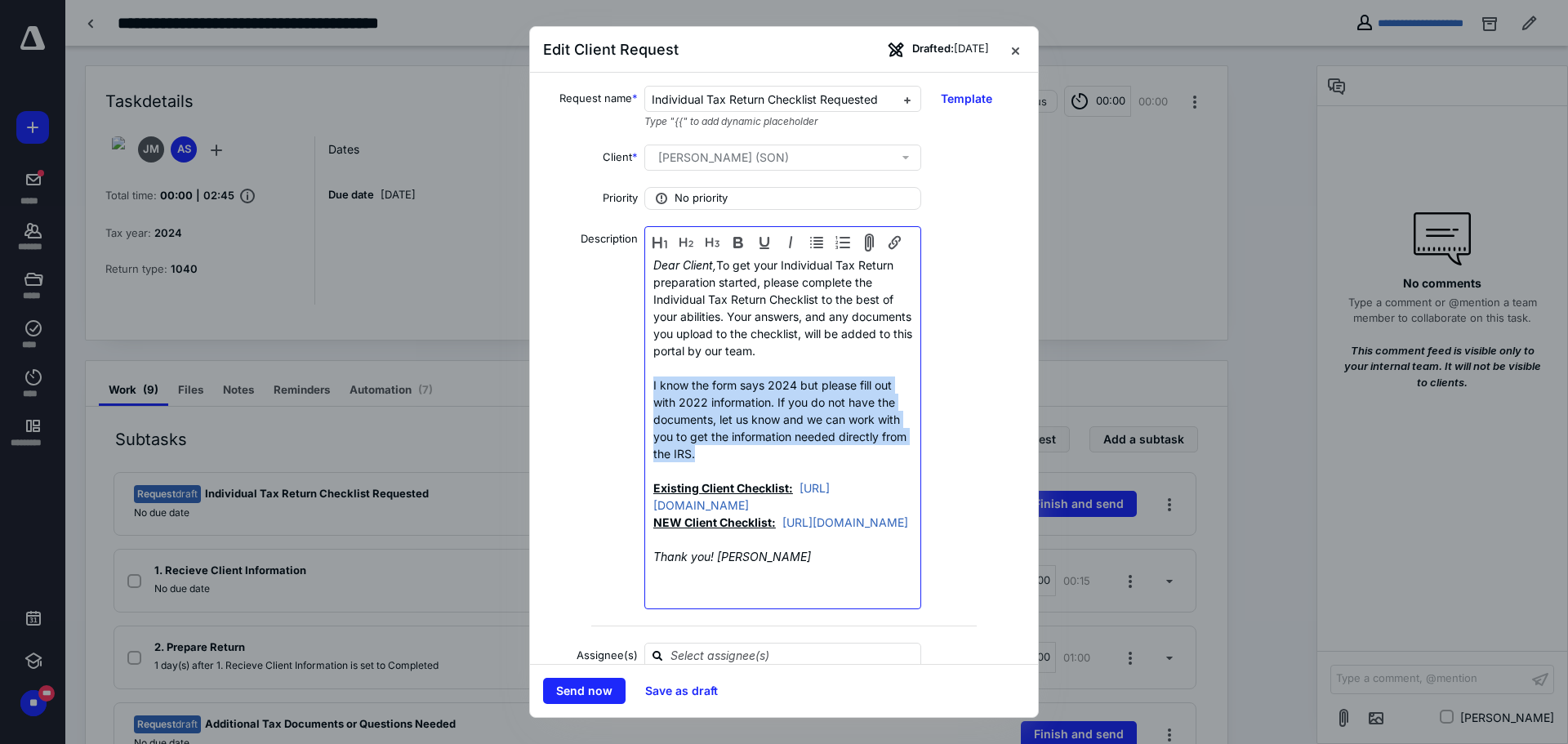copy on "I know the form says 2024 but please fill out with 2022 information. If you do not have the documents, let us know and we can work with you to get the information needed directly from the IRS." 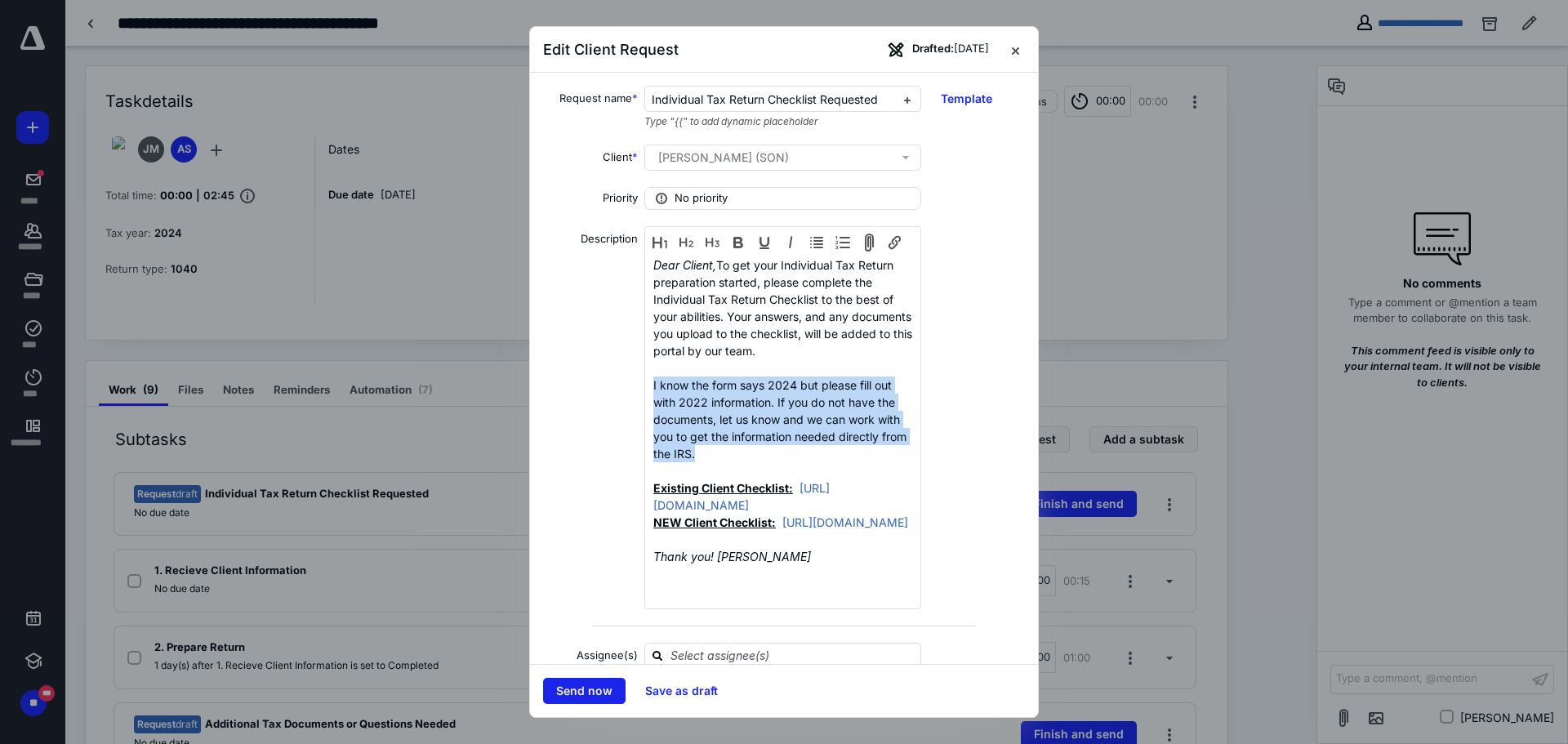 click on "Send now" at bounding box center (584, 691) 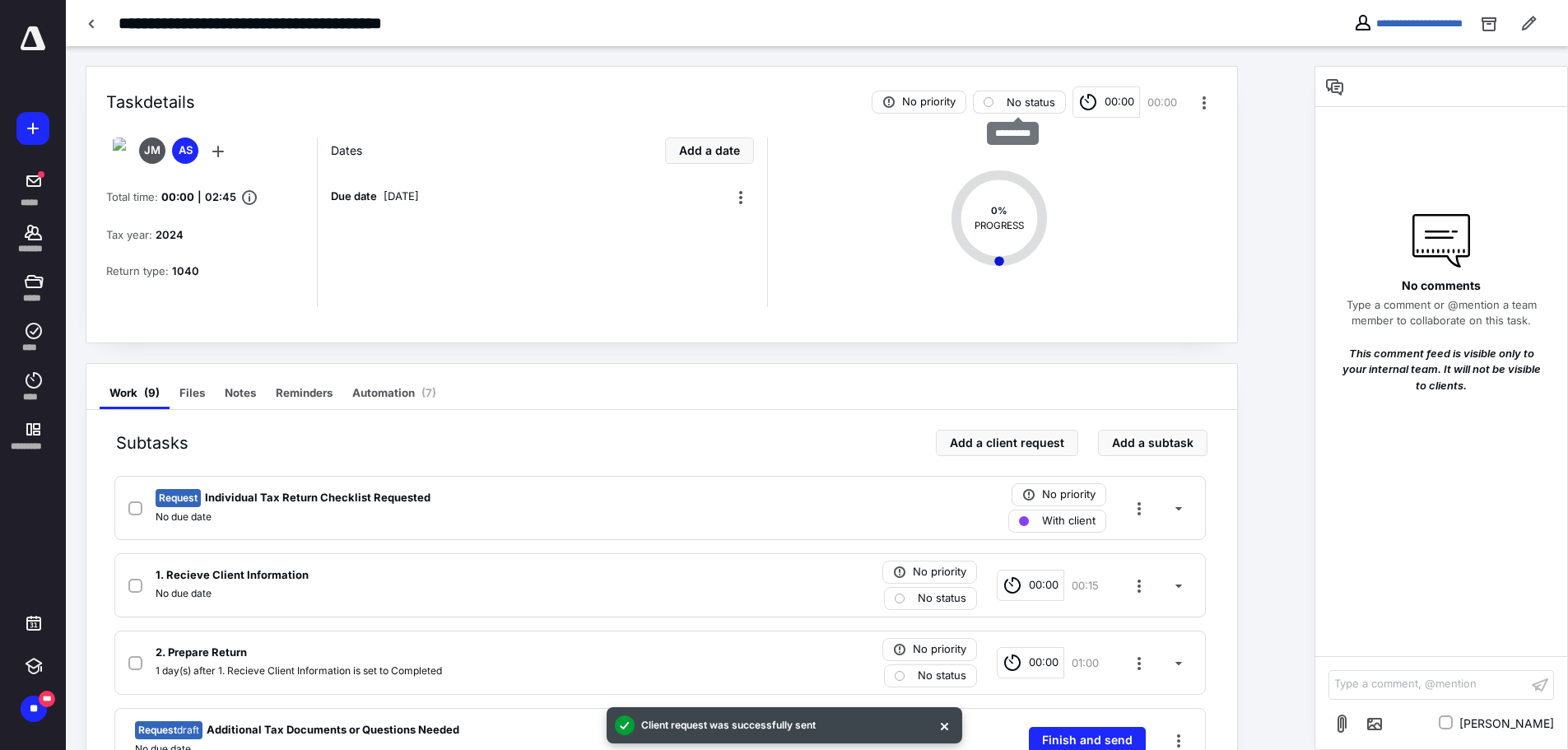 click on "No status" at bounding box center [1031, 102] 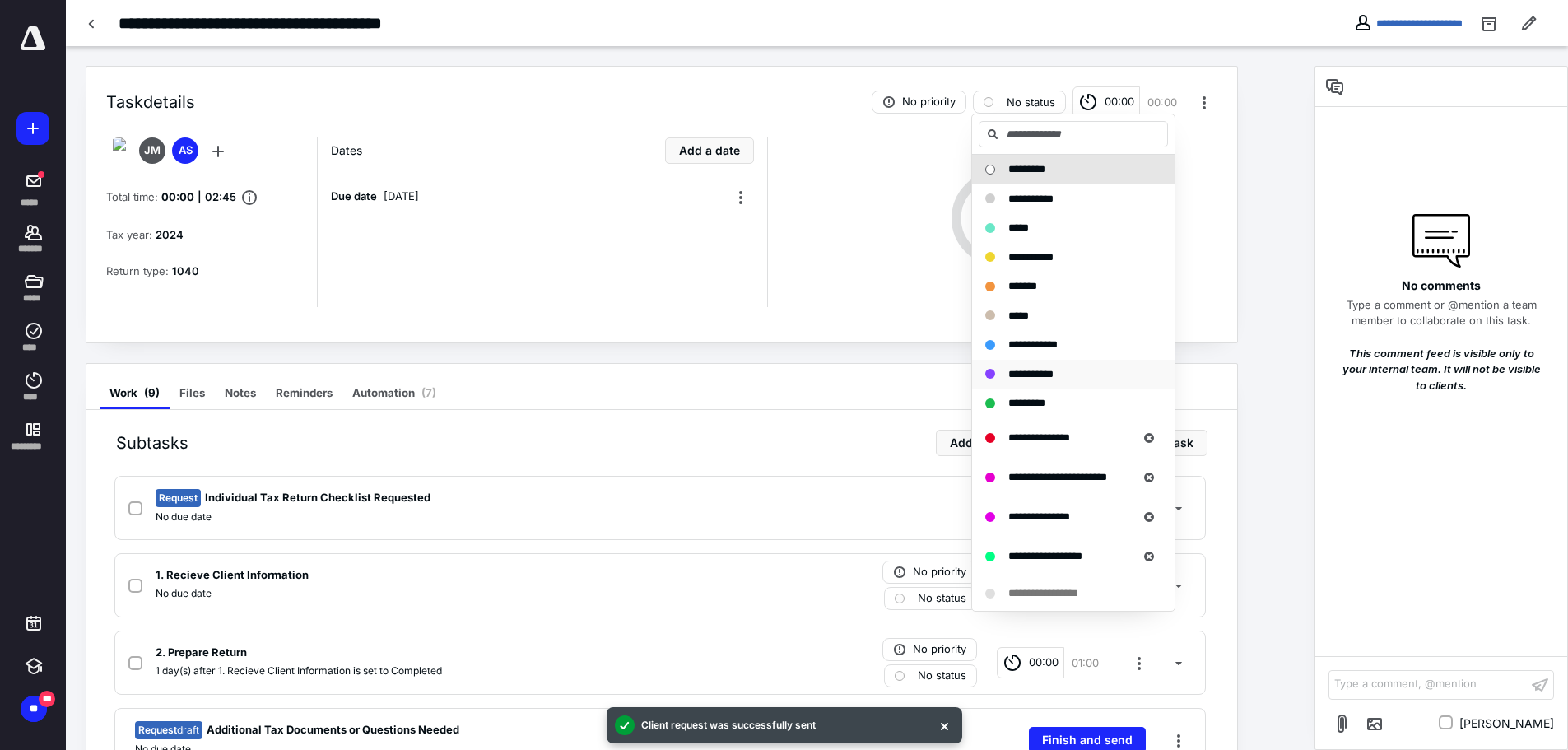 click on "**********" at bounding box center [1031, 374] 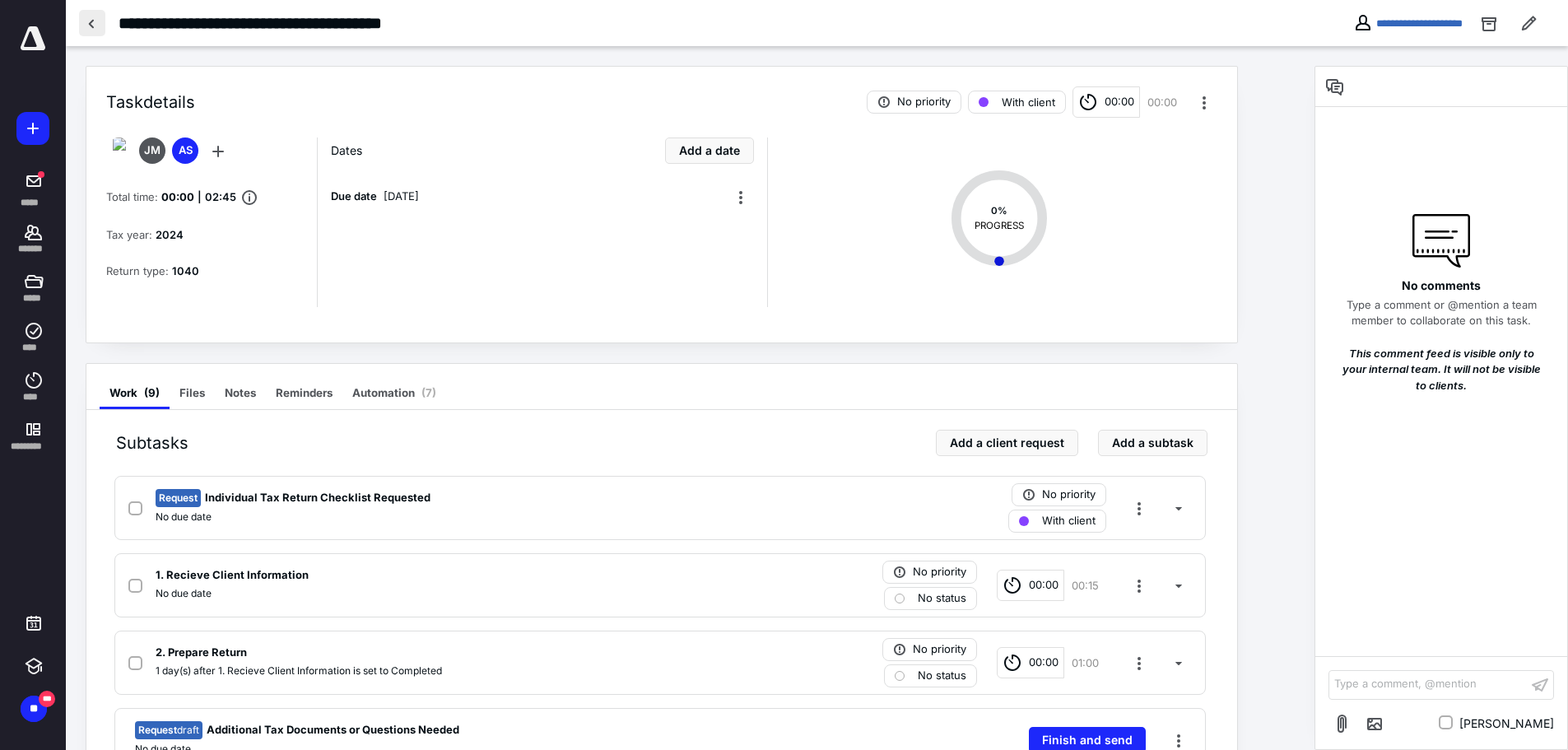 click at bounding box center (92, 23) 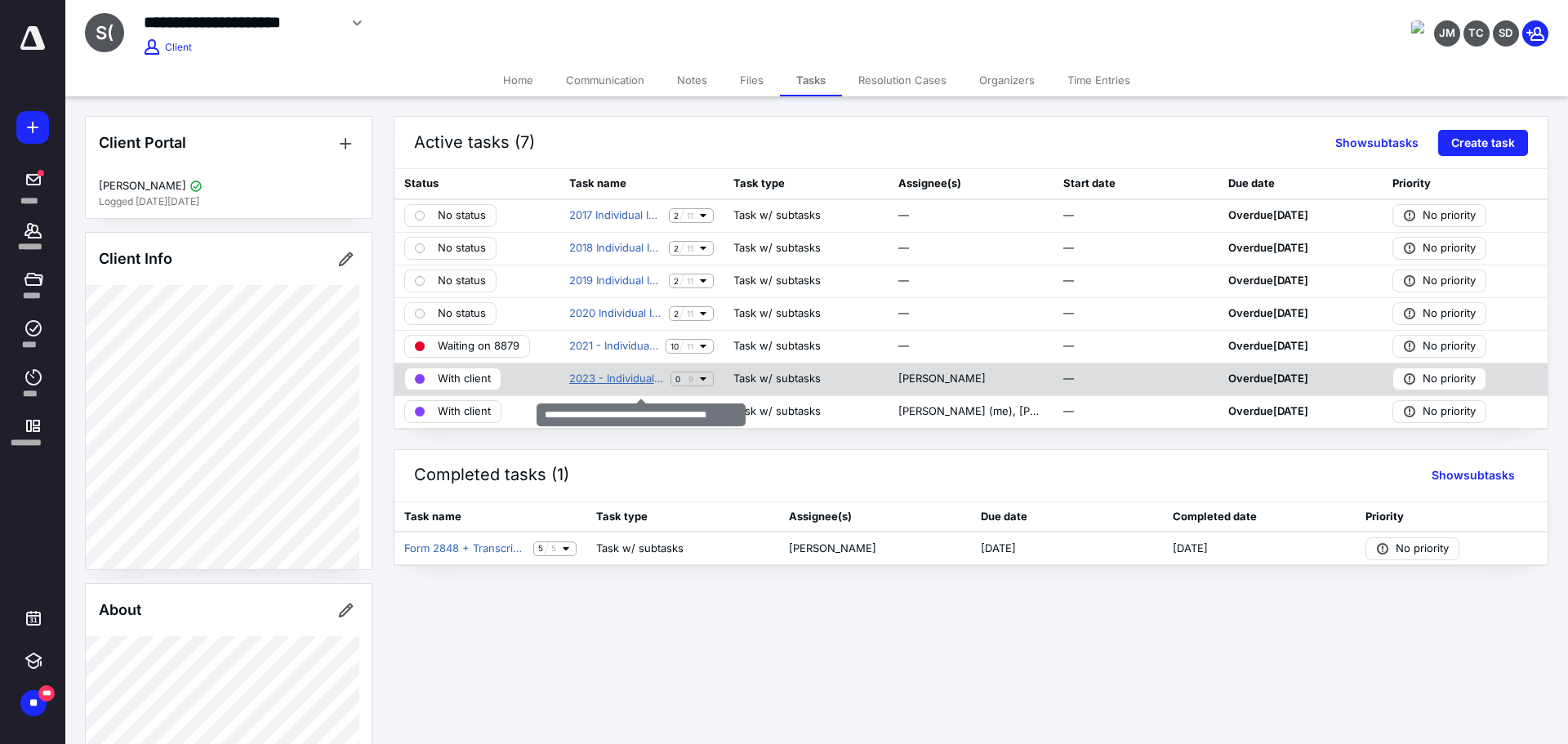 click on "2023 - Individual Income Tax Preparation" at bounding box center [617, 379] 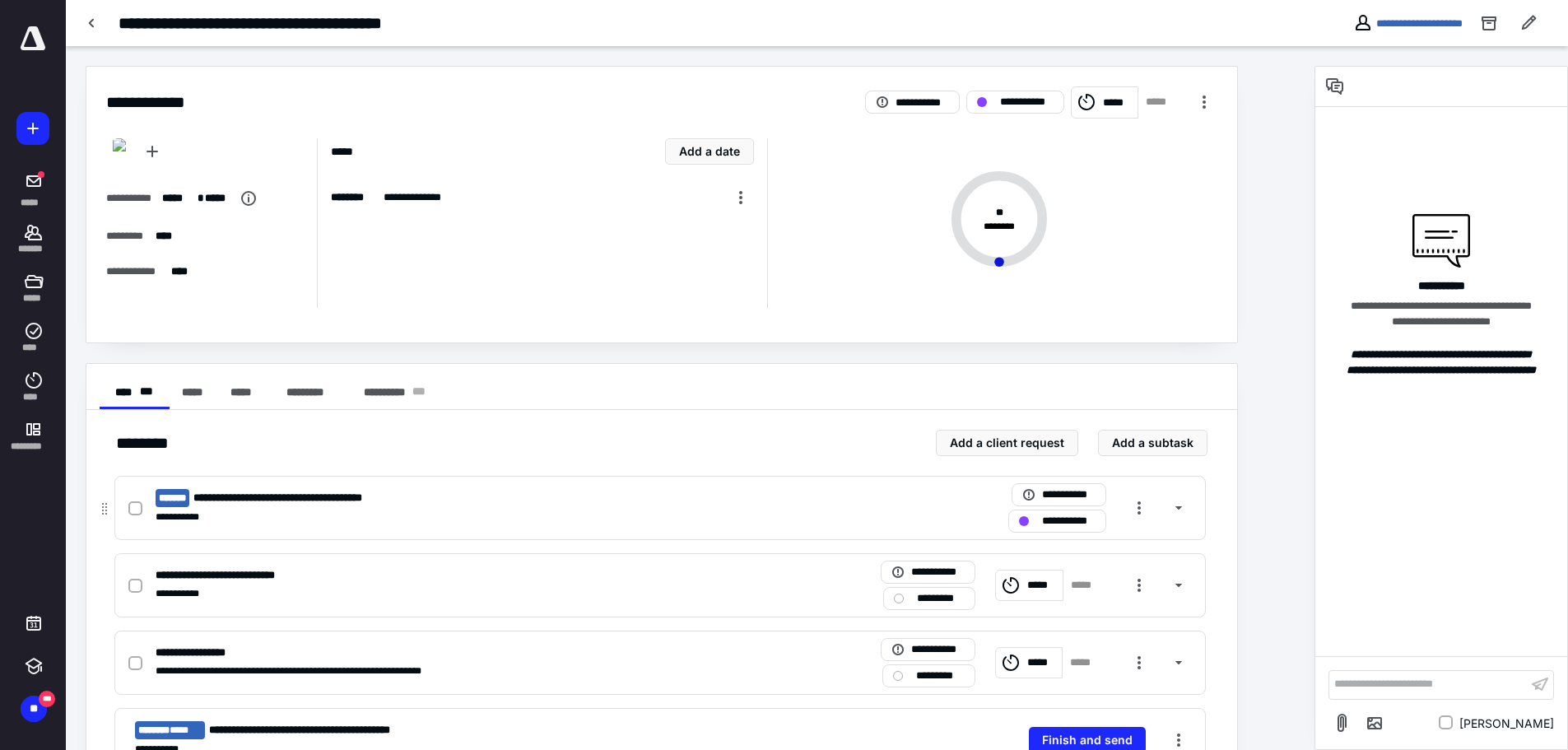 click on "**********" at bounding box center [660, 508] 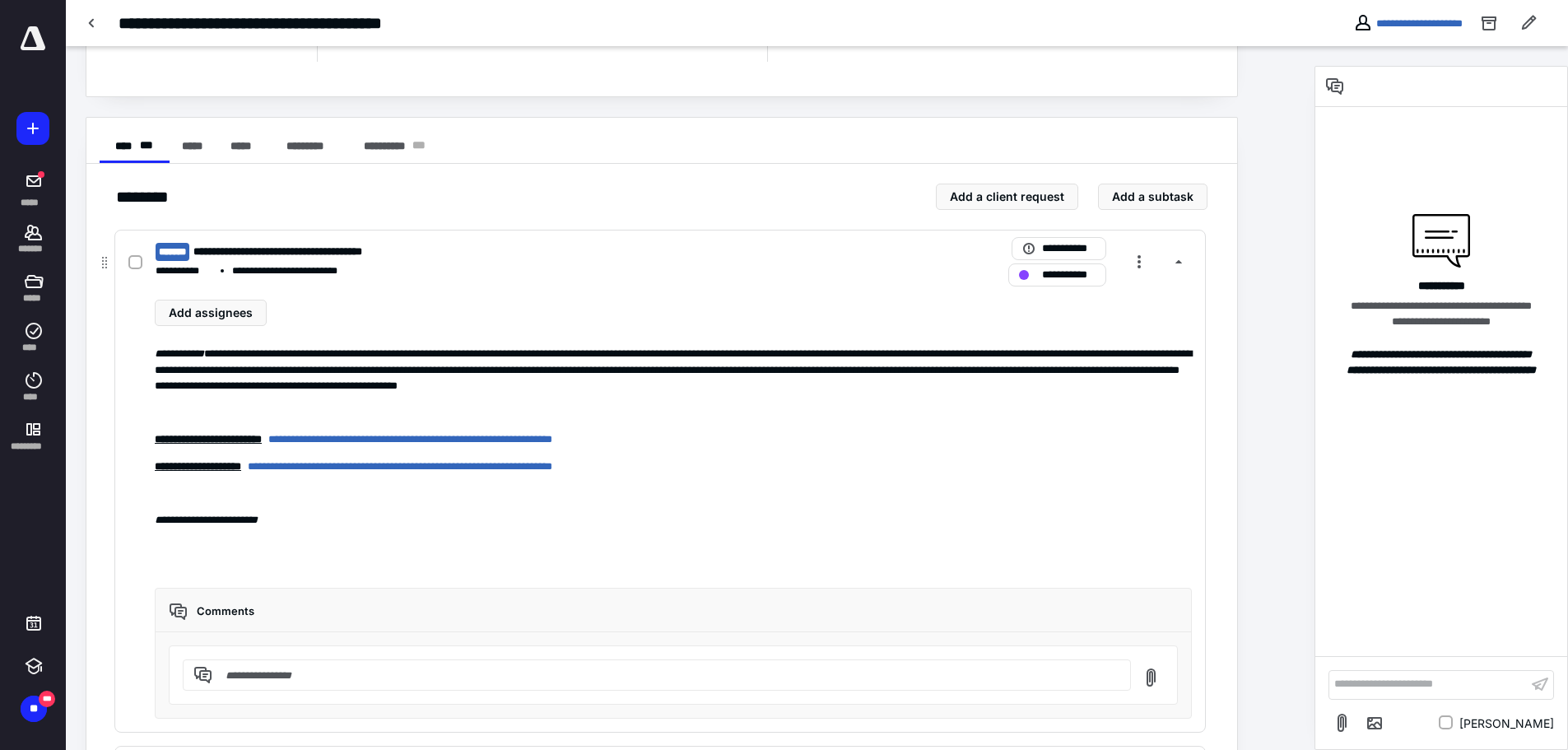 scroll, scrollTop: 247, scrollLeft: 0, axis: vertical 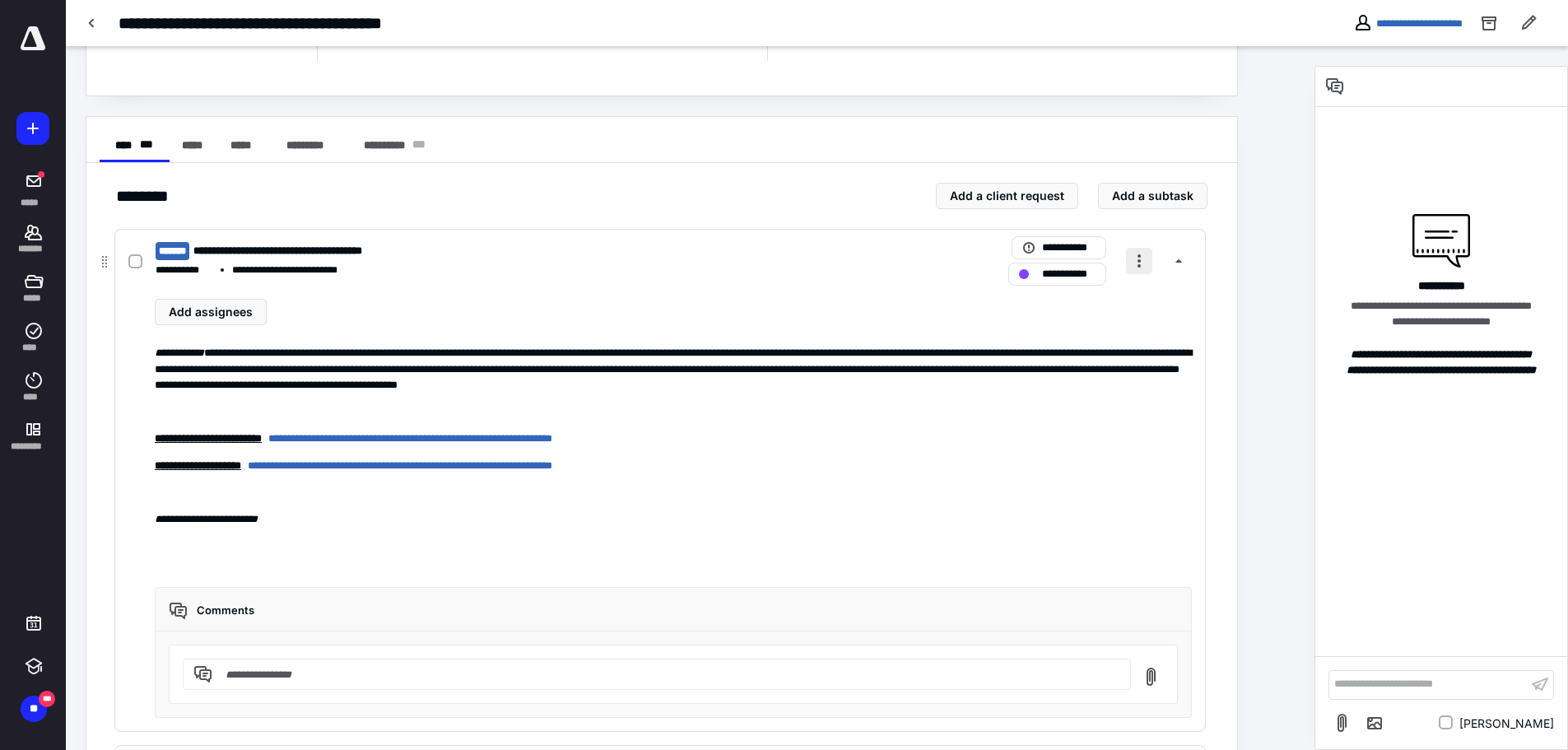 click at bounding box center [1139, 261] 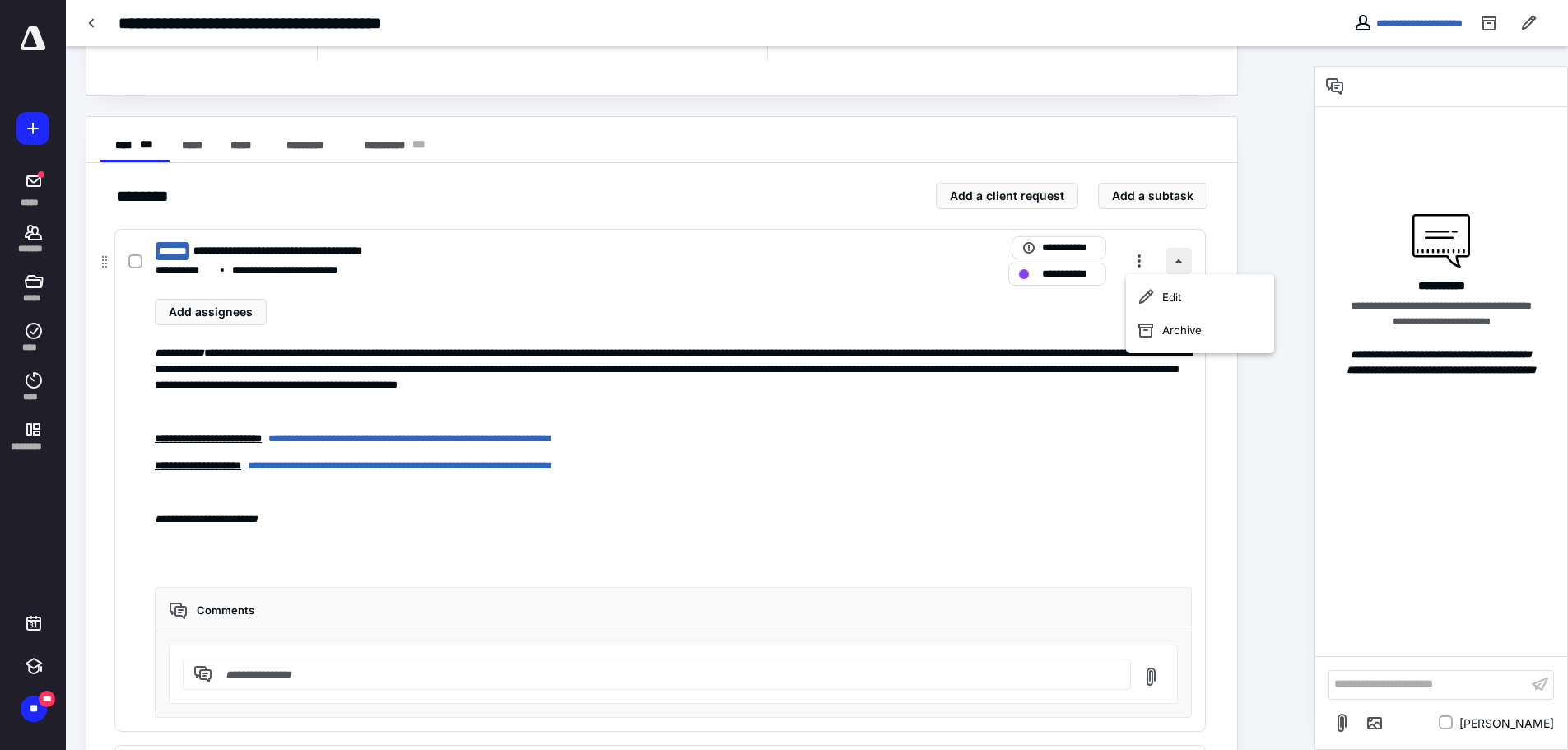 click at bounding box center [1179, 261] 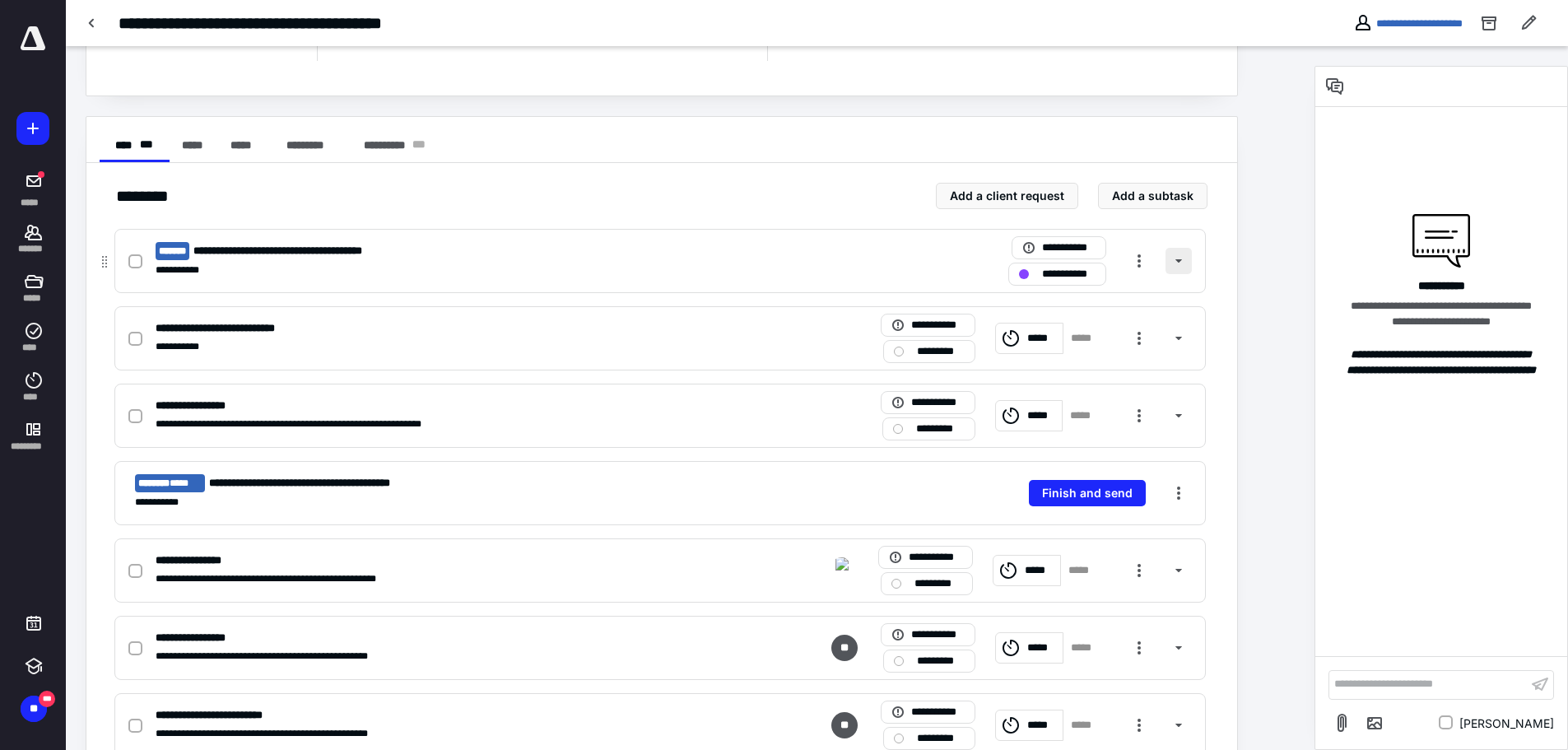 click at bounding box center [1179, 261] 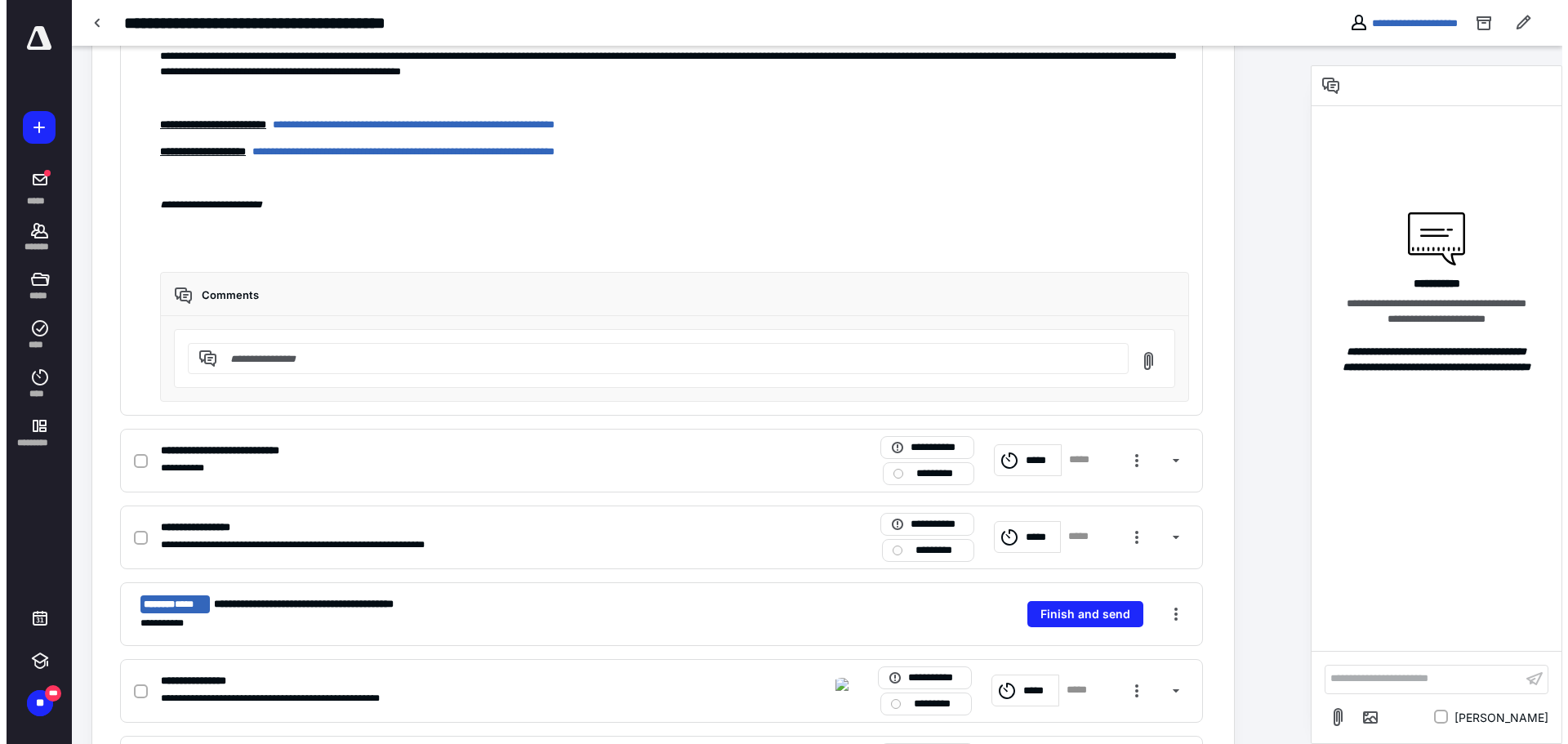 scroll, scrollTop: 572, scrollLeft: 0, axis: vertical 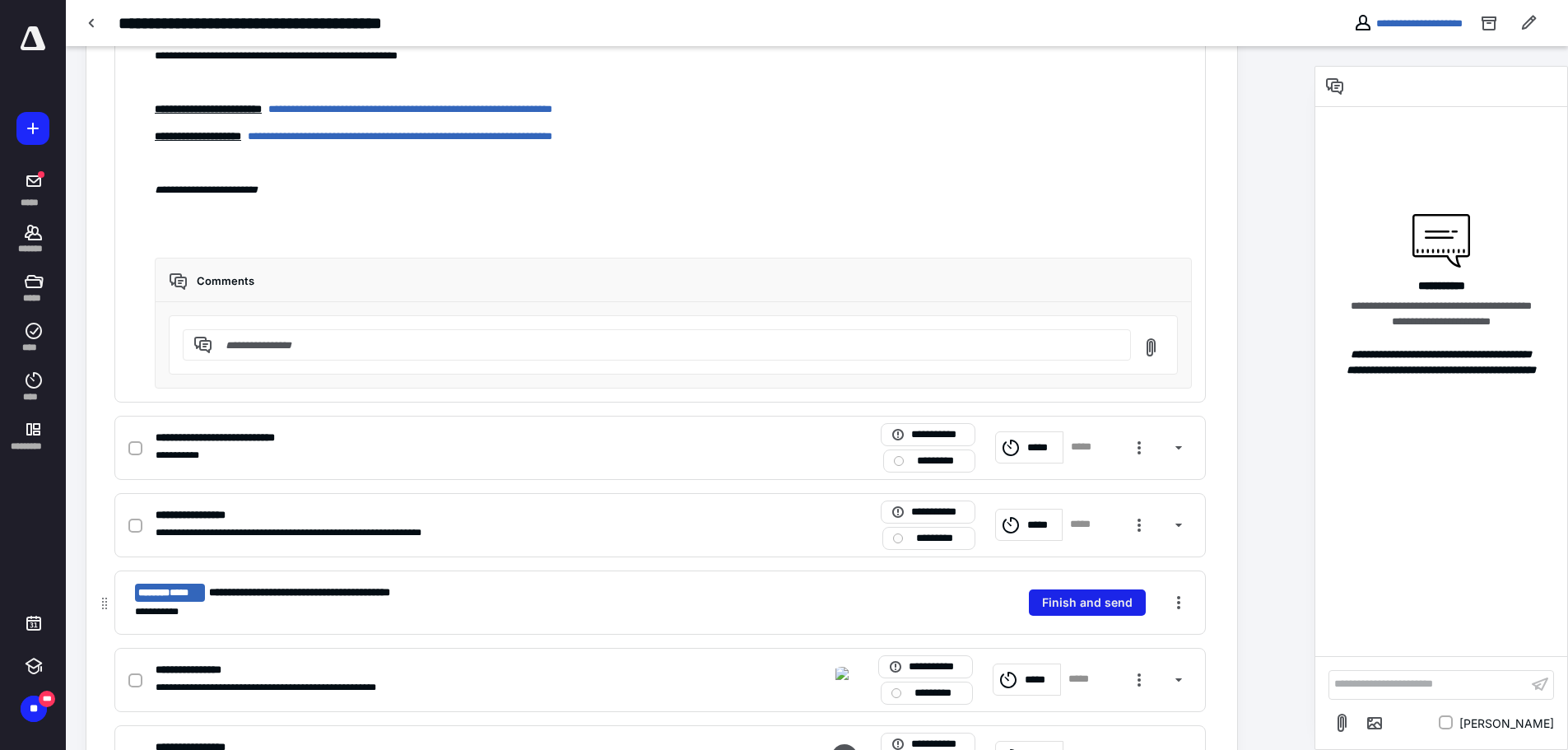 click on "Finish and send" at bounding box center [1087, 603] 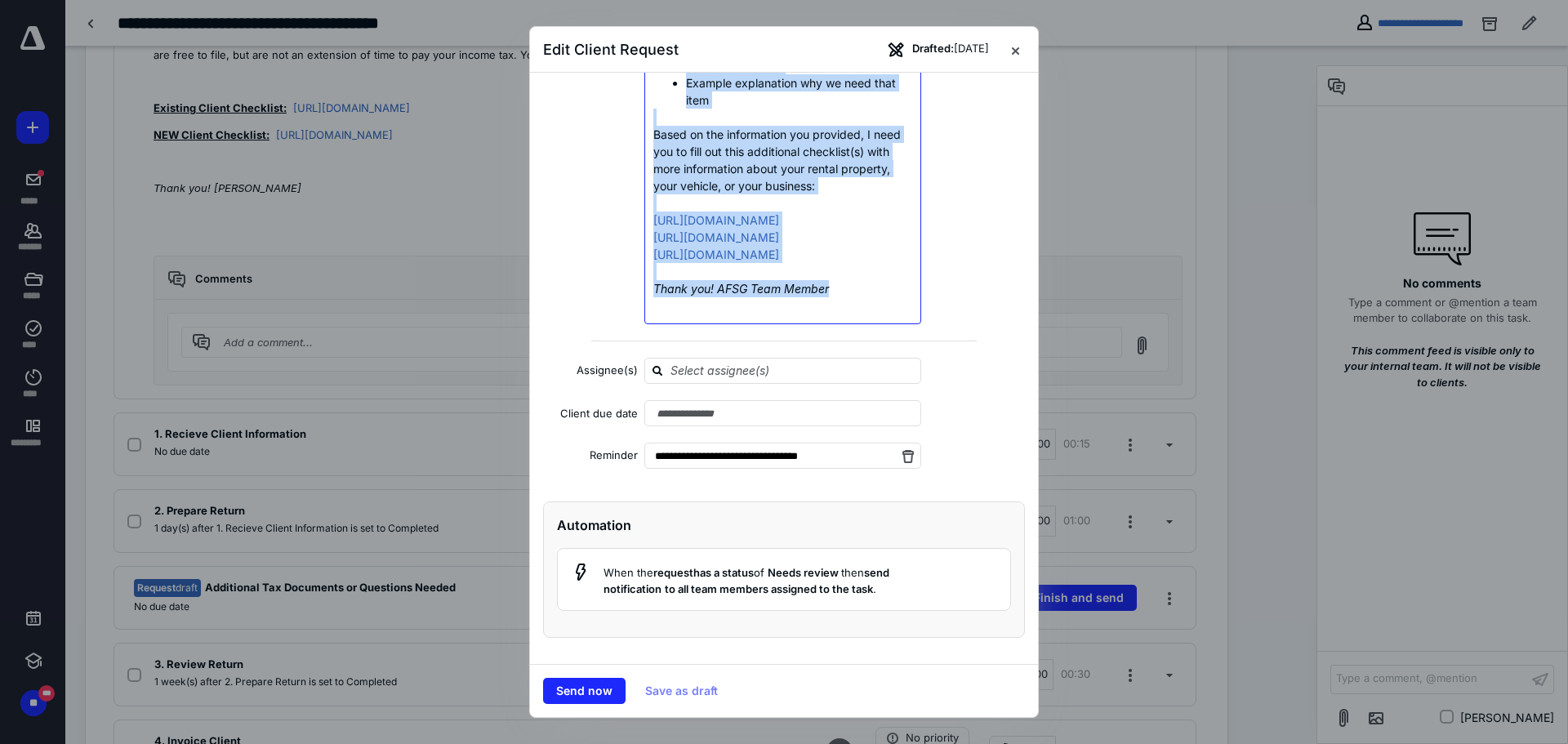 scroll, scrollTop: 390, scrollLeft: 0, axis: vertical 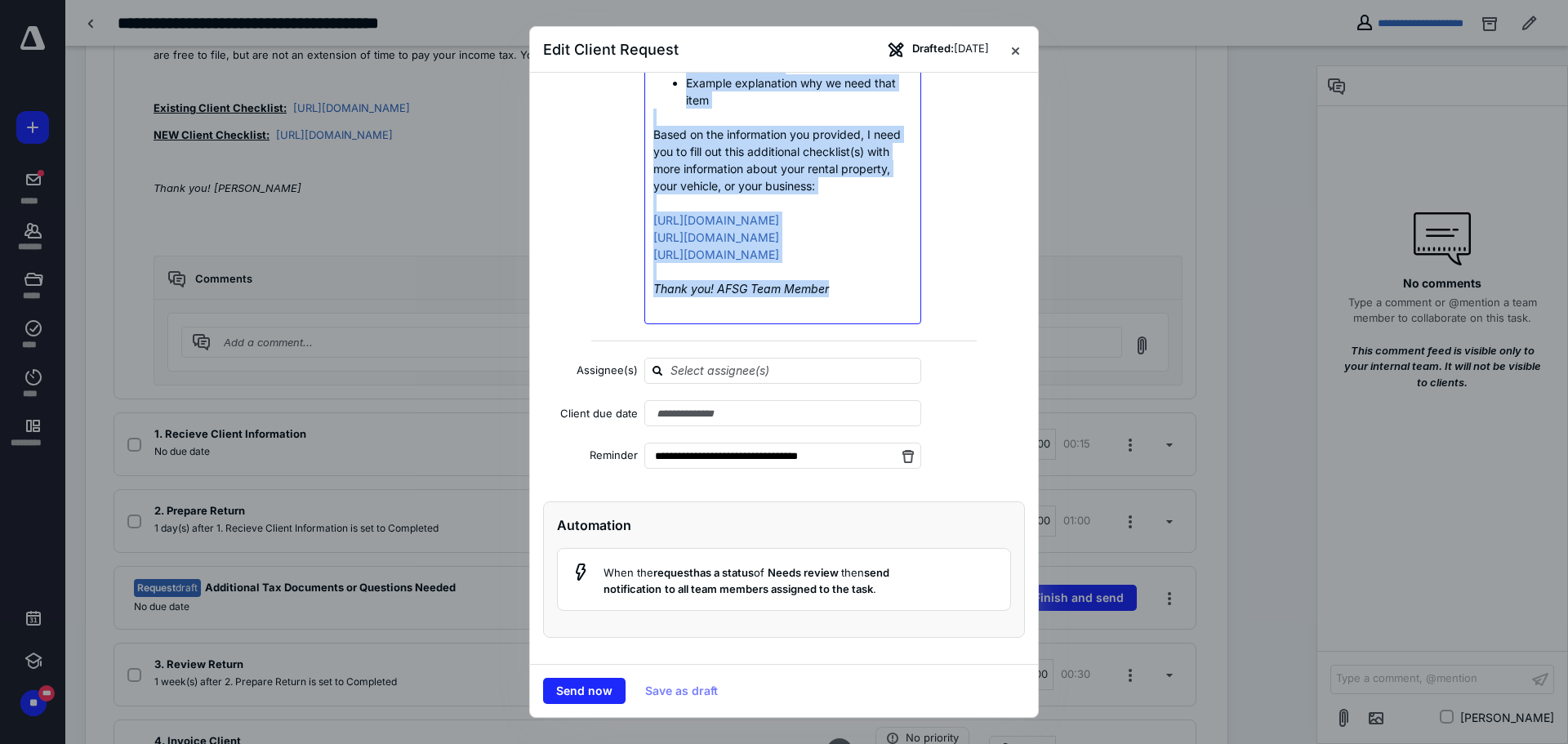 drag, startPoint x: 653, startPoint y: 268, endPoint x: 861, endPoint y: 305, distance: 211.2652 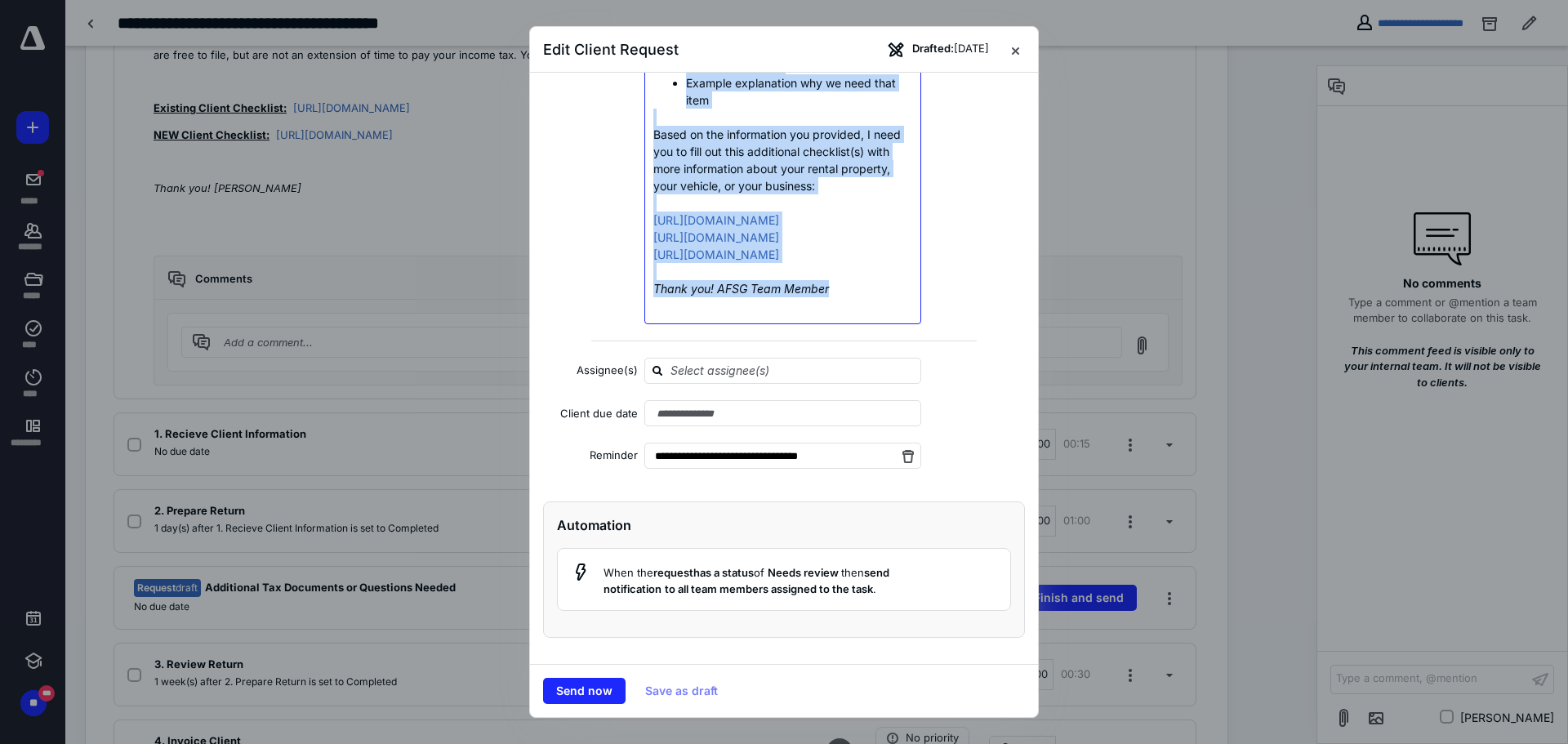 click on "Dear Client,  I am working on your tax return and still need additional information before I send it to Lauryn for review. Please see the list below. You can upload the missing documents and/or reply to the following questions directly in this portal.  Example Item Needed Example Item Example Question Example explanation why we need that item Based on the information you provided, I need you to fill out this additional checklist(s) with more information about your rental property, your vehicle, or your business: https://form.jotform.com/Charles_Lauryn/2022-rental-property-worksheet https://form.jotform.com/Charles_Lauryn/2022-additional-business-worksheet https://form.jotform.com/Charles_Lauryn/2022-vehicle-worksheet Thank you! AFSG Team Member" at bounding box center (782, 100) 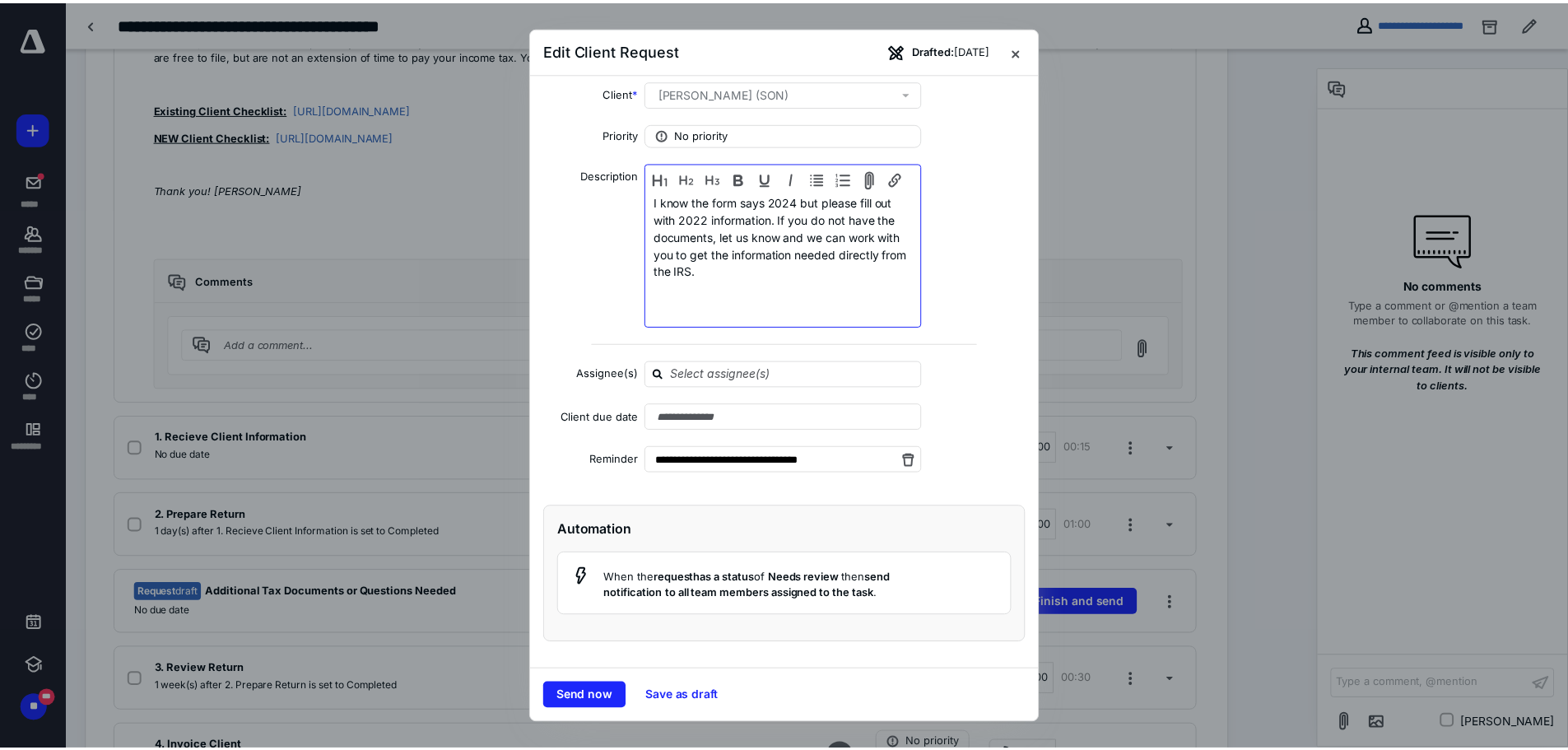 scroll, scrollTop: 66, scrollLeft: 0, axis: vertical 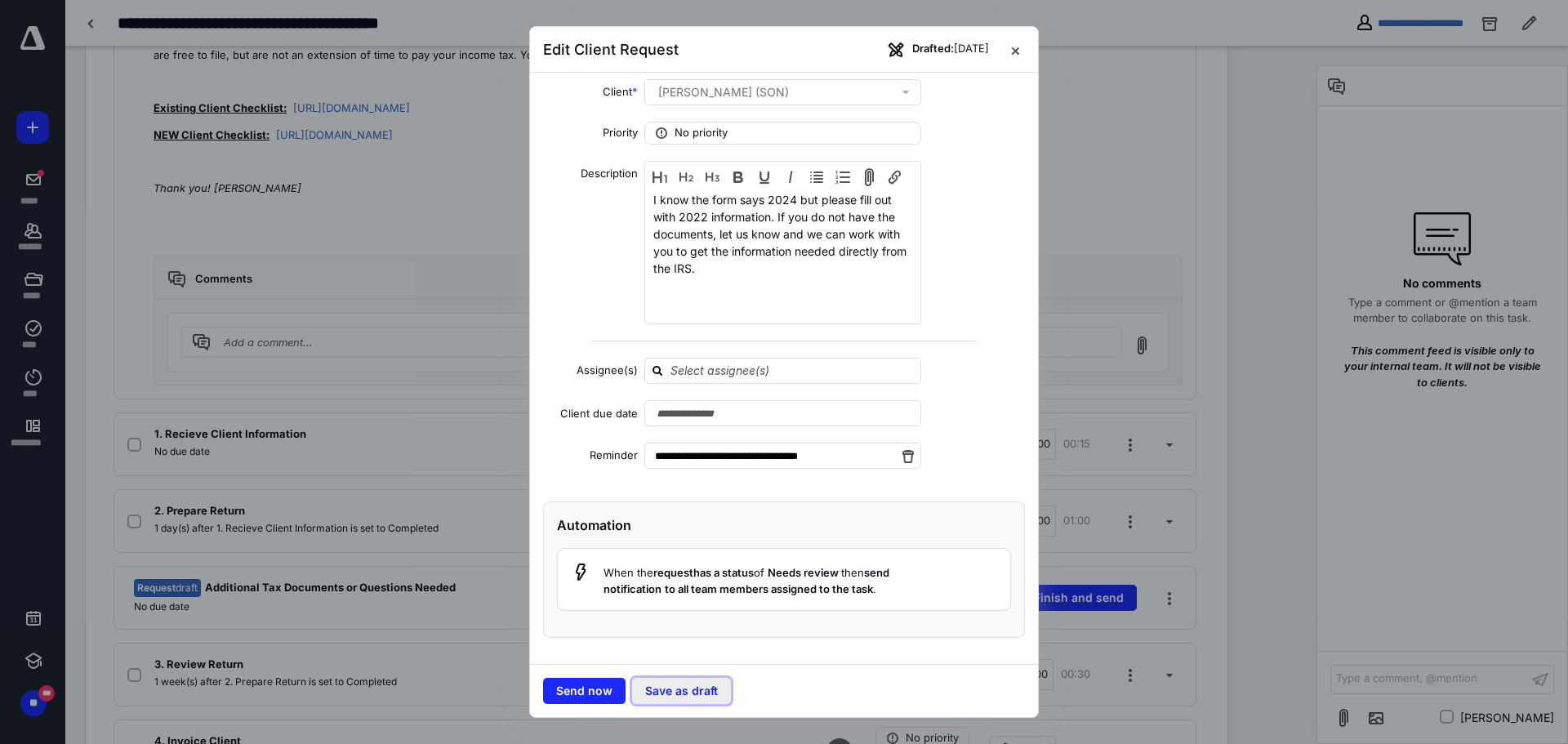 click on "Save as draft" at bounding box center (681, 691) 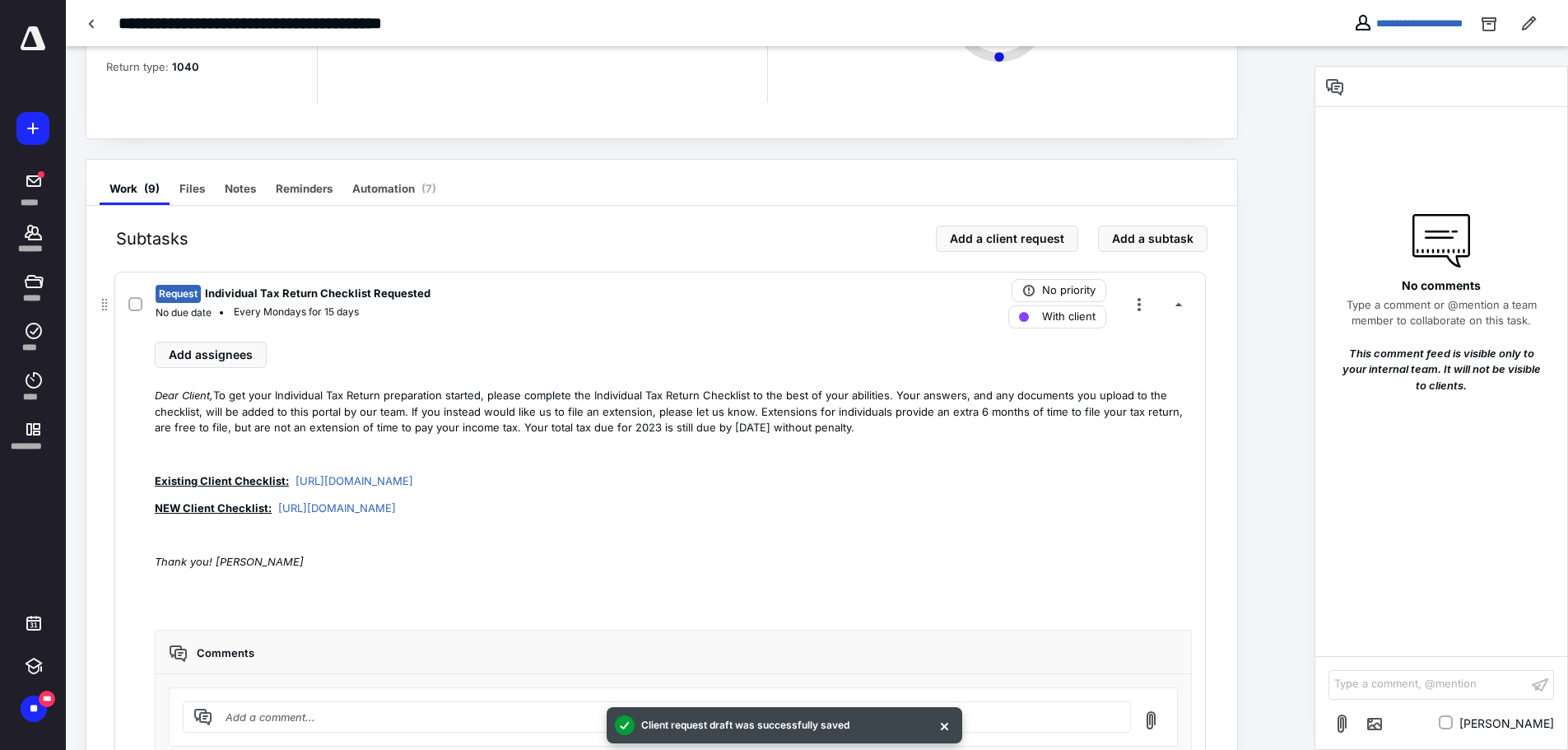 scroll, scrollTop: 165, scrollLeft: 0, axis: vertical 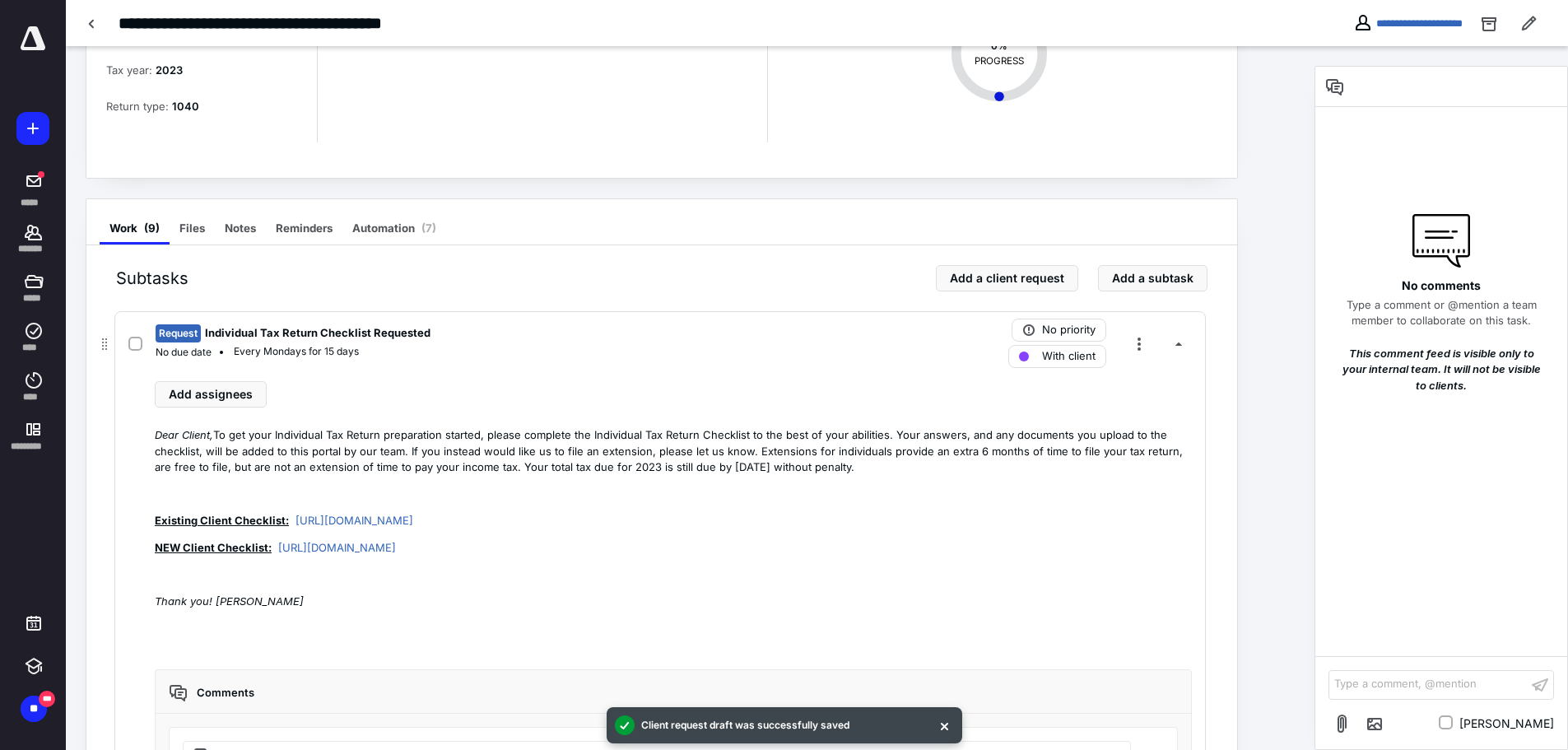 drag, startPoint x: 153, startPoint y: 433, endPoint x: 305, endPoint y: 607, distance: 231.0411 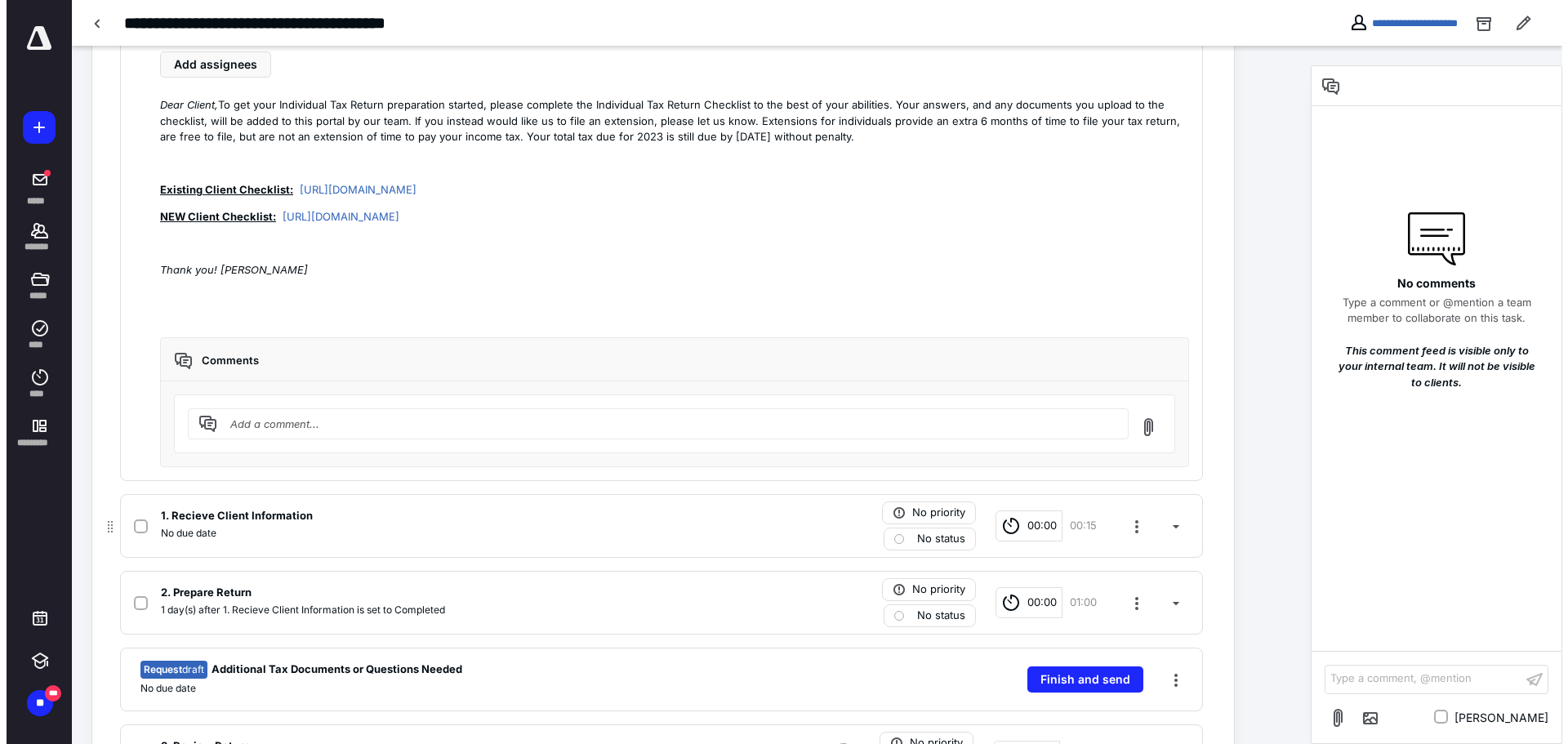 scroll, scrollTop: 572, scrollLeft: 0, axis: vertical 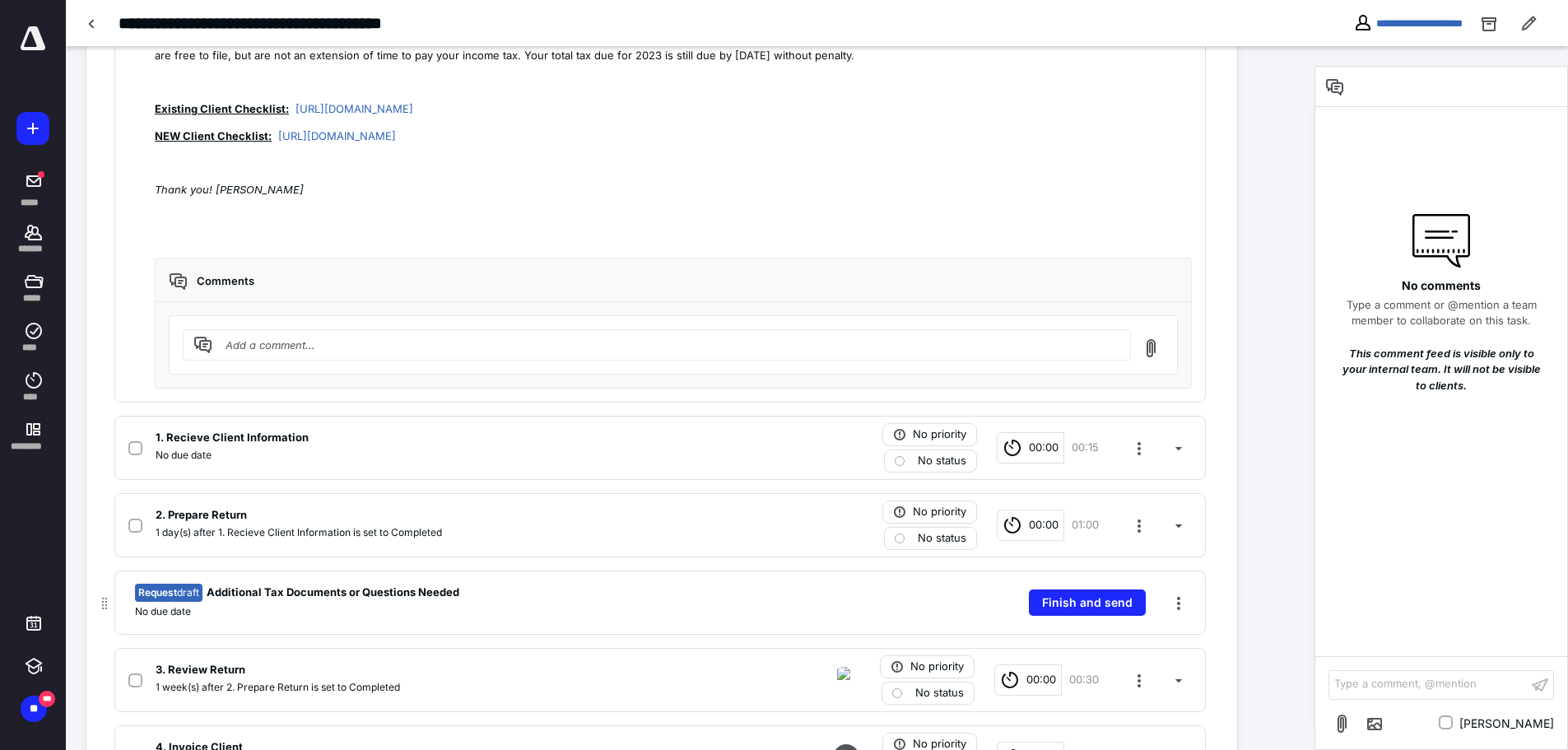 click on "Request  draft Additional Tax Documents or Questions Needed No due date Finish and send" at bounding box center (660, 603) 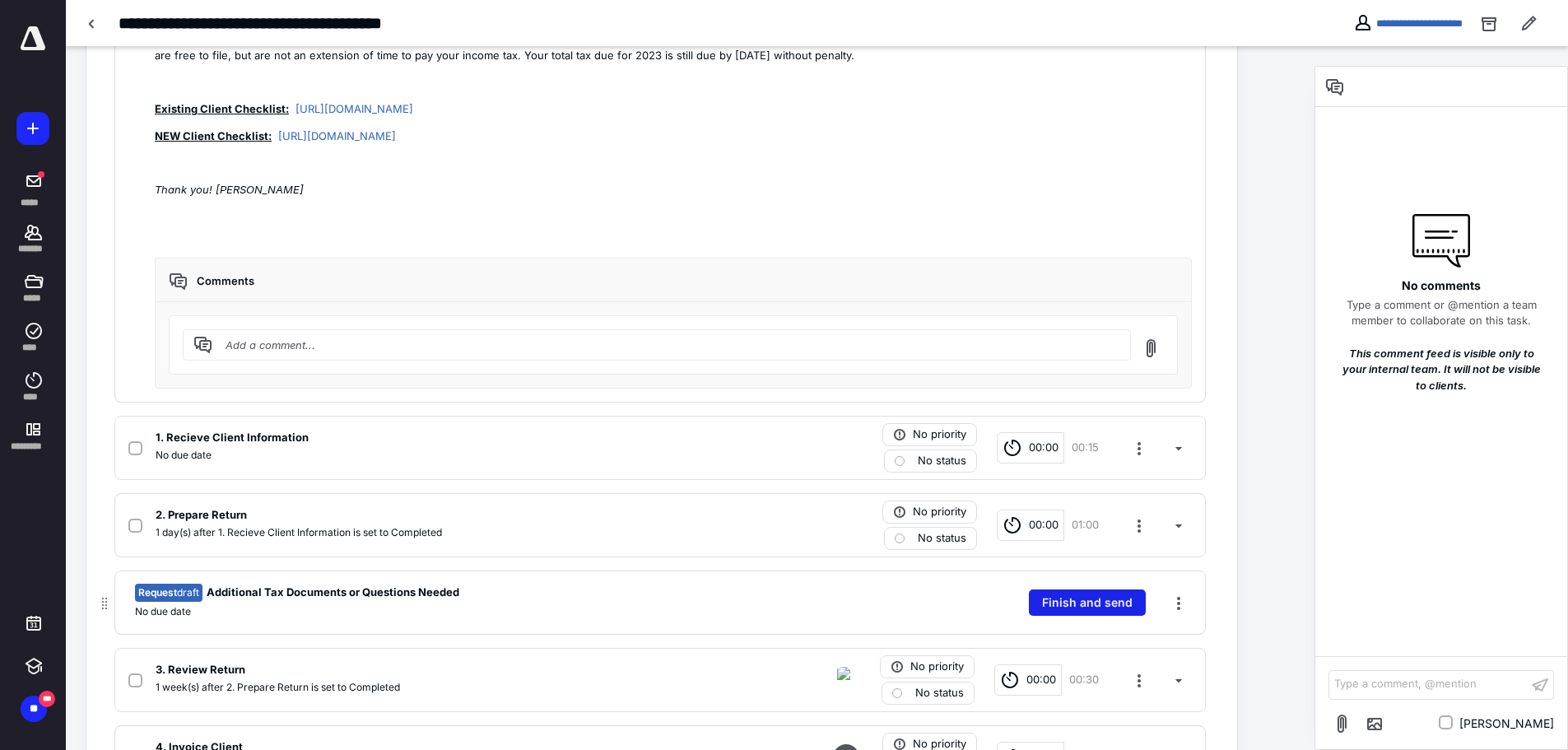 click on "Finish and send" at bounding box center (1087, 603) 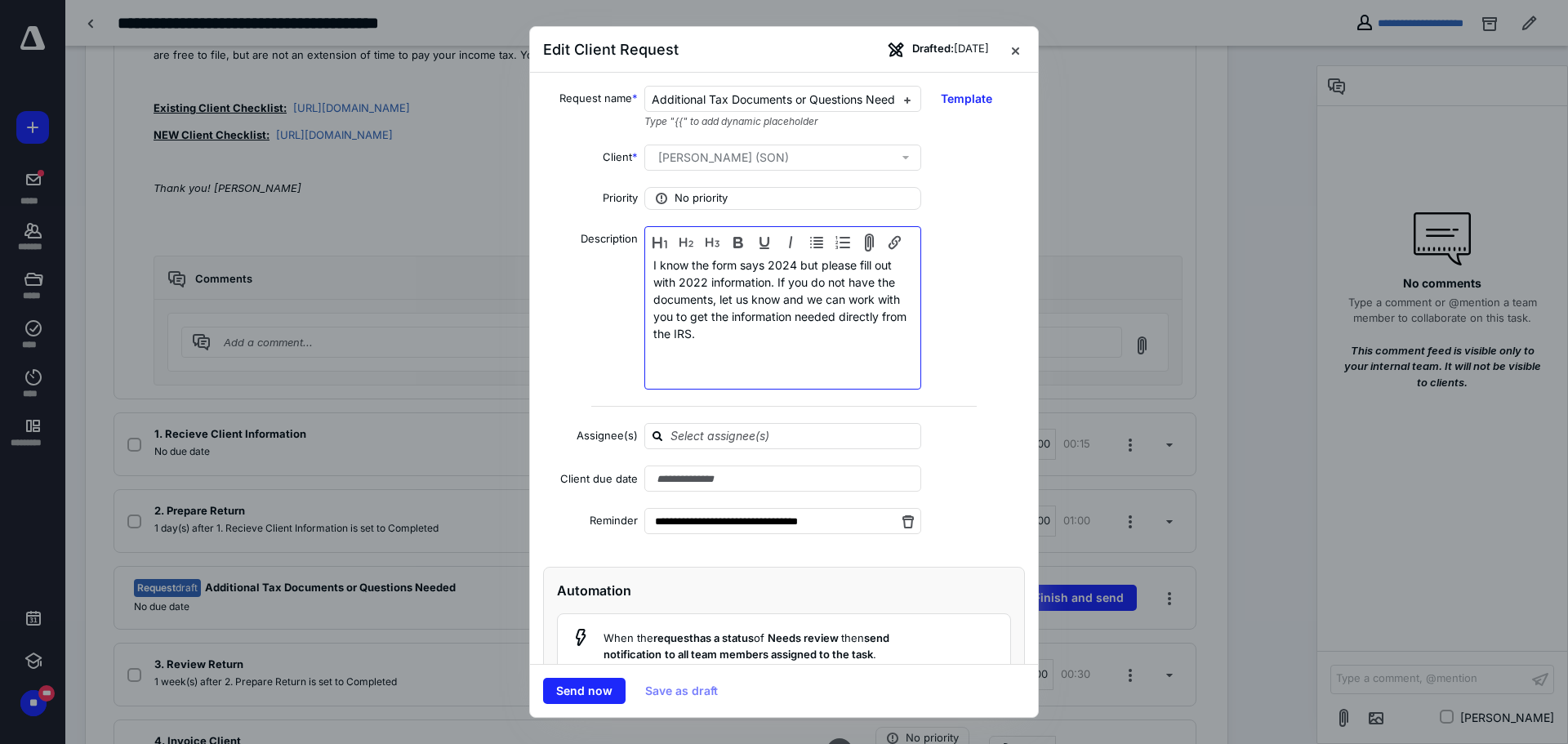 click on "I know the form says 2024 but please fill out with 2022 information. If you do not have the documents, let us know and we can work with you to get the information needed directly from the IRS." at bounding box center (782, 310) 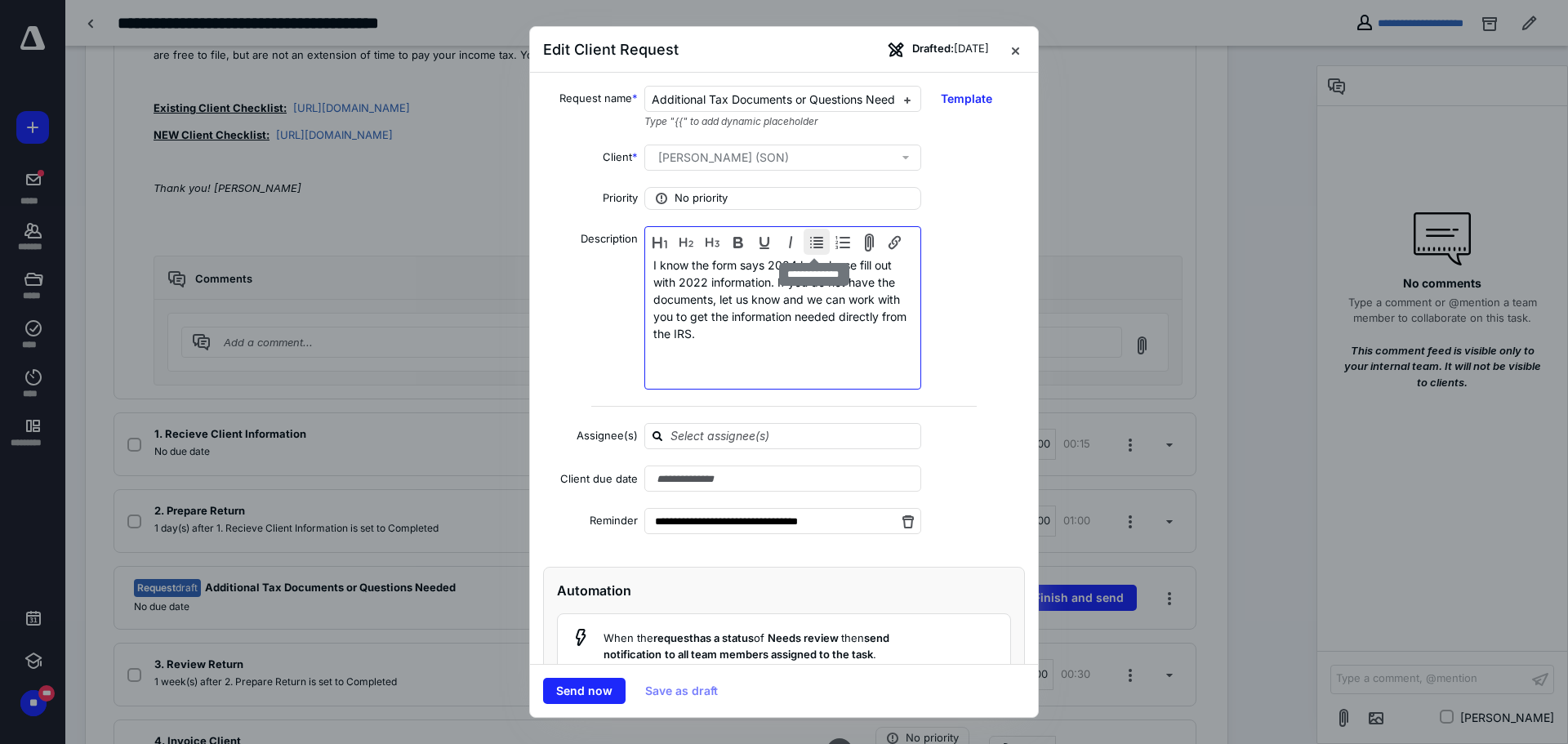 type 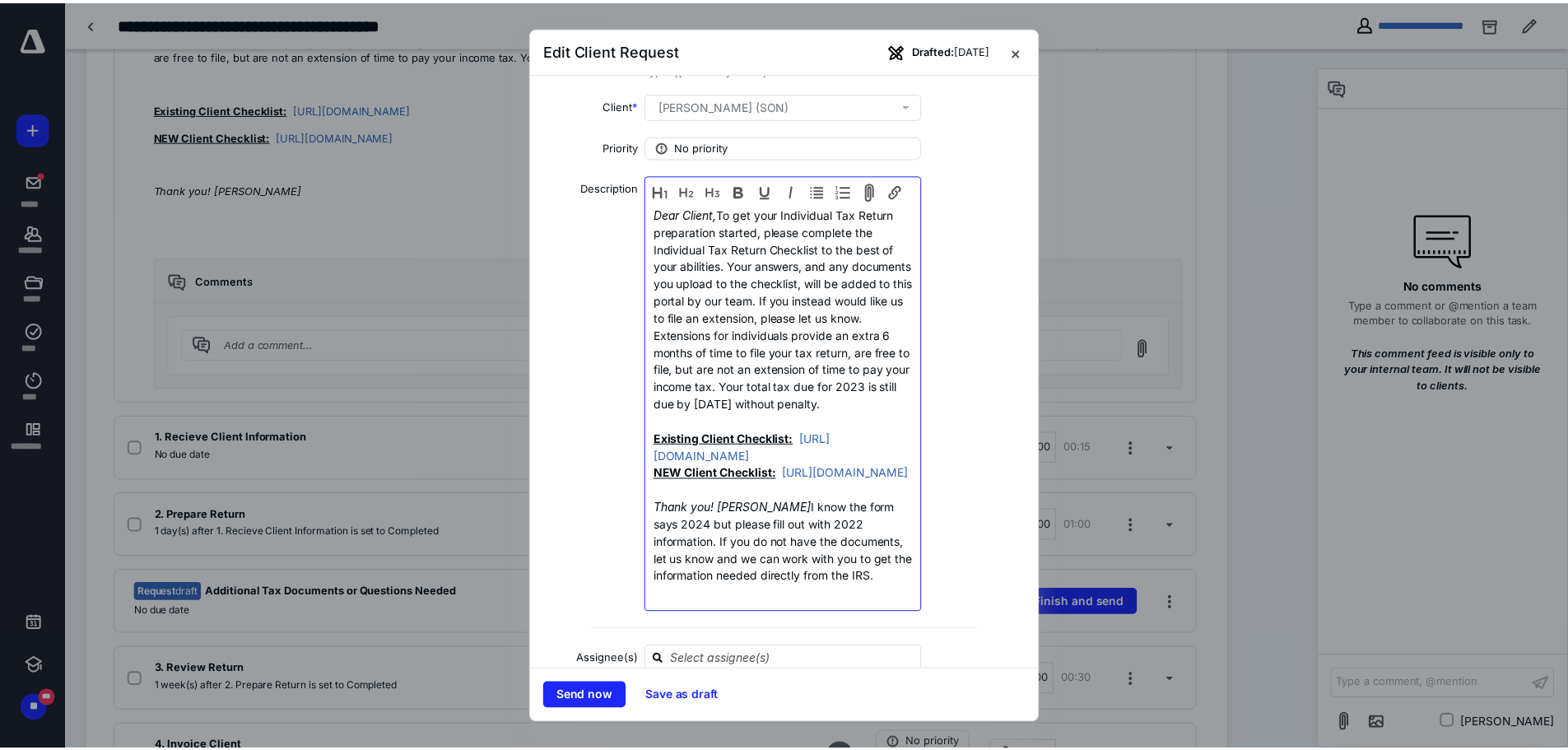 scroll, scrollTop: 82, scrollLeft: 0, axis: vertical 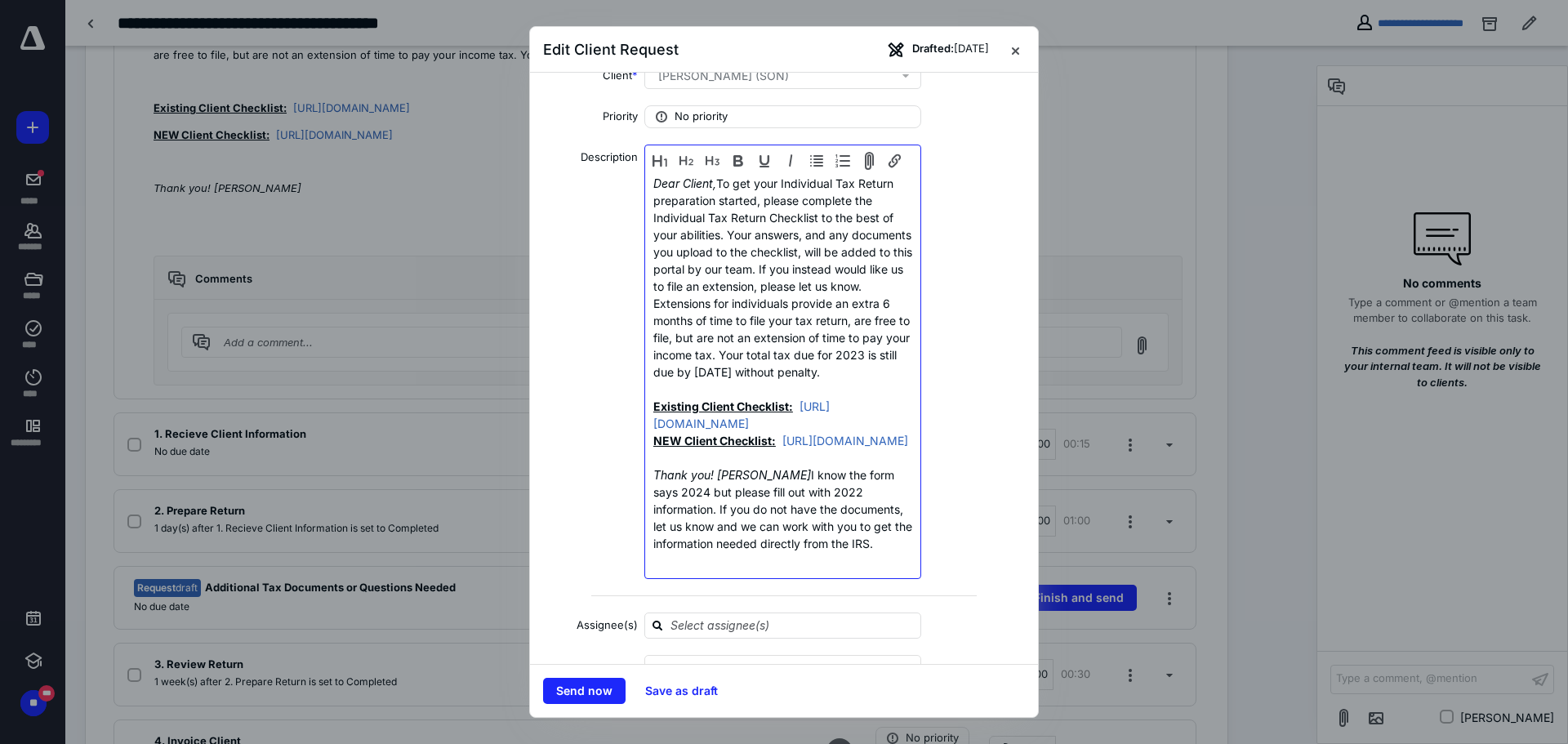 click on "Dear Client,  To get your Individual Tax Return preparation started, please complete the Individual Tax Return Checklist to the best of your abilities. Your answers, and any documents you upload to the checklist, will be added to this portal by our team. If you instead would like us to file an extension, please let us know. Extensions for individuals provide an extra 6 months of time to file your tax return, are free to file, but are not an extension of time to pay your income tax. Your total tax due for 2023 is still due by April 15th 2024 without penalty. Existing Client Checklist:    https://form.jotform.com/Charles_Lauryn/individual-tax-checklist-2023 NEW Client Checklist:    https://form.jotform.com/Charles_Lauryn/new-client-23-individual-checklist Thank you! Lauryn Charles  I know the form says 2024 but please fill out with 2022 information. If you do not have the documents, let us know and we can work with you to get the information needed directly from the IRS." at bounding box center [782, 363] 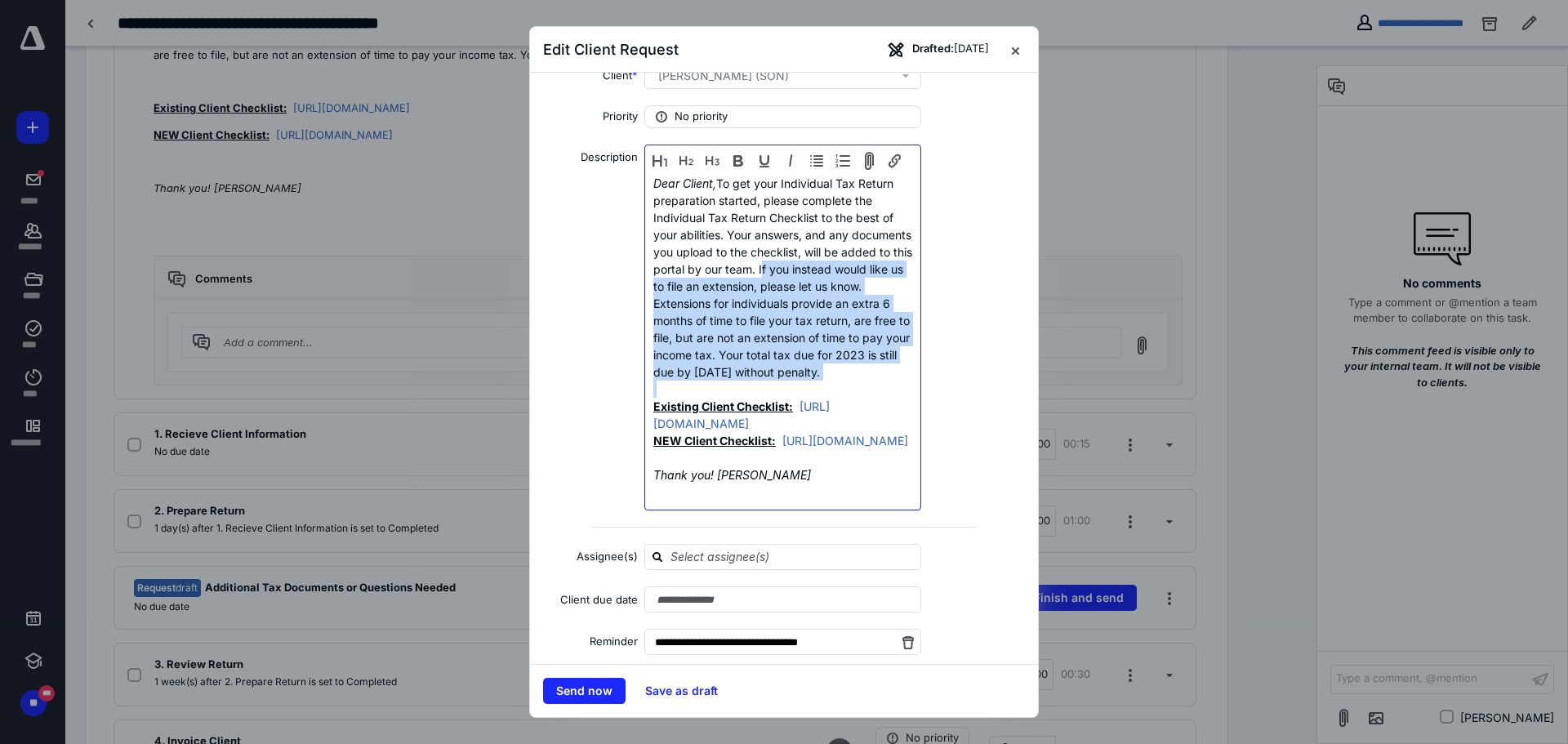 drag, startPoint x: 845, startPoint y: 266, endPoint x: 814, endPoint y: 401, distance: 138.51354 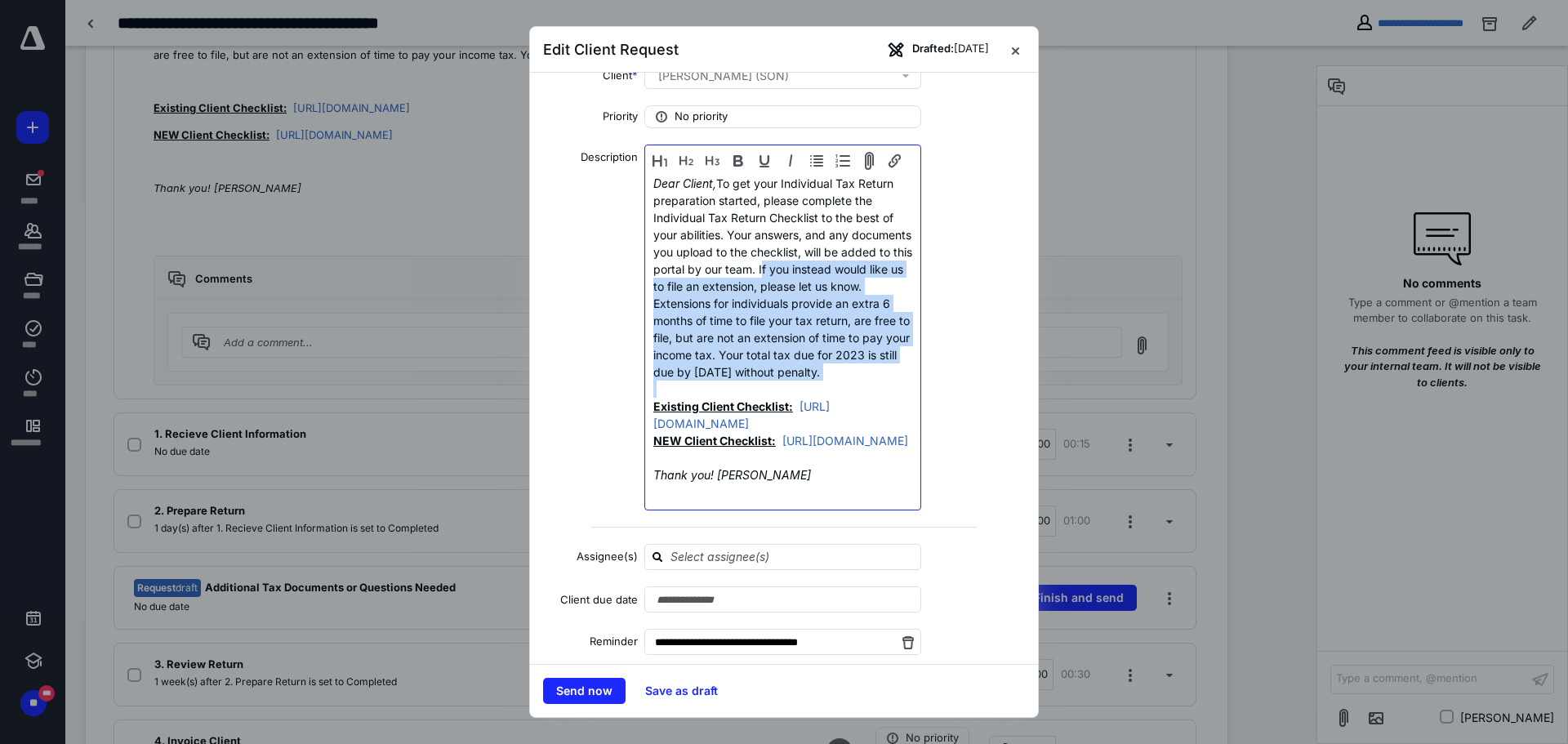 click on "Dear Client,  To get your Individual Tax Return preparation started, please complete the Individual Tax Return Checklist to the best of your abilities. Your answers, and any documents you upload to the checklist, will be added to this portal by our team. If you instead would like us to file an extension, please let us know. Extensions for individuals provide an extra 6 months of time to file your tax return, are free to file, but are not an extension of time to pay your income tax. Your total tax due for 2023 is still due by April 15th 2024 without penalty. Existing Client Checklist:    https://form.jotform.com/Charles_Lauryn/individual-tax-checklist-2023 NEW Client Checklist:    https://form.jotform.com/Charles_Lauryn/new-client-23-individual-checklist Thank you! Lauryn Charles" at bounding box center (782, 329) 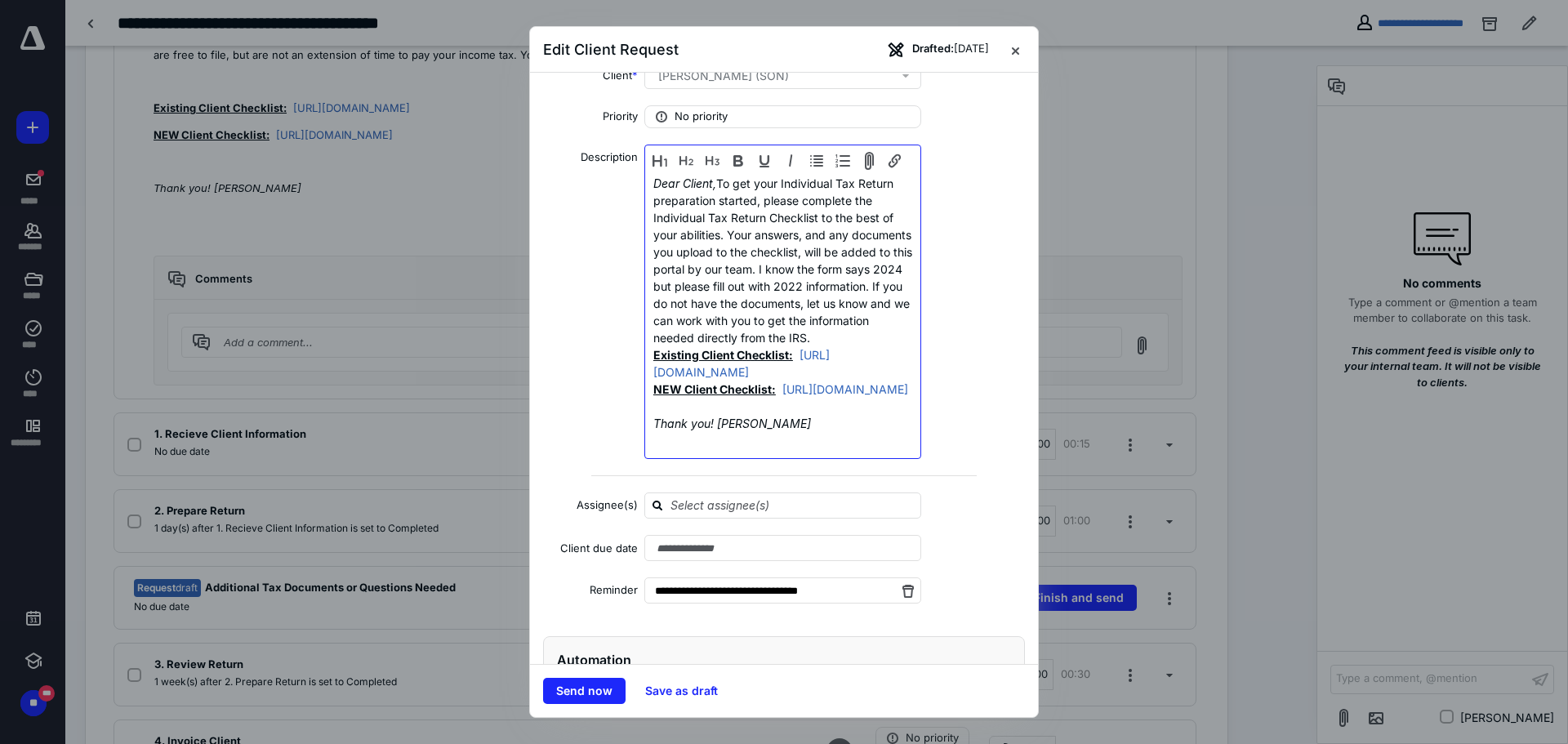 click on "Dear Client,  To get your Individual Tax Return preparation started, please complete the Individual Tax Return Checklist to the best of your abilities. Your answers, and any documents you upload to the checklist, will be added to this portal by our team. I know the form says 2024 but please fill out with 2022 information. If you do not have the documents, let us know and we can work with you to get the information needed directly from the IRS.     Existing Client Checklist:    https://form.jotform.com/Charles_Lauryn/individual-tax-checklist-2023 NEW Client Checklist:    https://form.jotform.com/Charles_Lauryn/new-client-23-individual-checklist Thank you! Lauryn Charles" at bounding box center (782, 303) 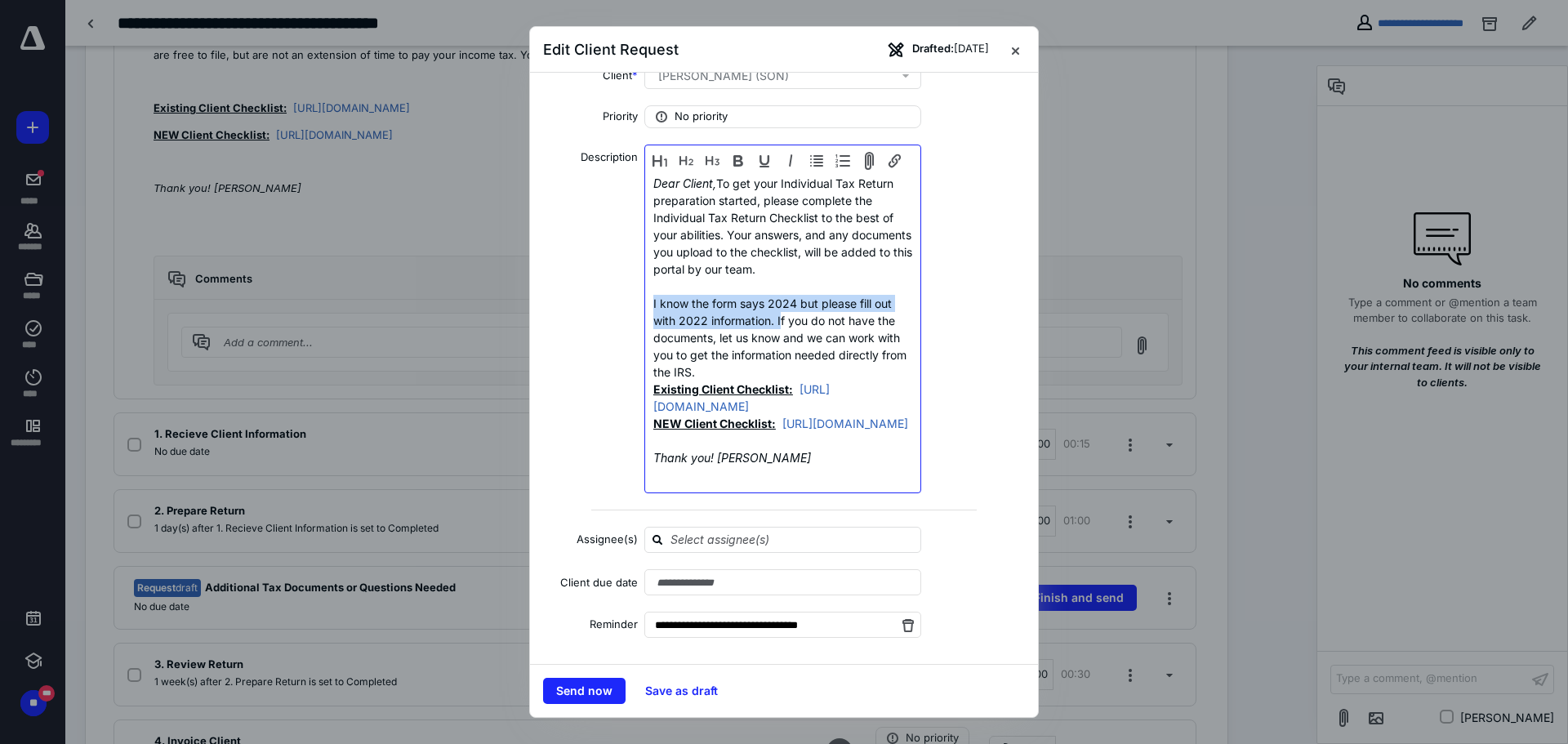 drag, startPoint x: 651, startPoint y: 299, endPoint x: 776, endPoint y: 318, distance: 126.4358 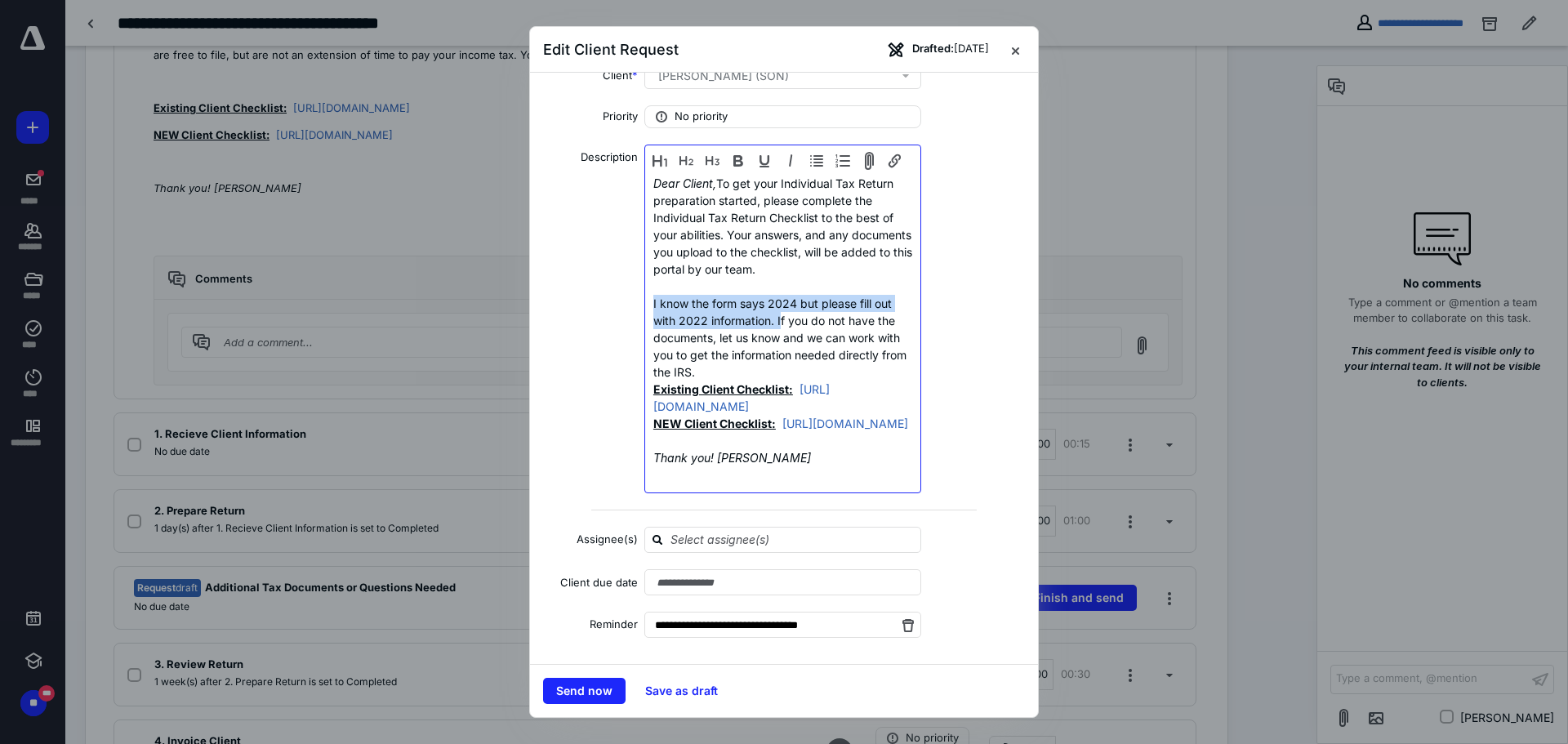 click on "I know the form says 2024 but please fill out with 2022 information. If you do not have the documents, let us know and we can work with you to get the information needed directly from the IRS." at bounding box center (780, 337) 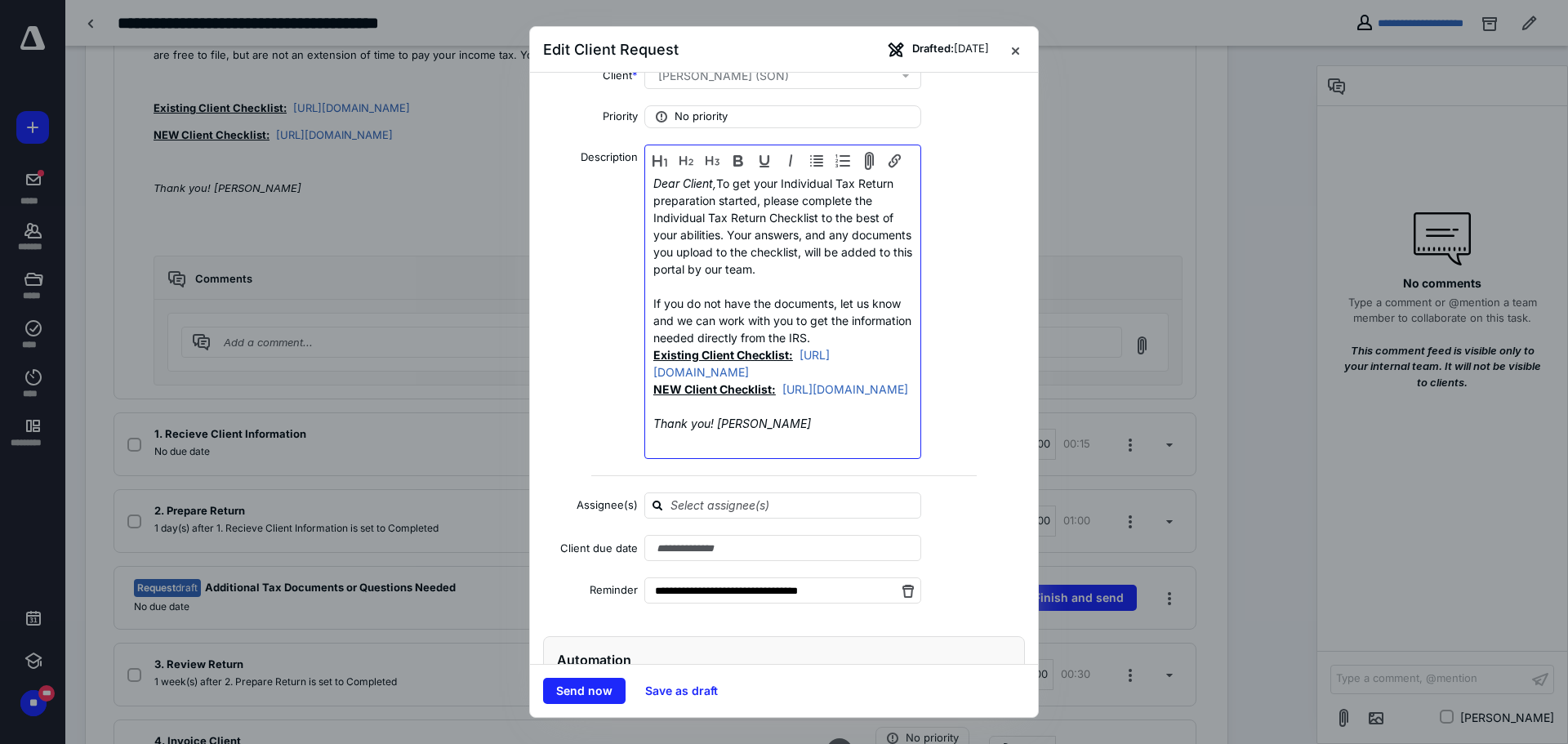 click on "If you do not have the documents, let us know and we can work with you to get the information needed directly from the IRS." at bounding box center (782, 320) 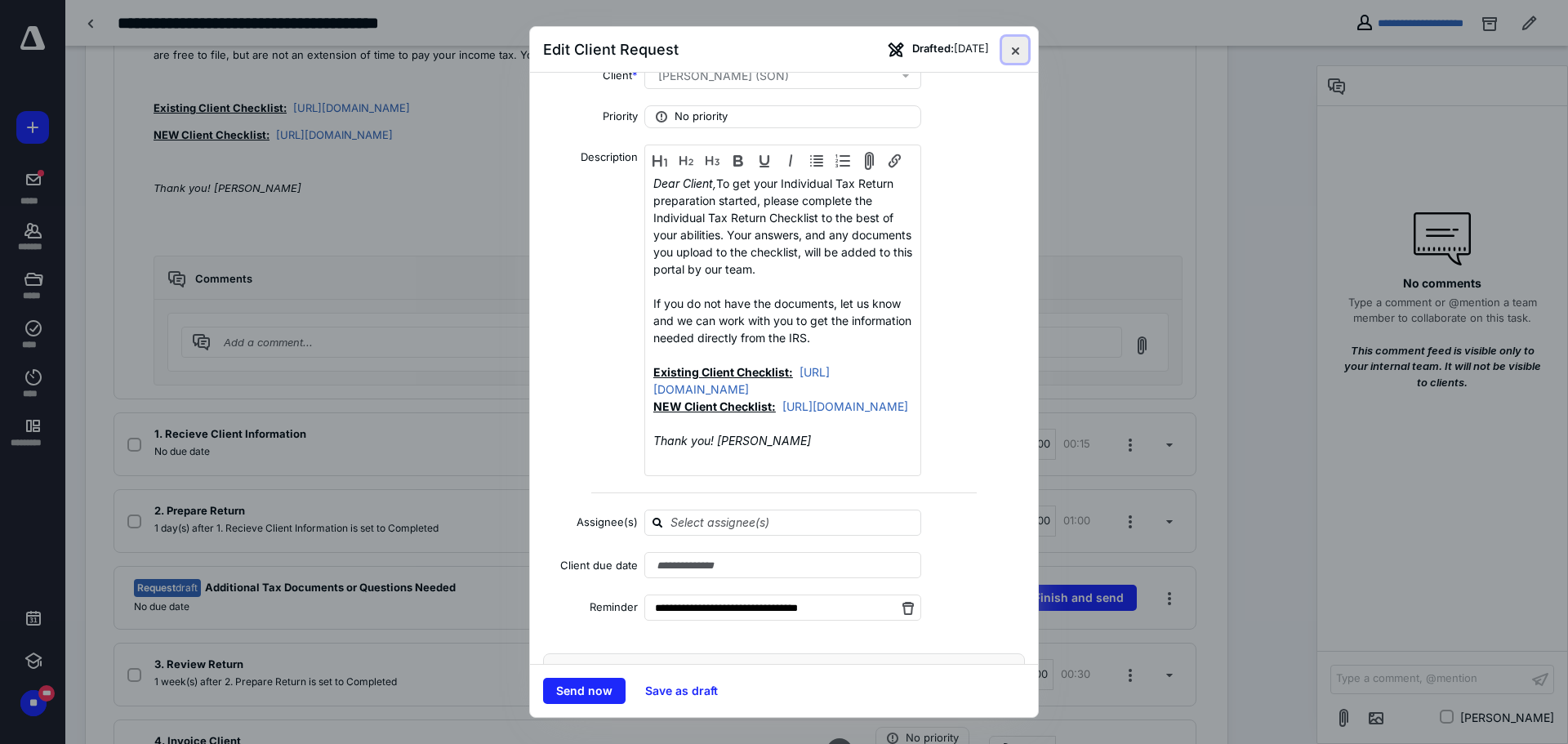 click at bounding box center [1015, 50] 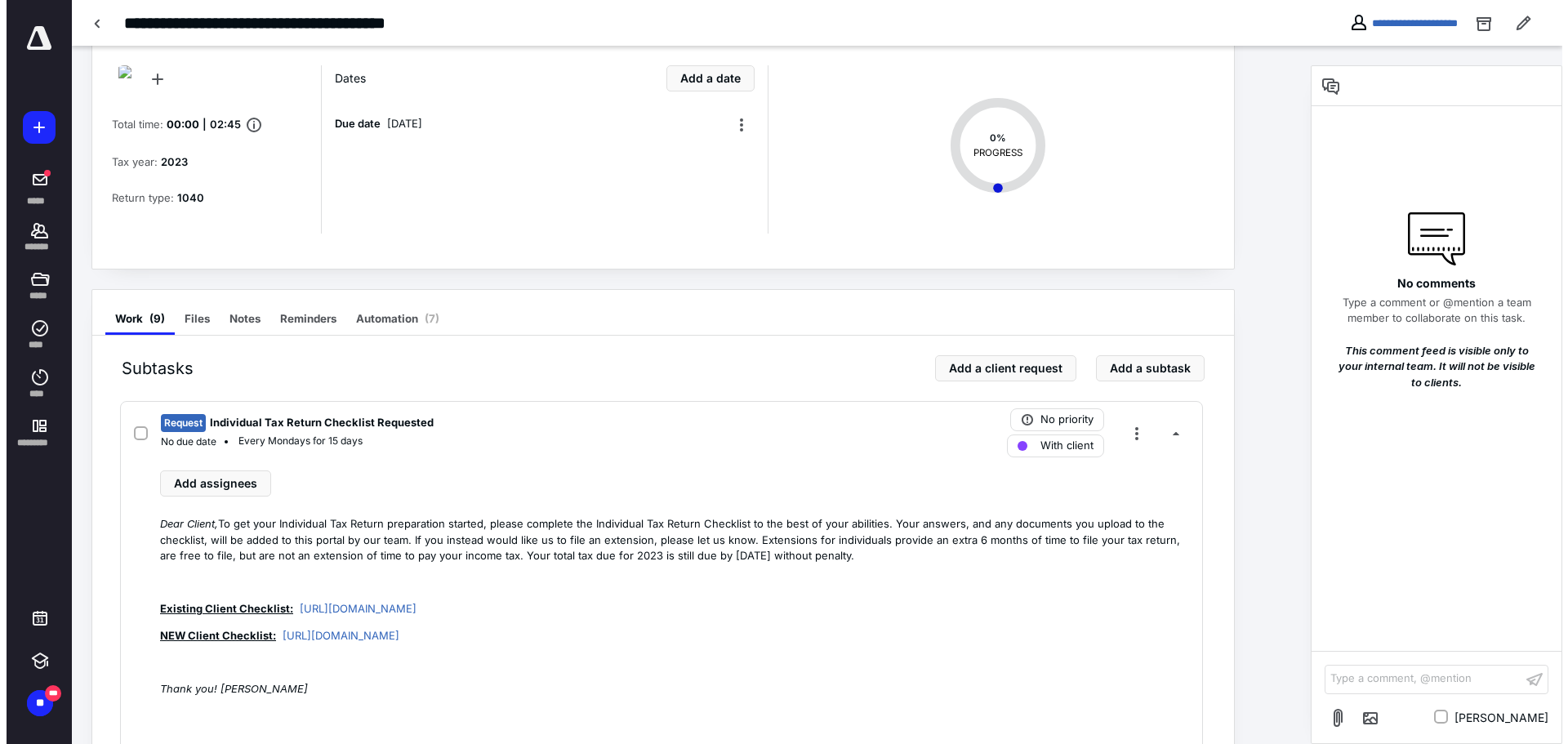 scroll, scrollTop: 0, scrollLeft: 0, axis: both 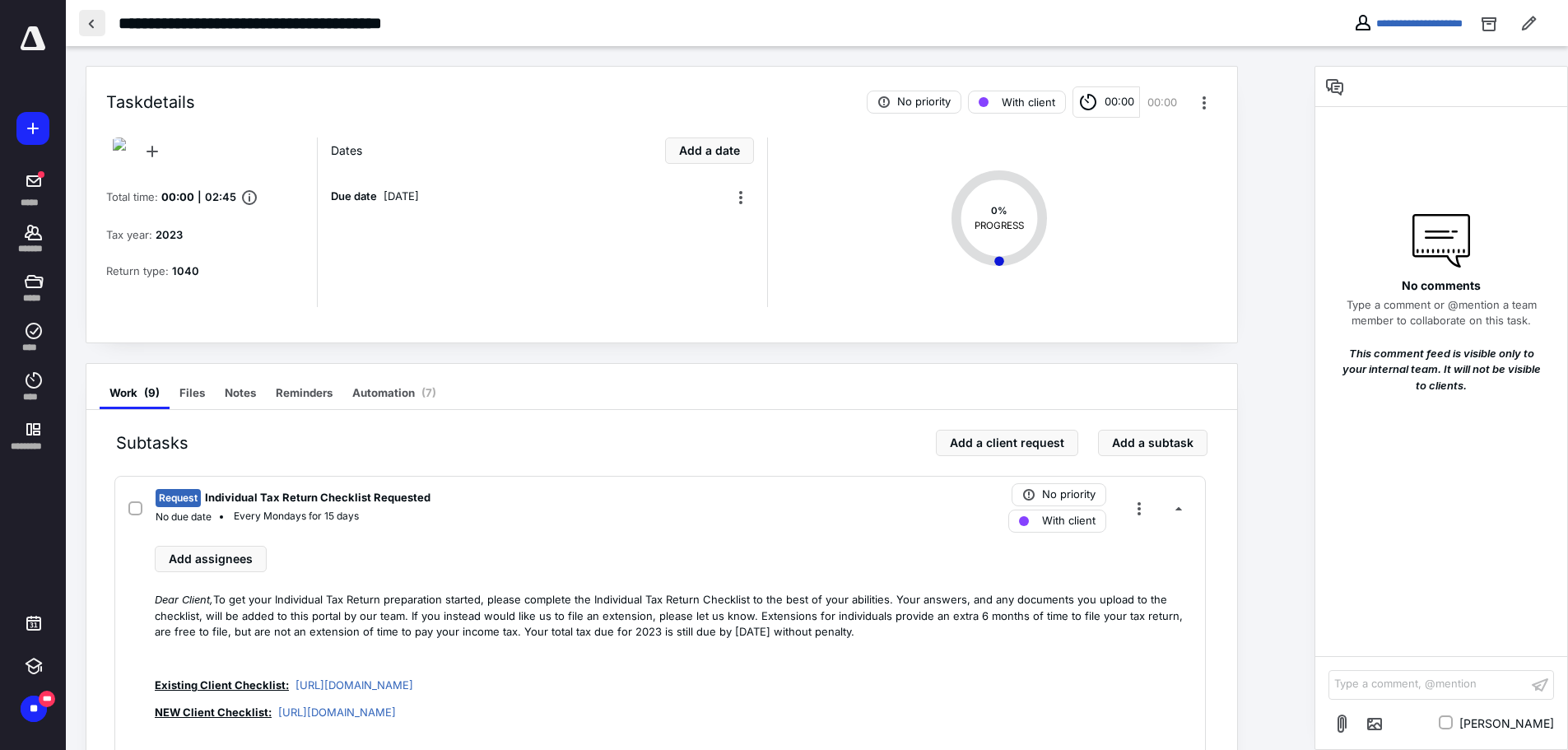 click at bounding box center [92, 23] 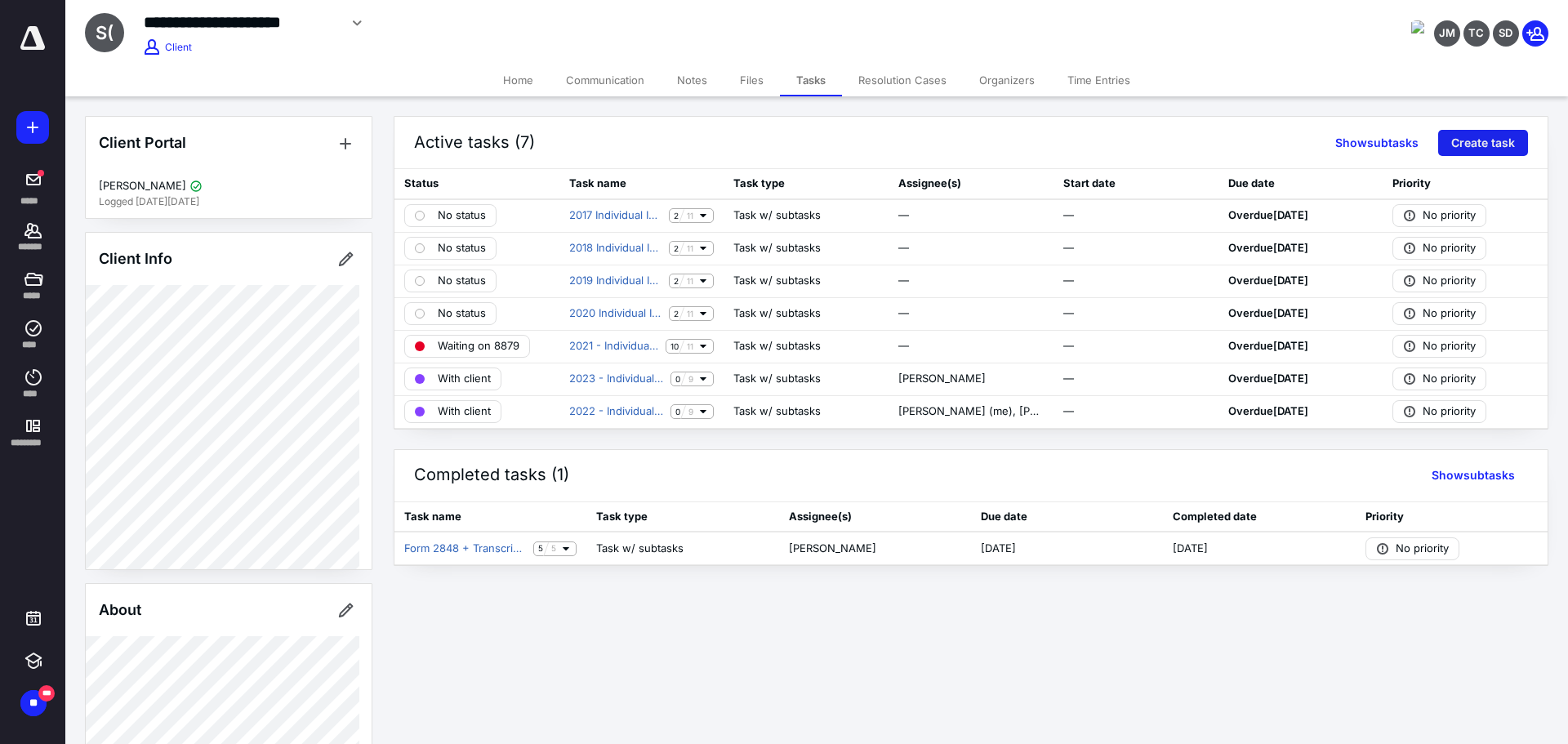 click on "Create task" at bounding box center [1483, 143] 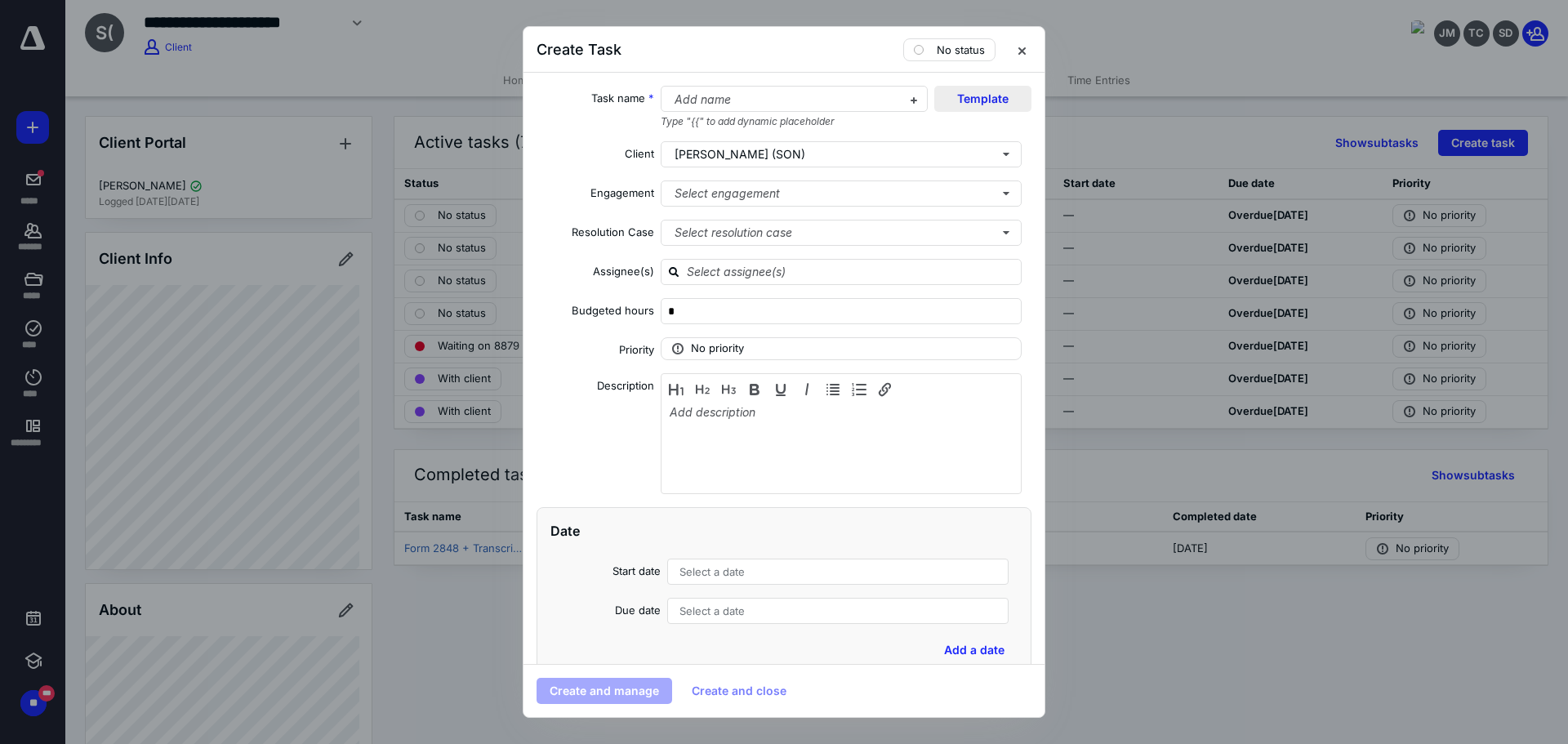 click on "Template" at bounding box center [982, 99] 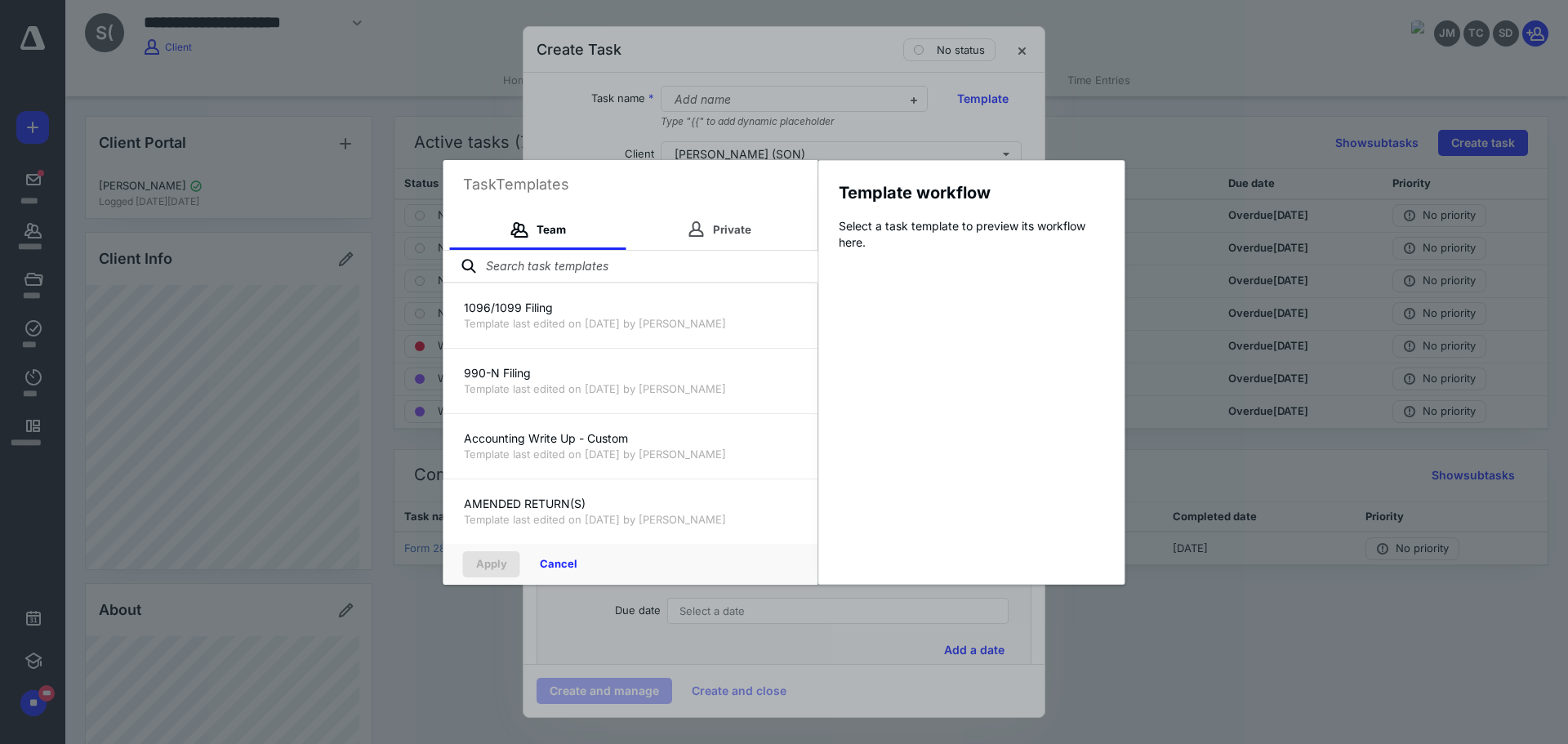 click at bounding box center (630, 267) 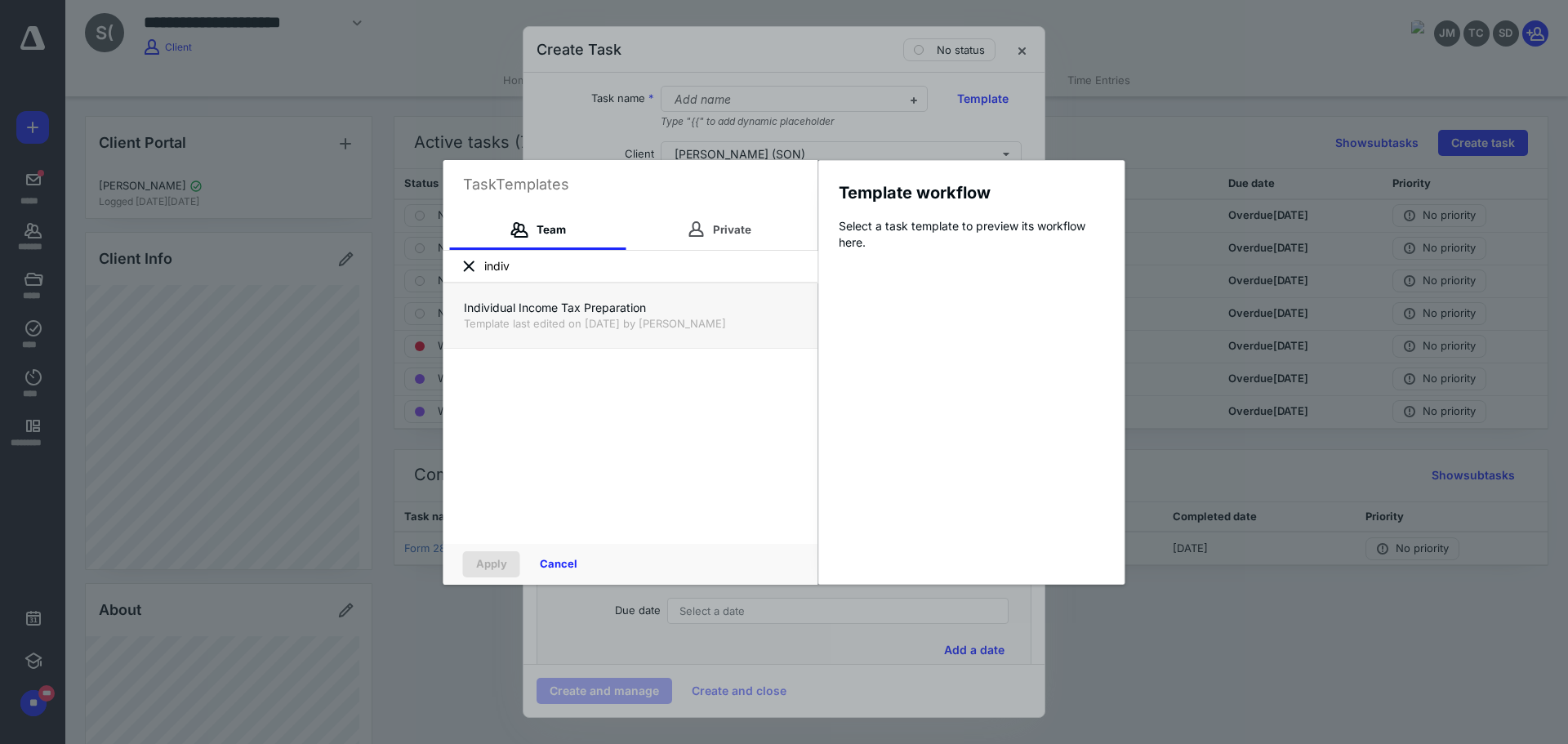 type on "indiv" 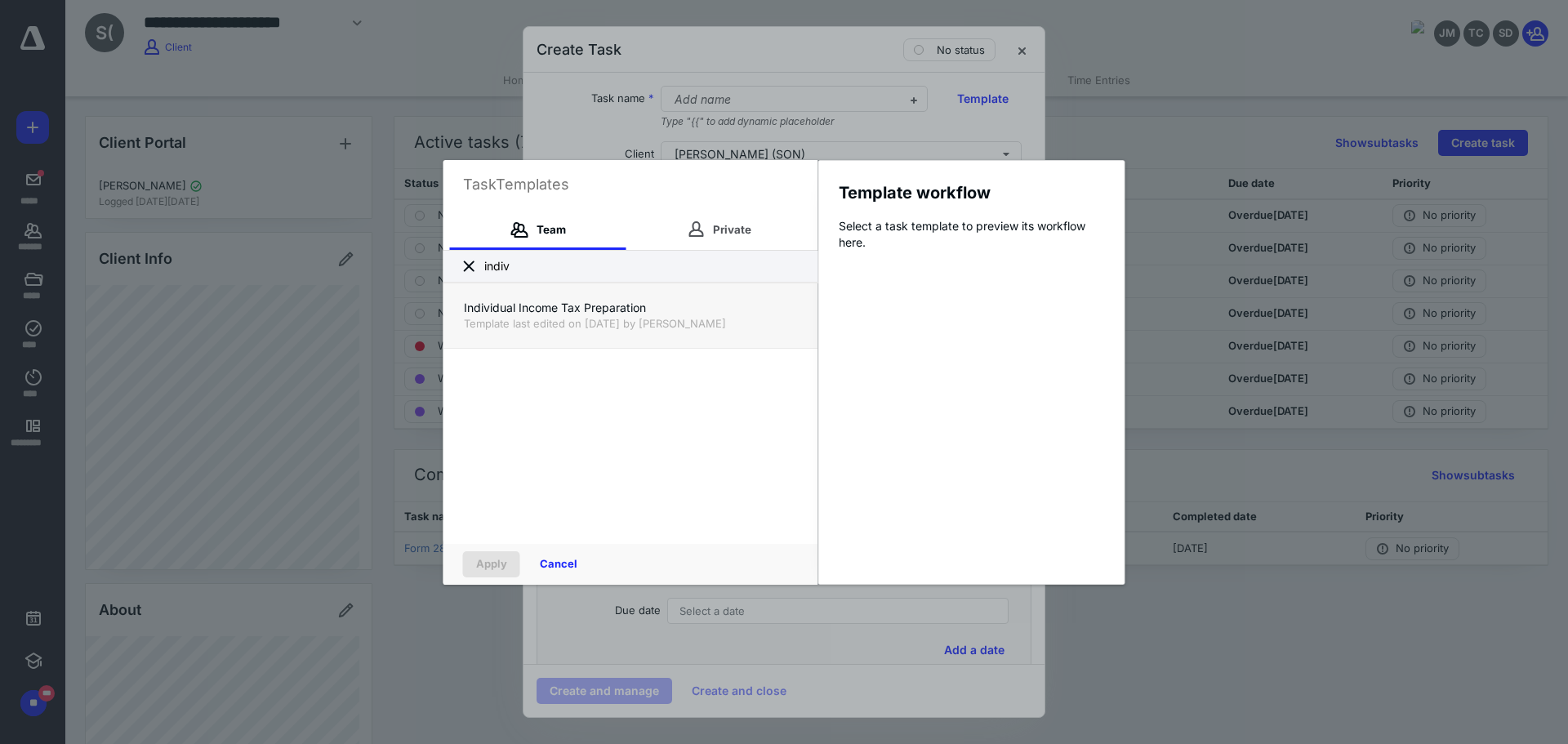 click on "Template last edited on 1/28/2025 by Lauryn Charles" at bounding box center (630, 323) 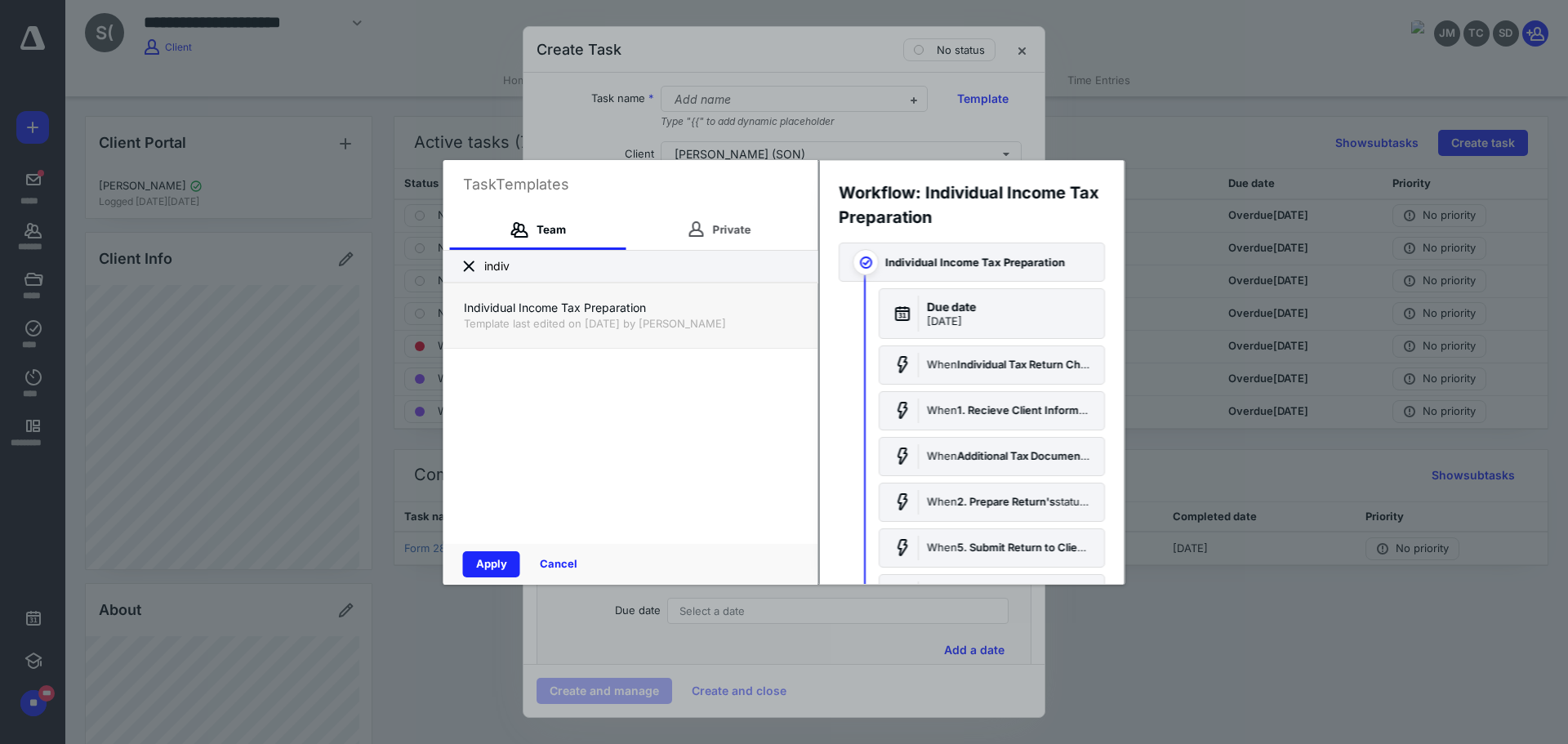 click on "Individual Income Tax Preparation" at bounding box center [630, 308] 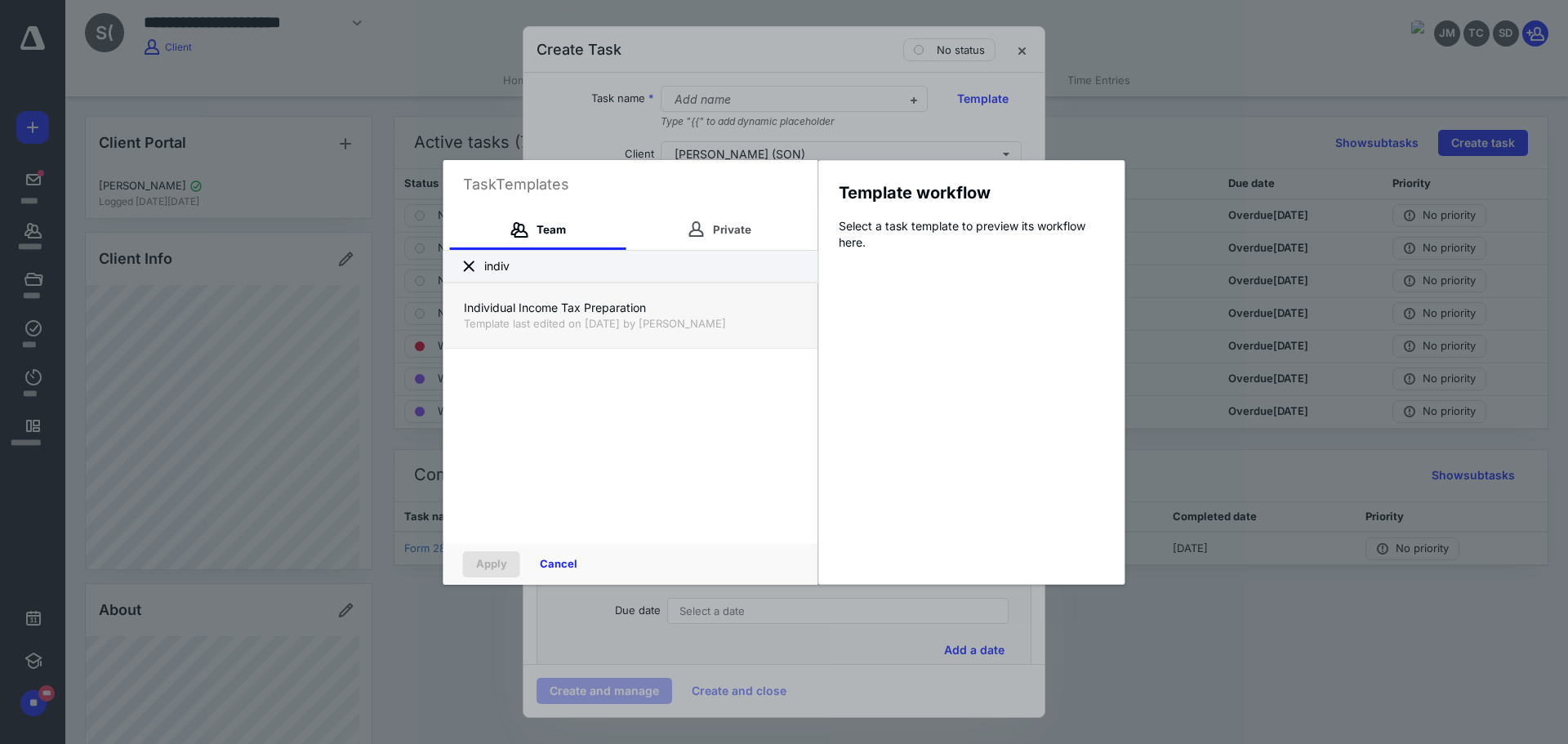 click on "Template last edited on 1/28/2025 by Lauryn Charles" at bounding box center [630, 323] 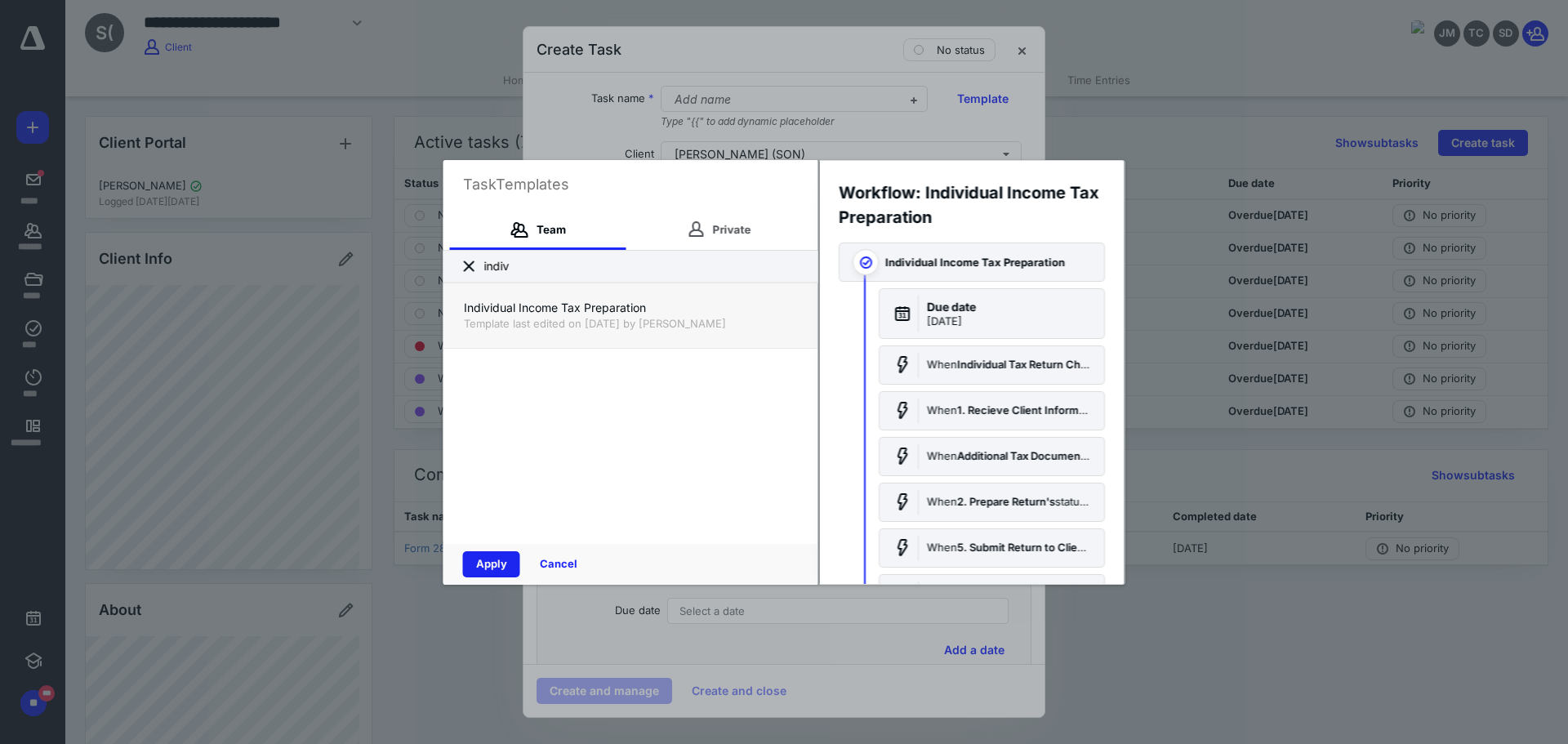 click on "Apply" at bounding box center [492, 564] 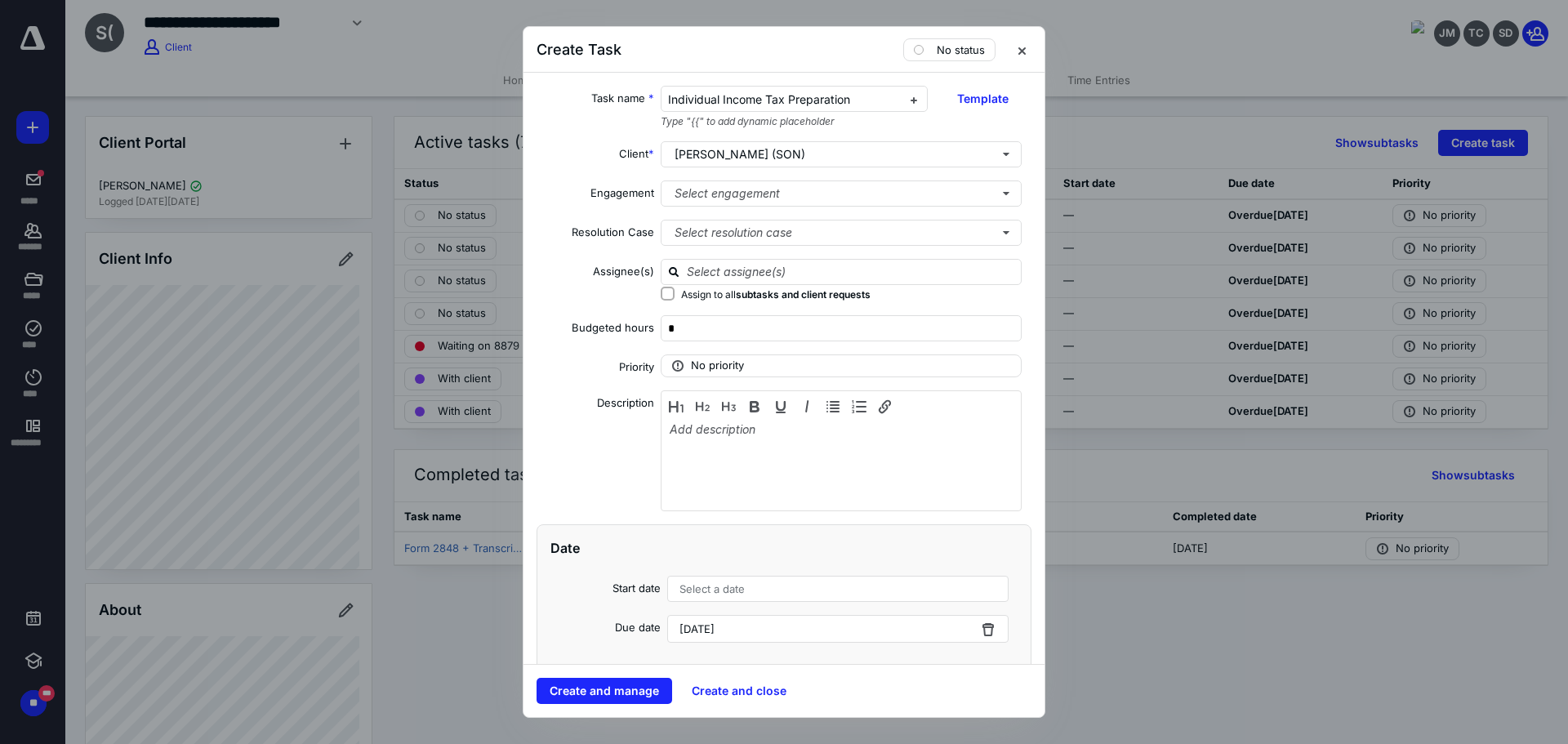 checkbox on "true" 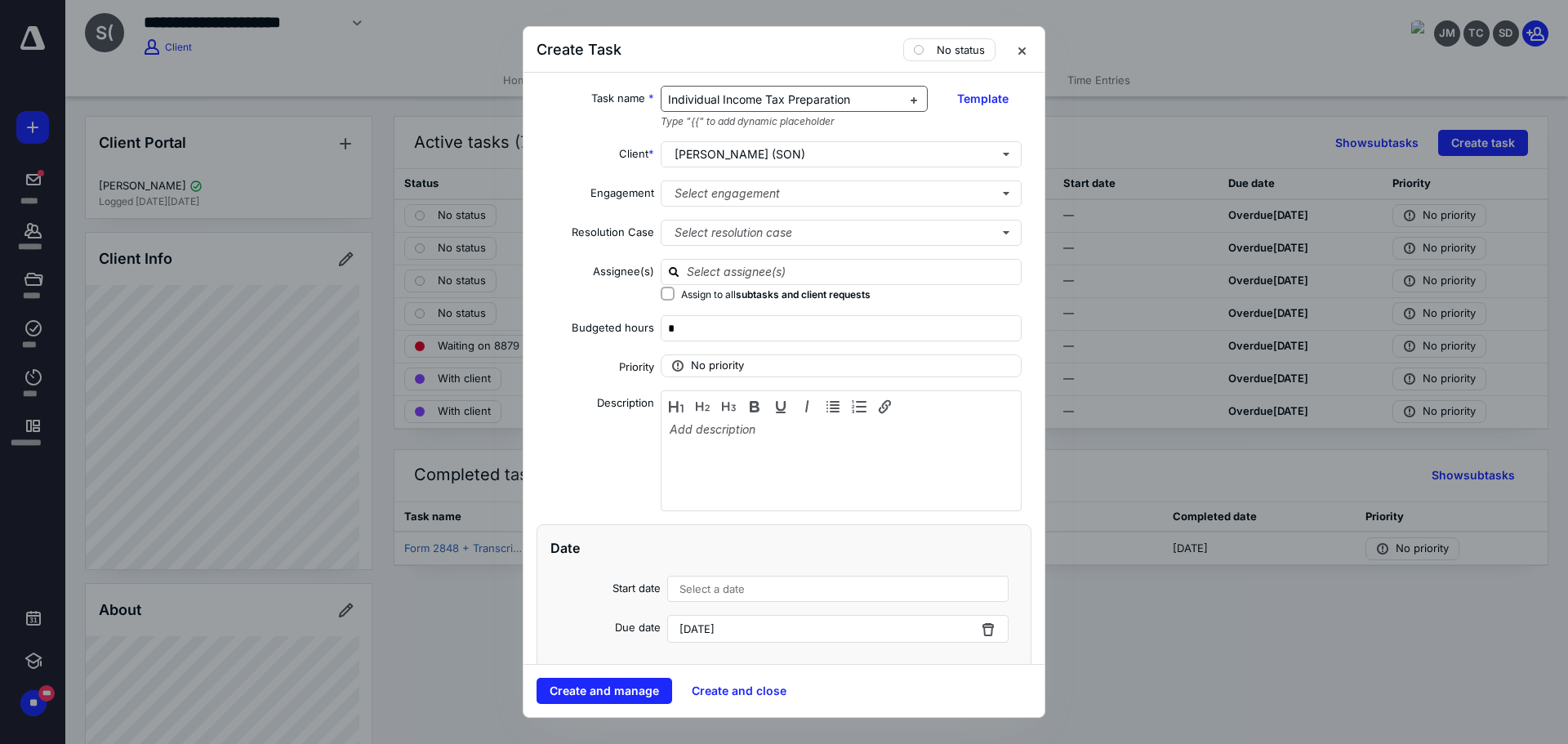 click on "Individual Income Tax Preparation" at bounding box center (795, 99) 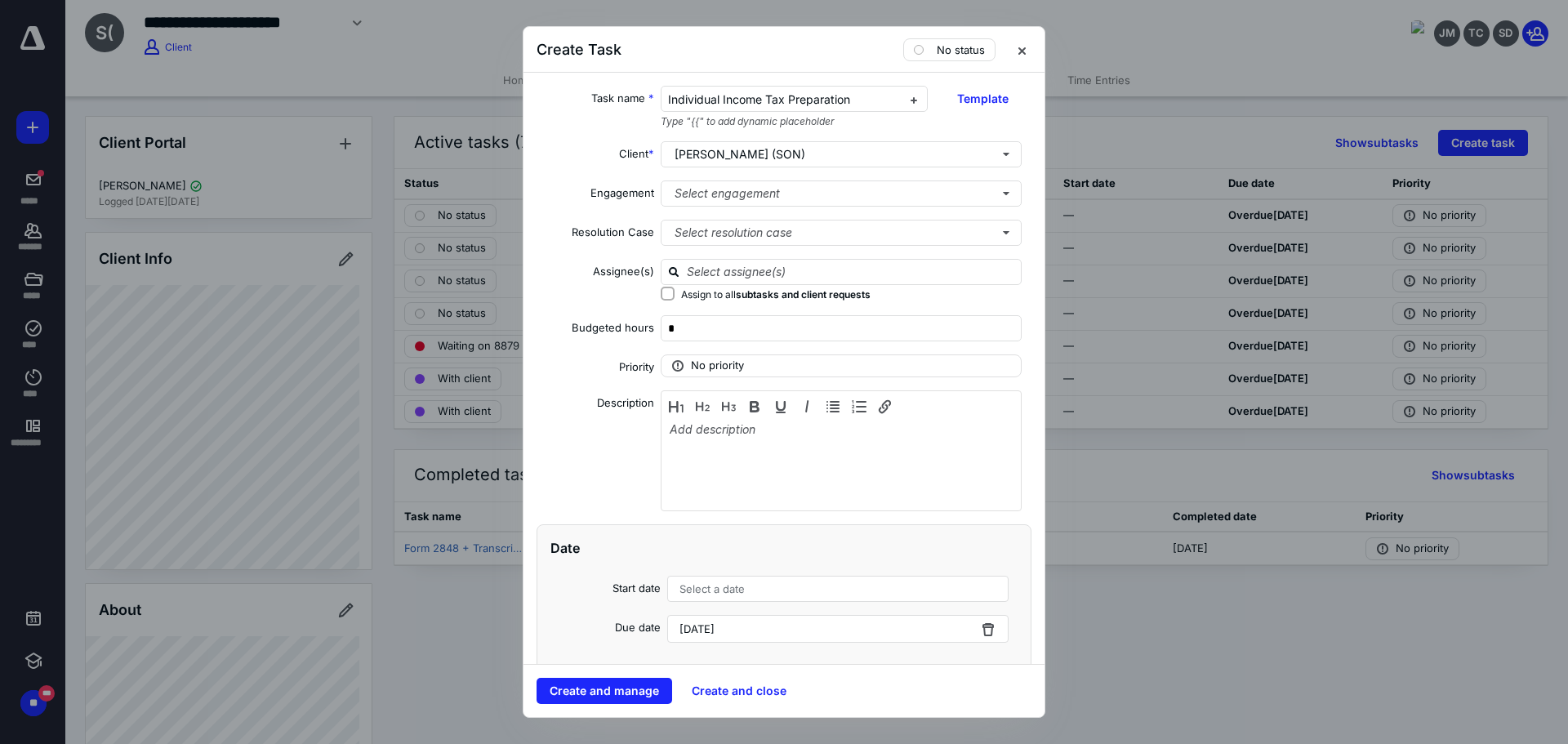 type 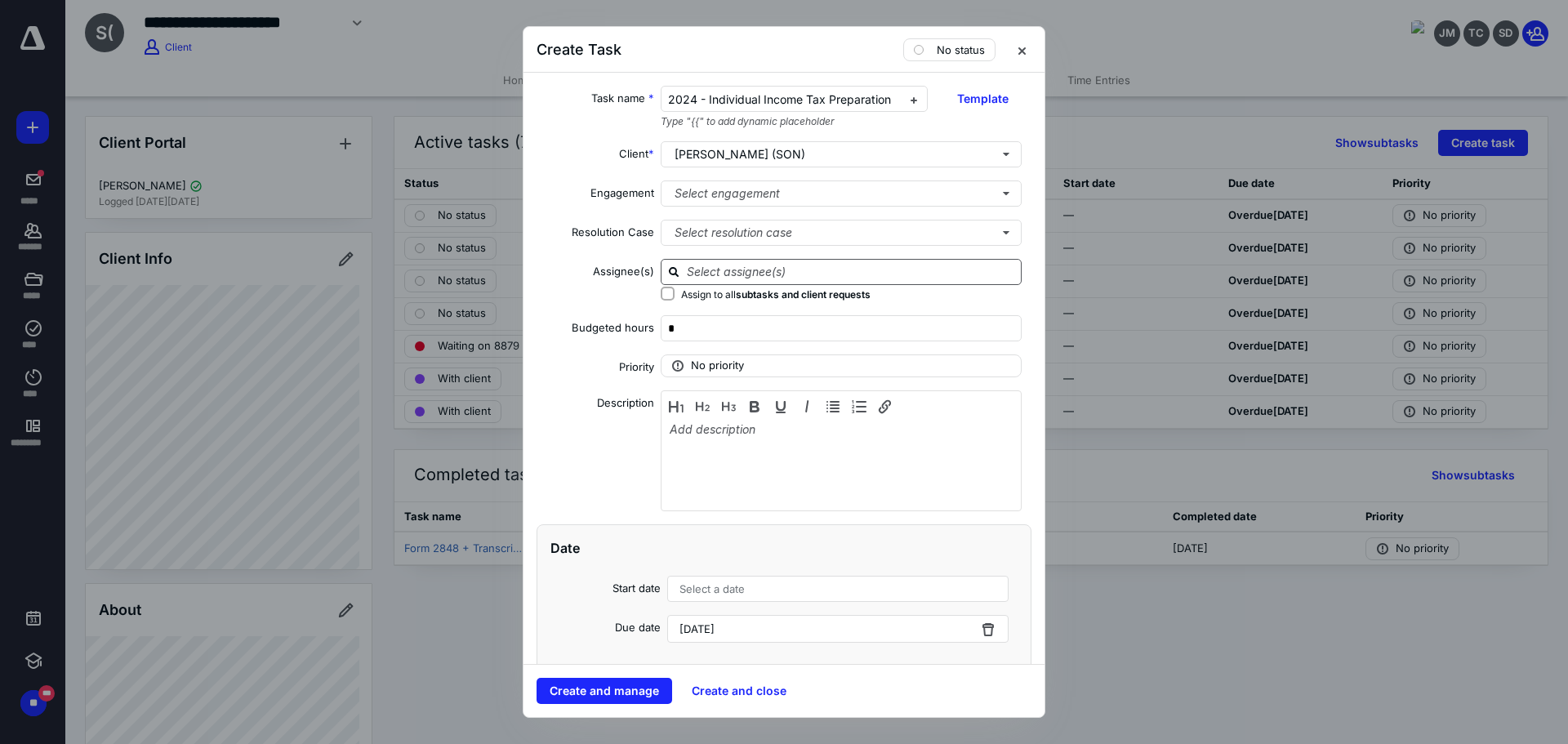 click at bounding box center [851, 271] 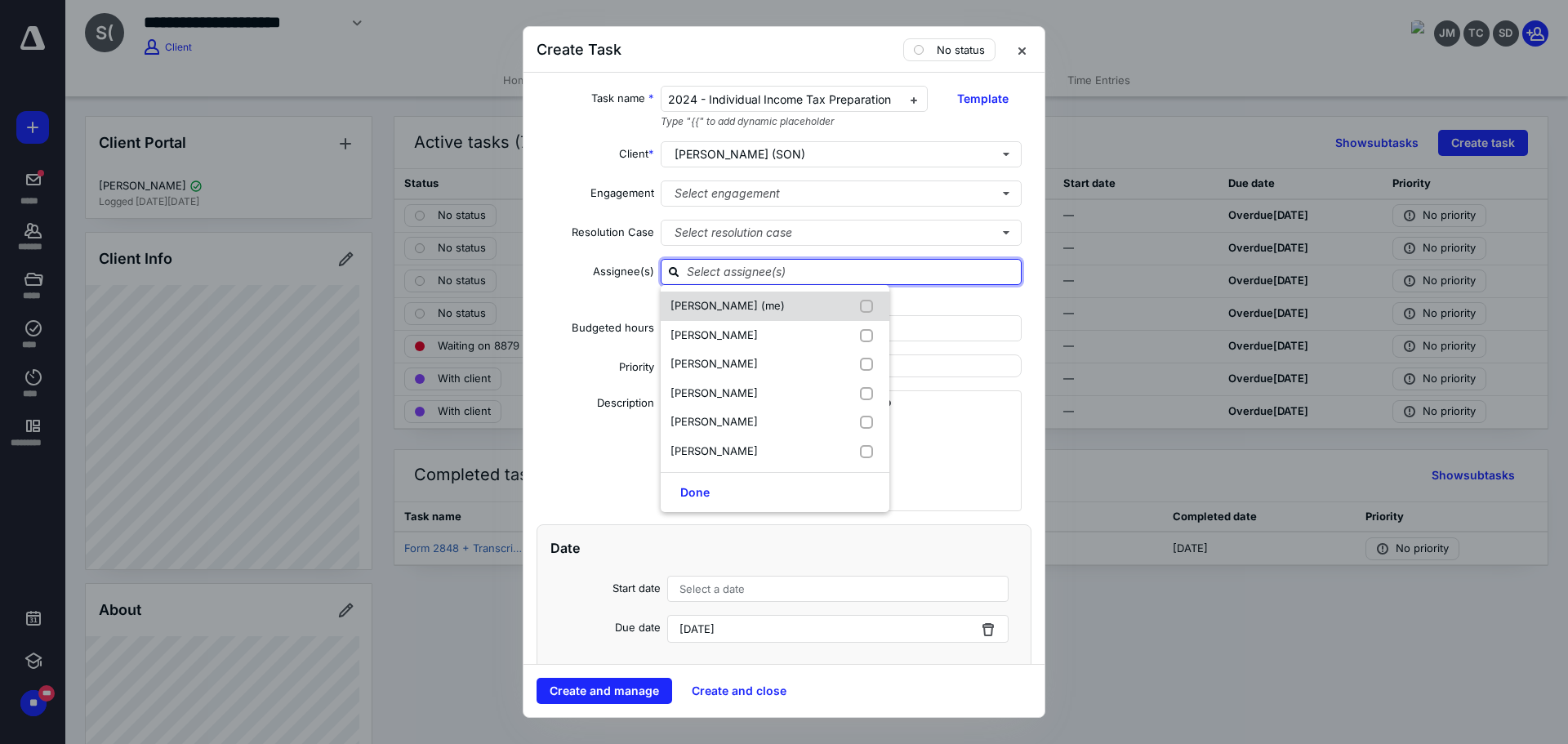 click at bounding box center [870, 306] 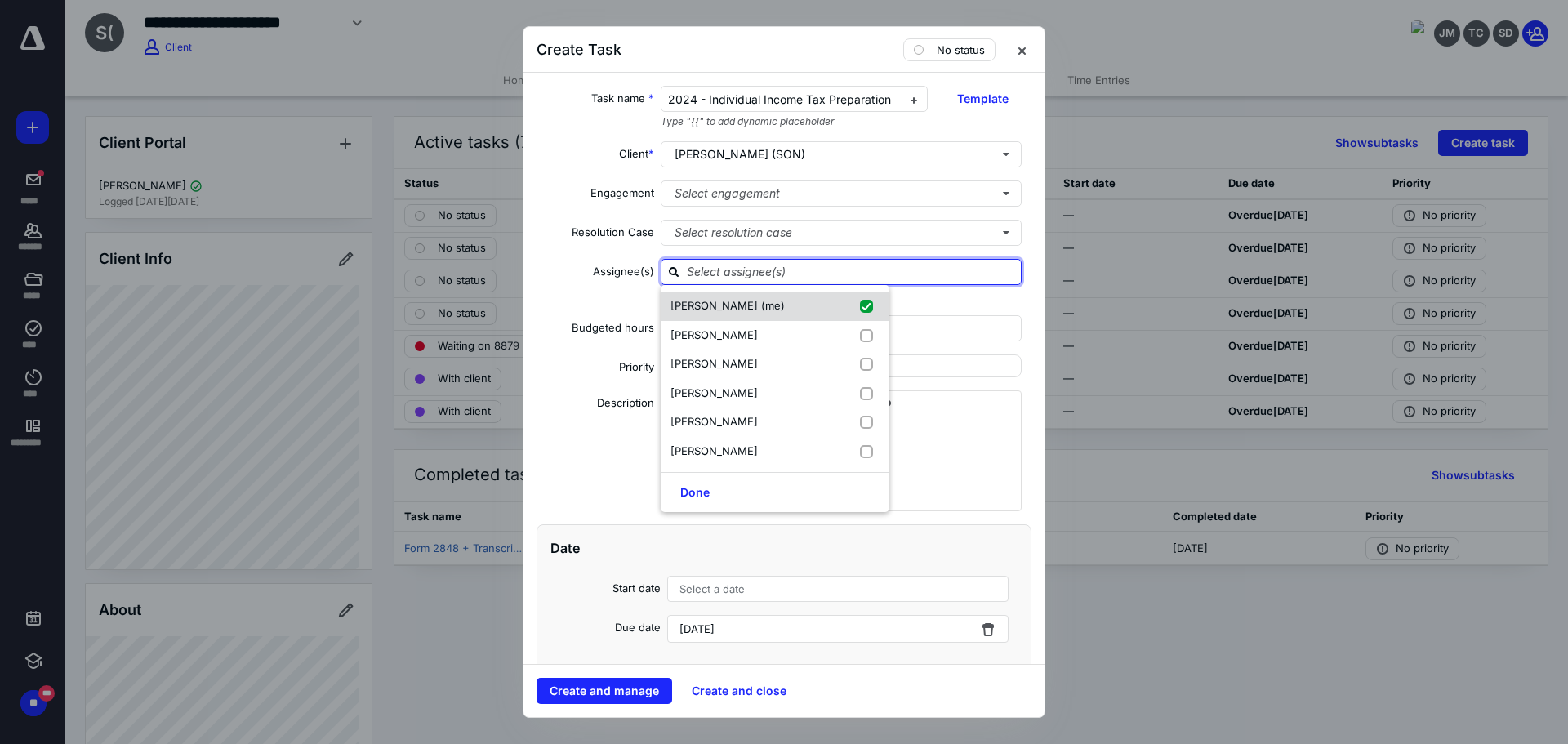 checkbox on "true" 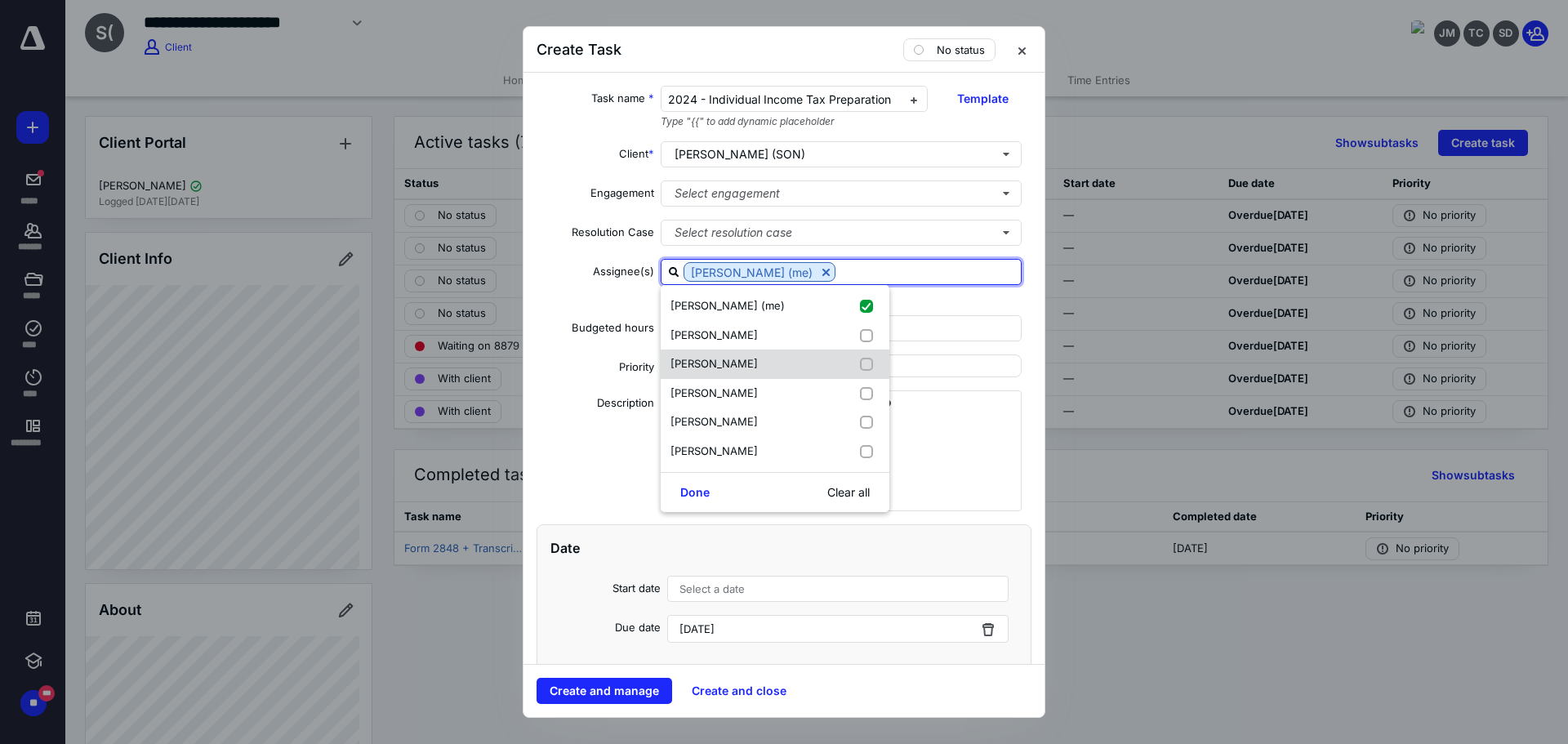 click at bounding box center [870, 364] 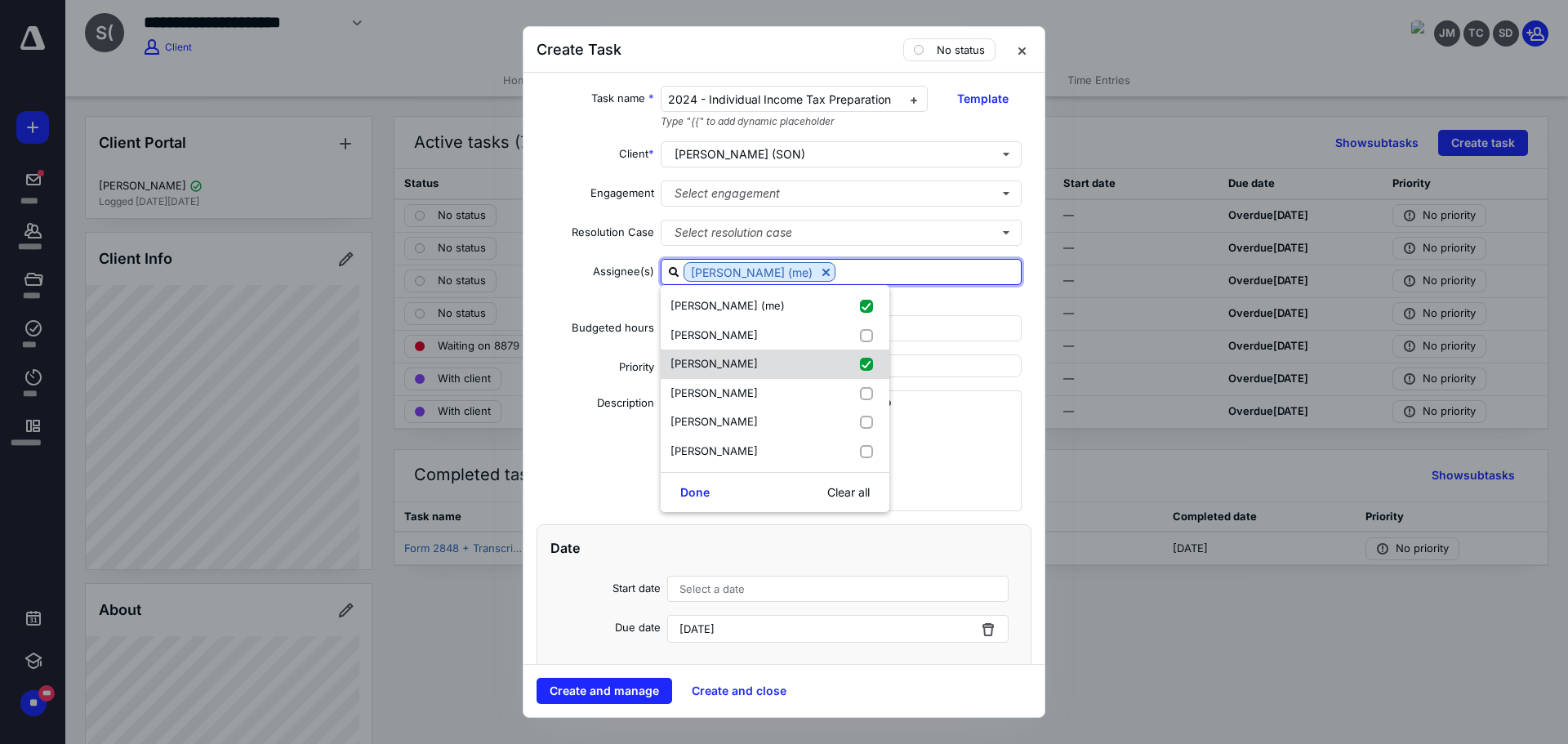 checkbox on "true" 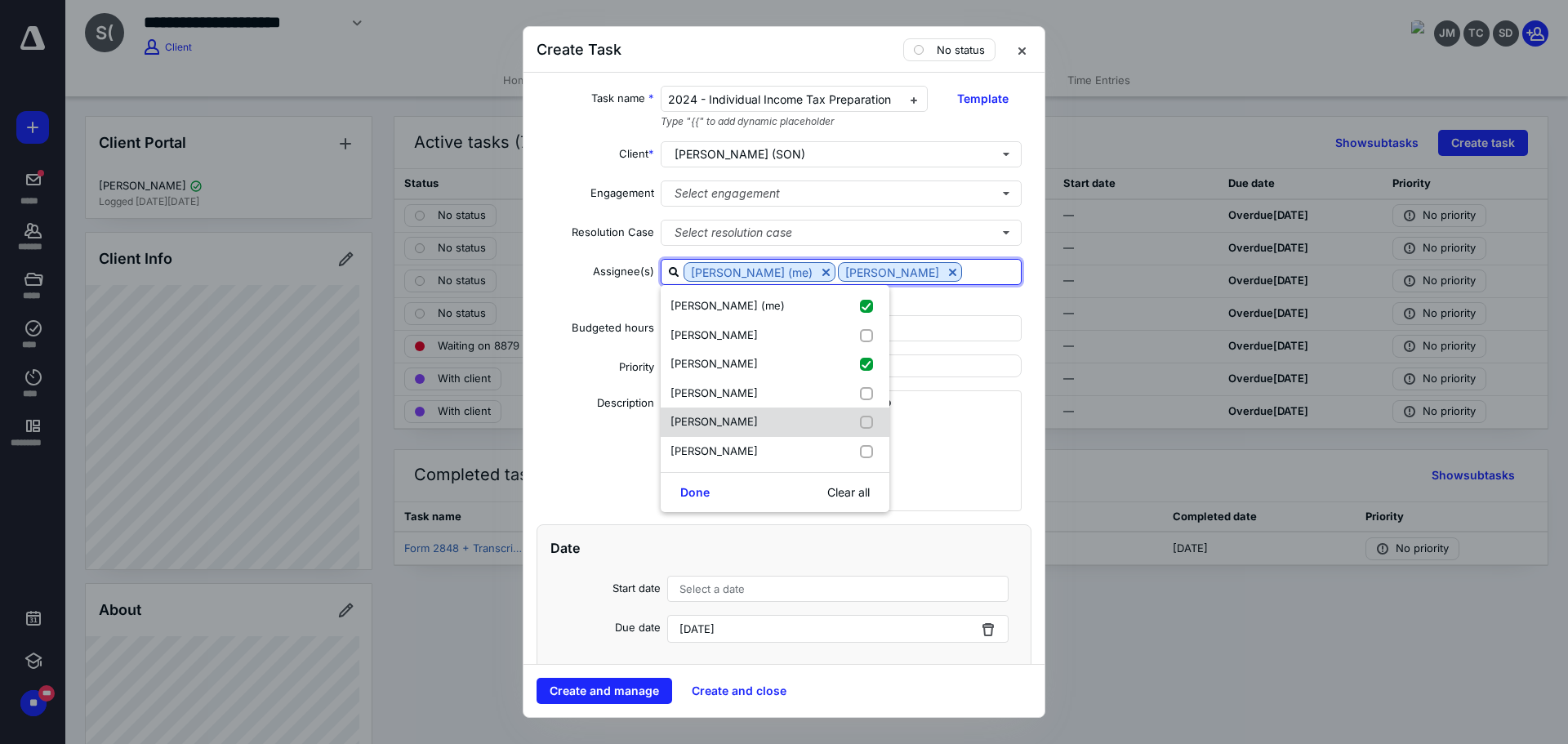 drag, startPoint x: 862, startPoint y: 394, endPoint x: 858, endPoint y: 440, distance: 46.17359 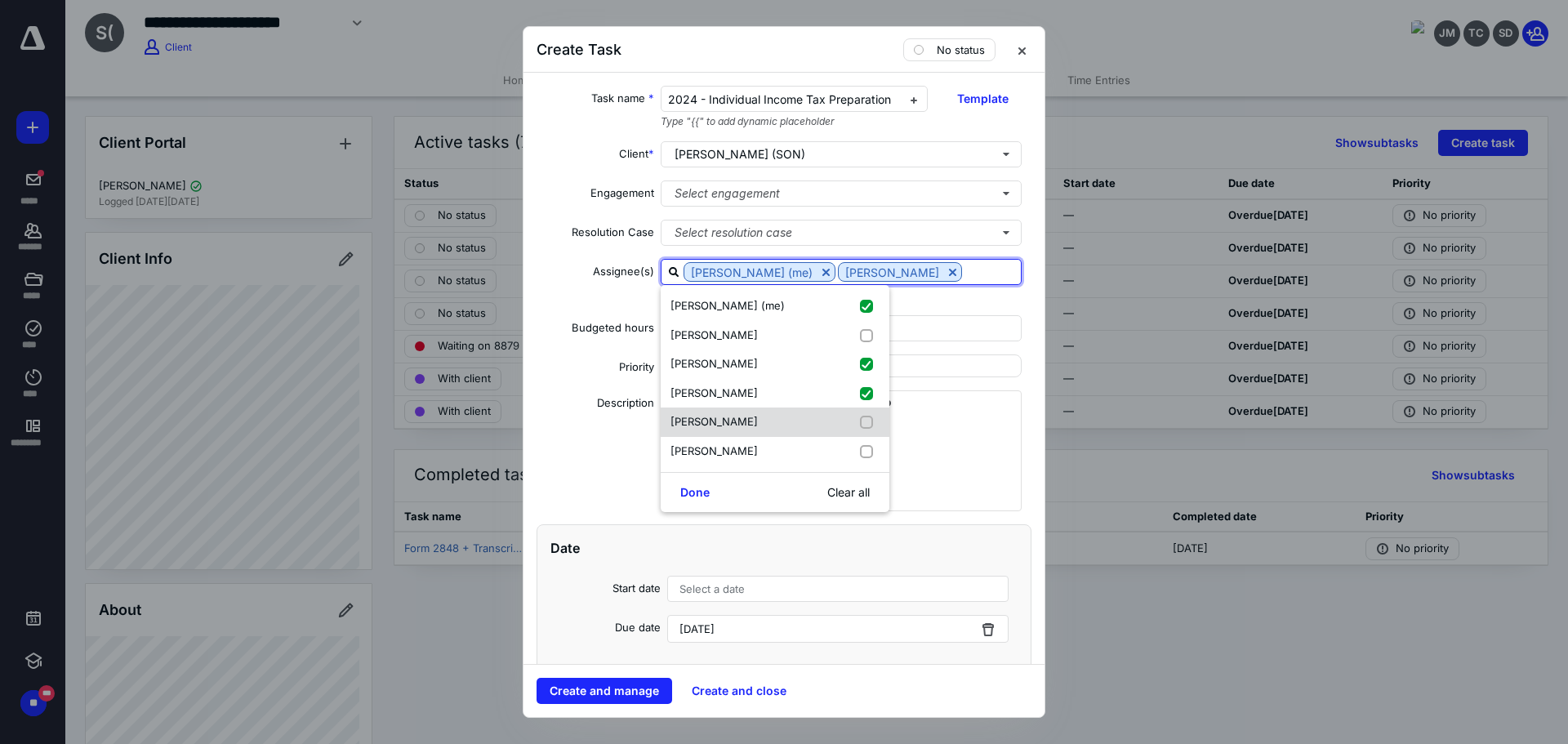 checkbox on "true" 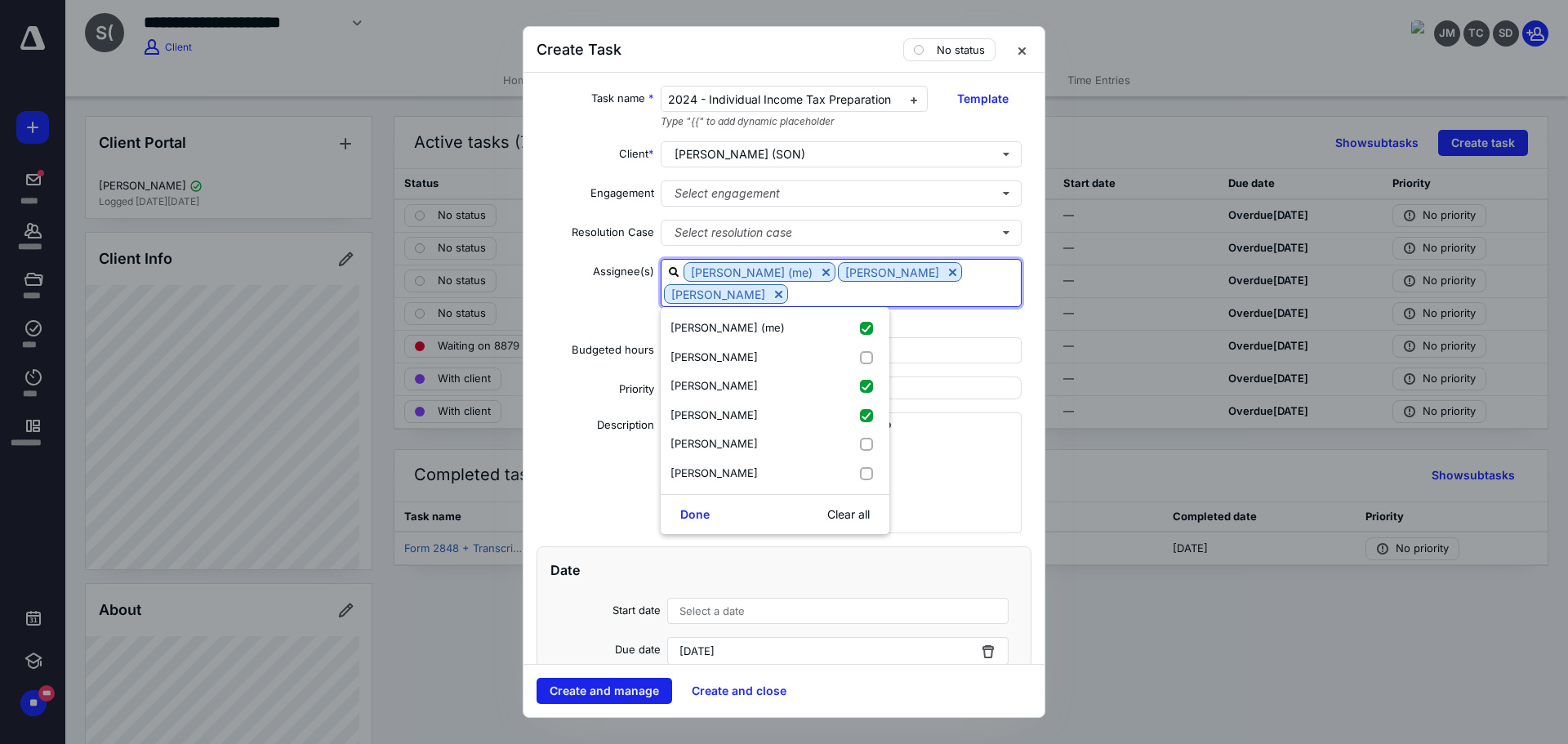 click on "Create and manage" at bounding box center (604, 691) 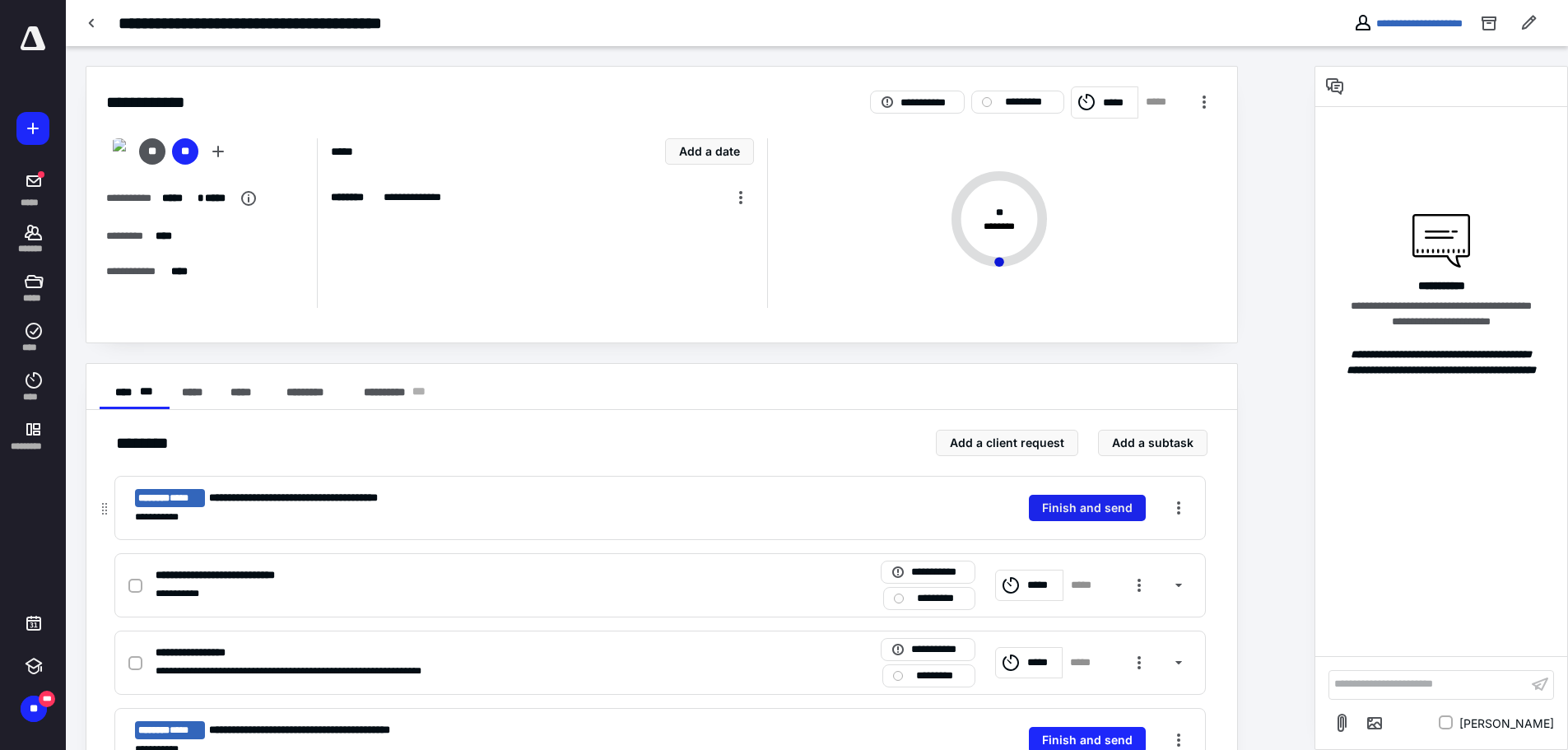 click on "Finish and send" at bounding box center (1087, 508) 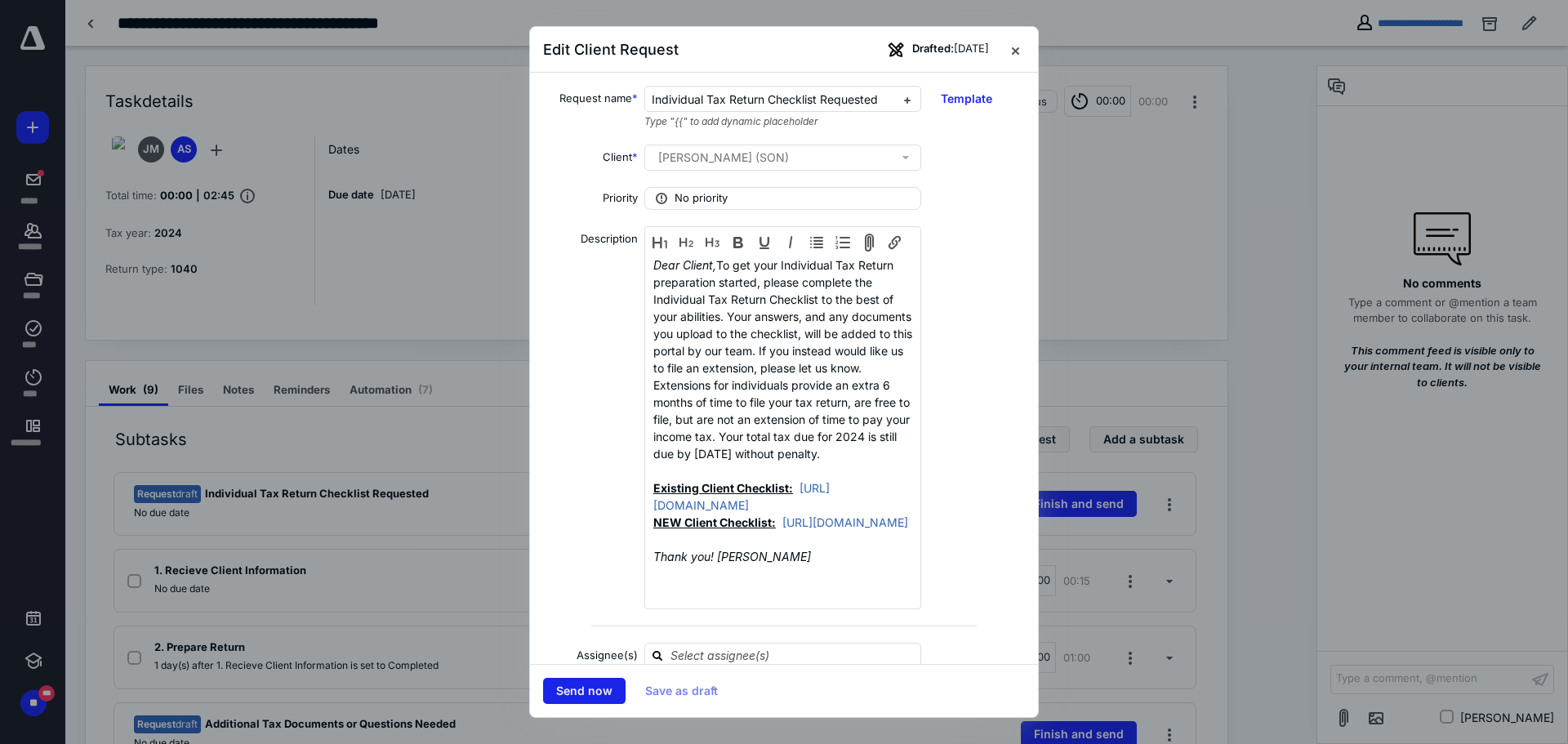 click on "Send now" at bounding box center (584, 691) 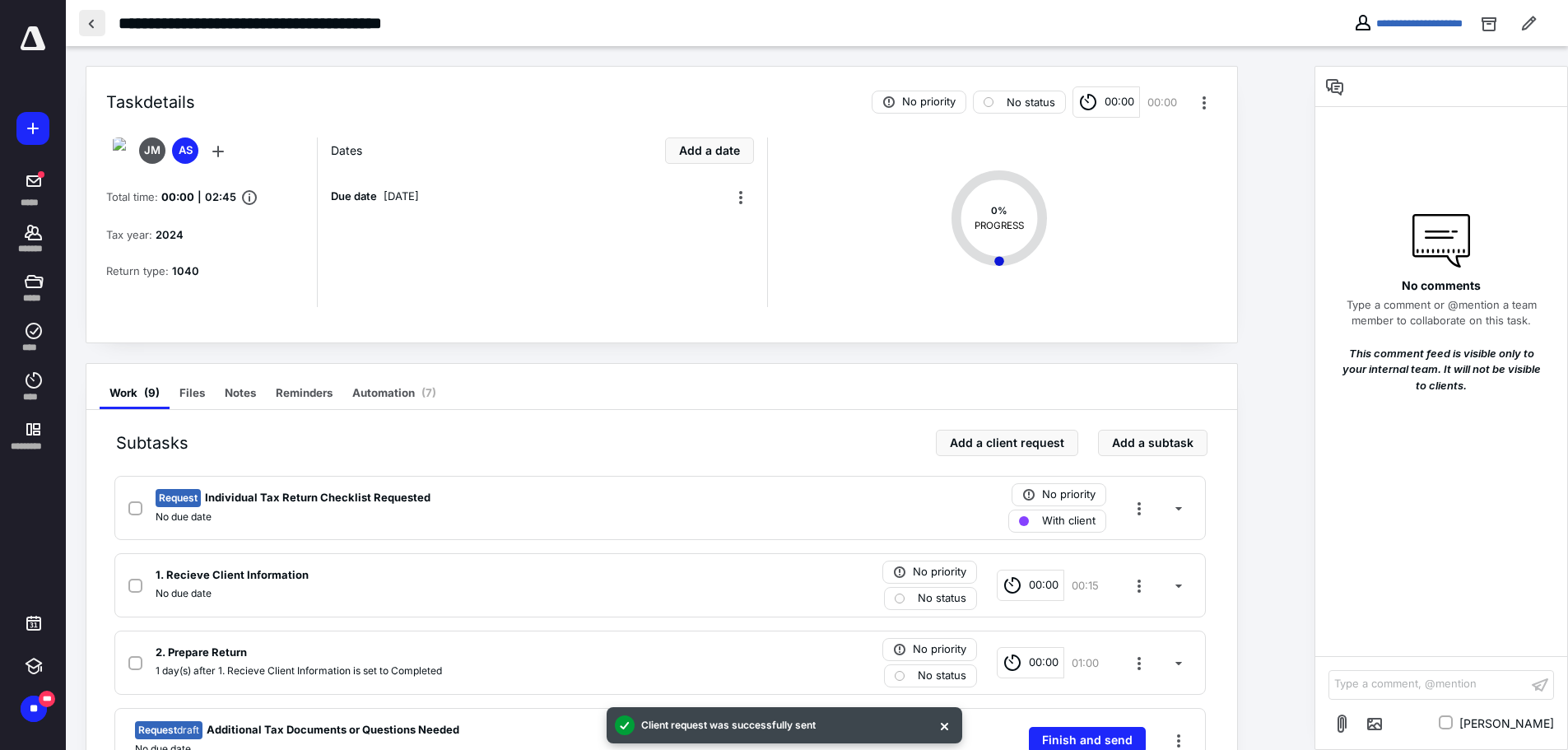 click at bounding box center [92, 23] 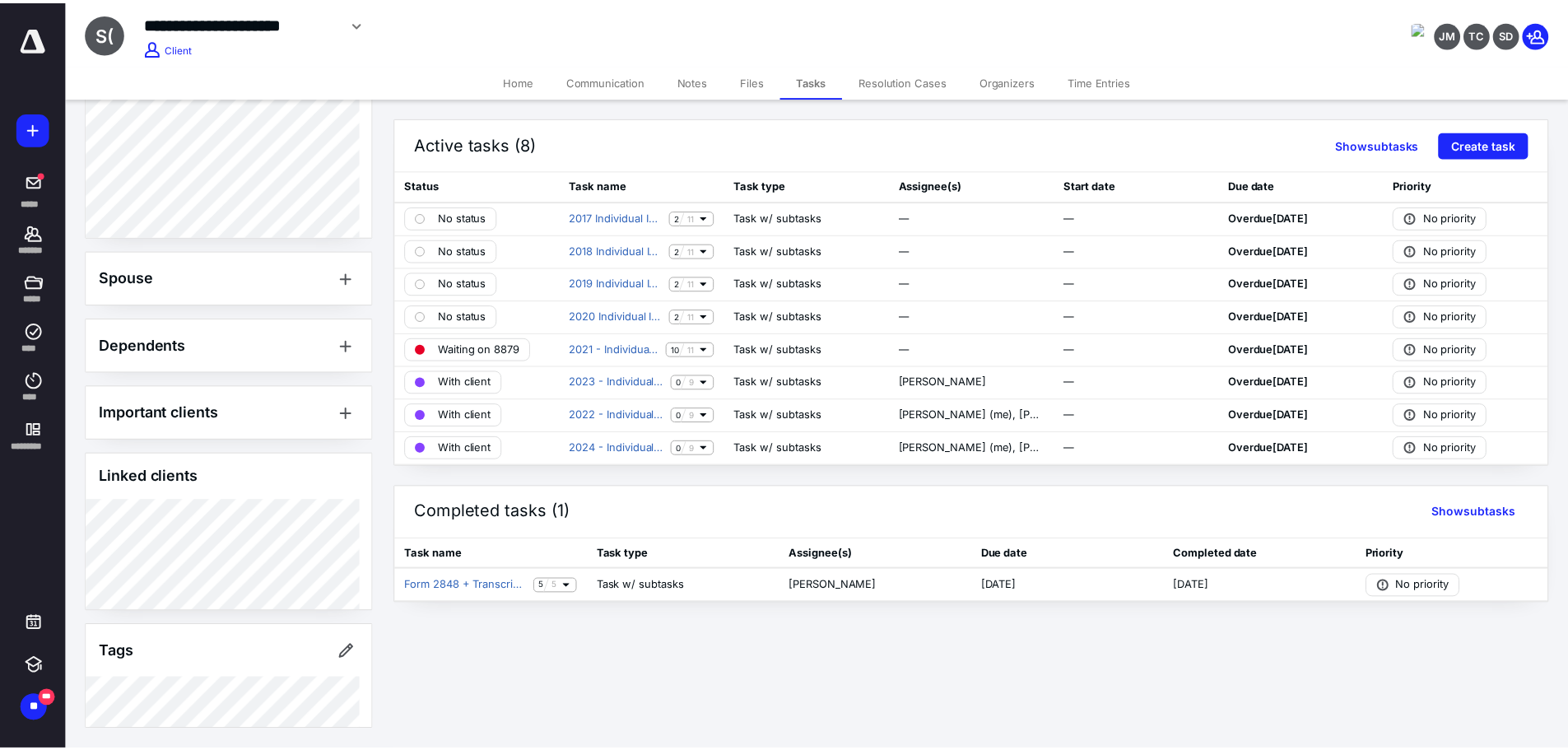 scroll, scrollTop: 639, scrollLeft: 0, axis: vertical 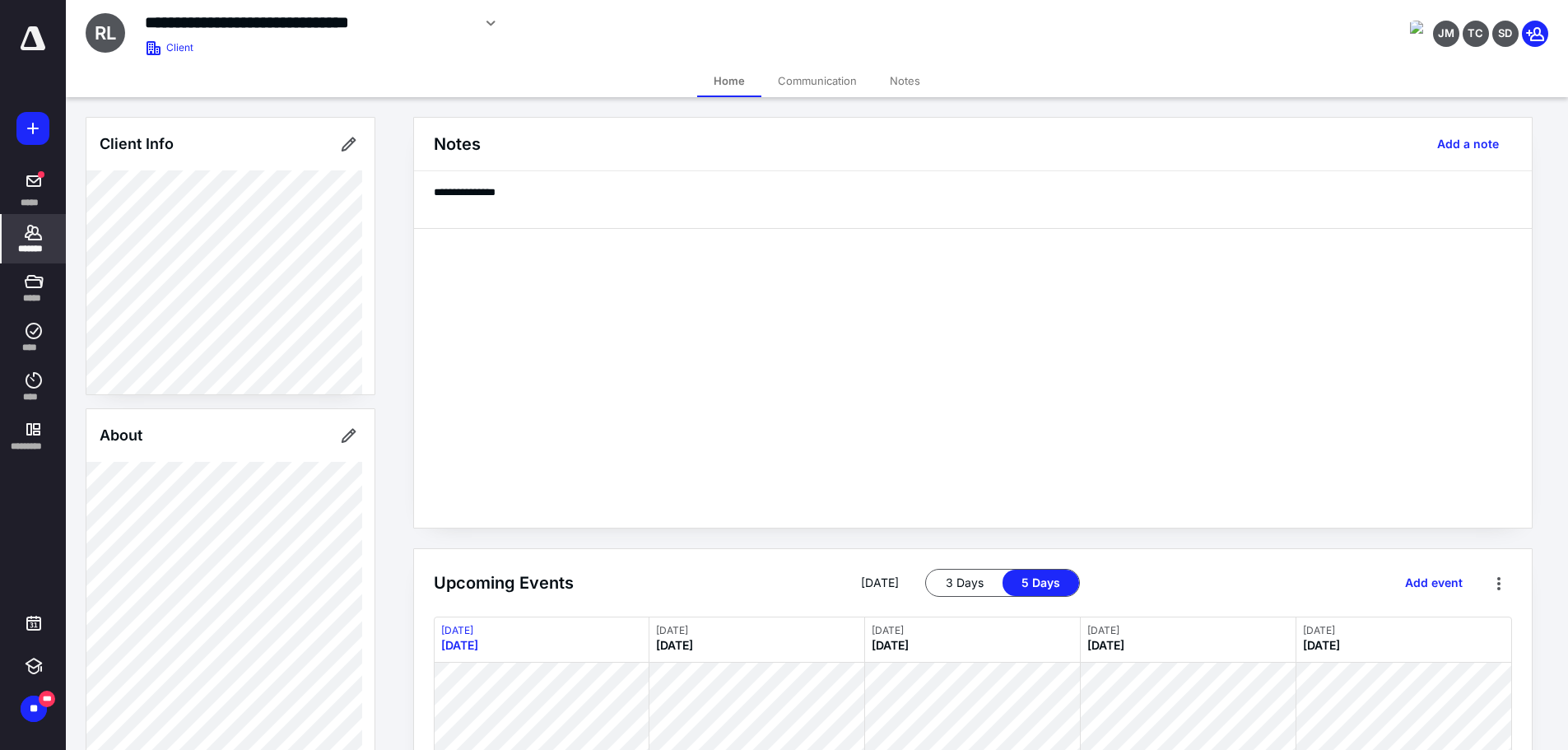 click on "*******" at bounding box center [34, 239] 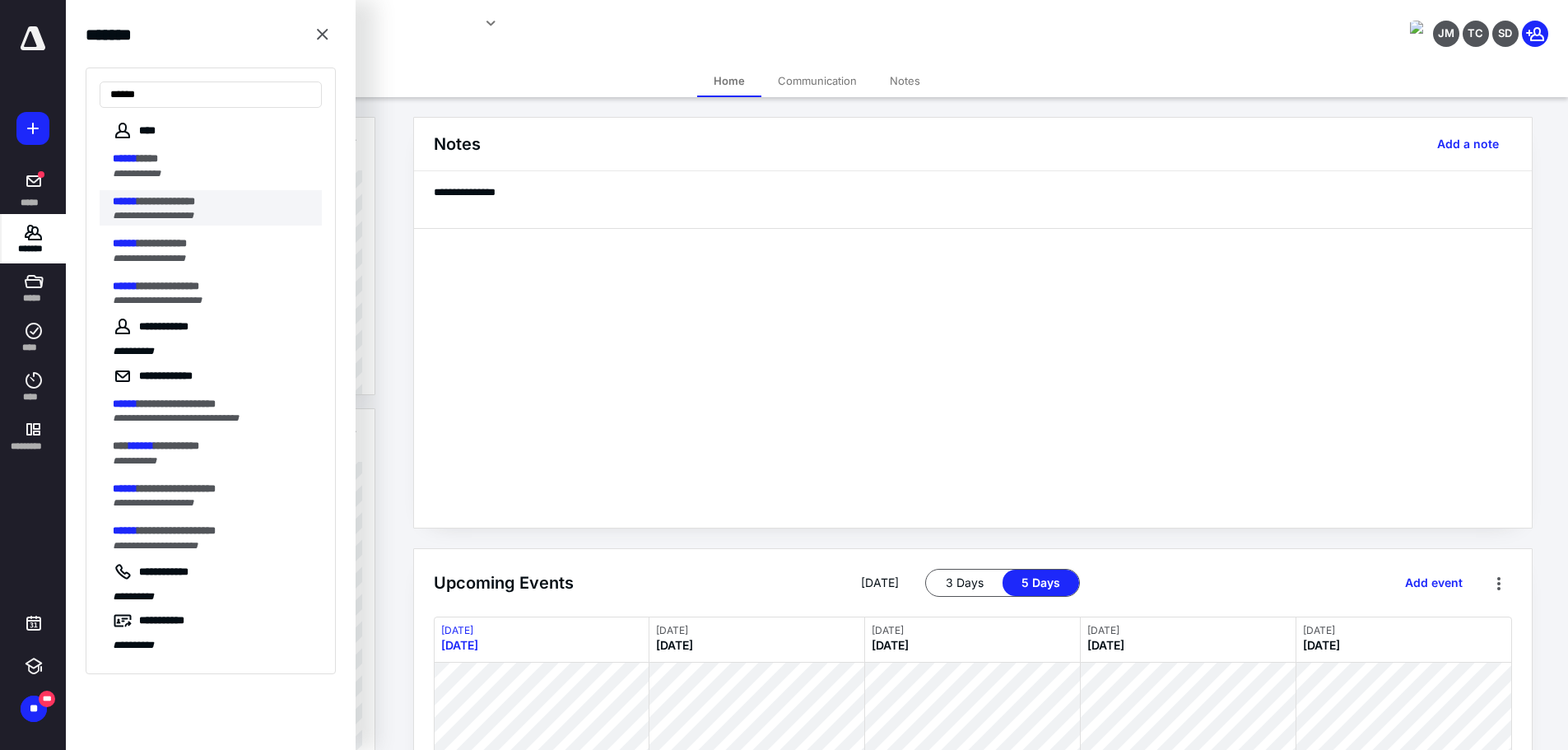 type on "******" 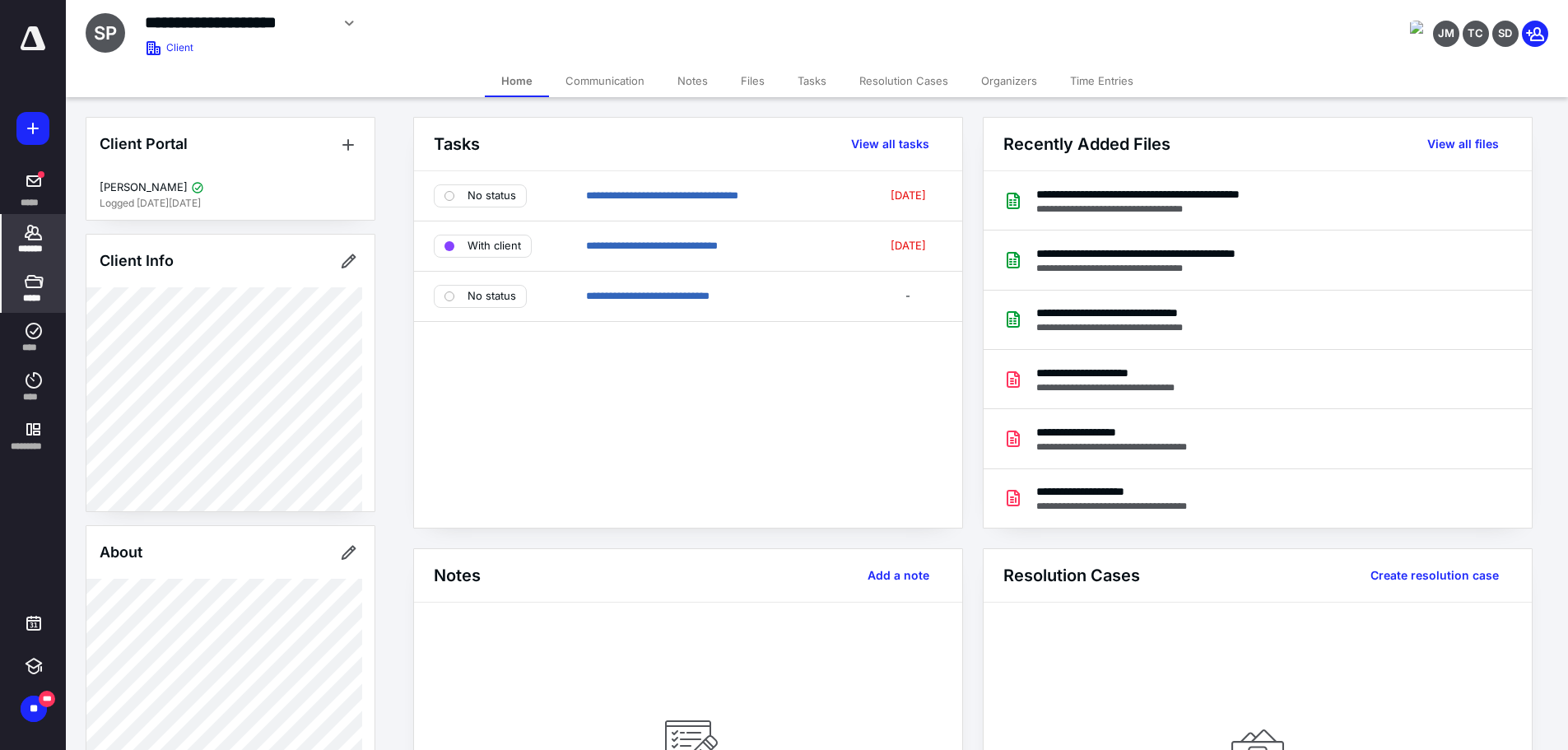 click 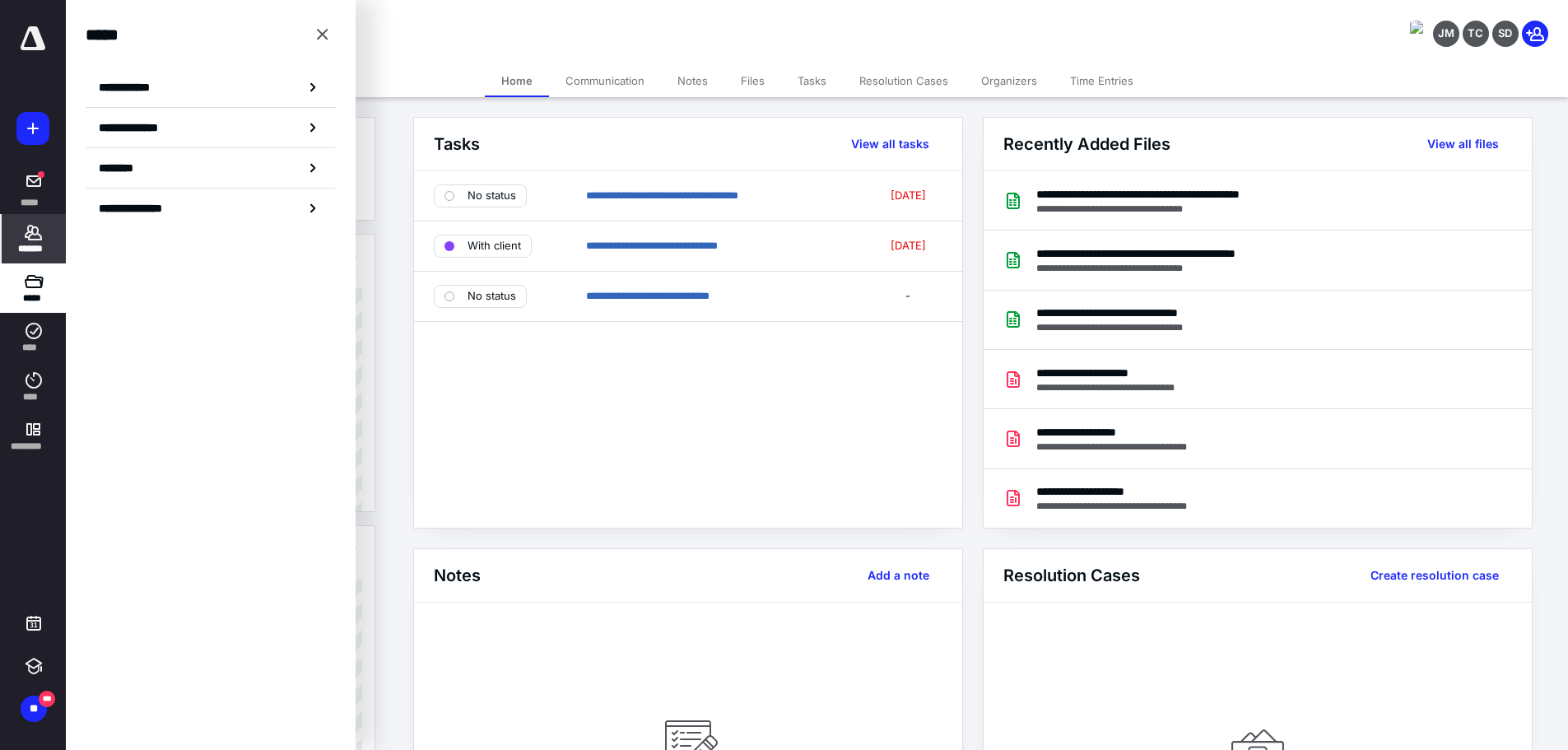 click 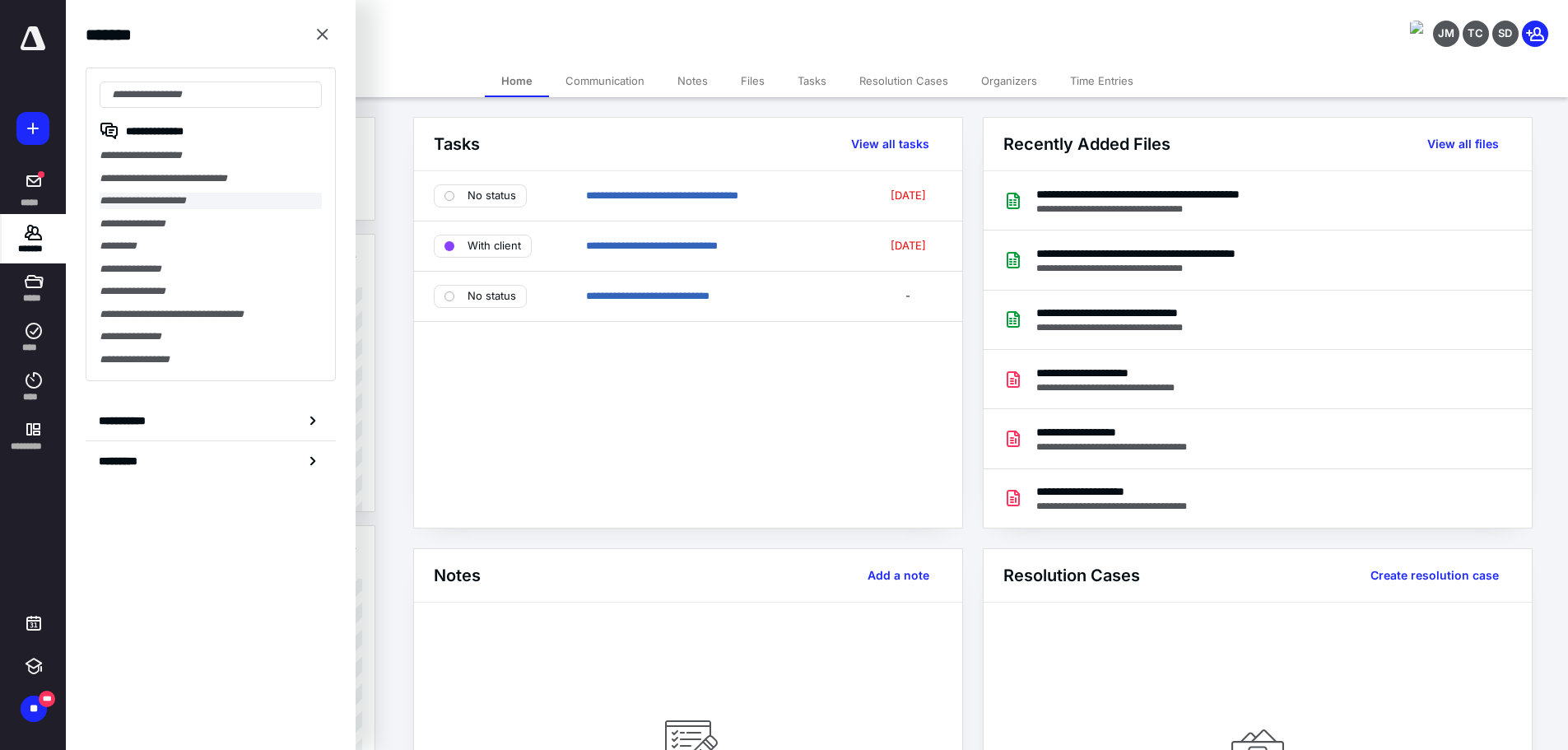 click on "**********" at bounding box center (211, 201) 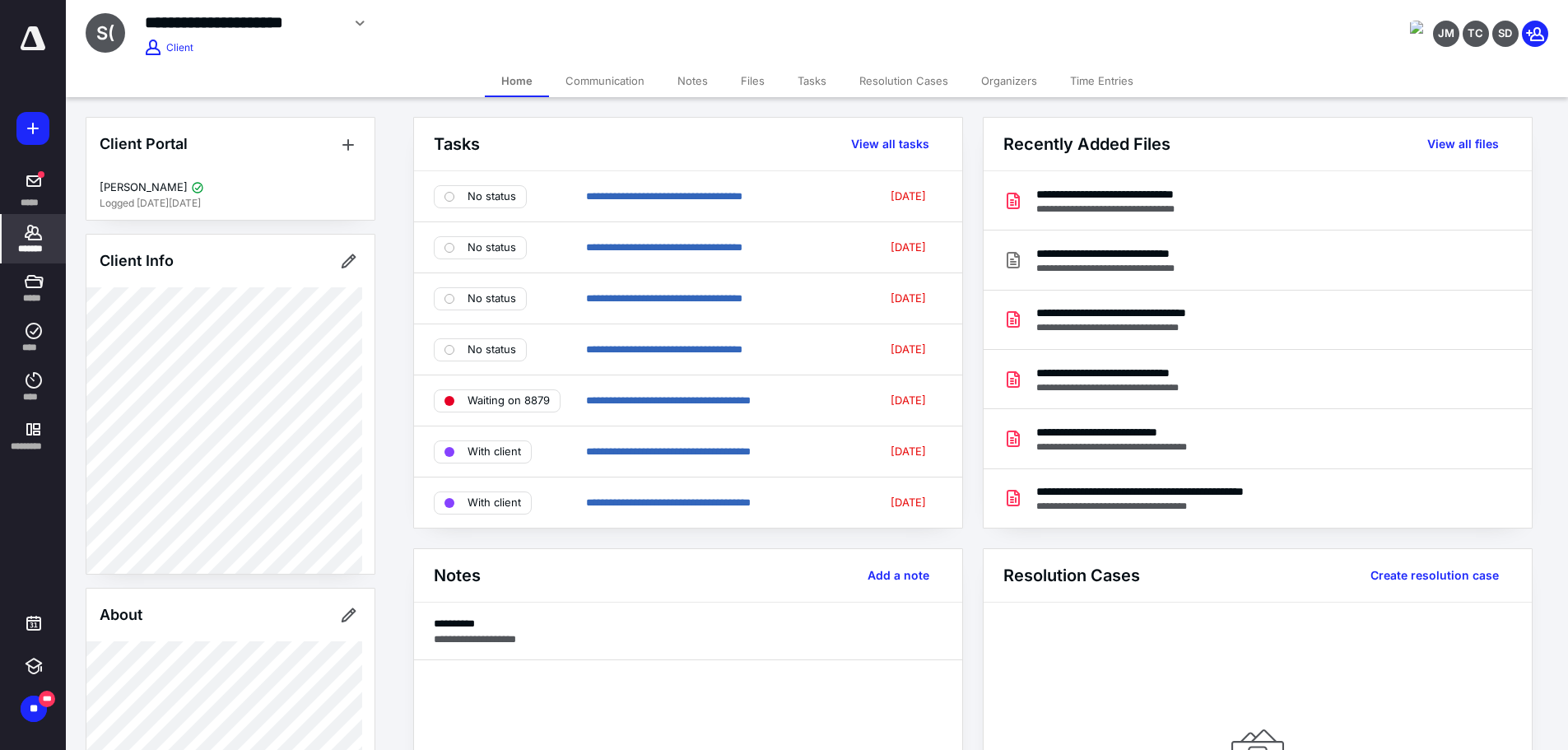 click 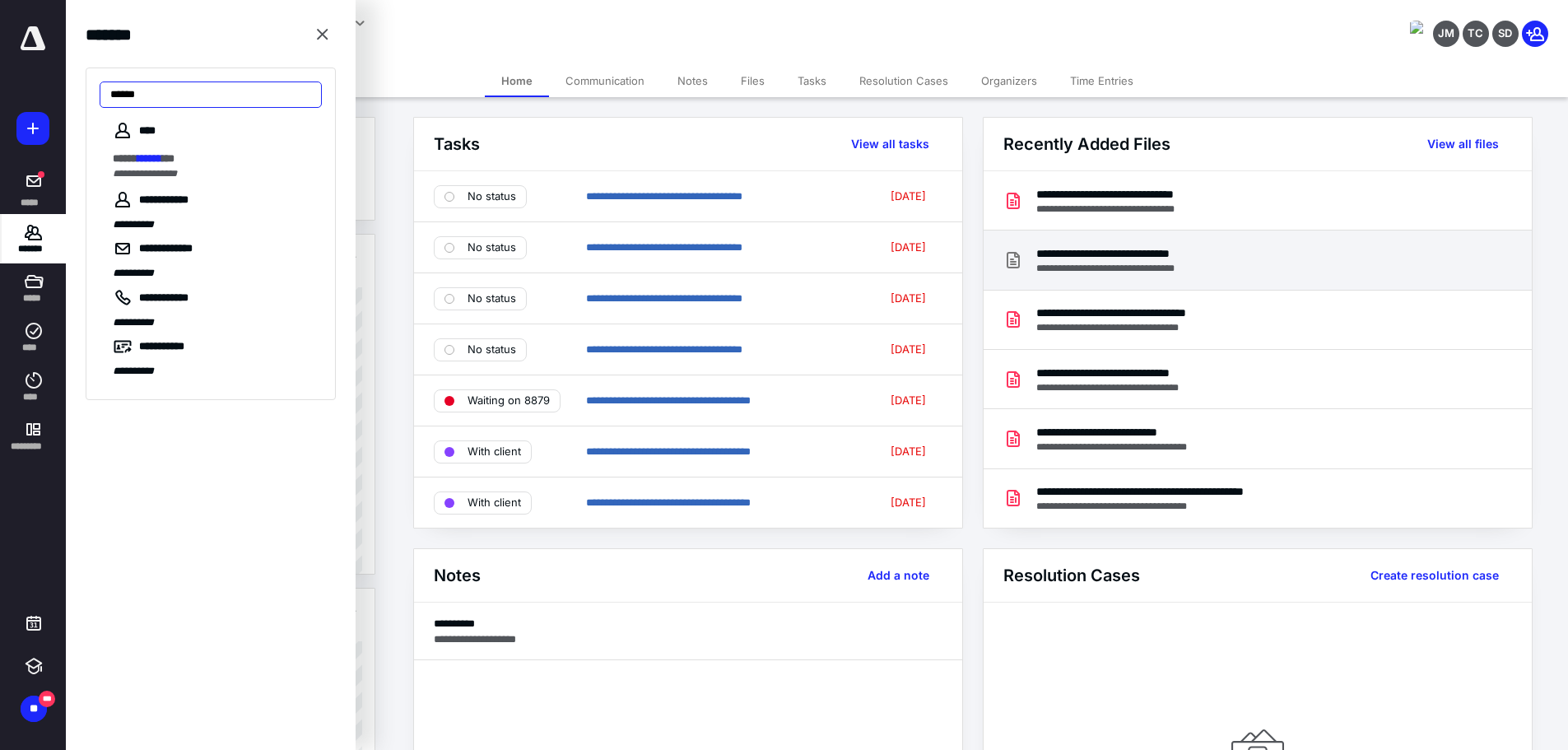 type on "******" 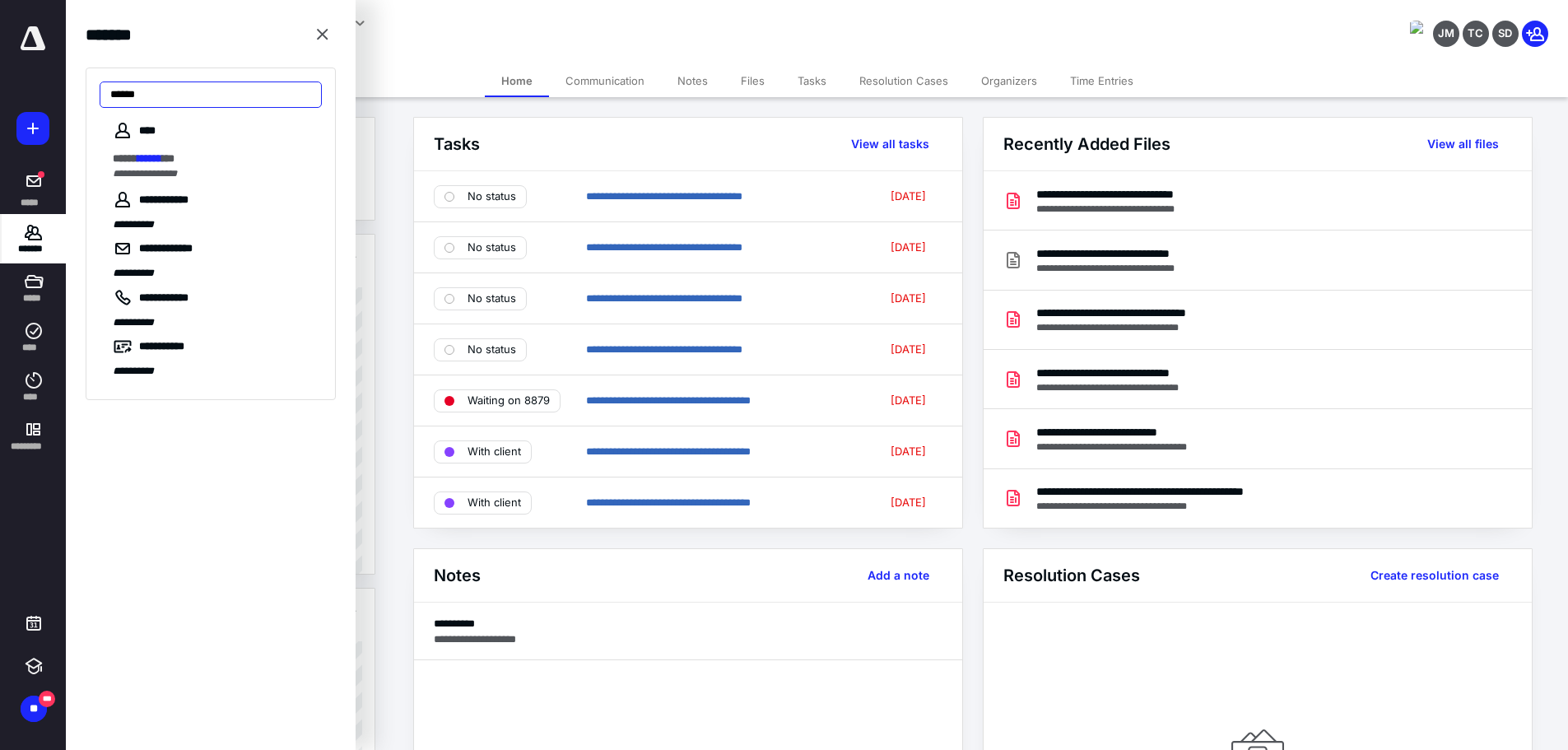 click on "******" at bounding box center [211, 95] 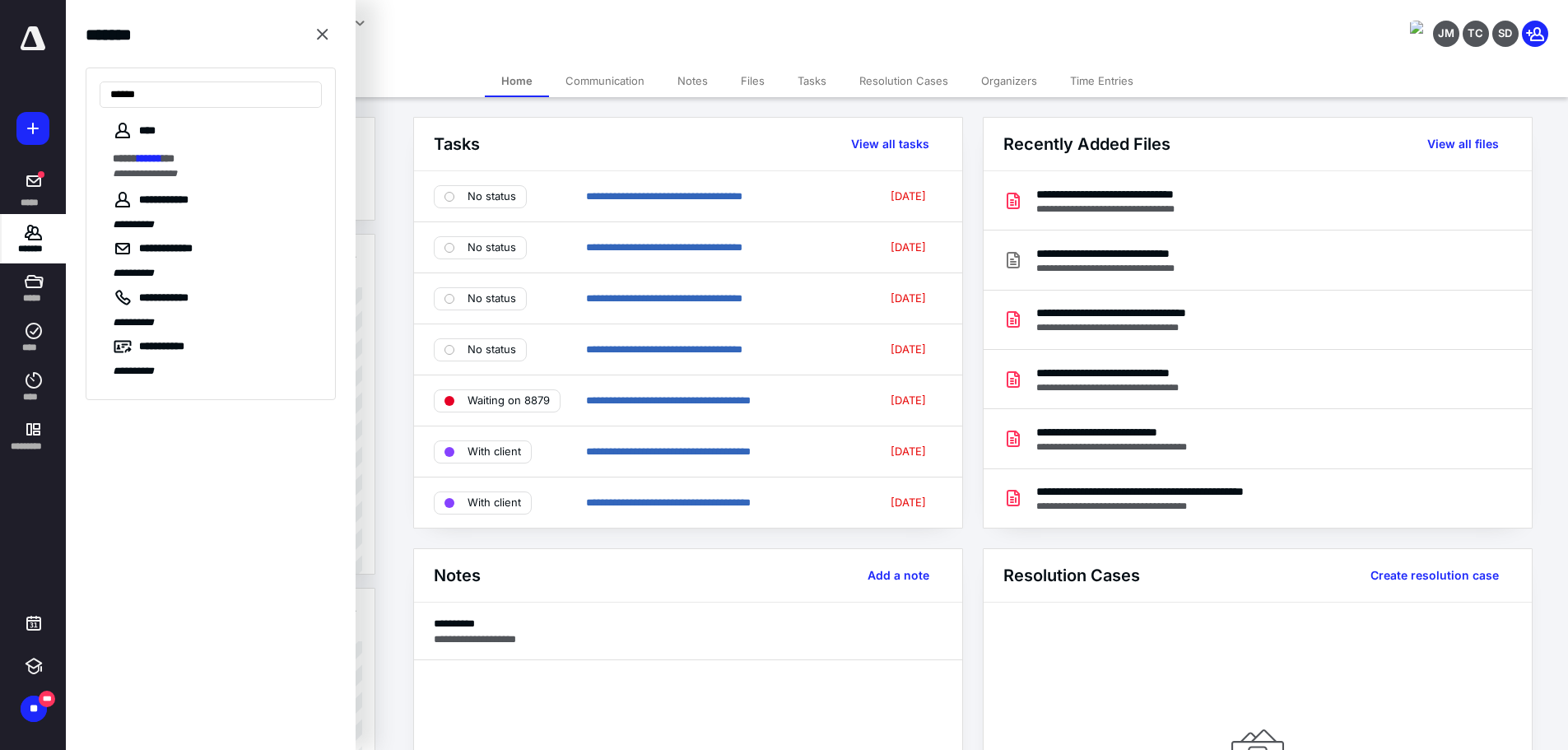 click on "**********" at bounding box center (784, 1358) 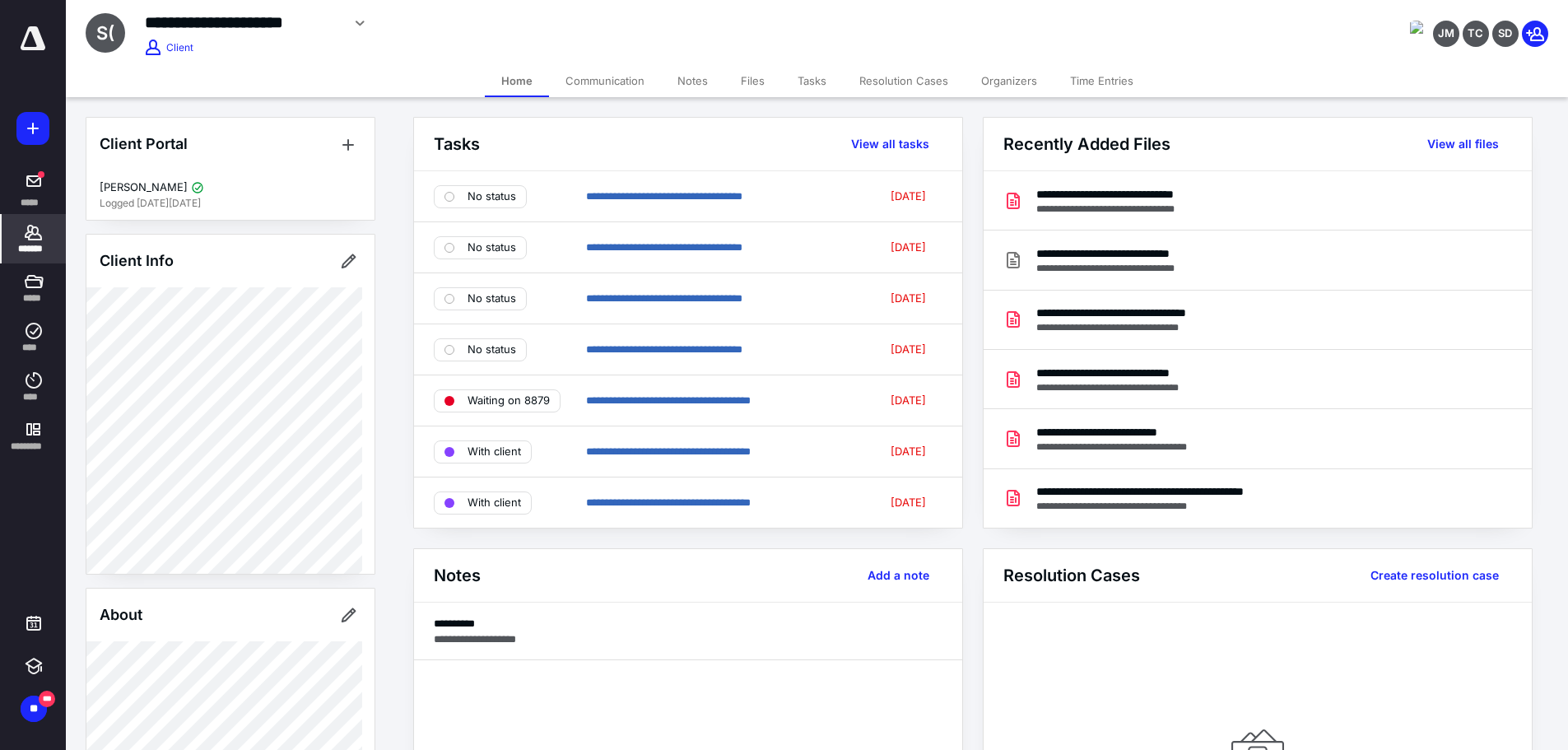 click 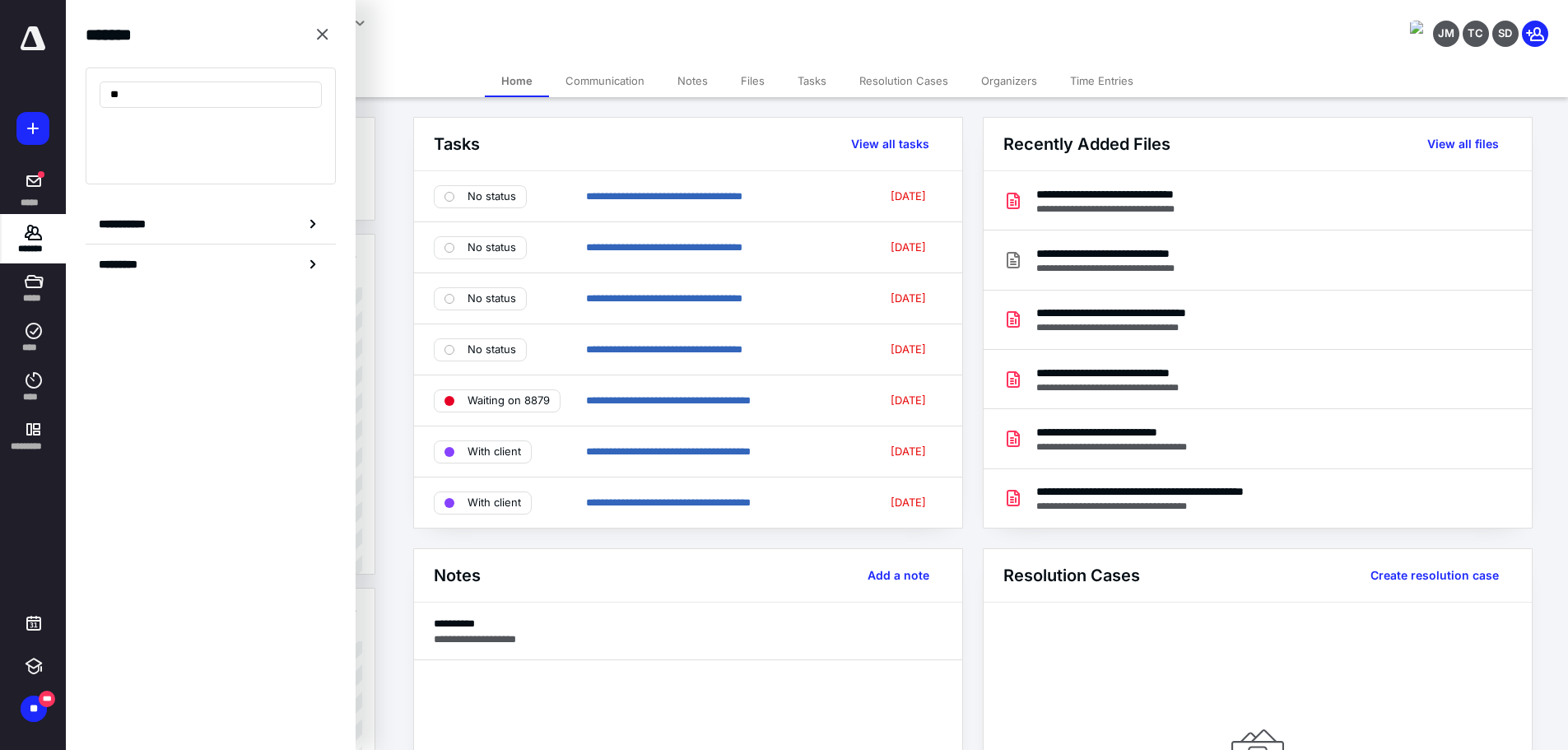 type on "*" 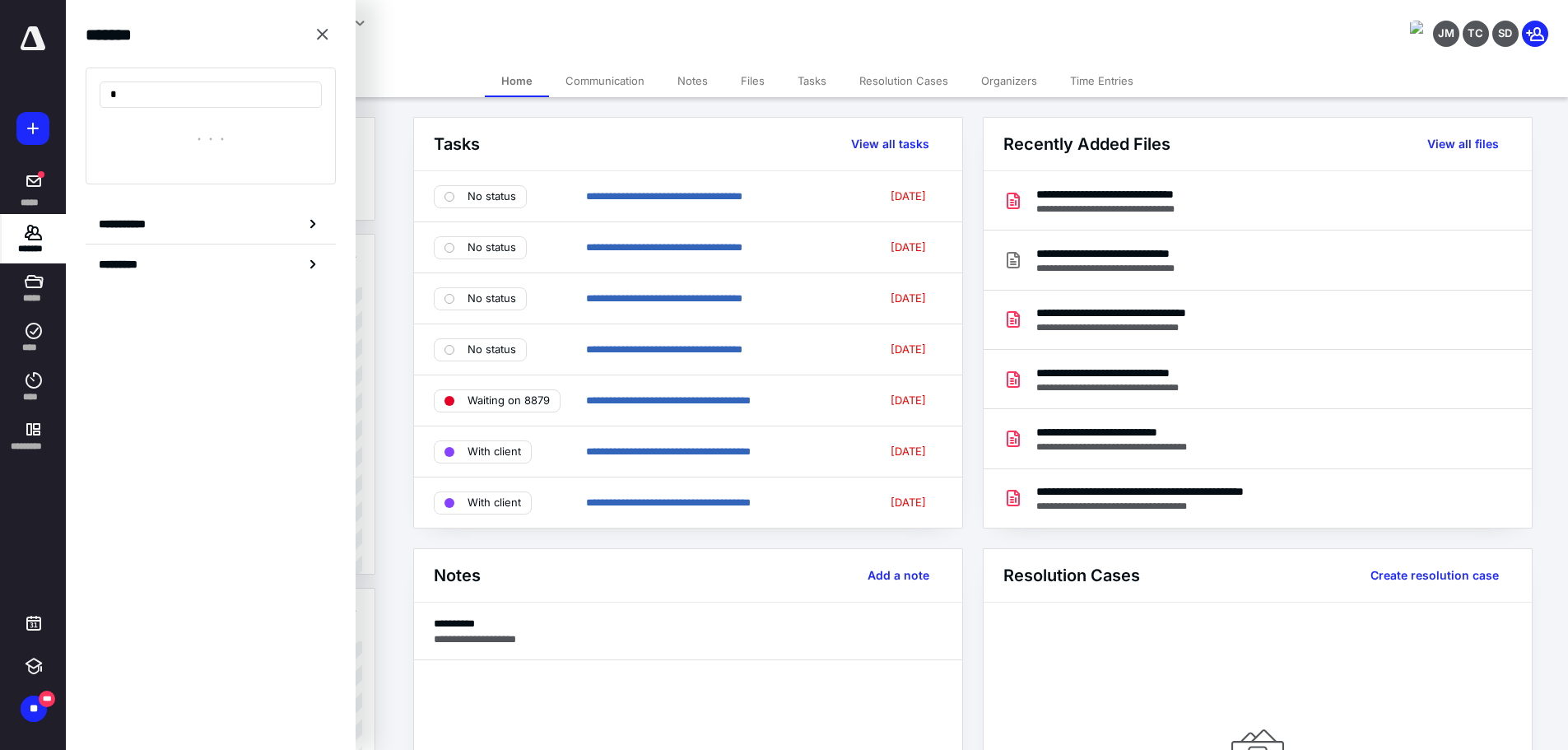 type 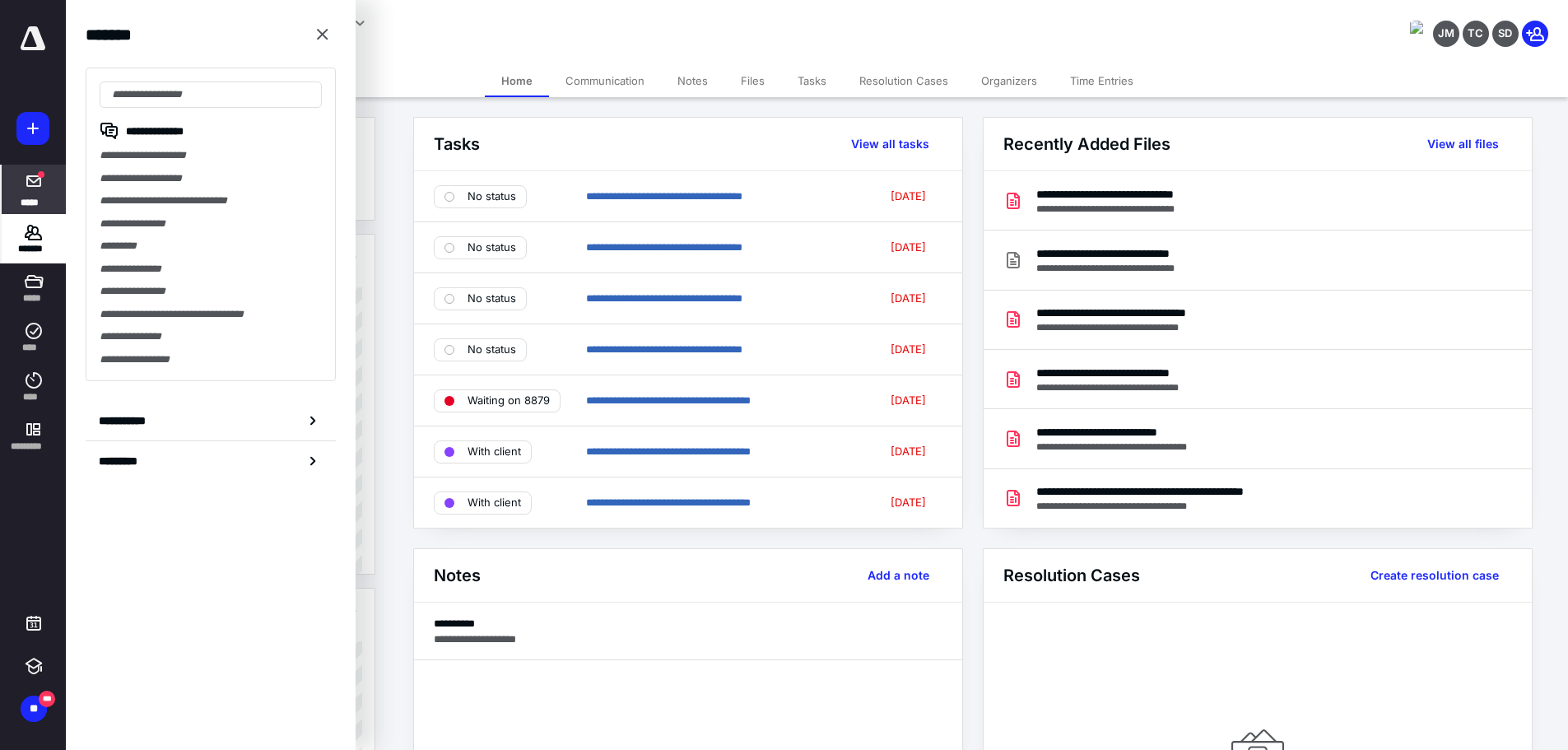 click 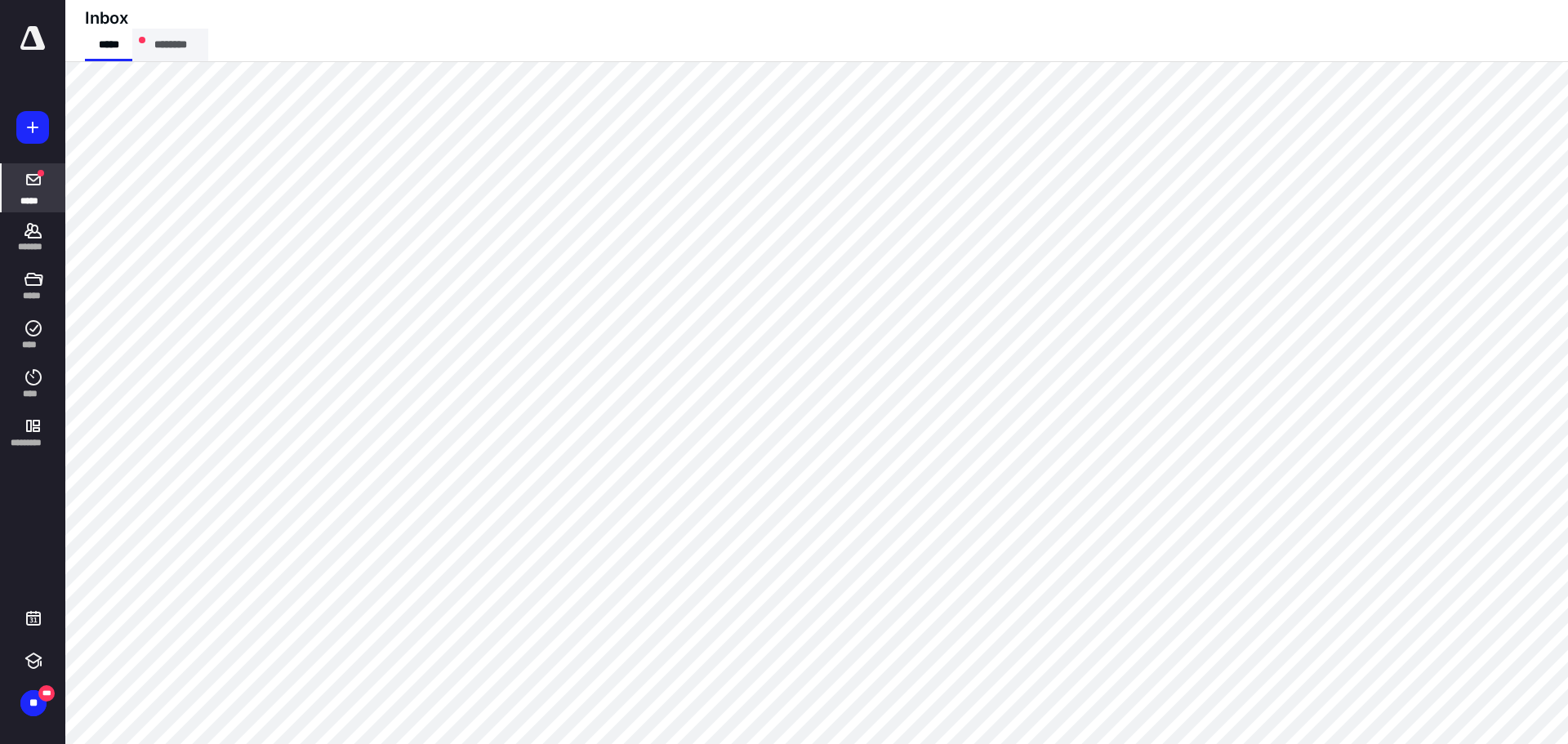 click on "********" at bounding box center (170, 45) 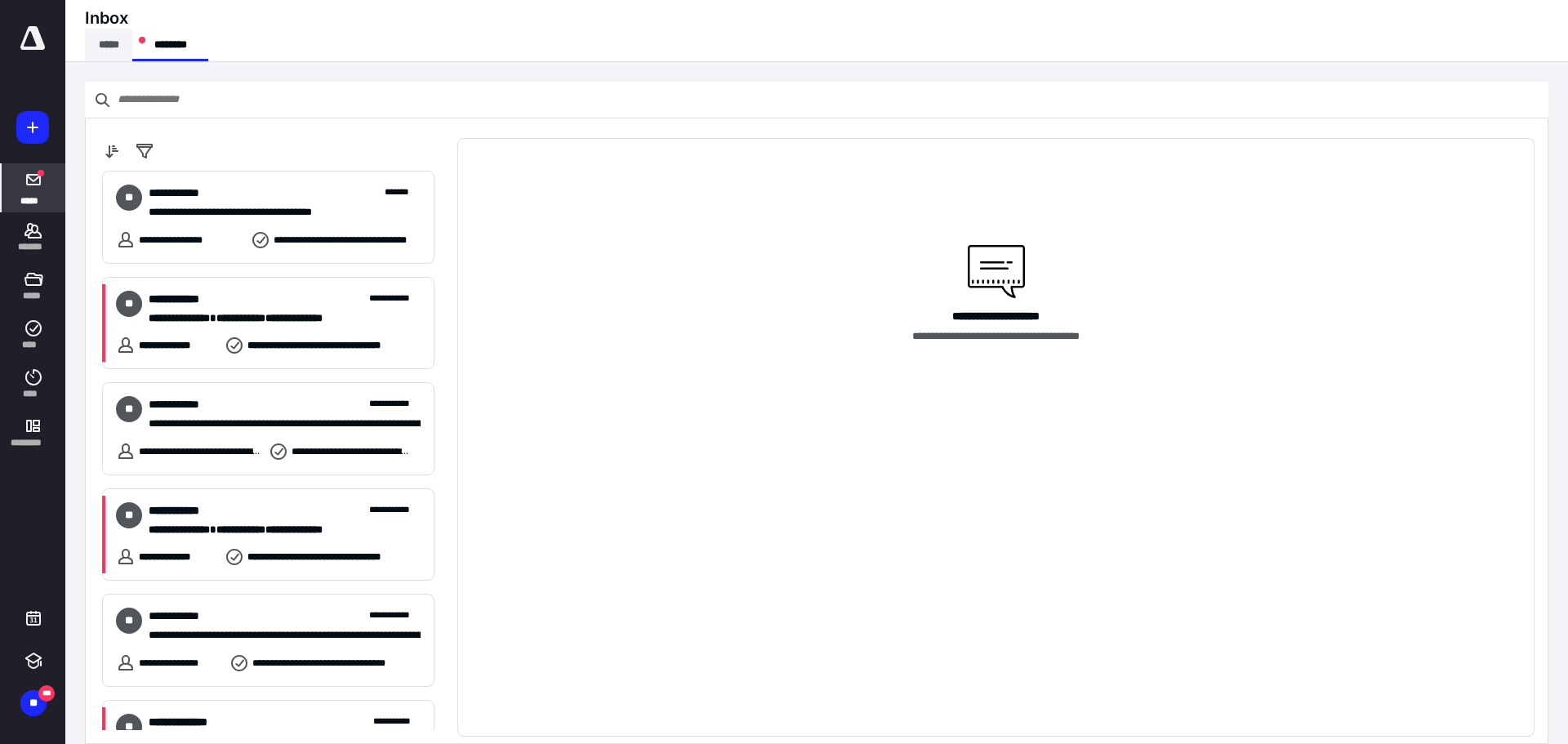 click on "*****" at bounding box center [109, 45] 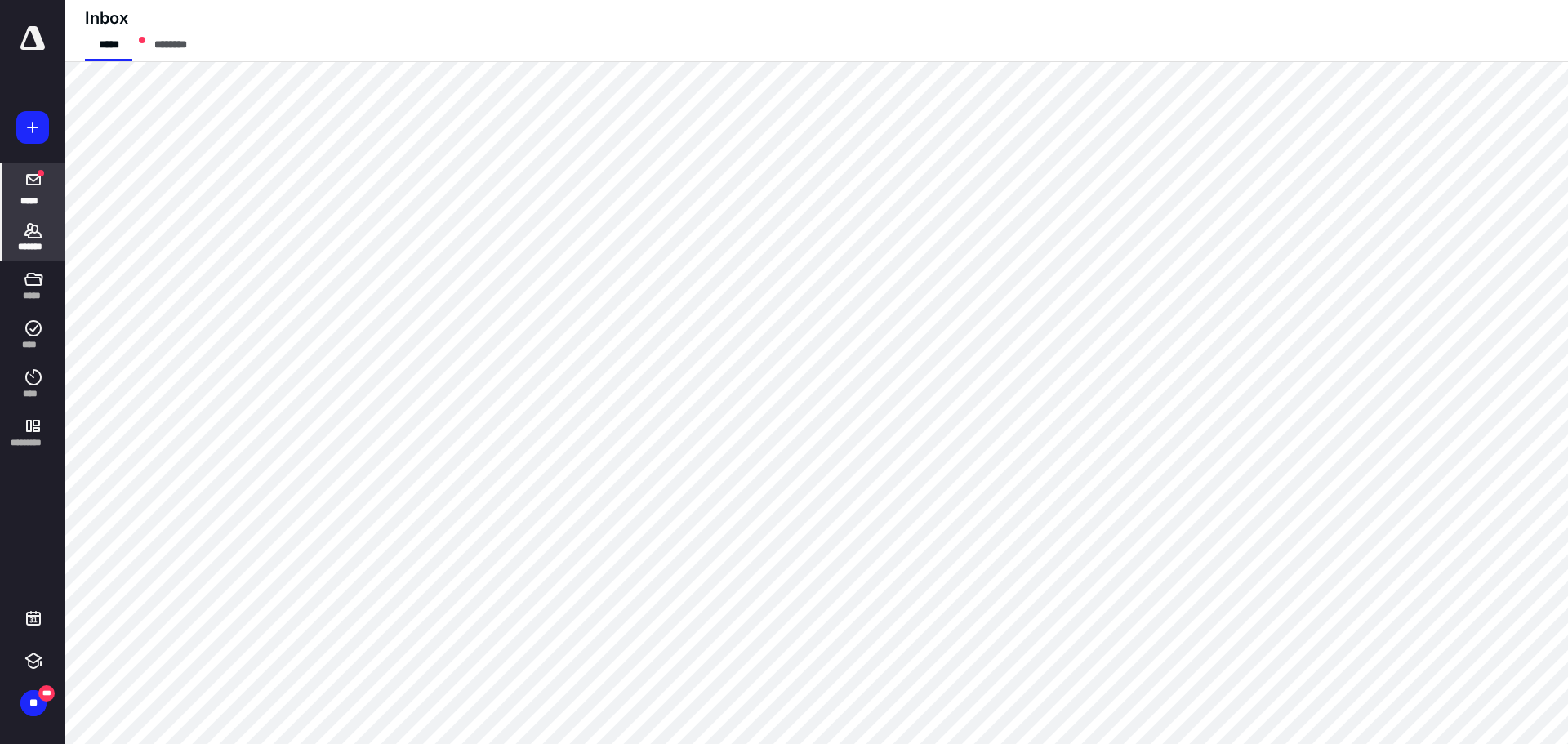 click 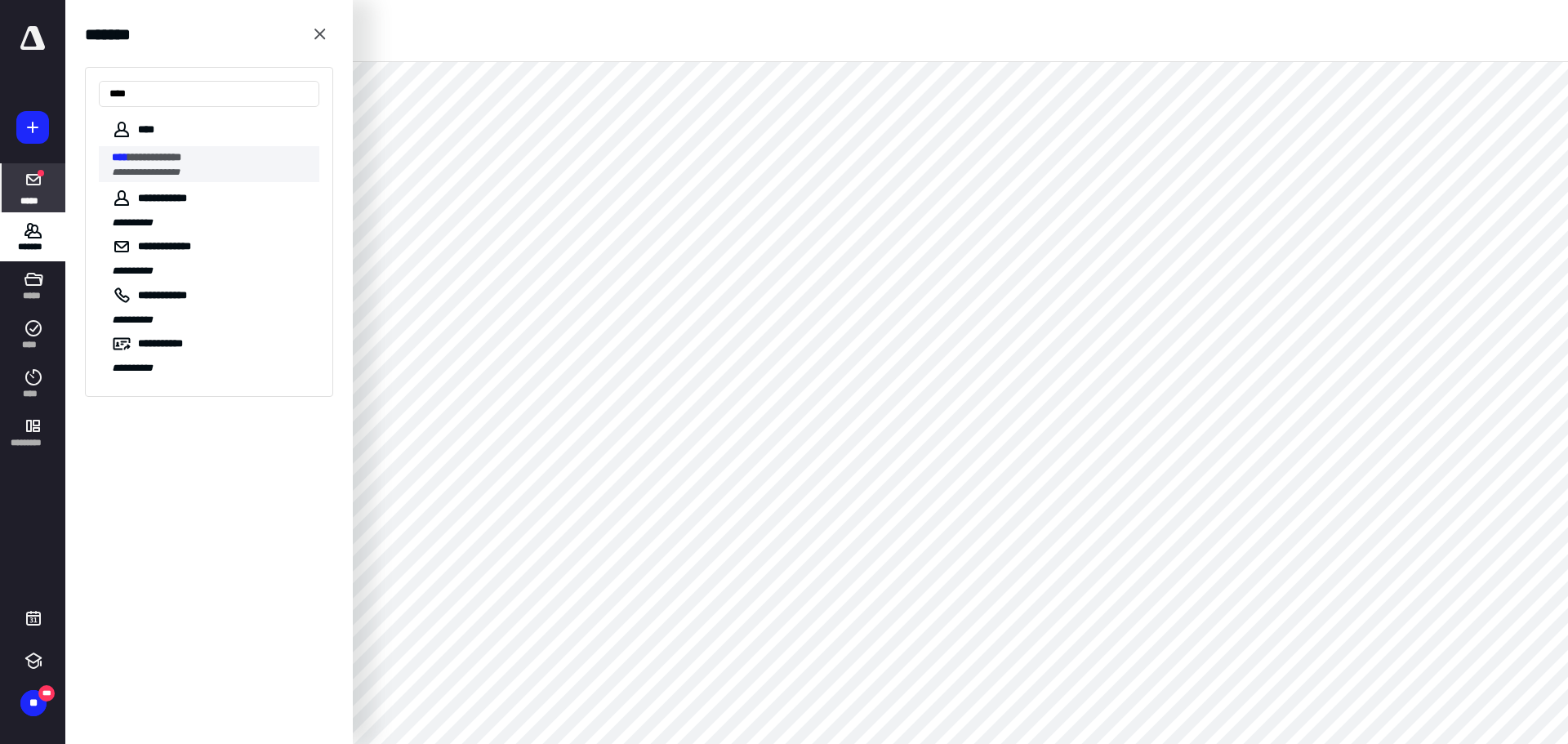type on "****" 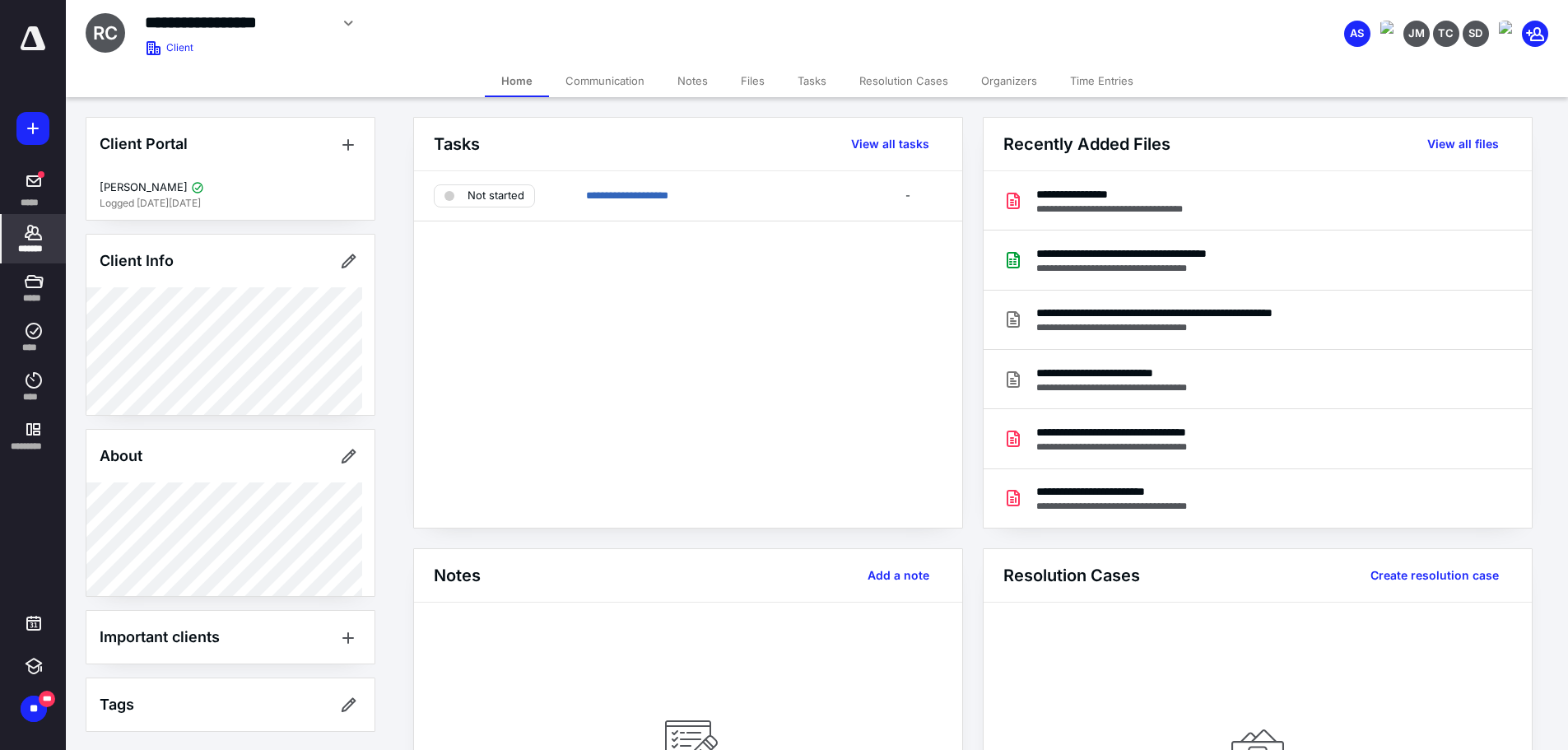 scroll, scrollTop: 2, scrollLeft: 0, axis: vertical 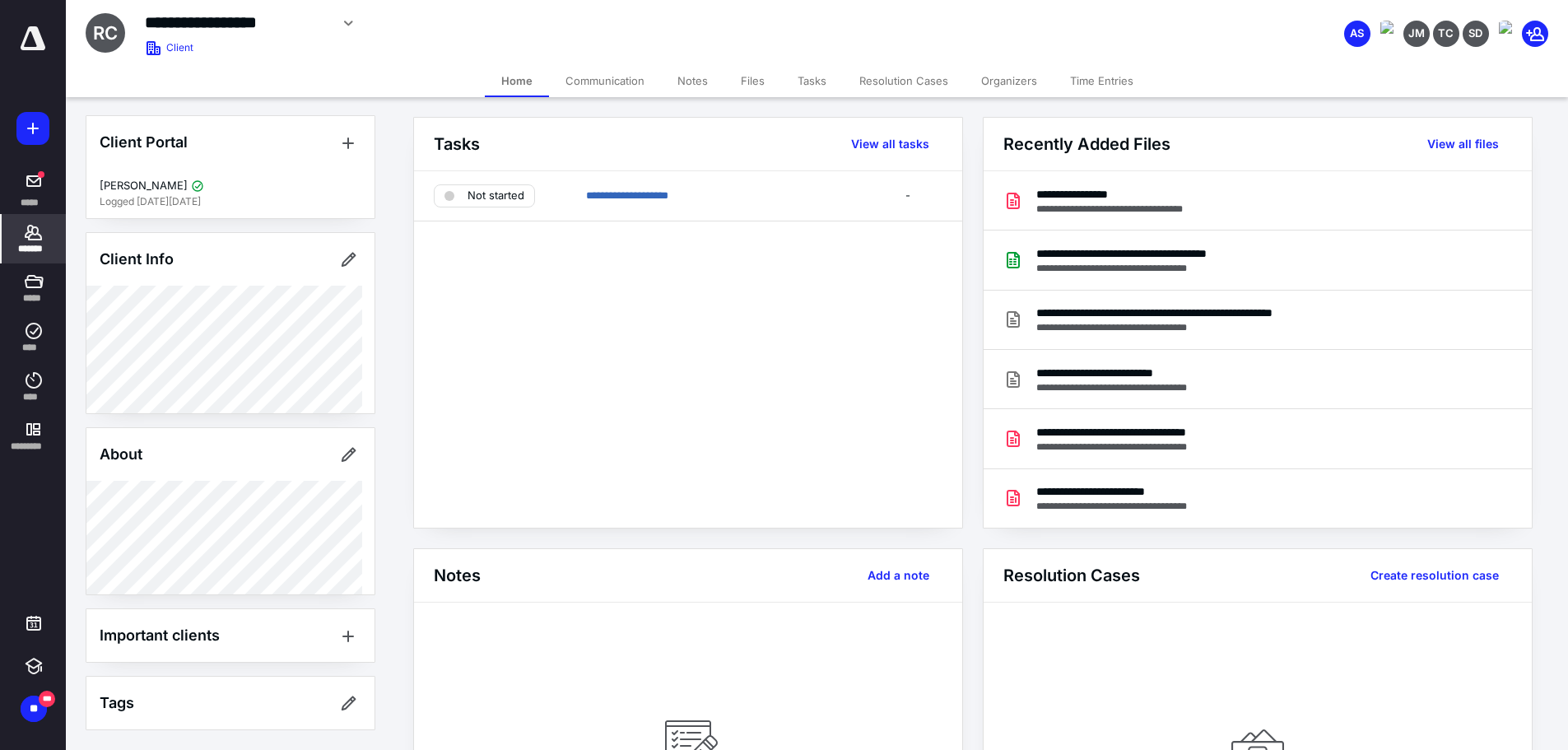 click on "Files" at bounding box center (752, 81) 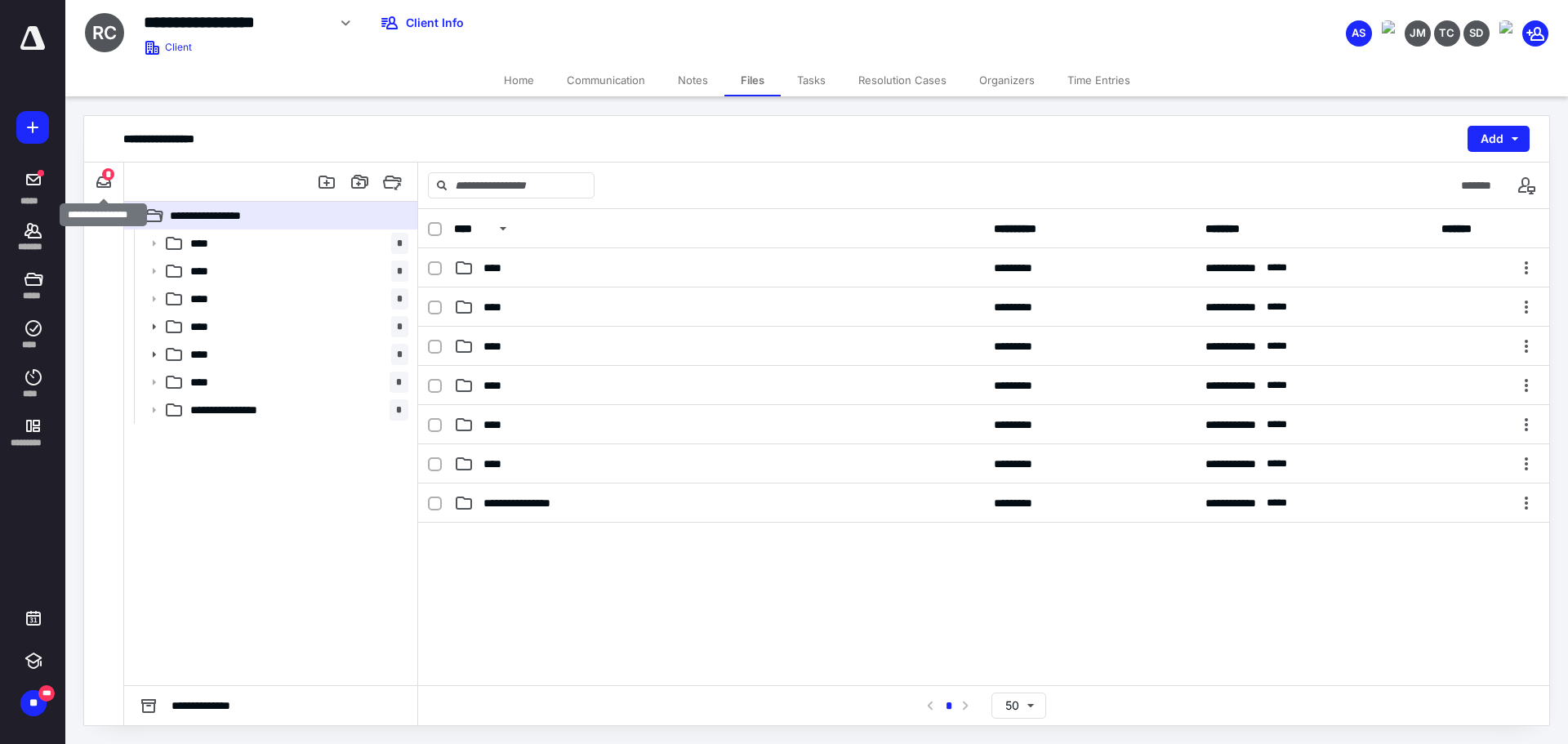 click on "*" at bounding box center (108, 174) 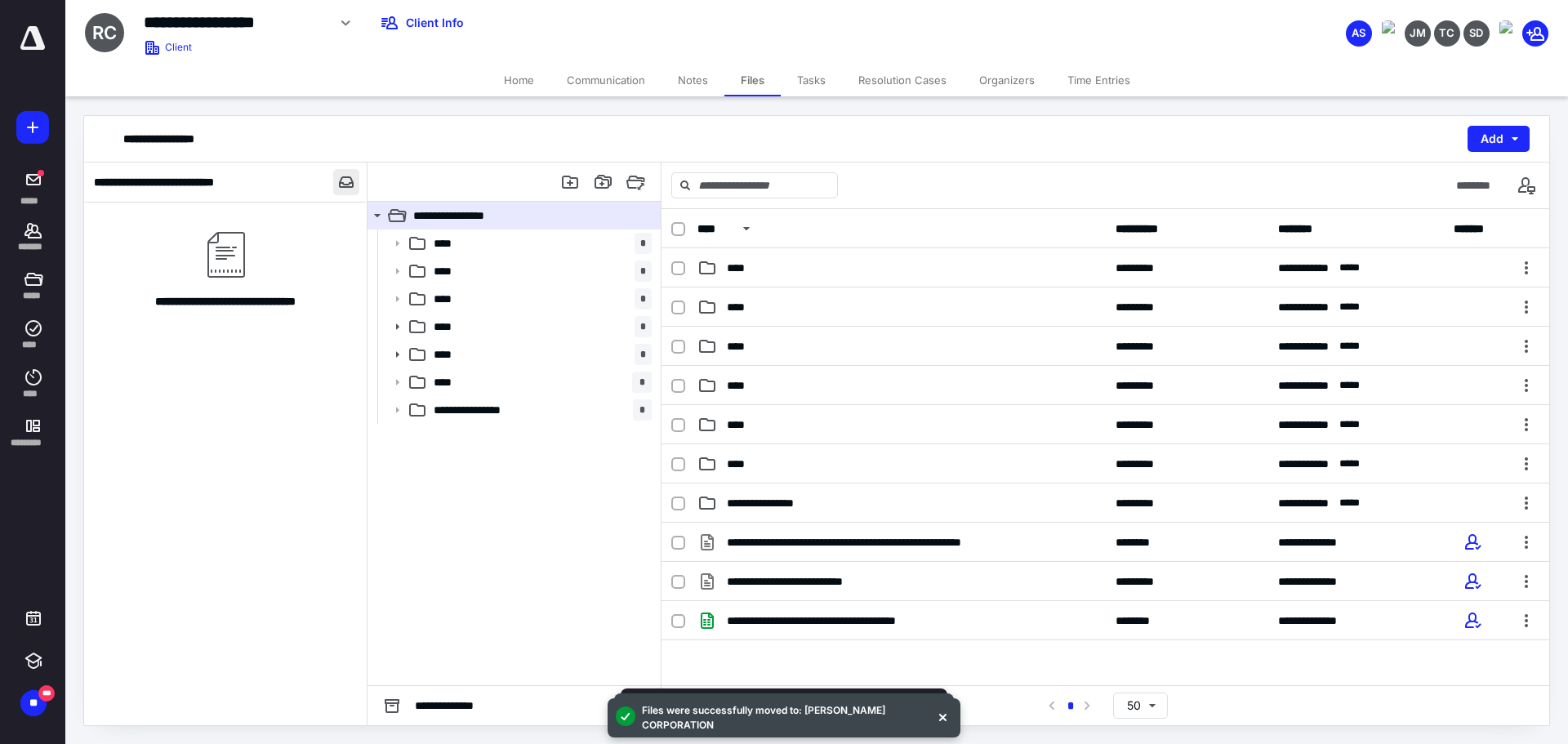 click at bounding box center [346, 182] 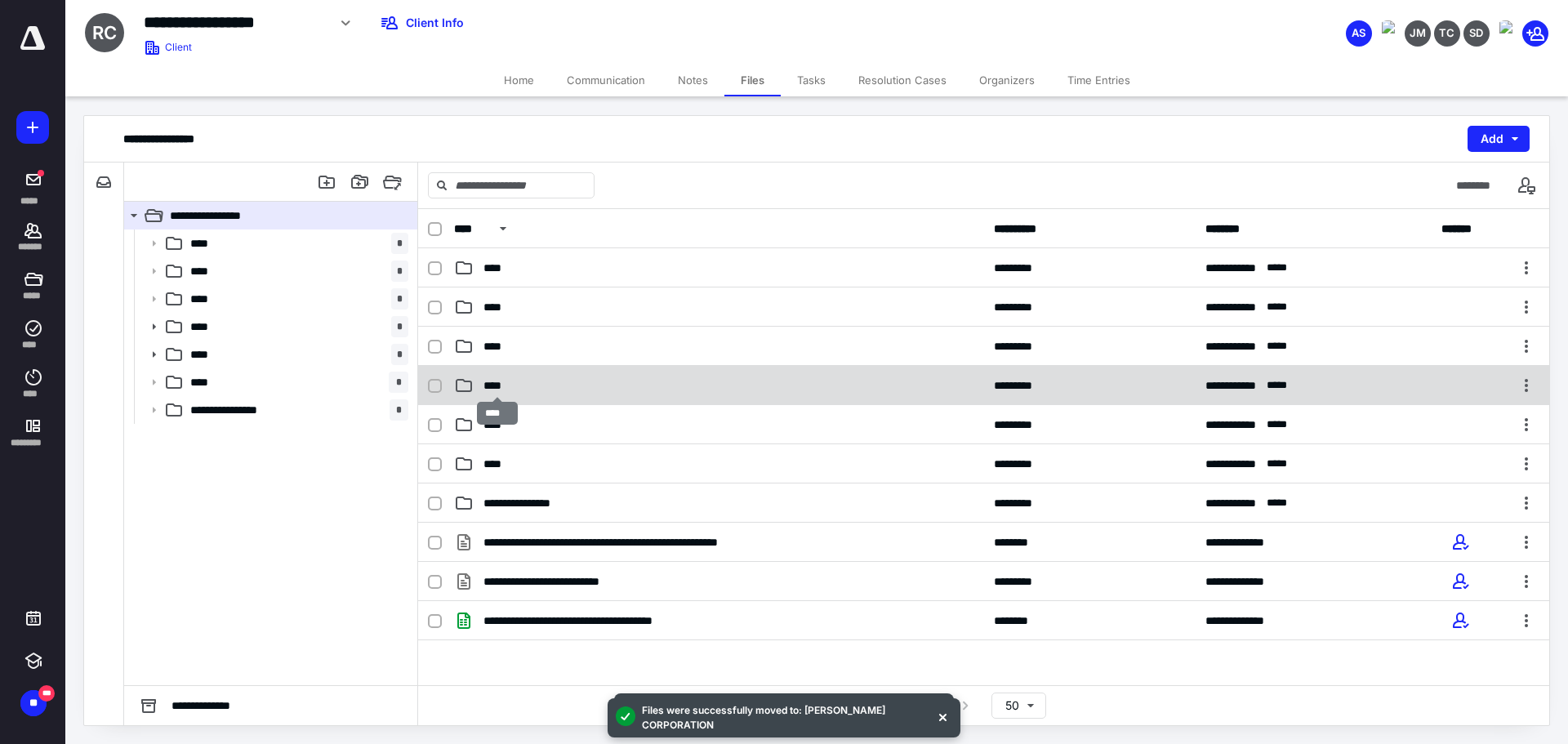 click on "****" at bounding box center (497, 385) 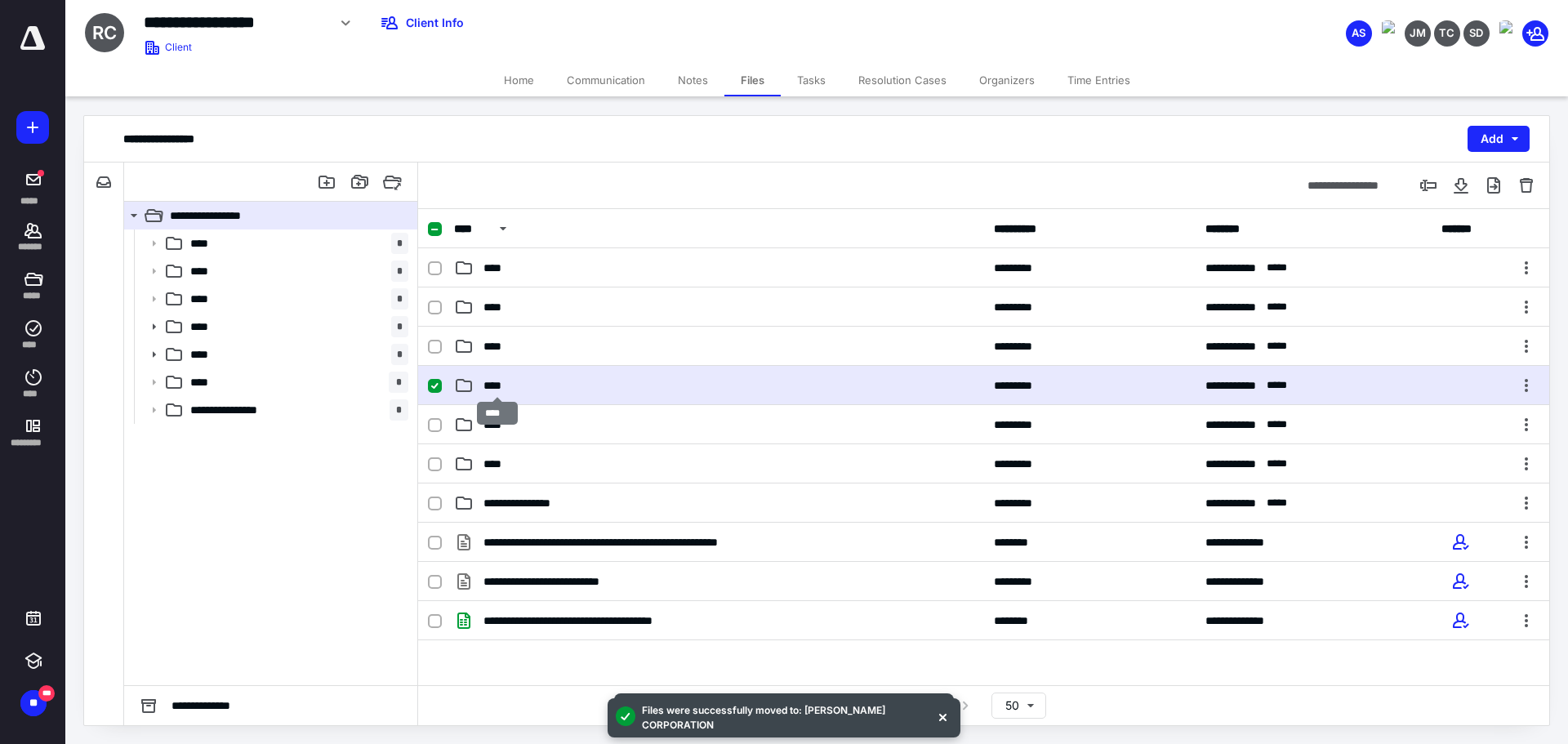 click on "****" at bounding box center [497, 385] 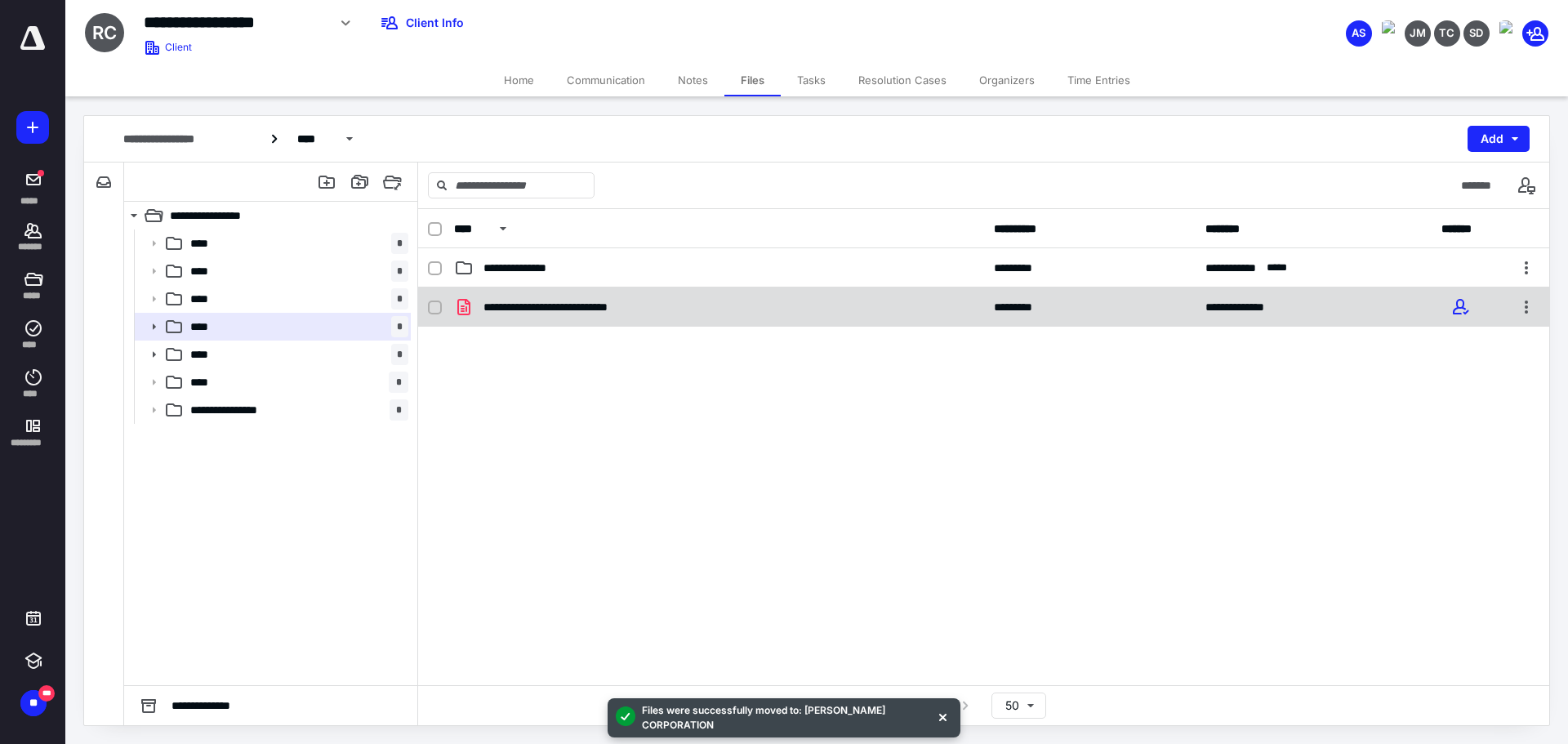 click on "**********" at bounding box center [572, 307] 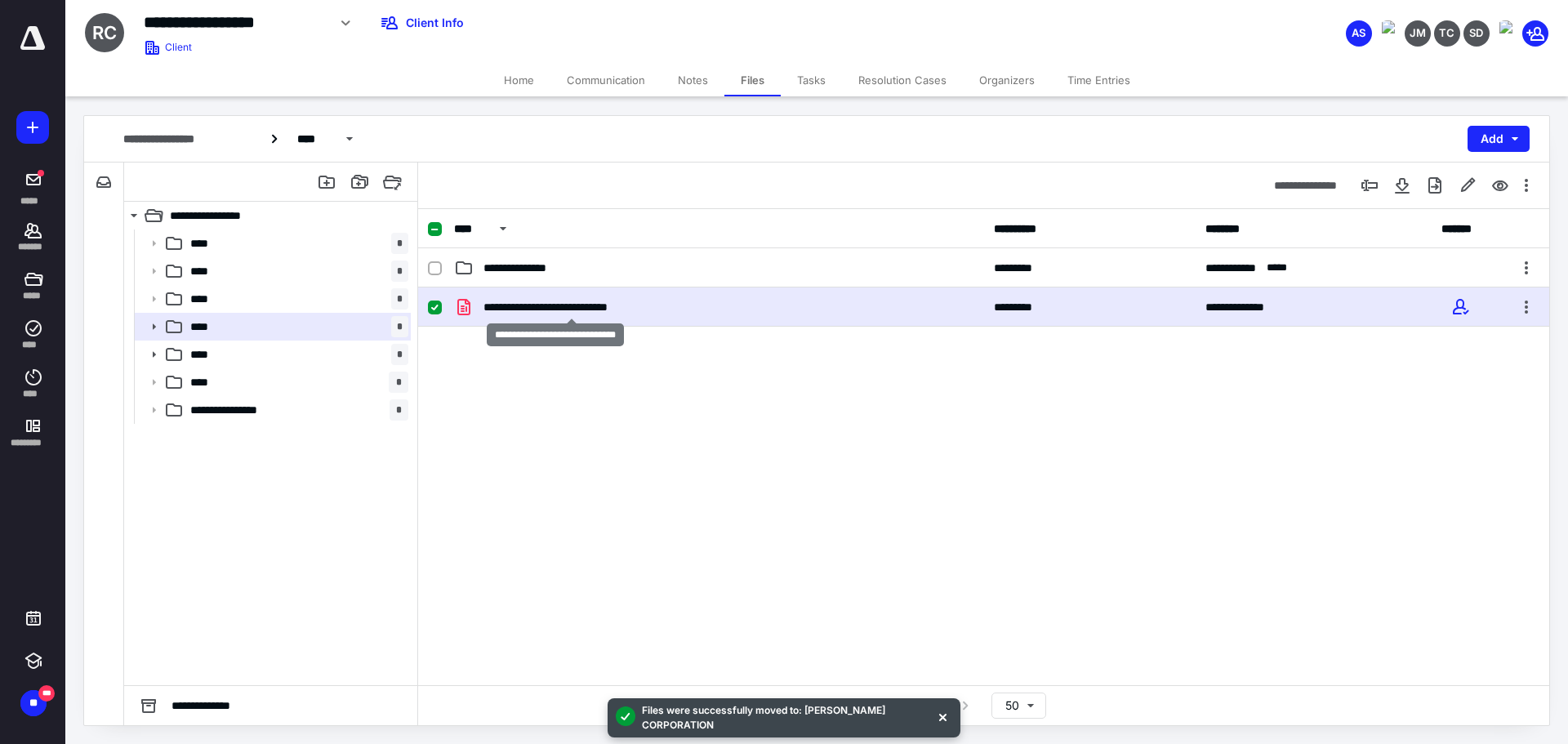 checkbox on "true" 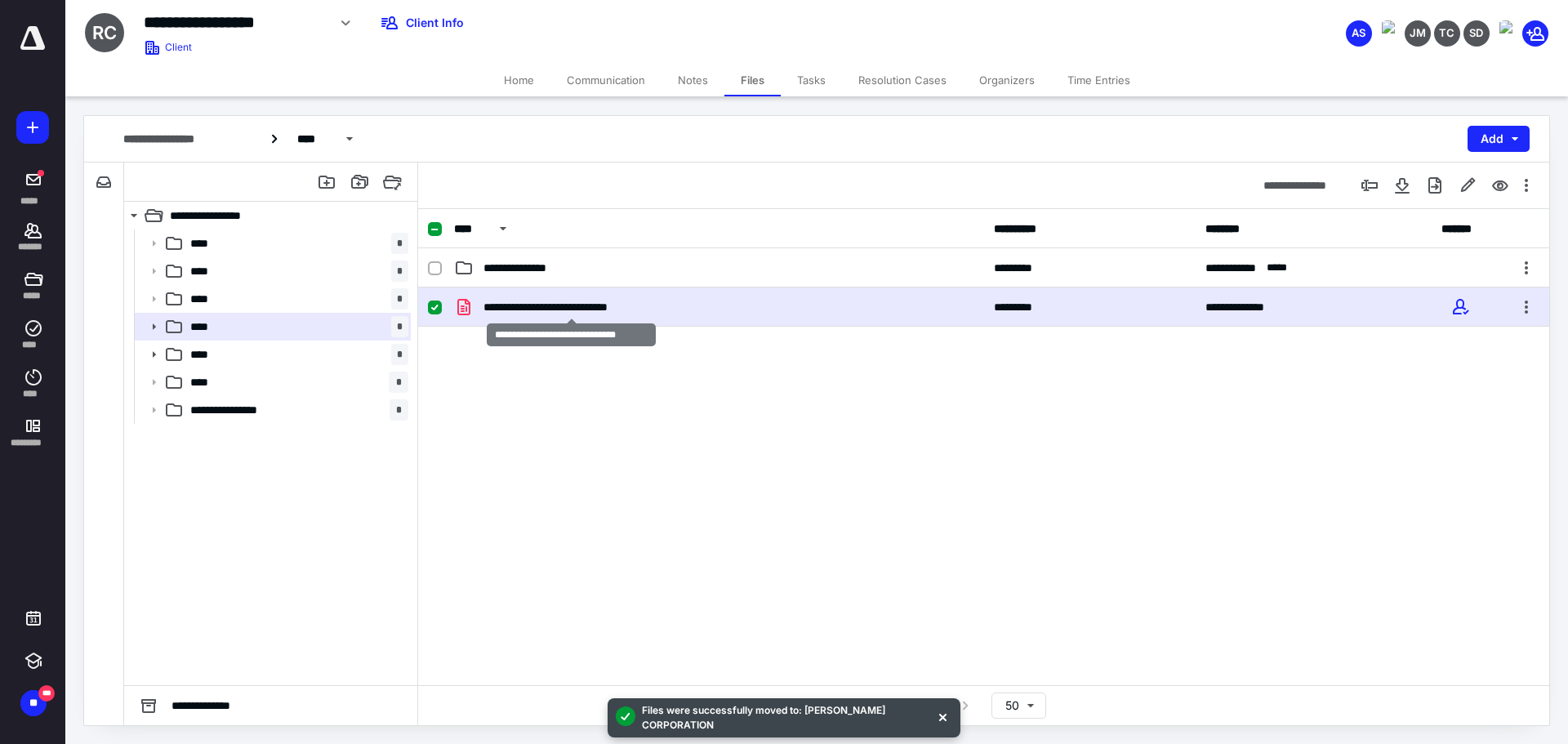 click on "**********" at bounding box center (572, 307) 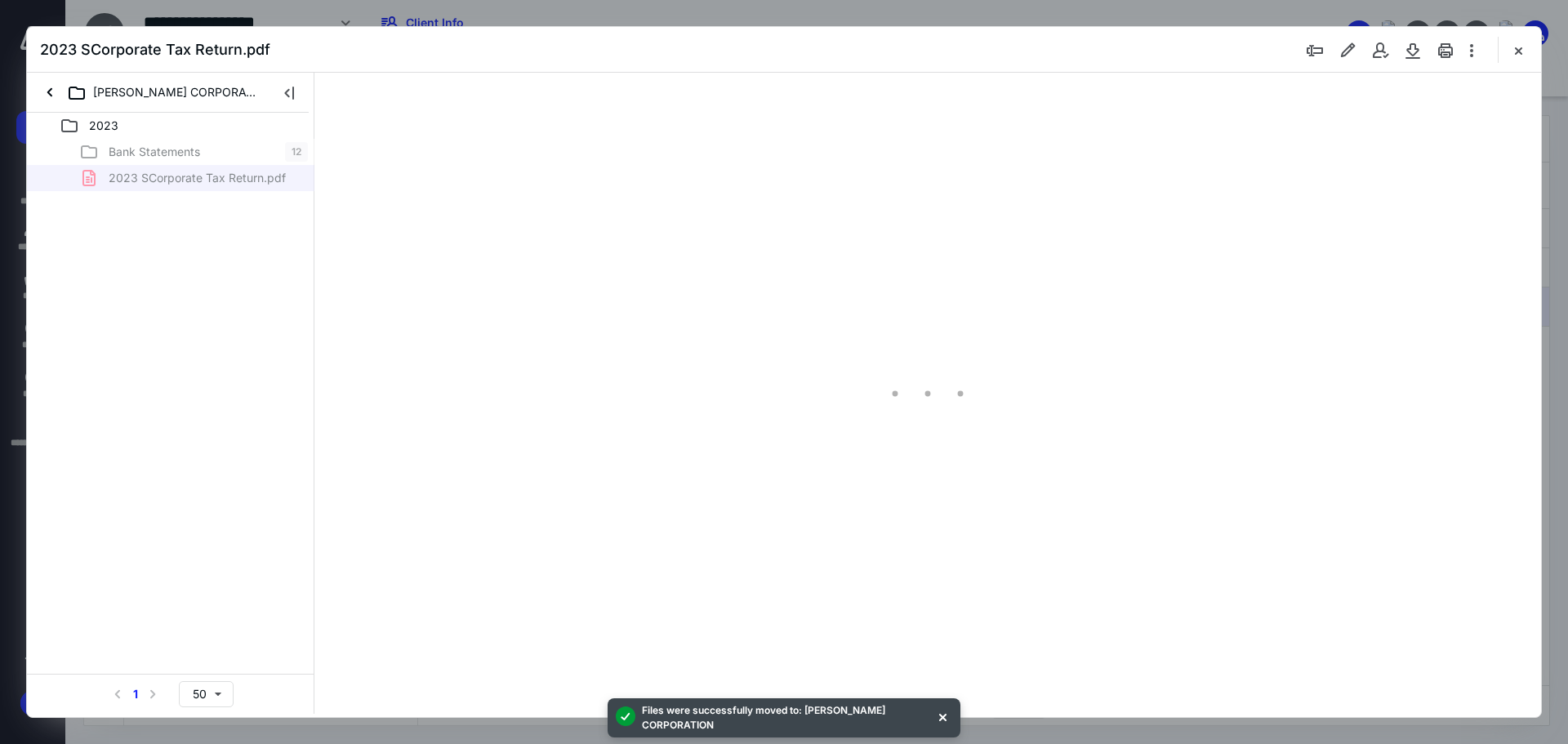 scroll, scrollTop: 0, scrollLeft: 0, axis: both 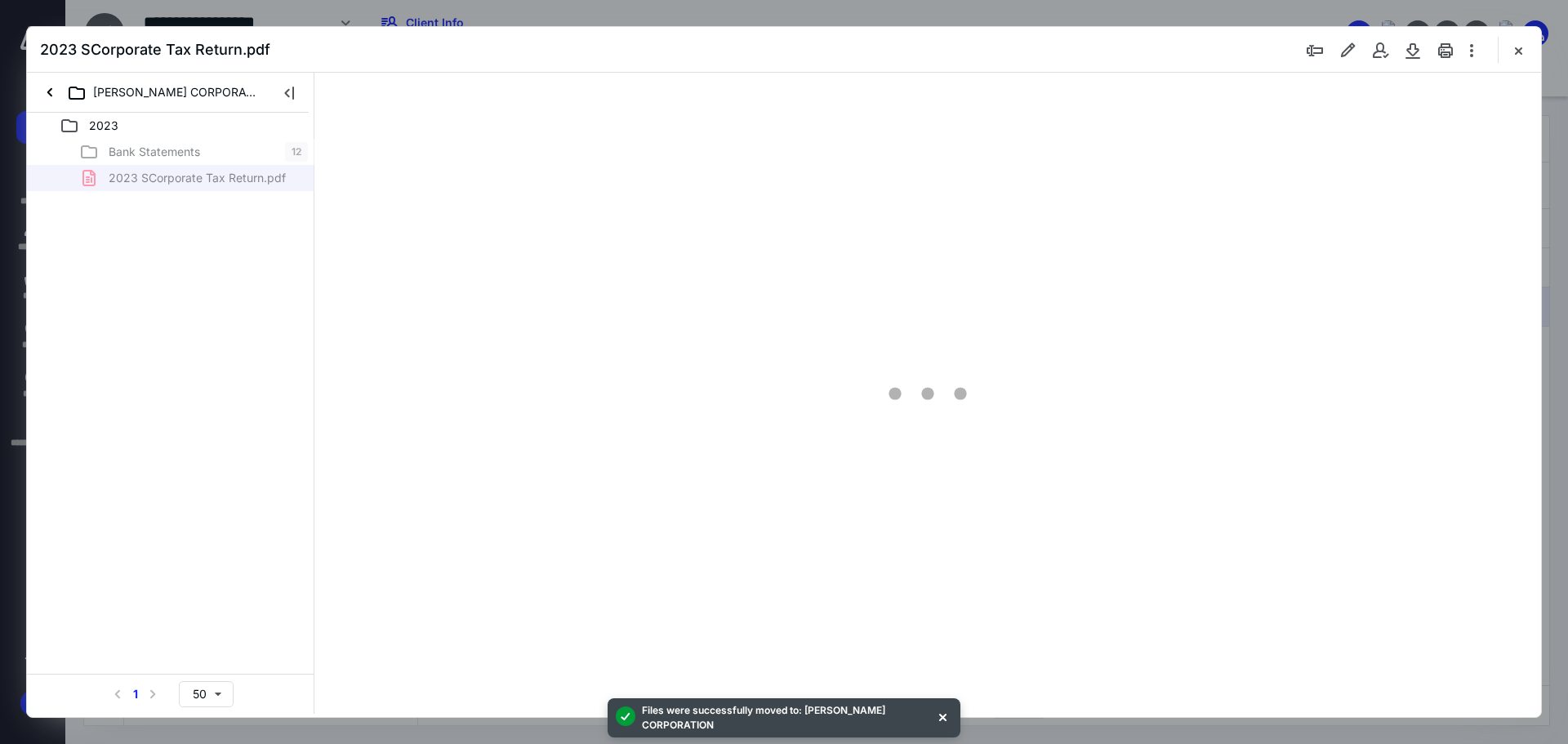 type on "89" 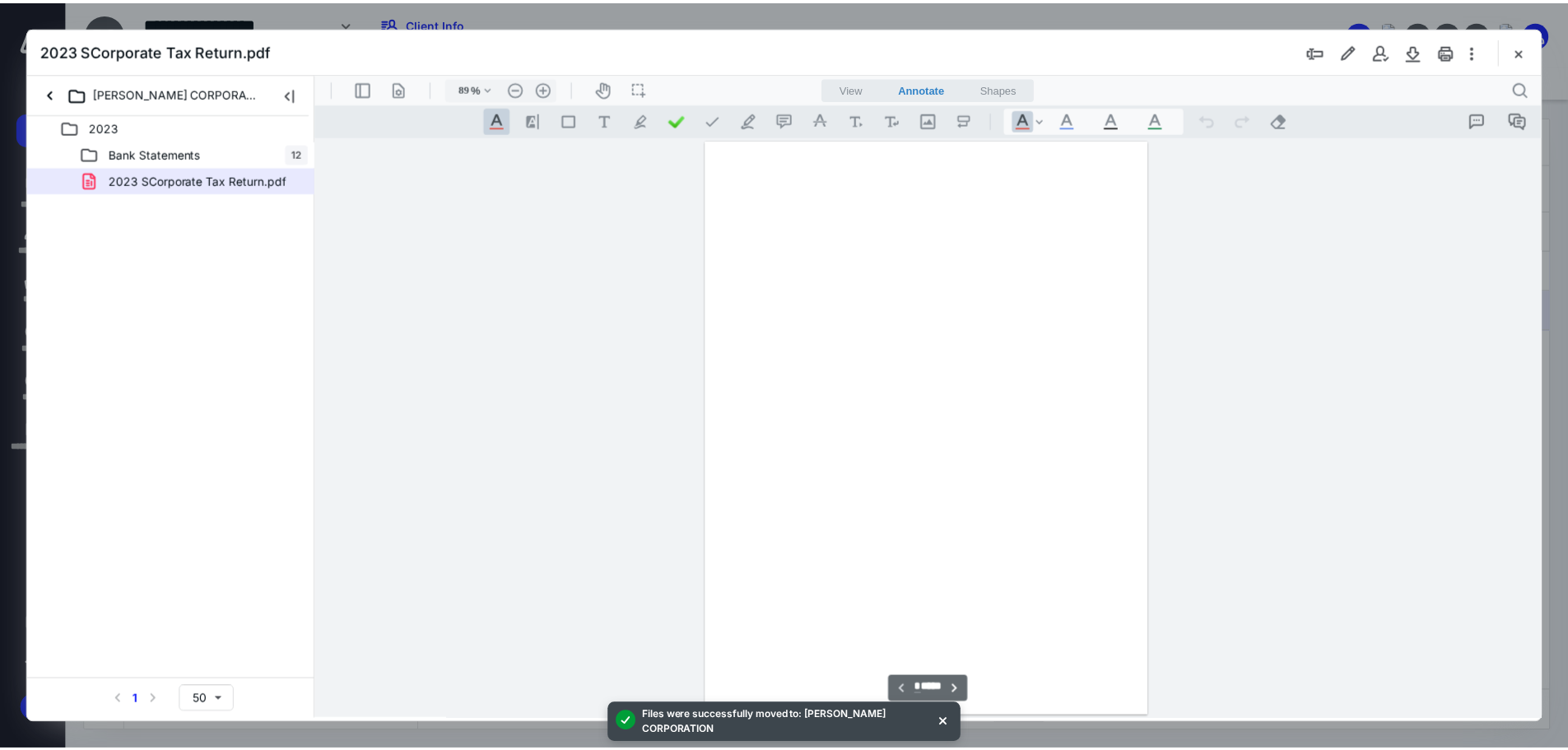 scroll, scrollTop: 66, scrollLeft: 0, axis: vertical 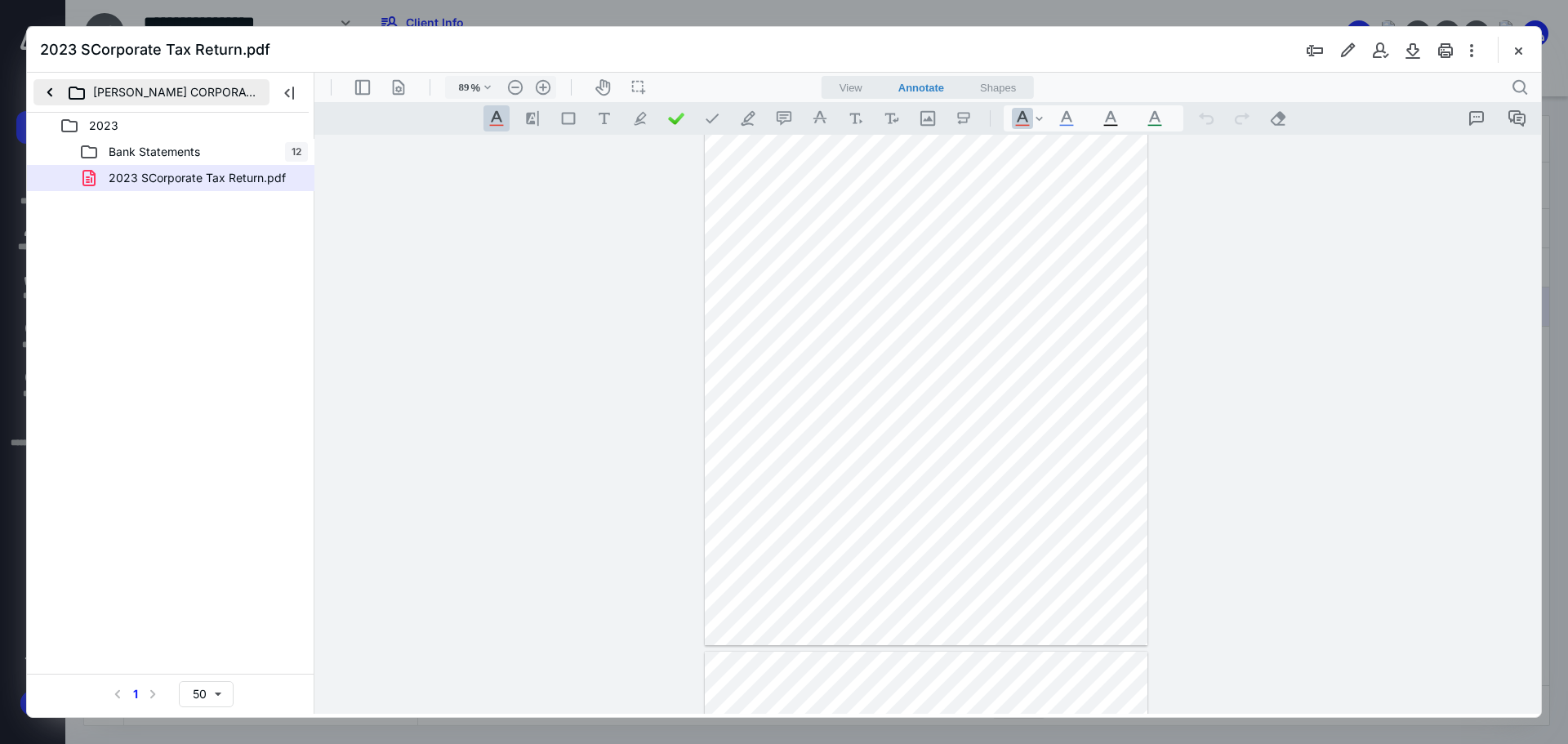 click on "ROCHA CORPORATION" at bounding box center (151, 92) 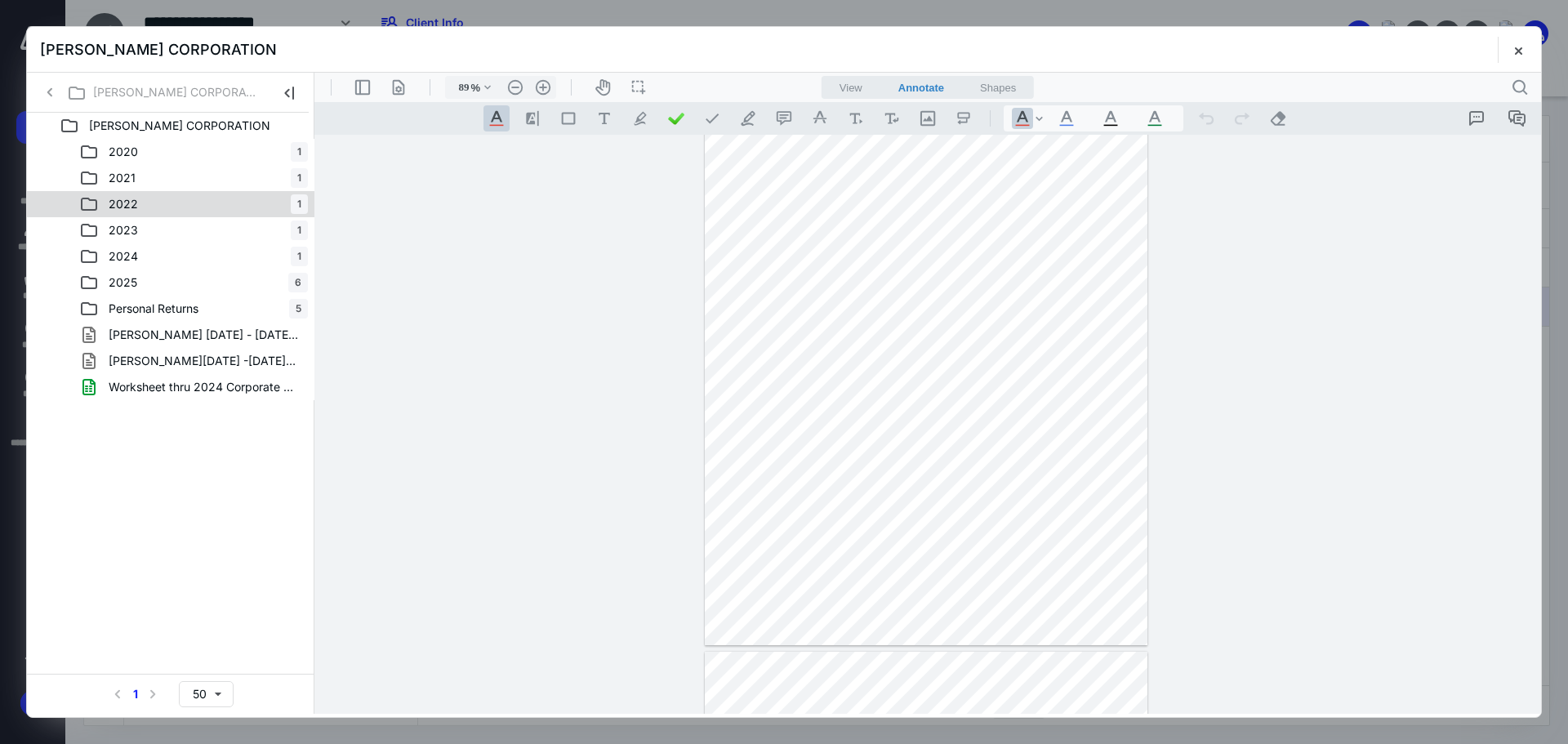 click on "2022" at bounding box center (123, 204) 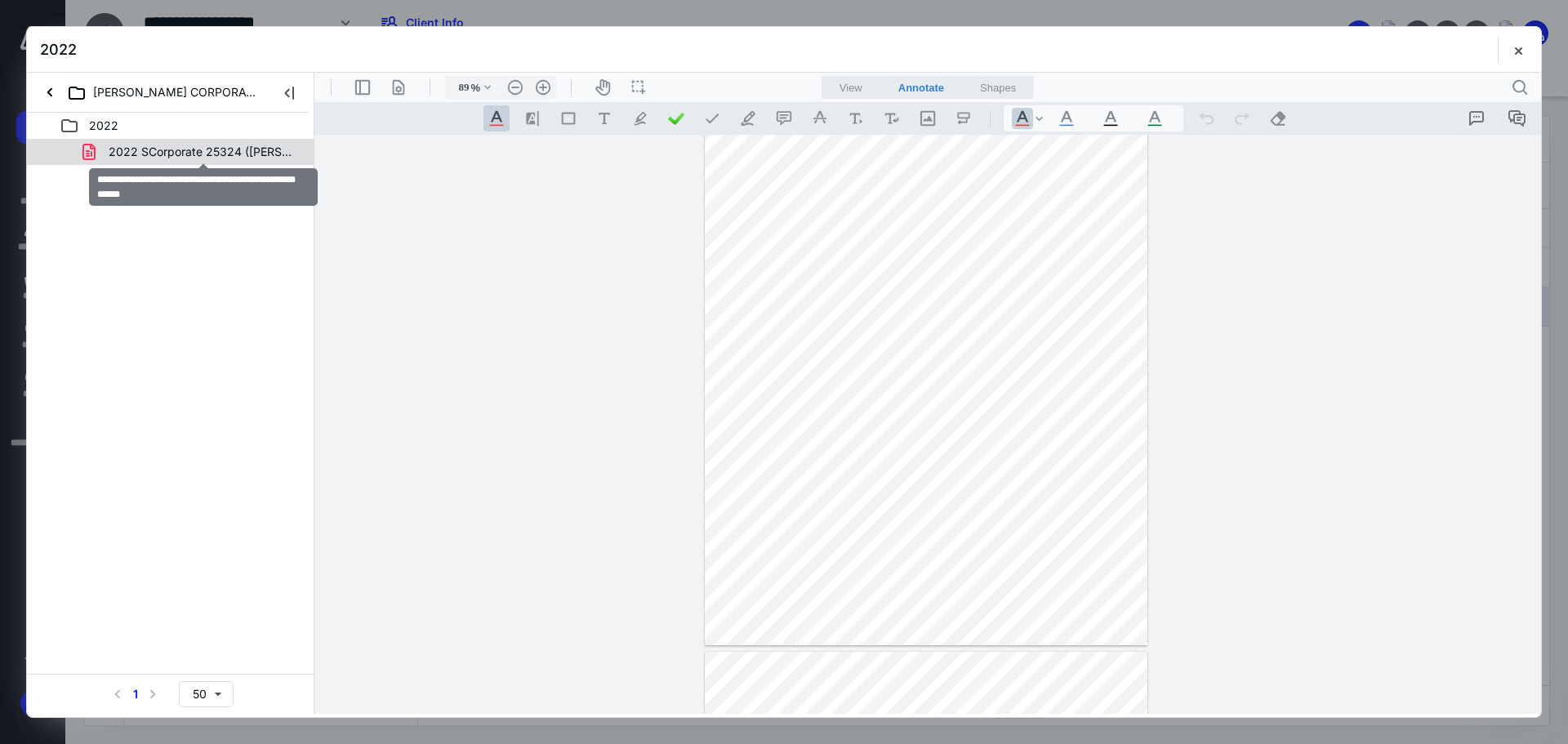 click on "2022 SCorporate 25324 (ROCHA CORPORATION) ClientCopy.pdf" at bounding box center [203, 152] 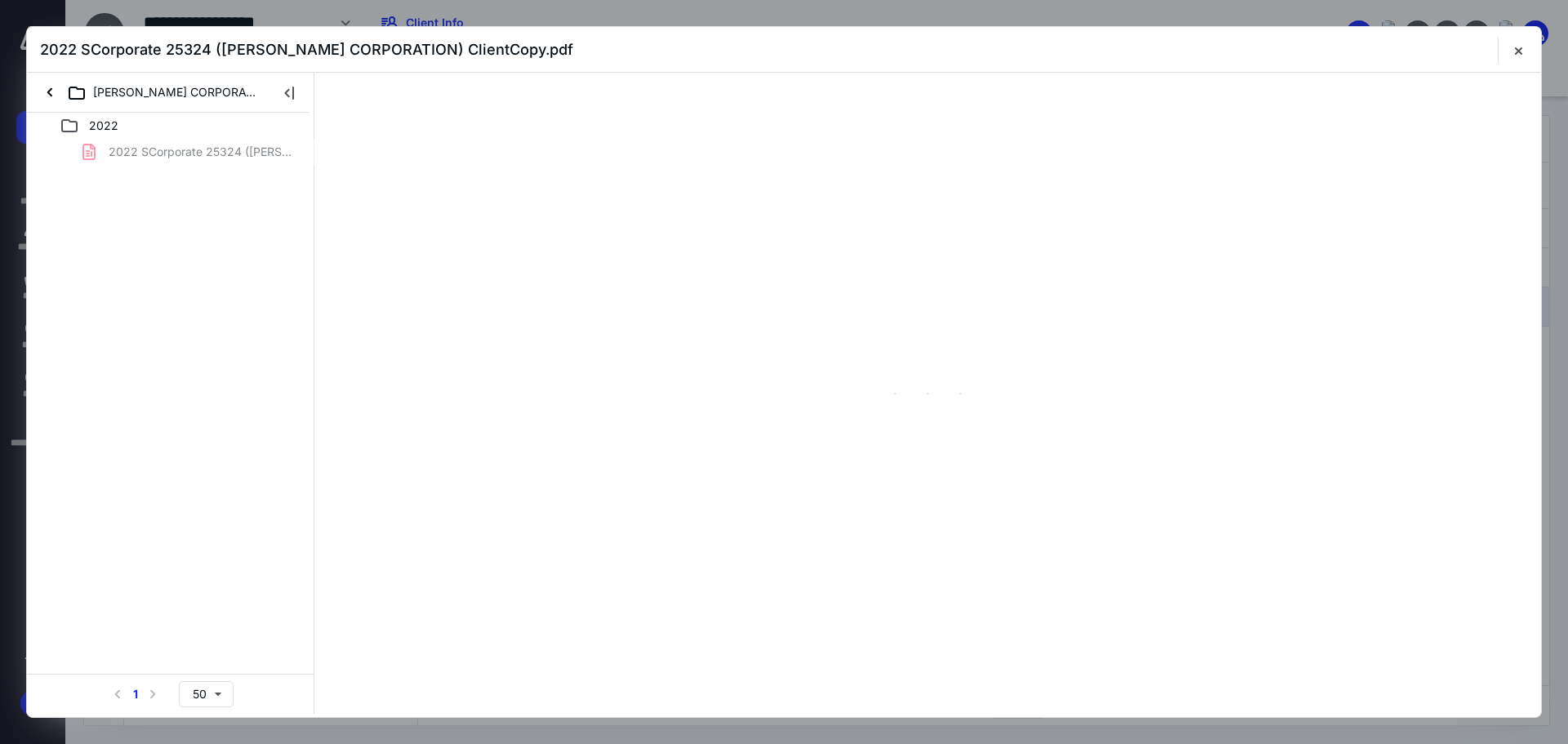 click on "2022 SCorporate 25324 (ROCHA CORPORATION) ClientCopy.pdf" at bounding box center (171, 152) 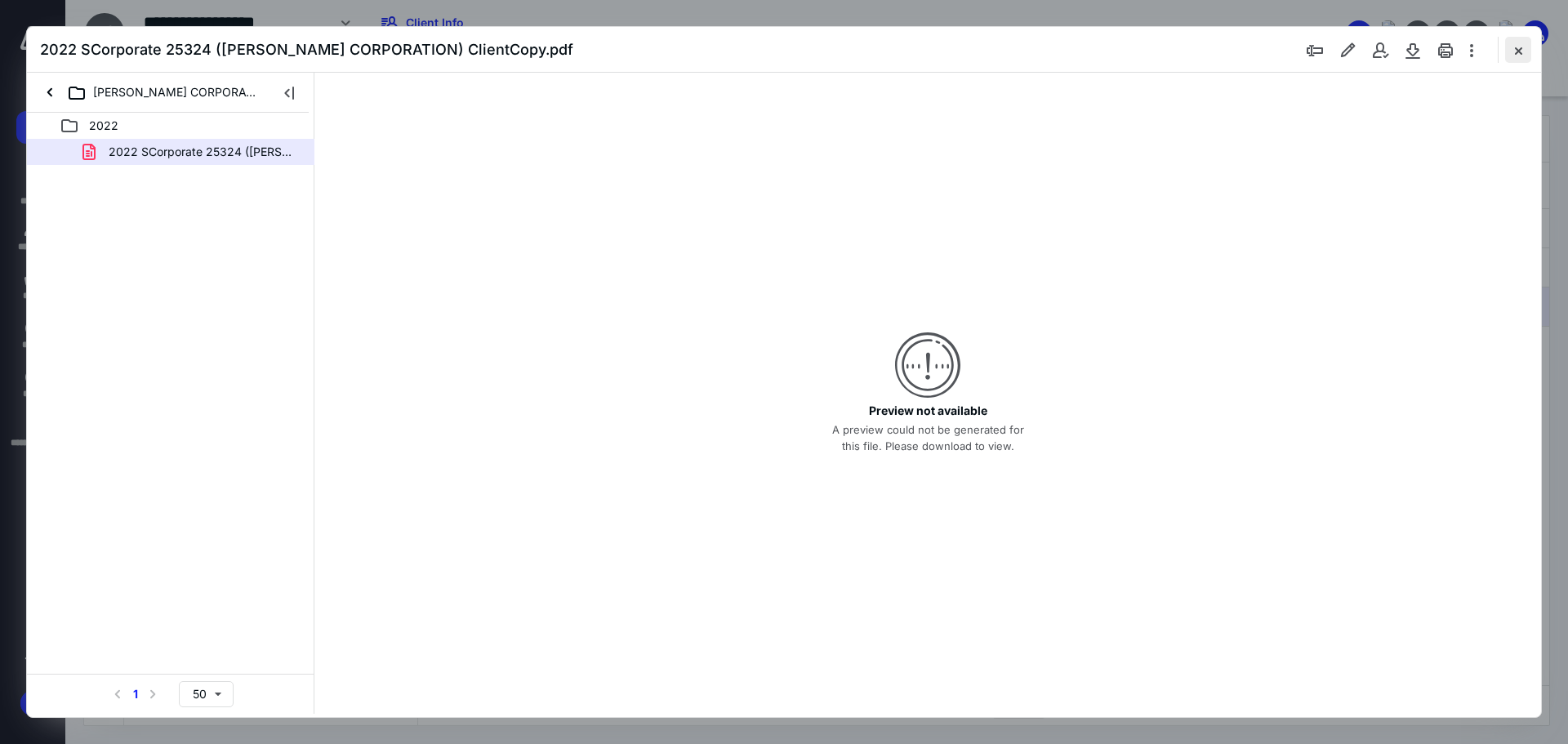 click at bounding box center (1518, 50) 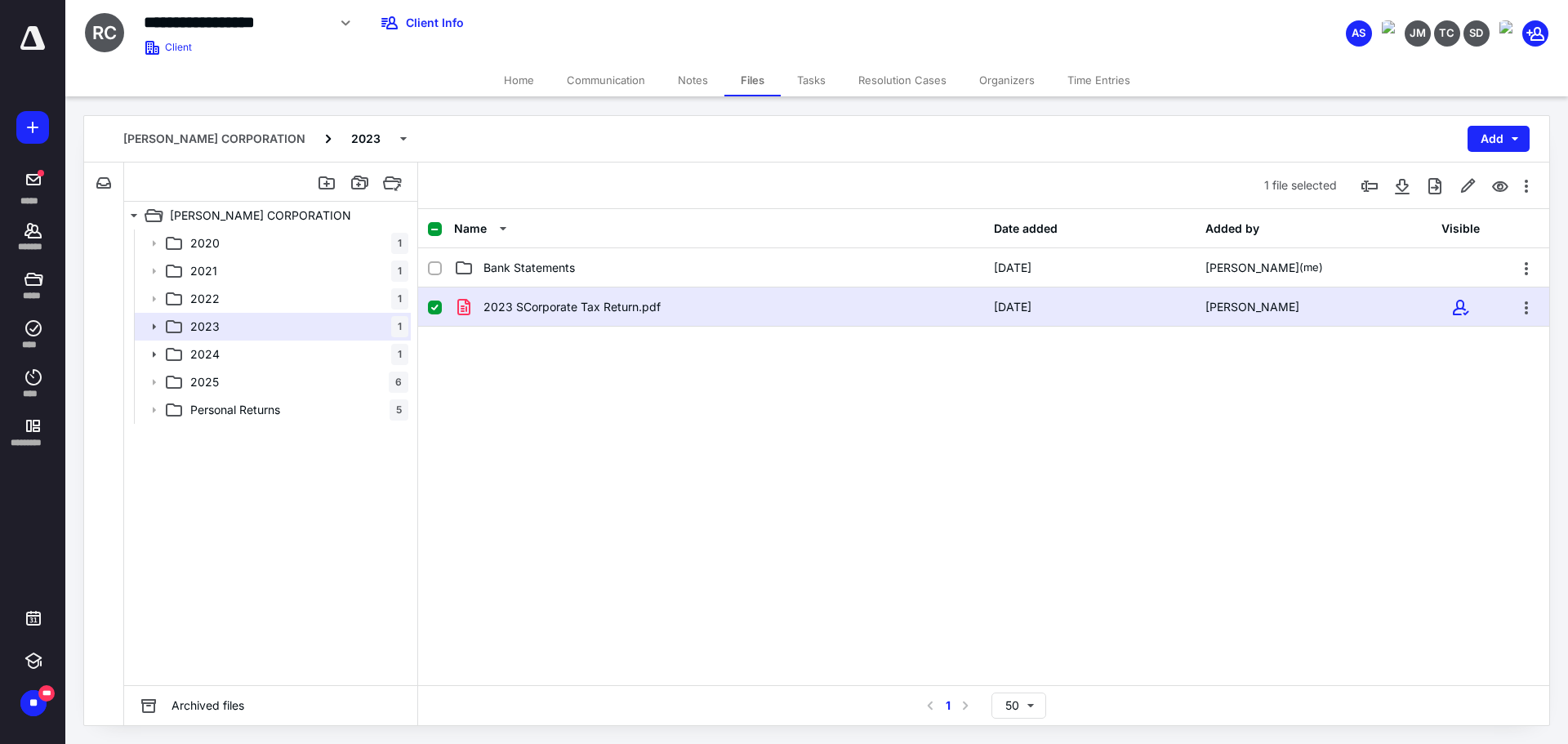 click on "Home" at bounding box center (519, 80) 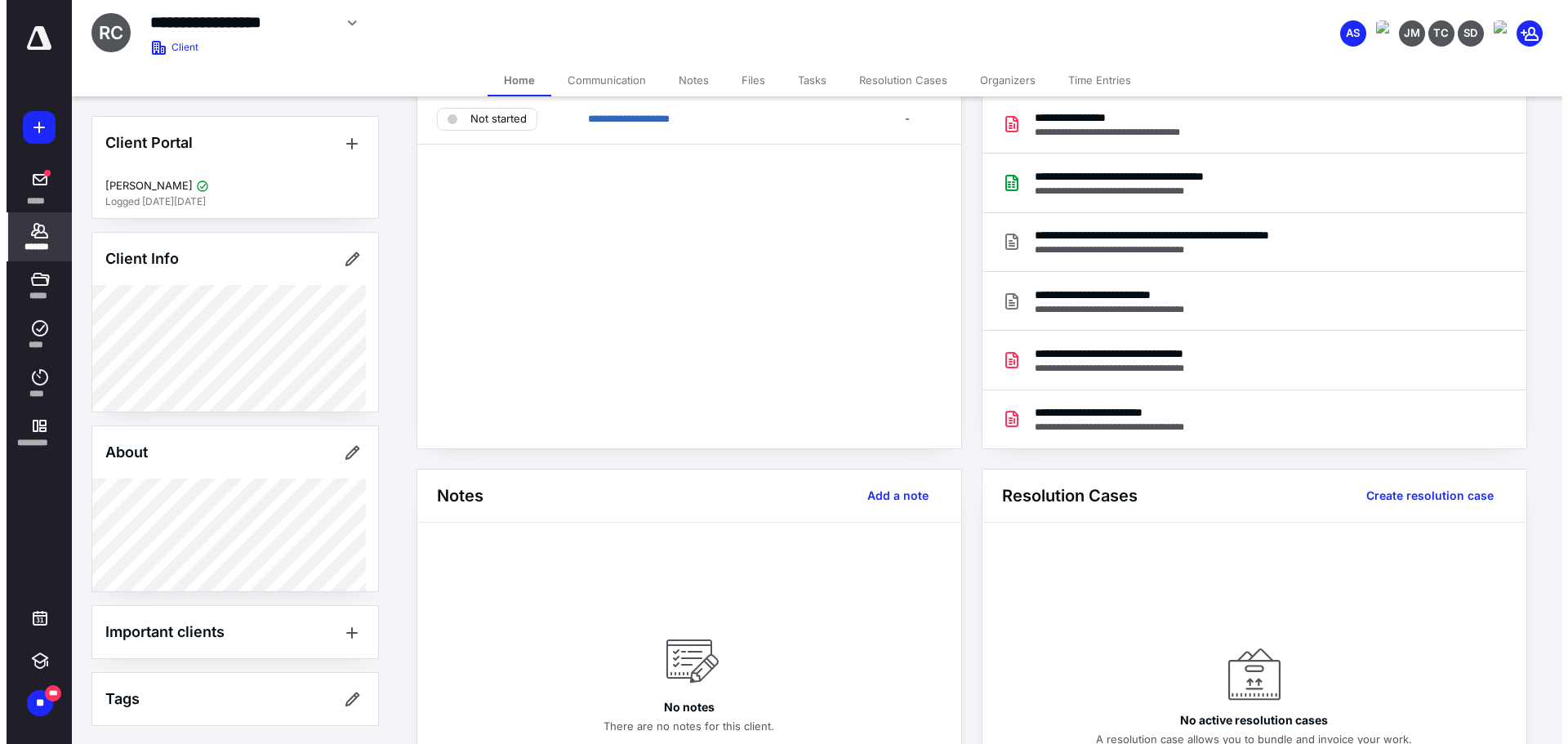 scroll, scrollTop: 0, scrollLeft: 0, axis: both 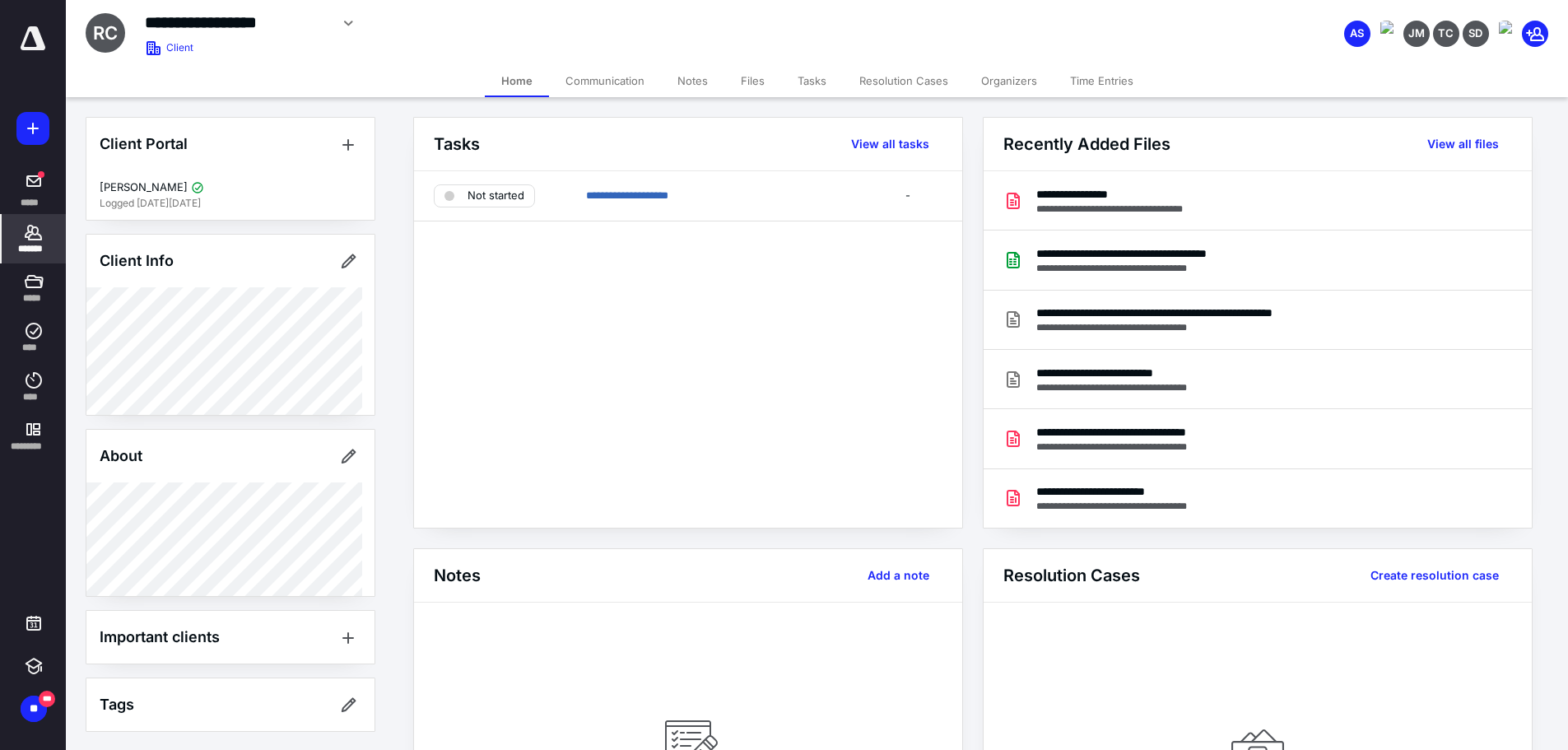 click on "Files" at bounding box center (752, 81) 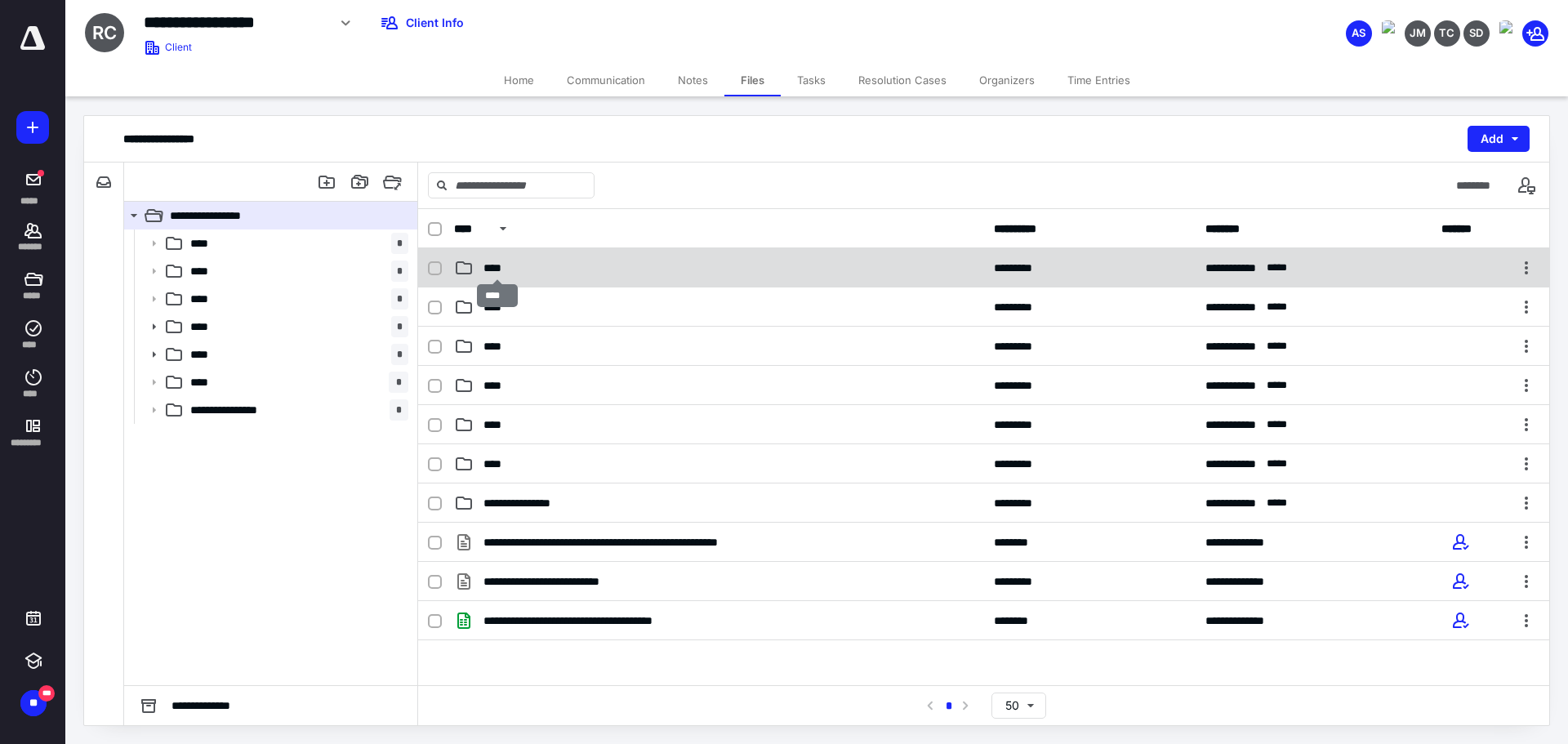 click on "****" at bounding box center (497, 268) 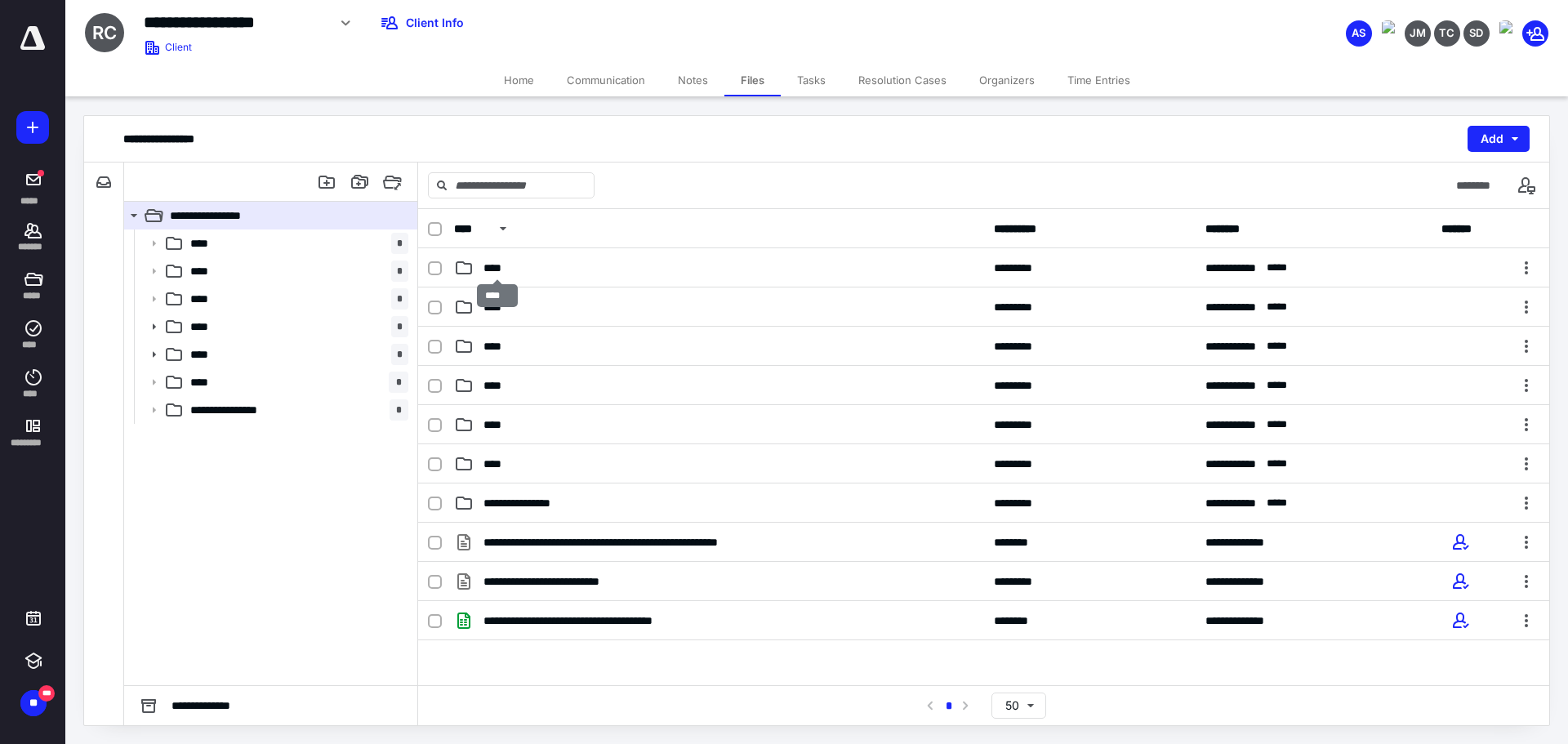 click on "****" at bounding box center [497, 268] 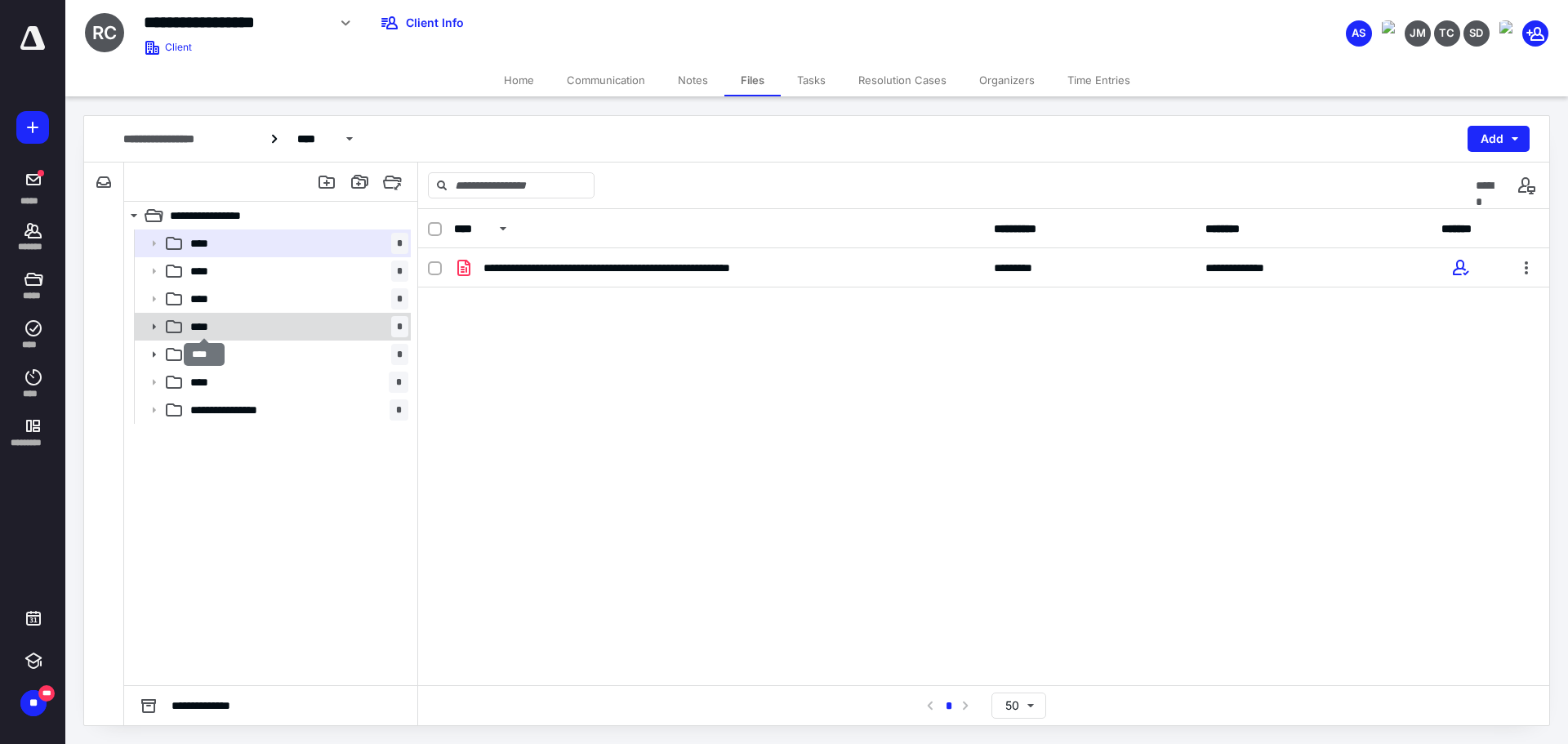 click on "****" at bounding box center (204, 327) 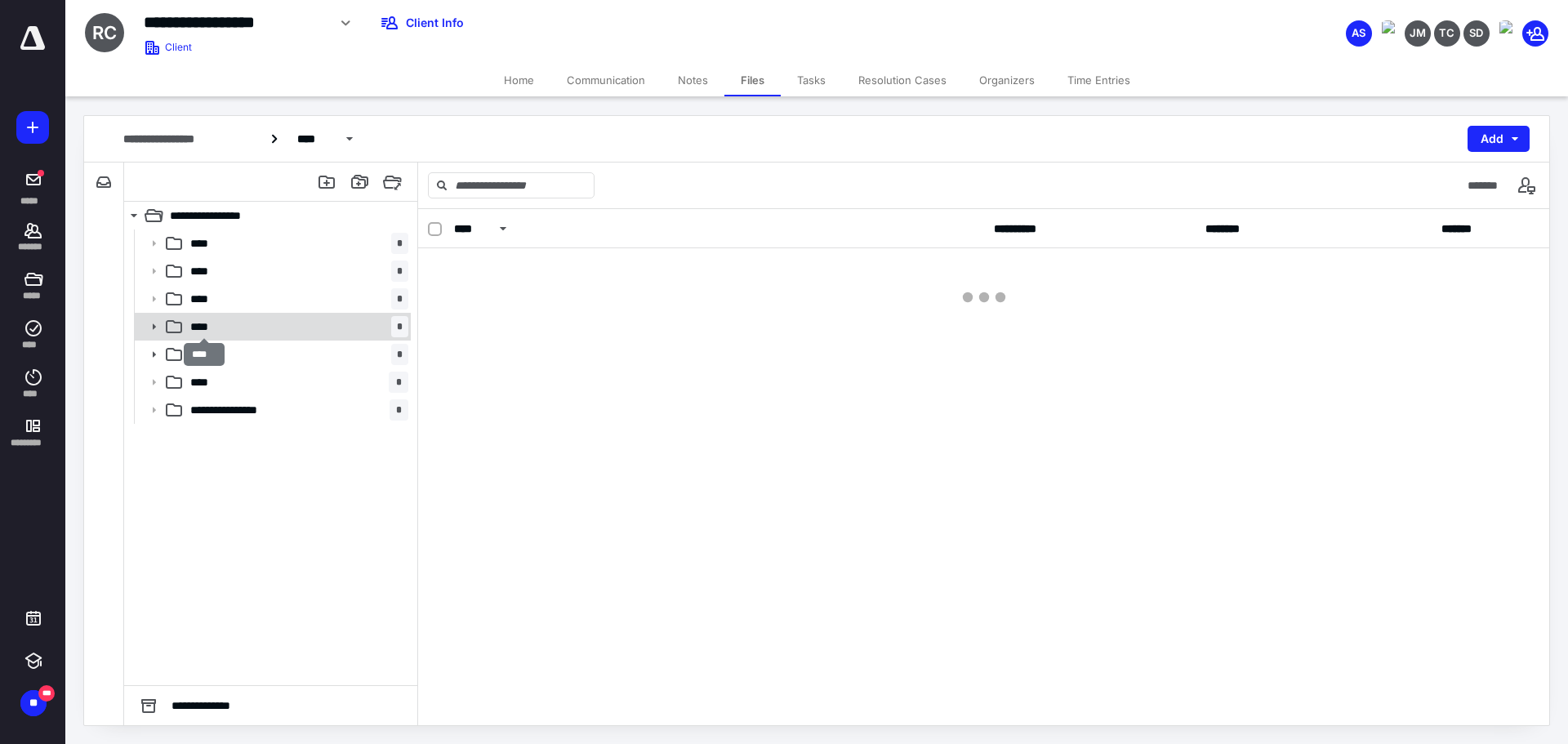 click on "****" at bounding box center [204, 327] 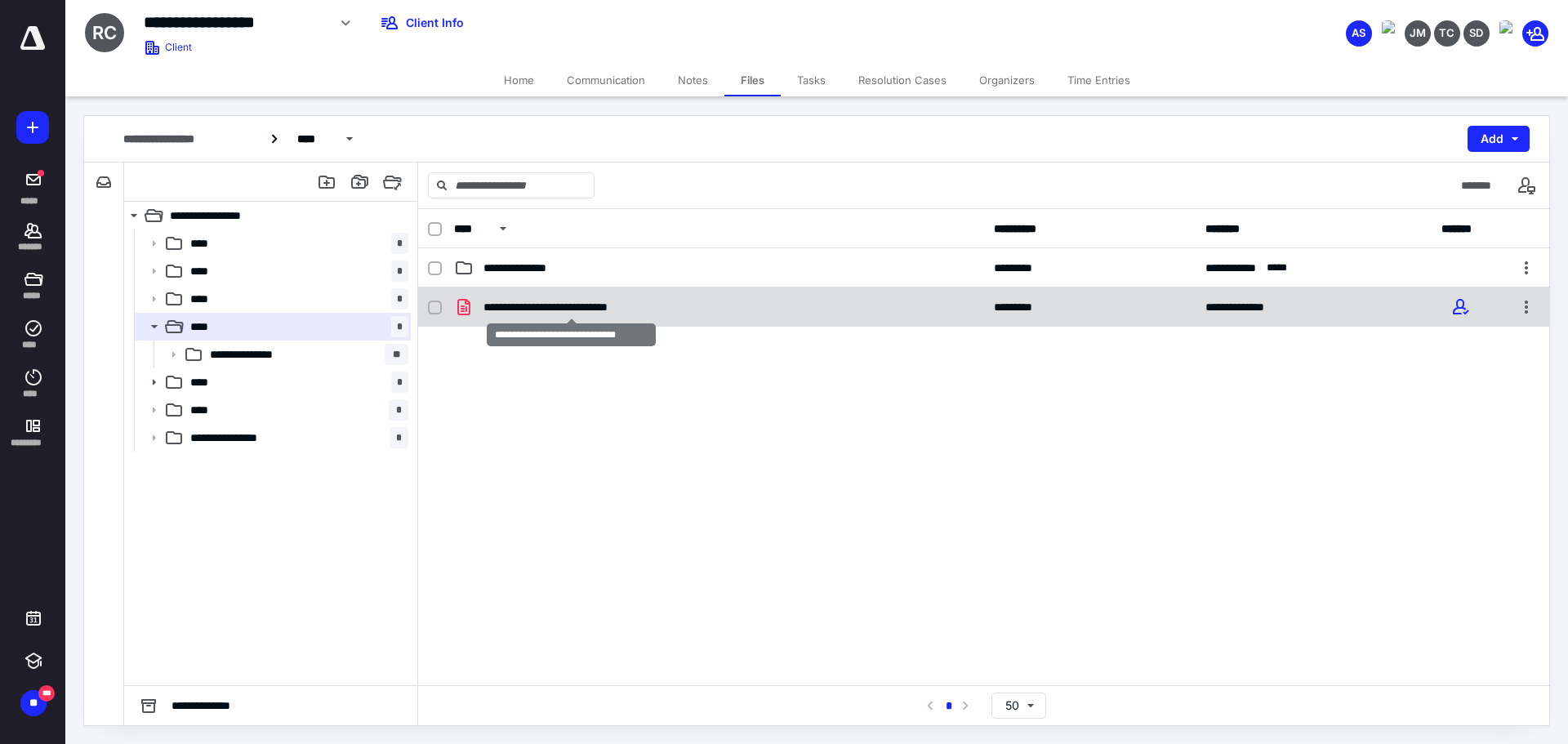 click on "**********" at bounding box center [572, 307] 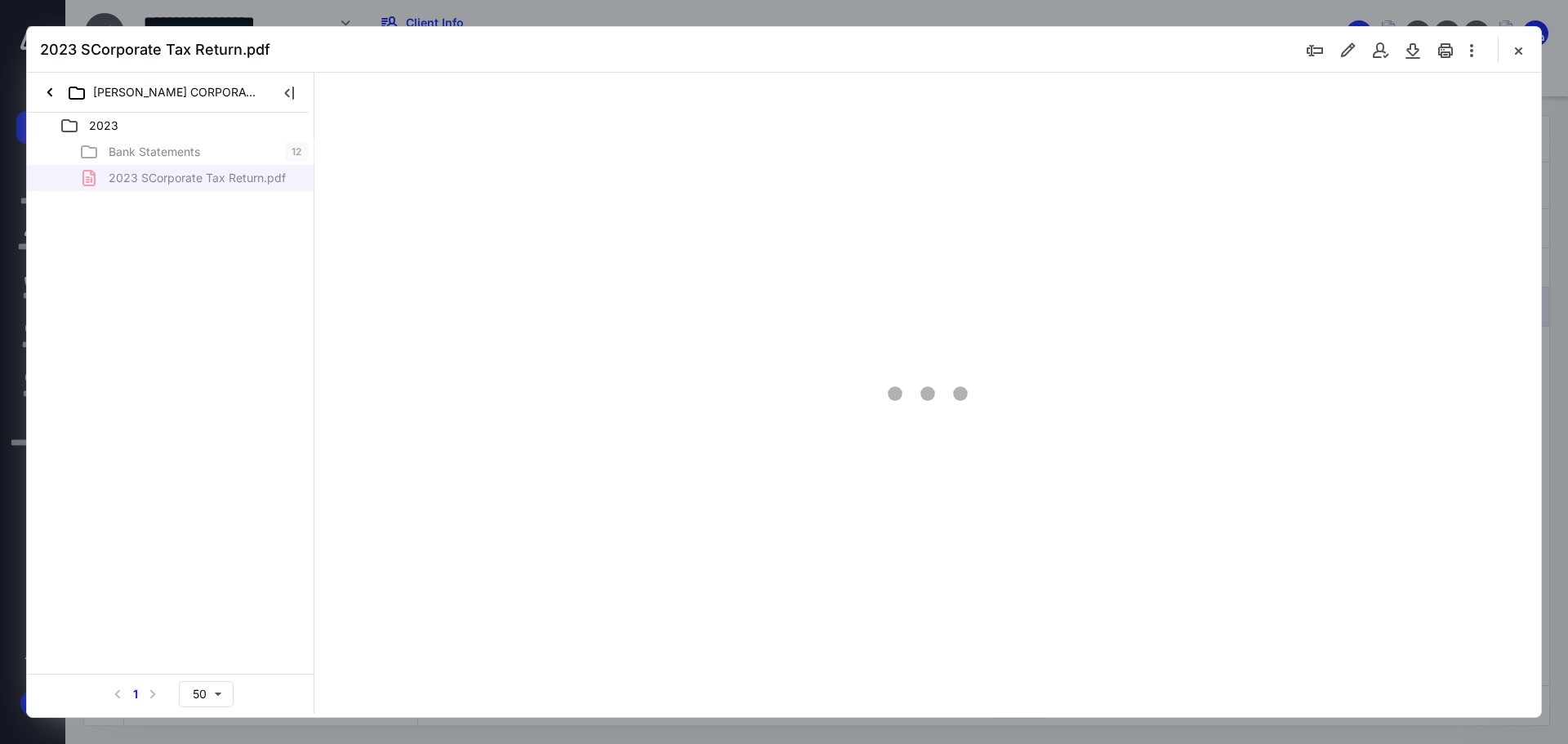 scroll, scrollTop: 0, scrollLeft: 0, axis: both 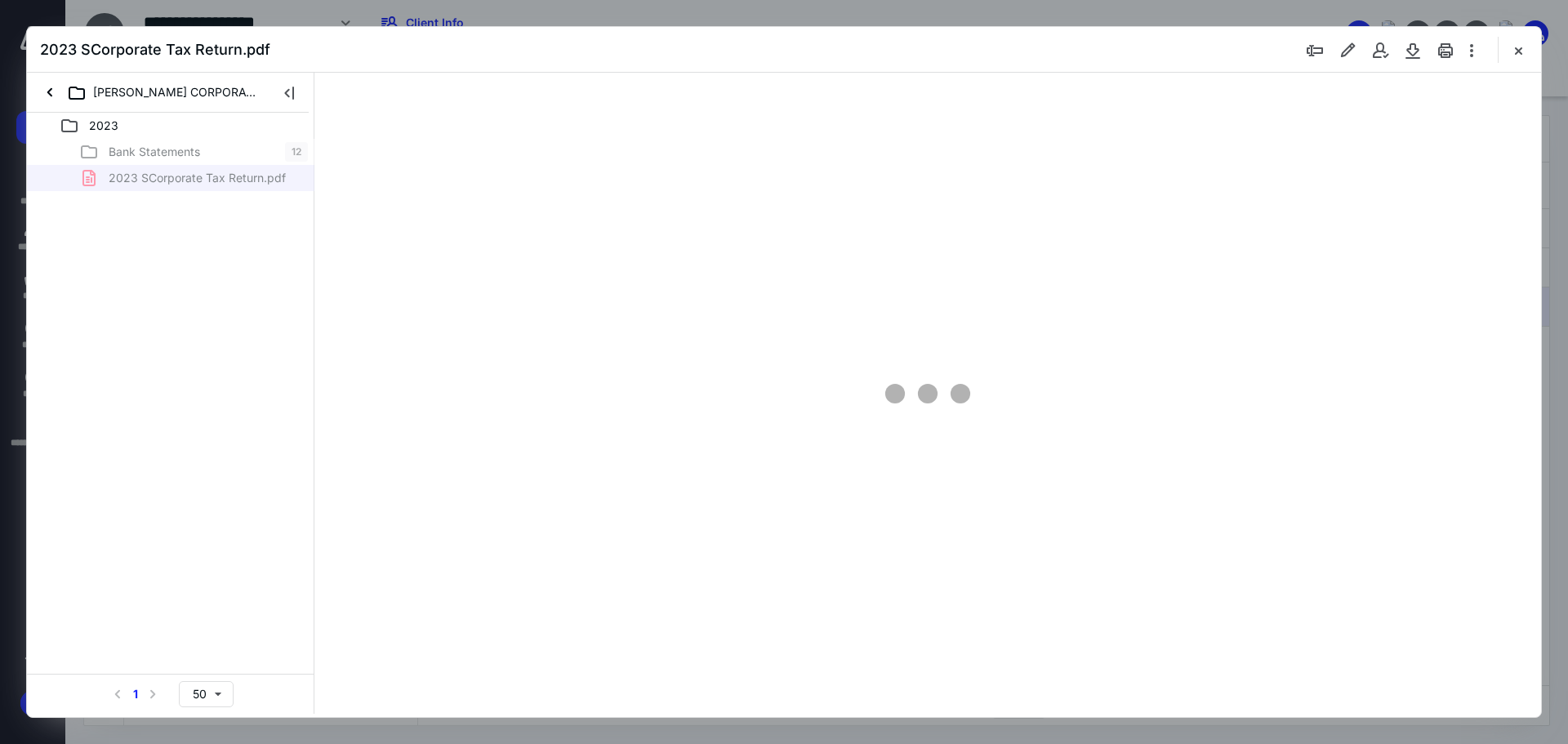 type on "89" 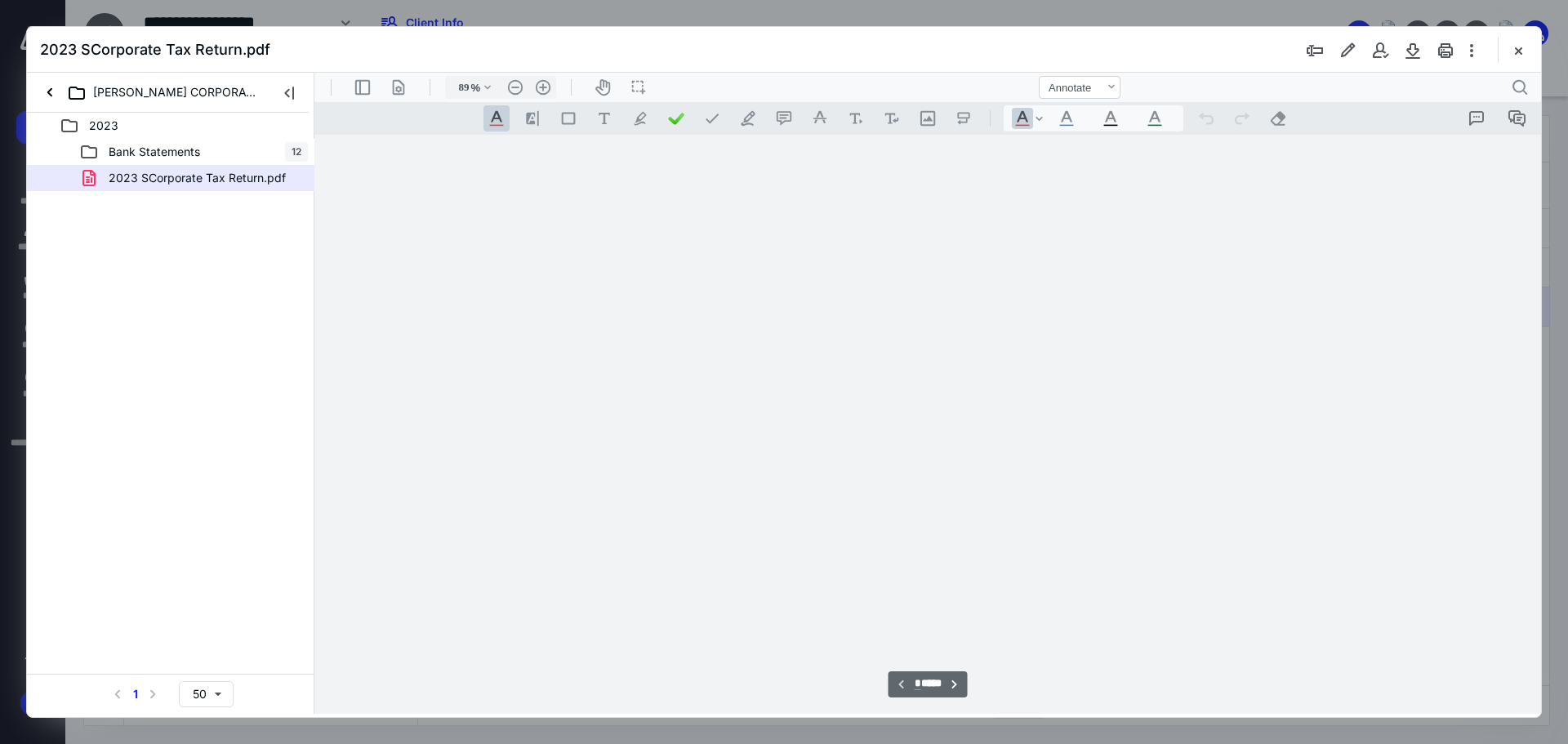 scroll, scrollTop: 65, scrollLeft: 0, axis: vertical 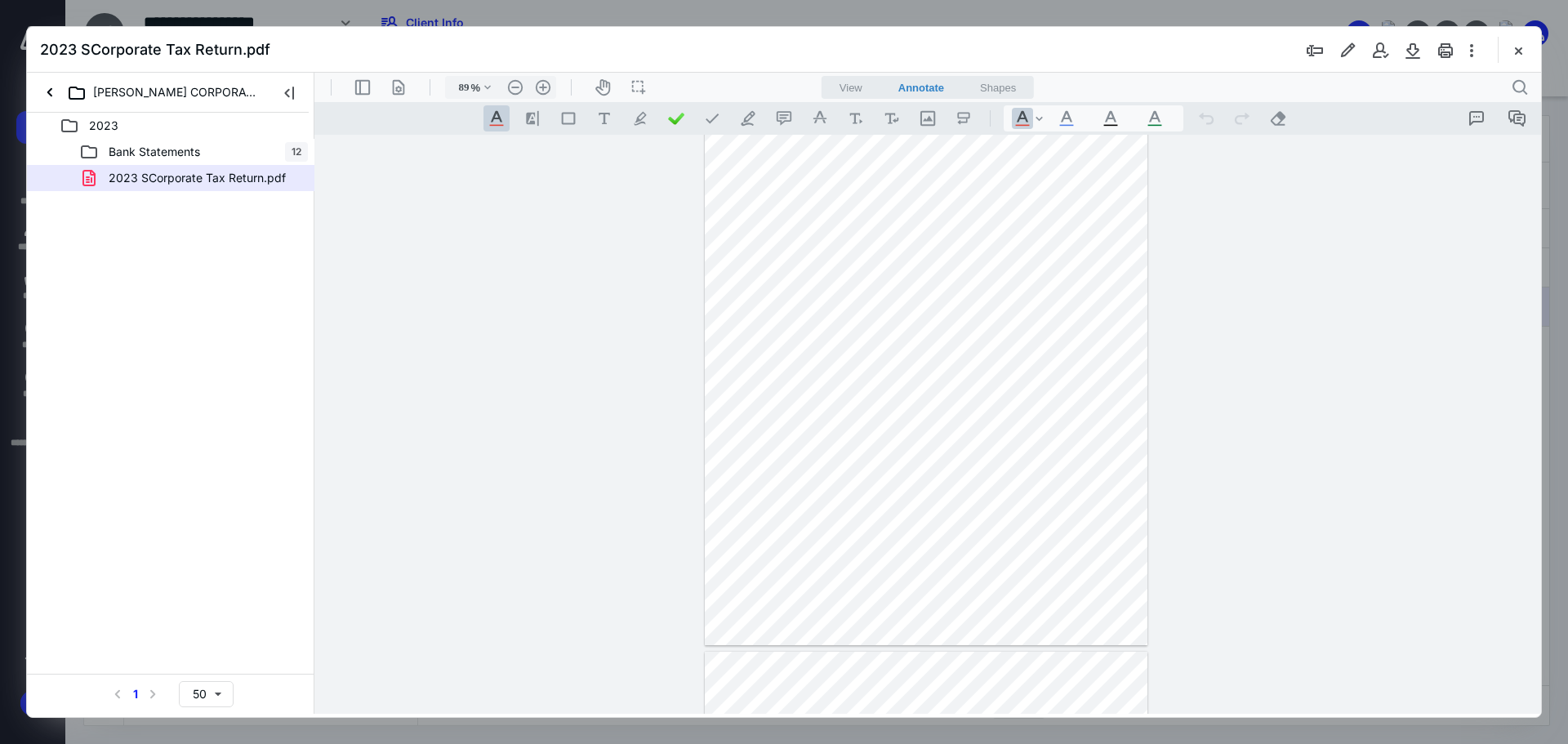 click at bounding box center (1518, 50) 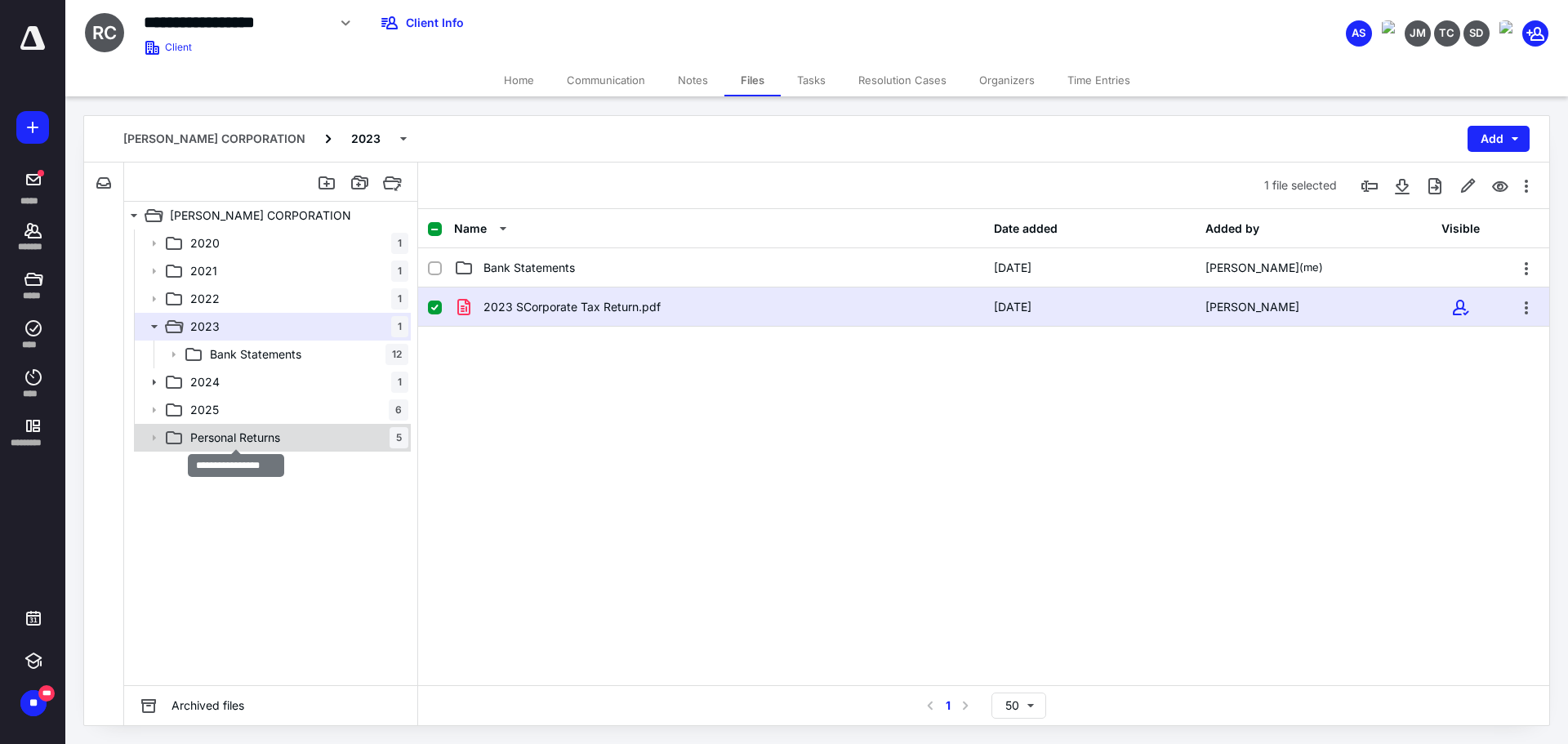 click on "Personal Returns" at bounding box center (235, 438) 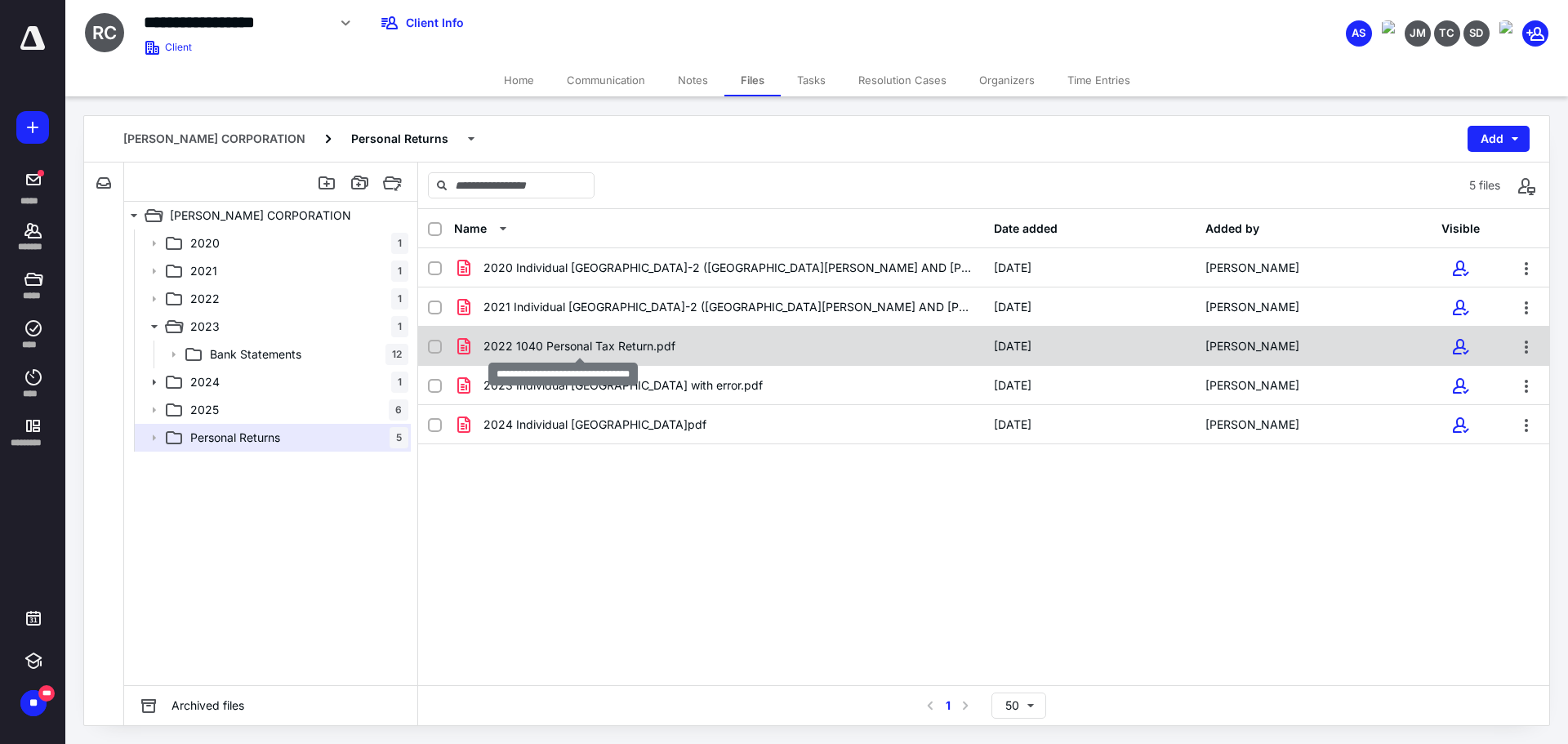click on "2022 1040 Personal Tax Return.pdf" at bounding box center (579, 346) 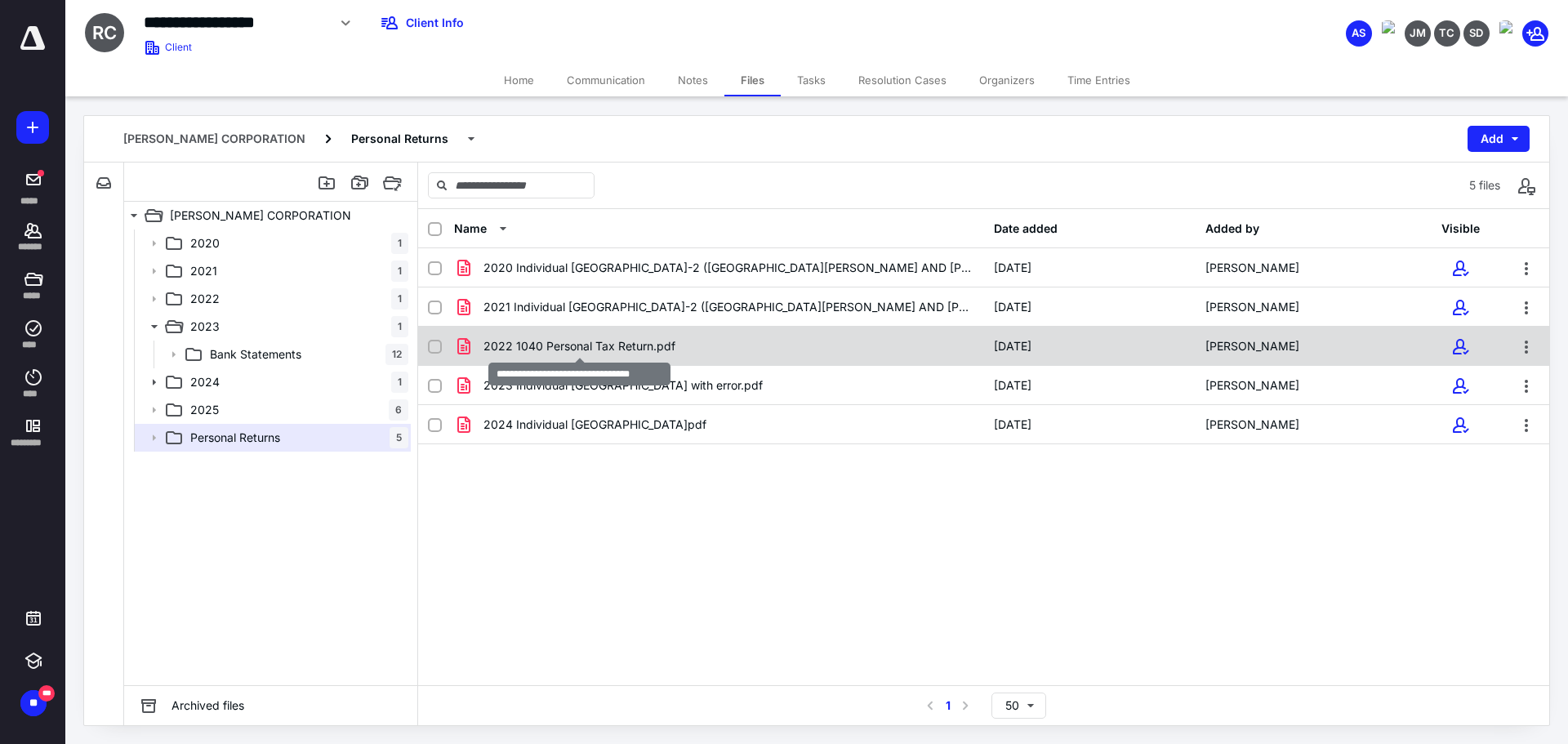 click on "2022 1040 Personal Tax Return.pdf" at bounding box center (579, 346) 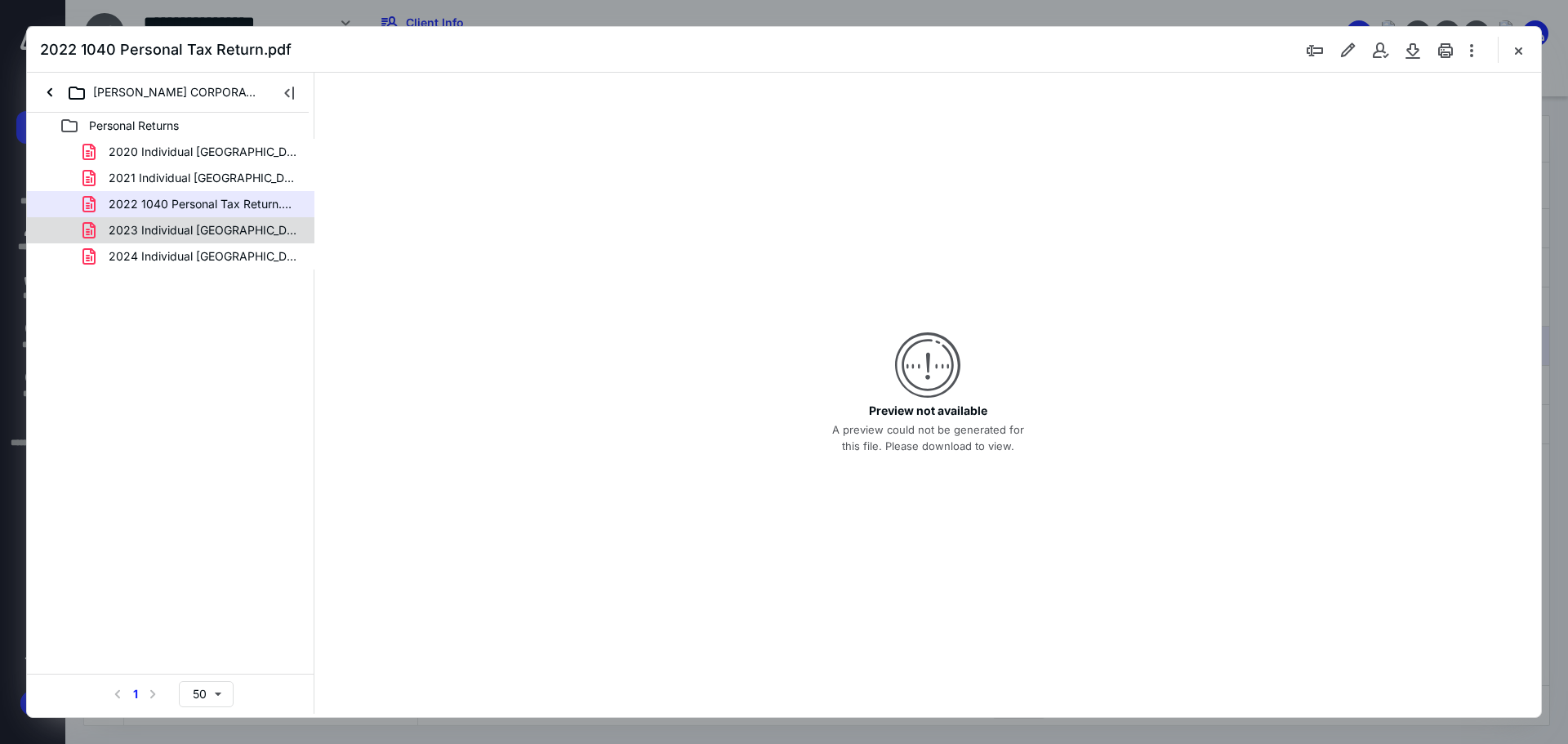 click on "2023 Individual TUNIS with error.pdf" at bounding box center (203, 230) 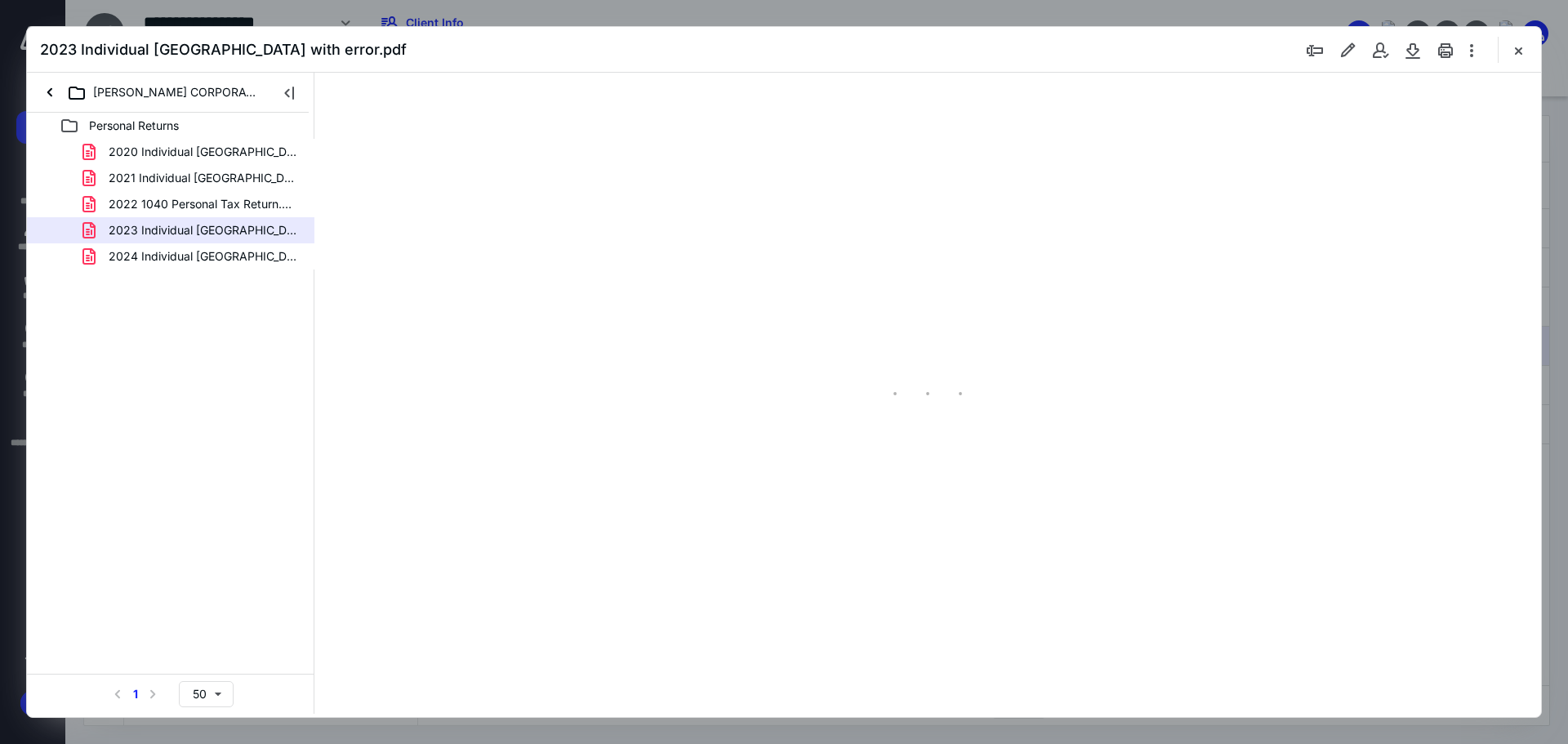 scroll, scrollTop: 0, scrollLeft: 0, axis: both 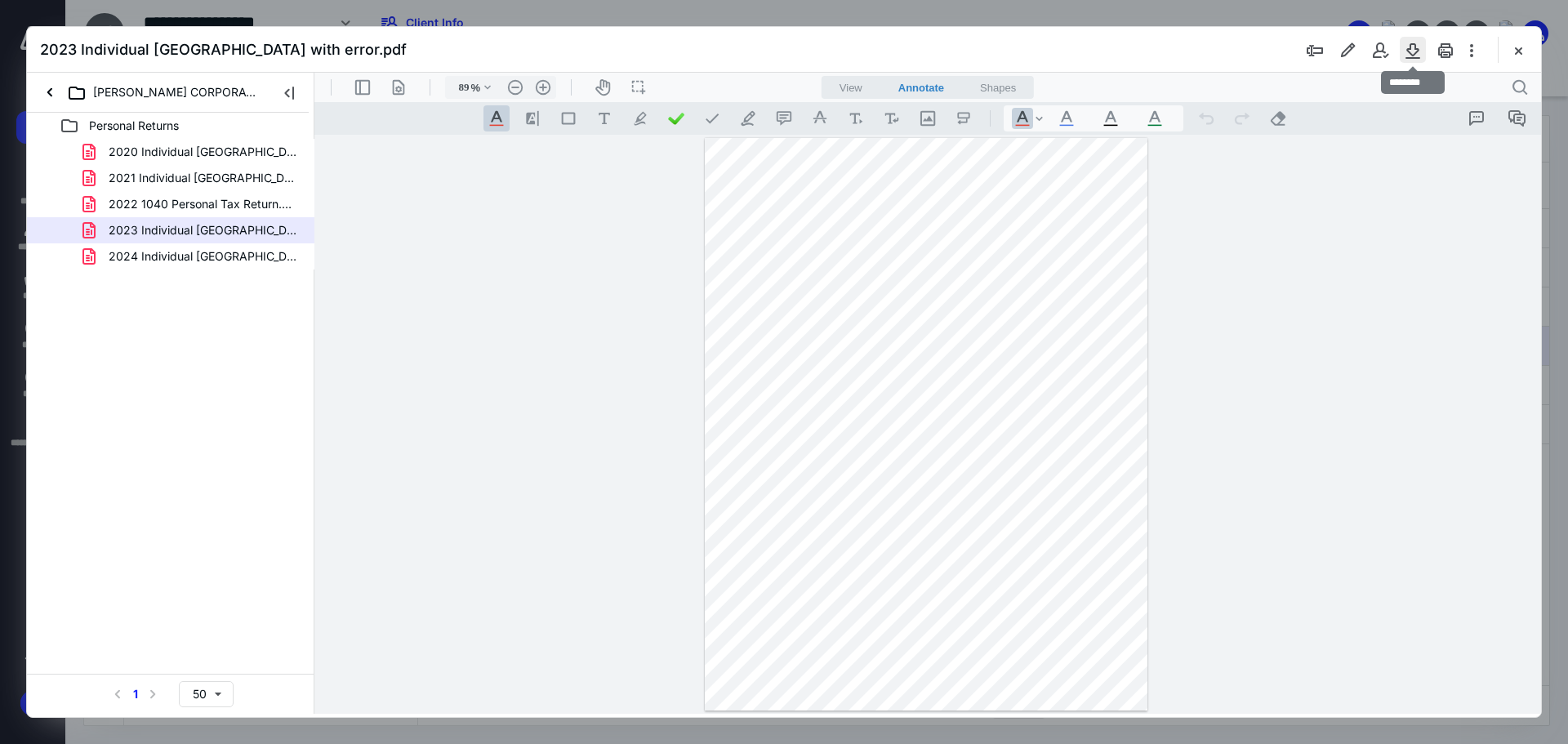 click at bounding box center (1413, 50) 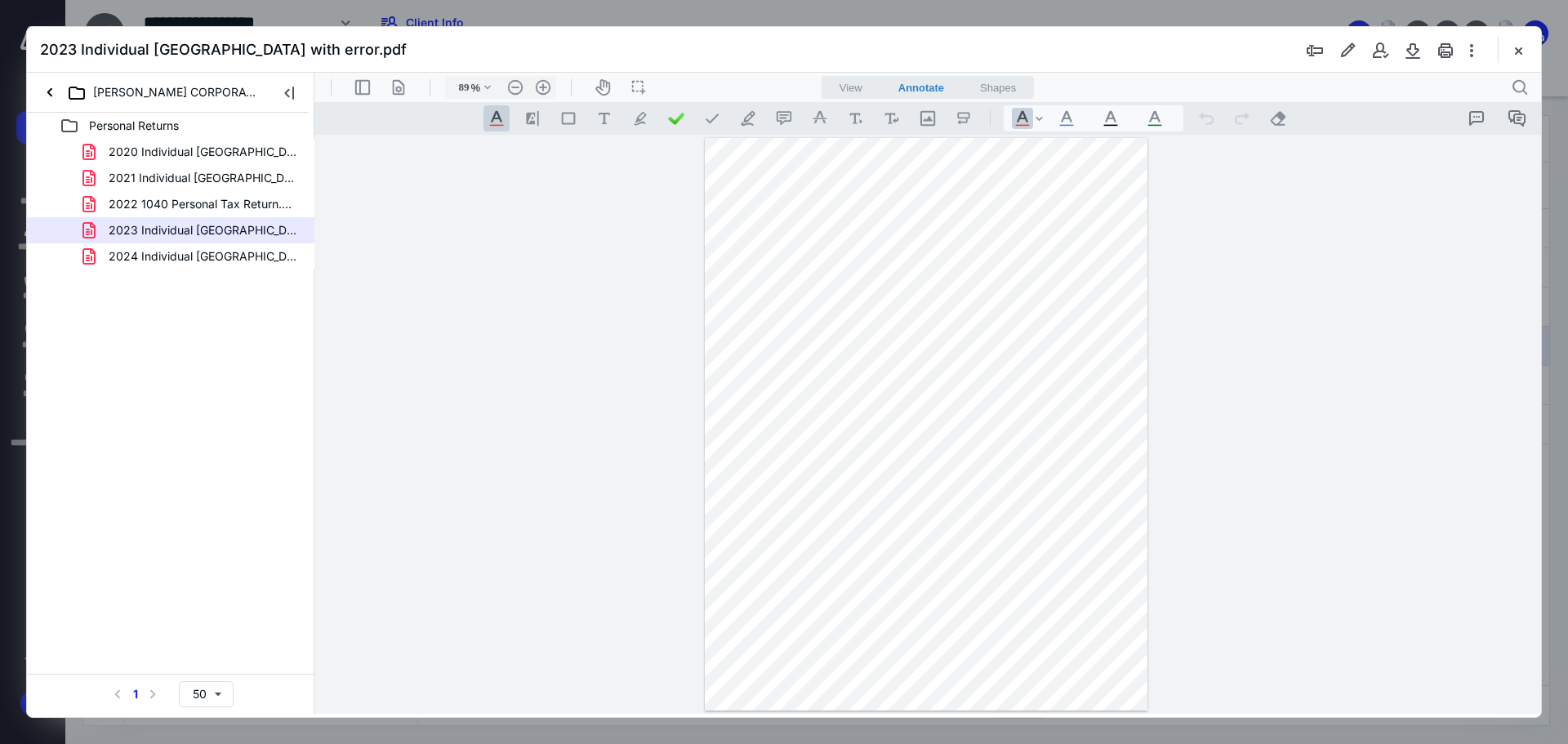 click on "2024 Individual TUNIS.pdf" at bounding box center (203, 256) 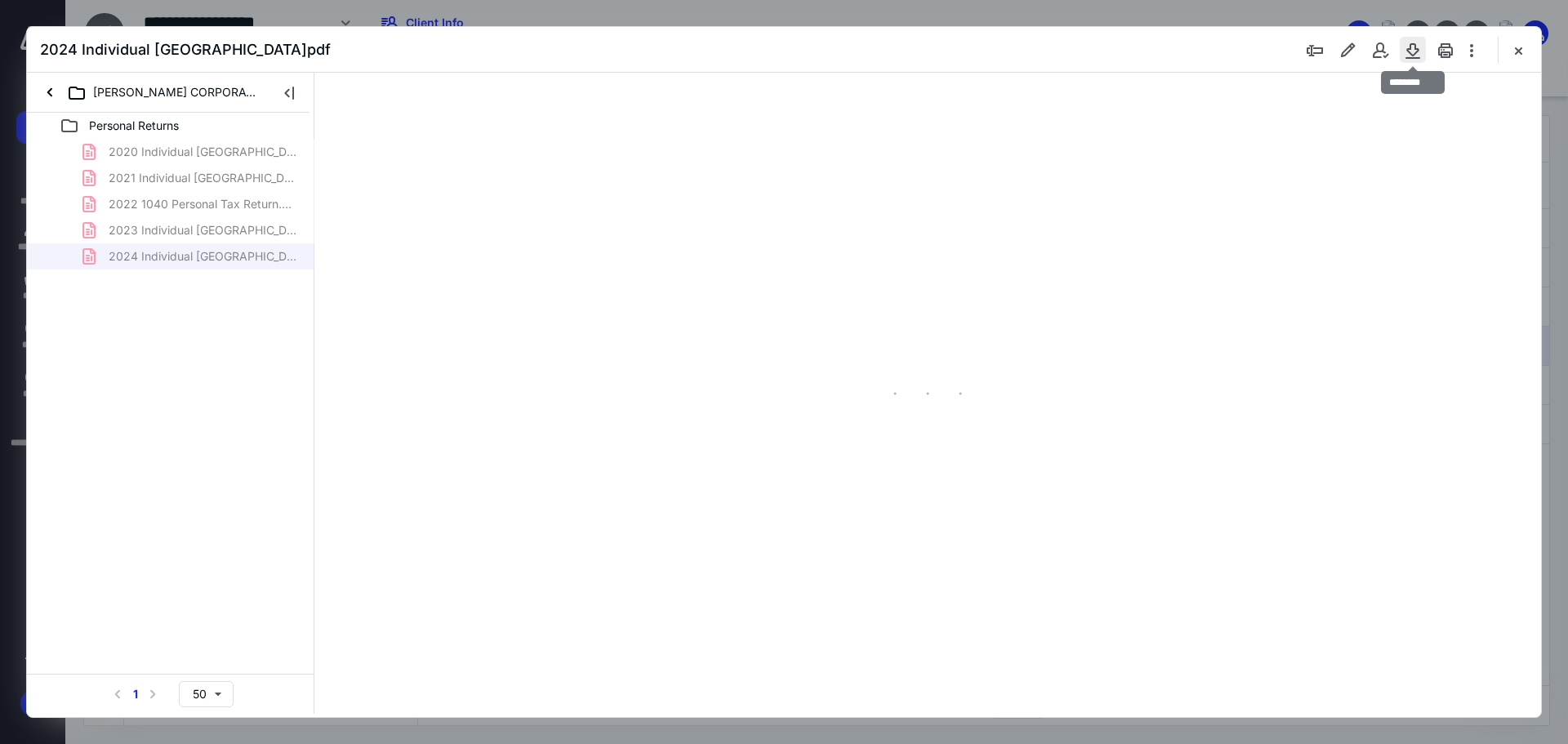 scroll, scrollTop: 65, scrollLeft: 0, axis: vertical 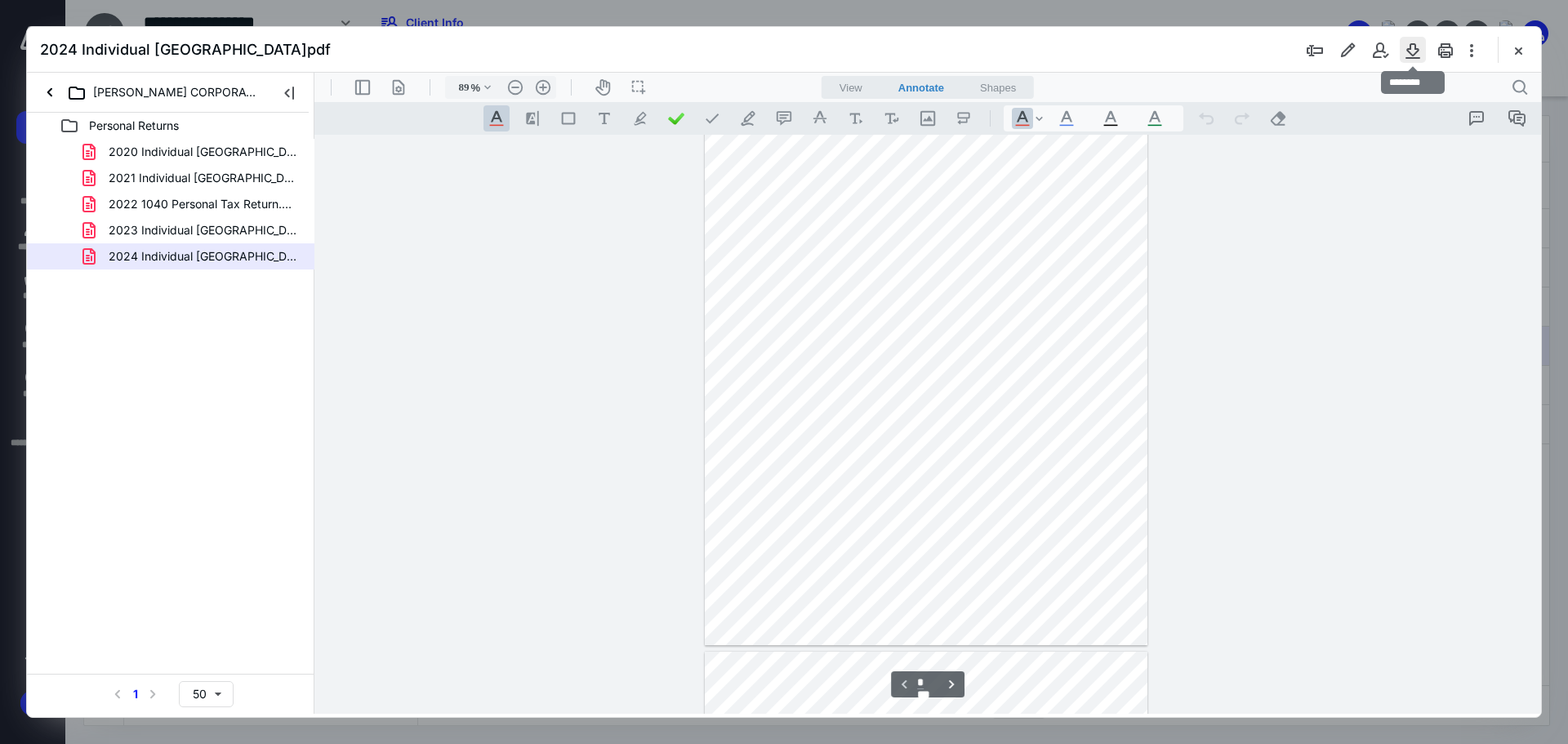click at bounding box center [1413, 50] 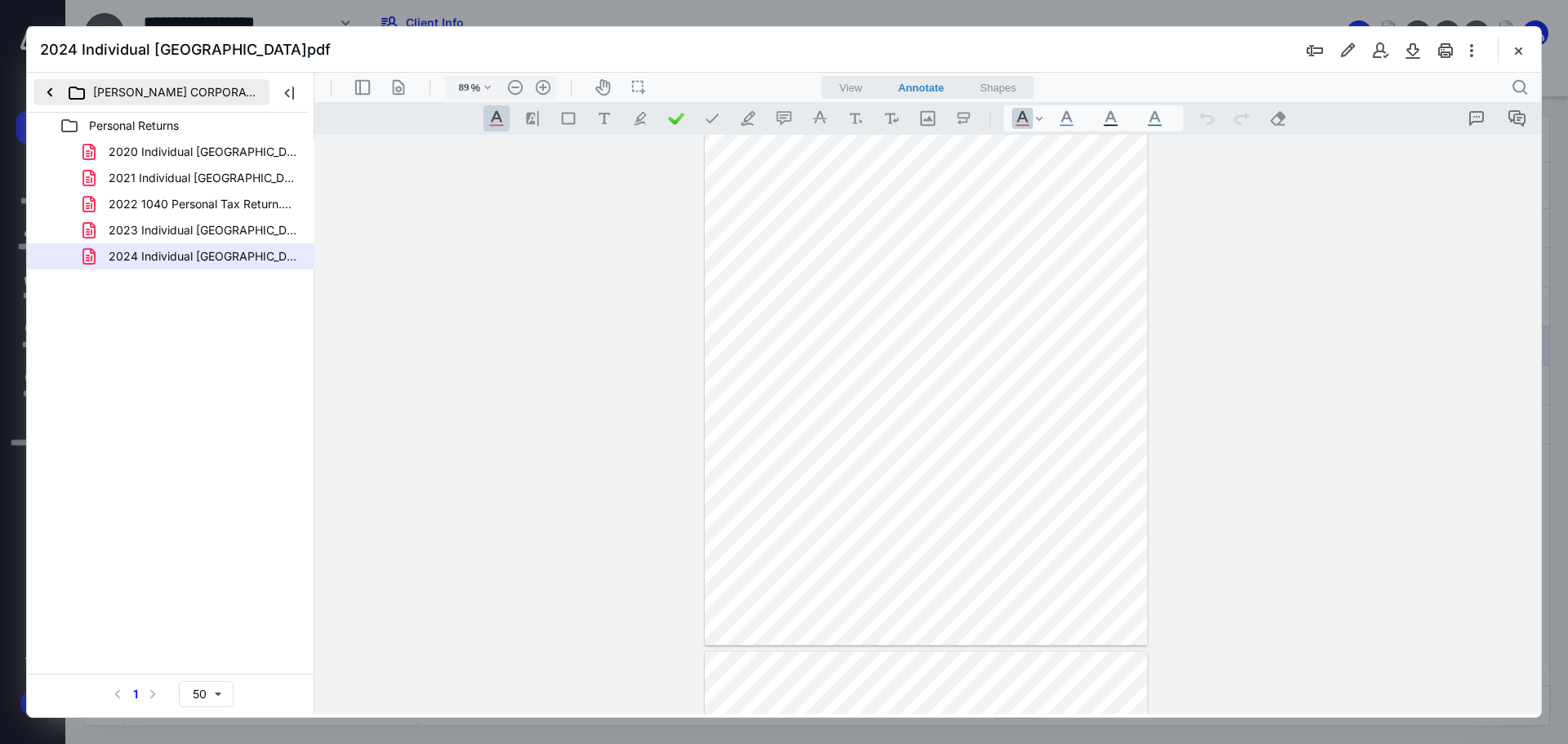 click on "ROCHA CORPORATION" at bounding box center [151, 92] 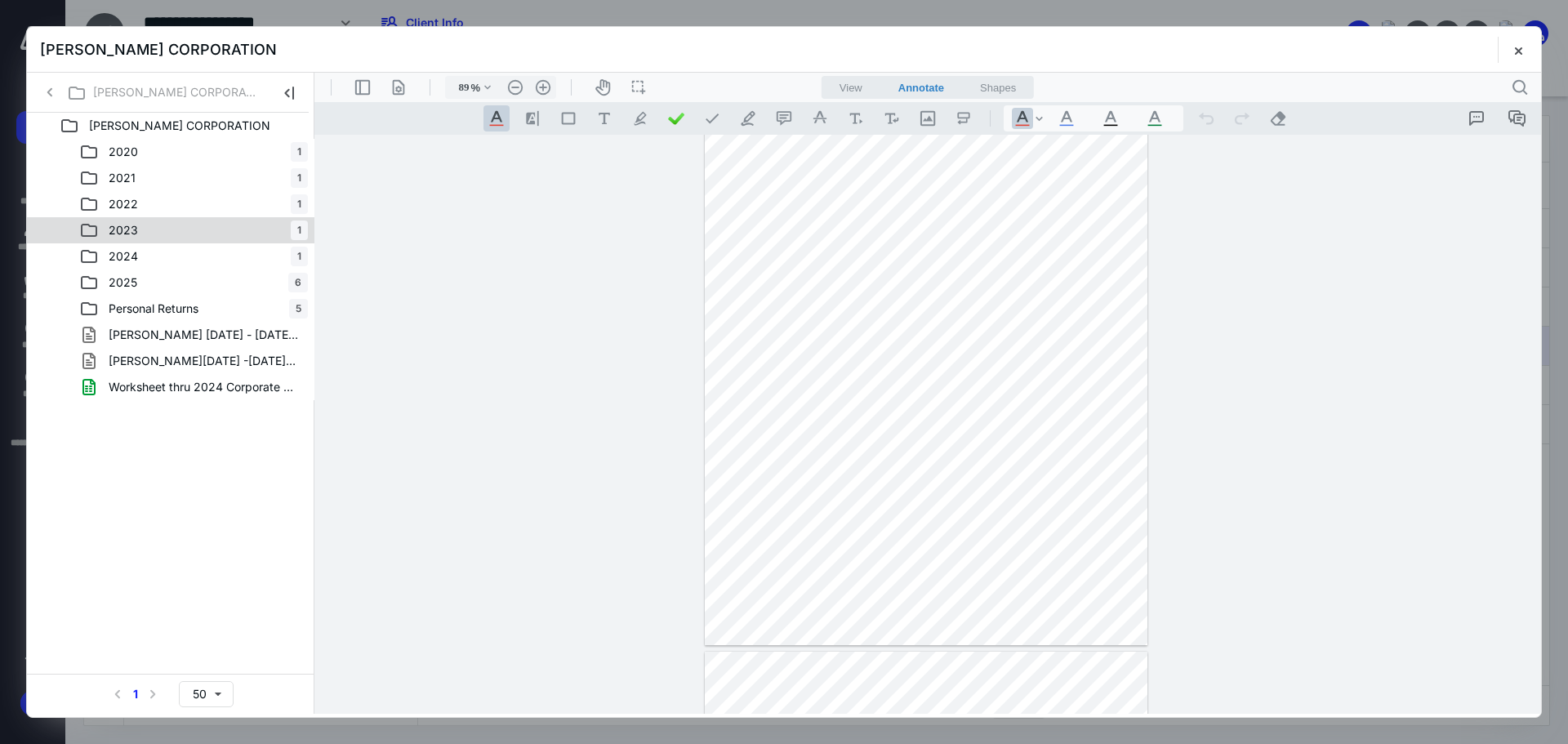 click on "2023" at bounding box center [123, 230] 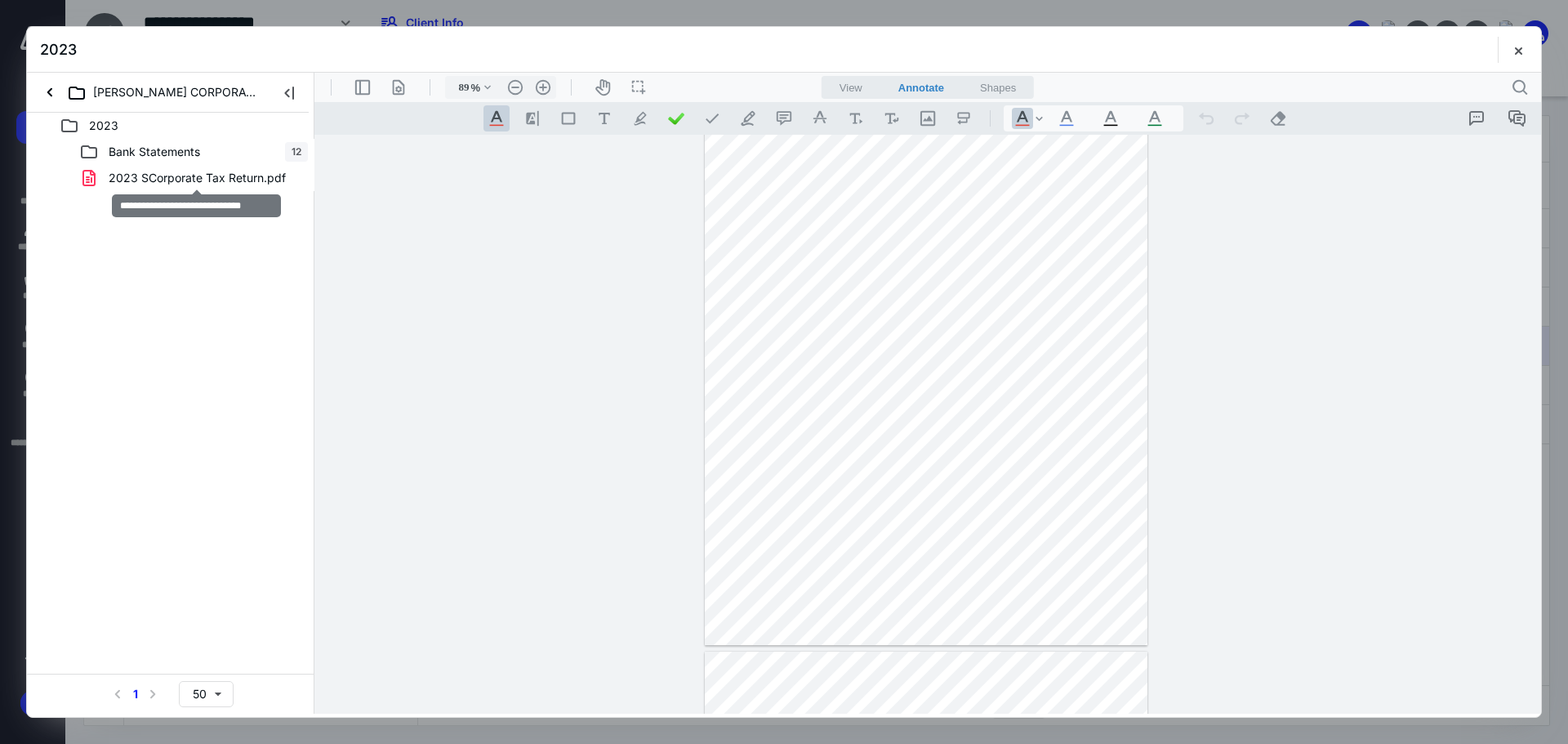 click on "2023 SCorporate Tax Return.pdf" at bounding box center (197, 178) 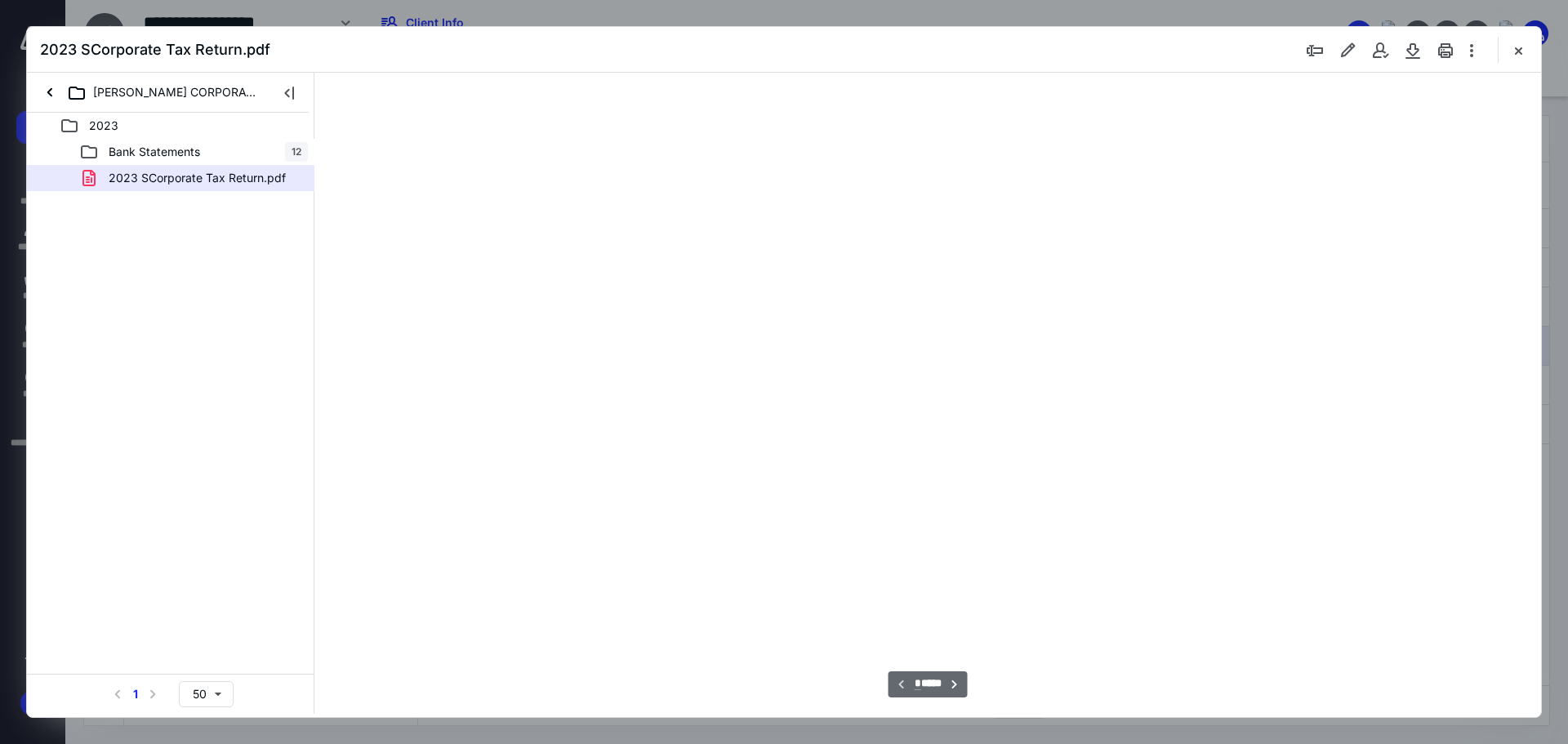 scroll, scrollTop: 65, scrollLeft: 0, axis: vertical 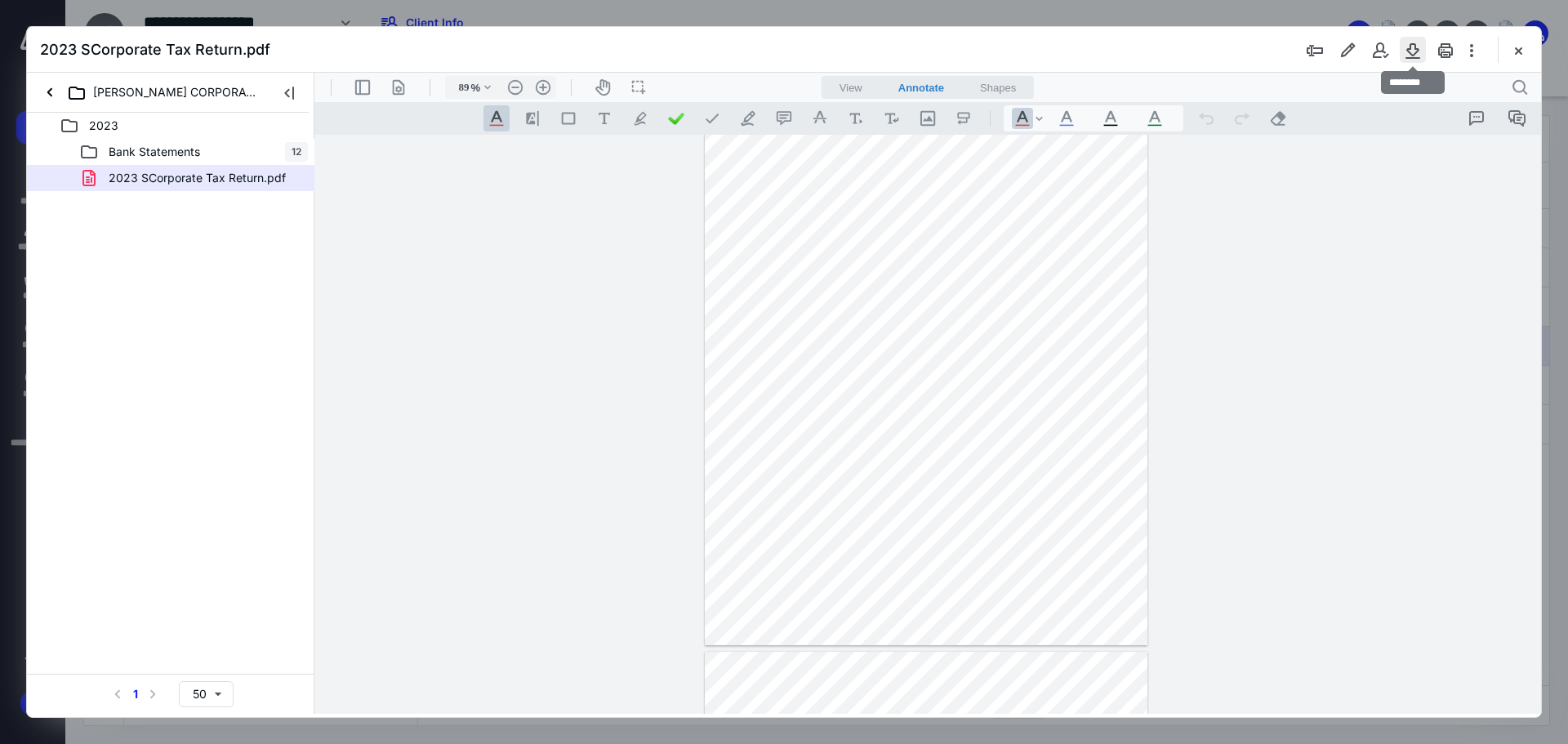 click at bounding box center (1413, 50) 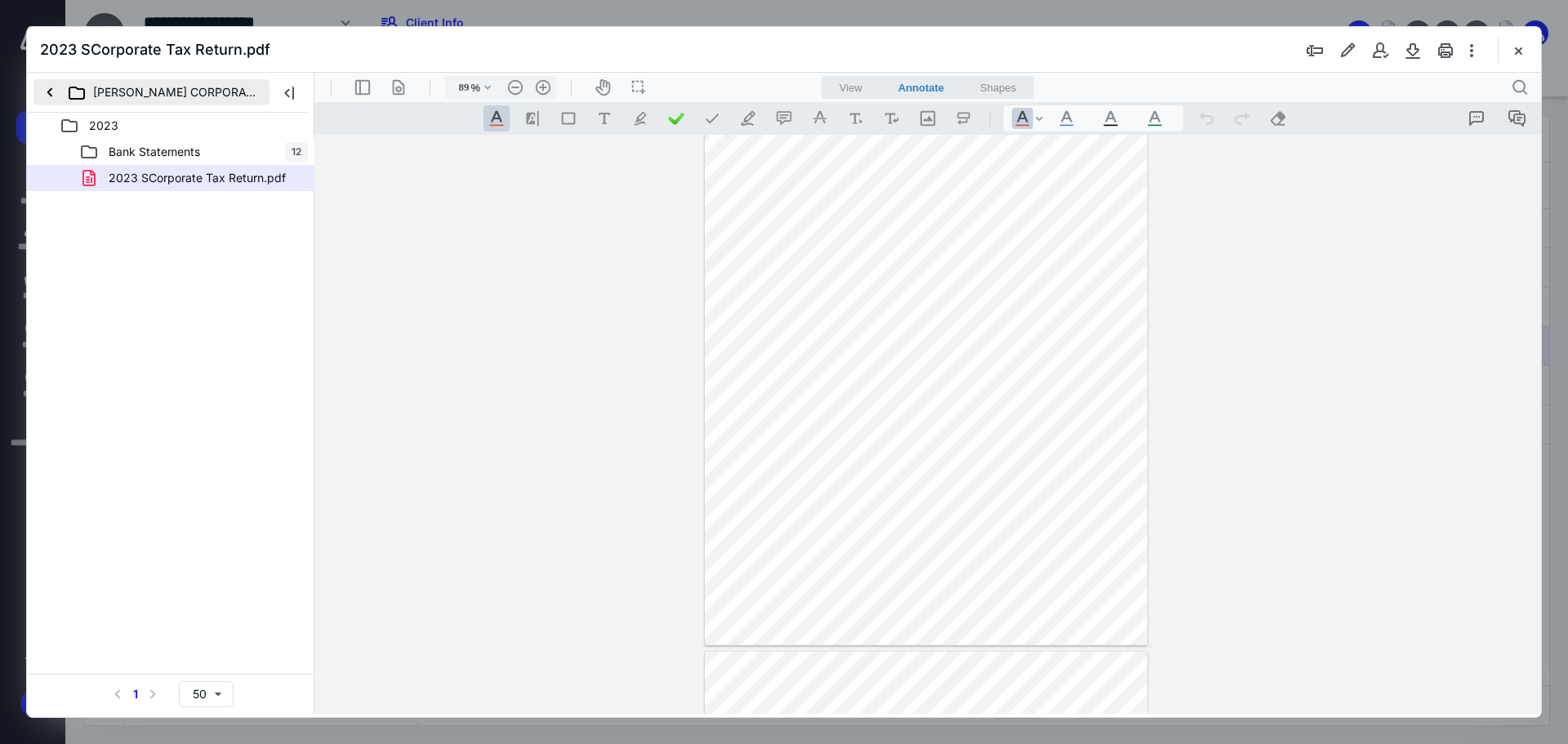 click on "ROCHA CORPORATION" at bounding box center (151, 92) 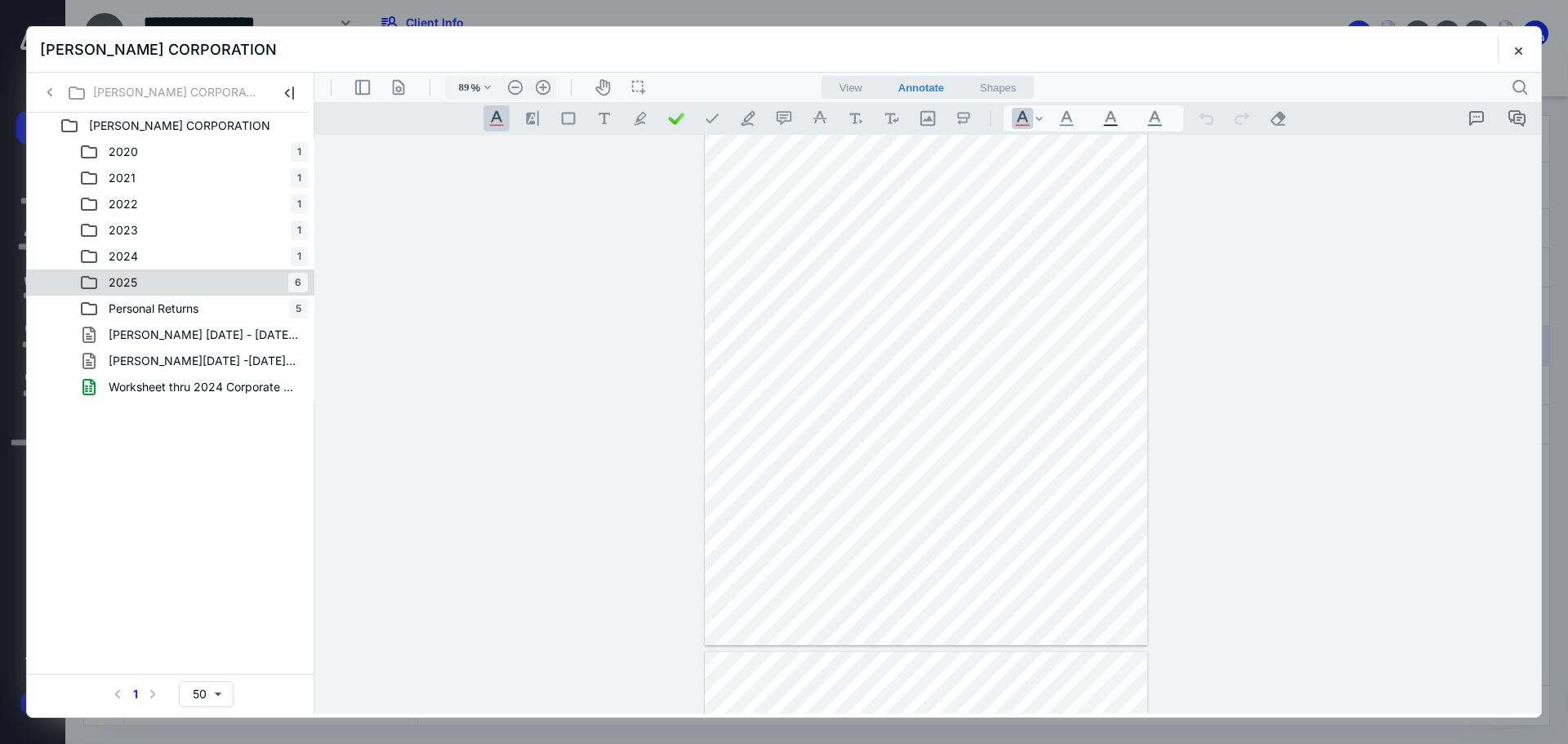 click on "2025" at bounding box center (122, 283) 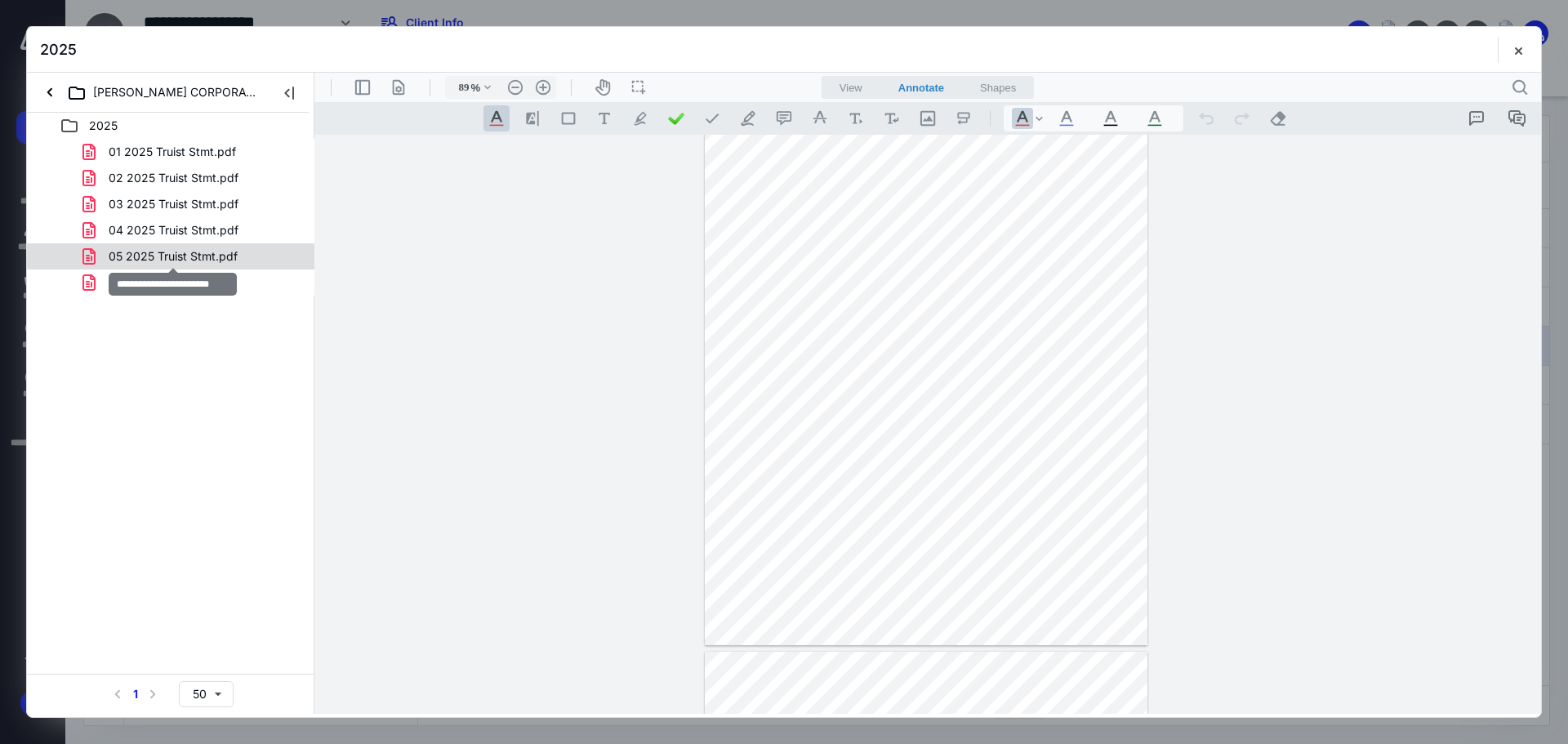 click on "05 2025 Truist Stmt.pdf" at bounding box center (173, 256) 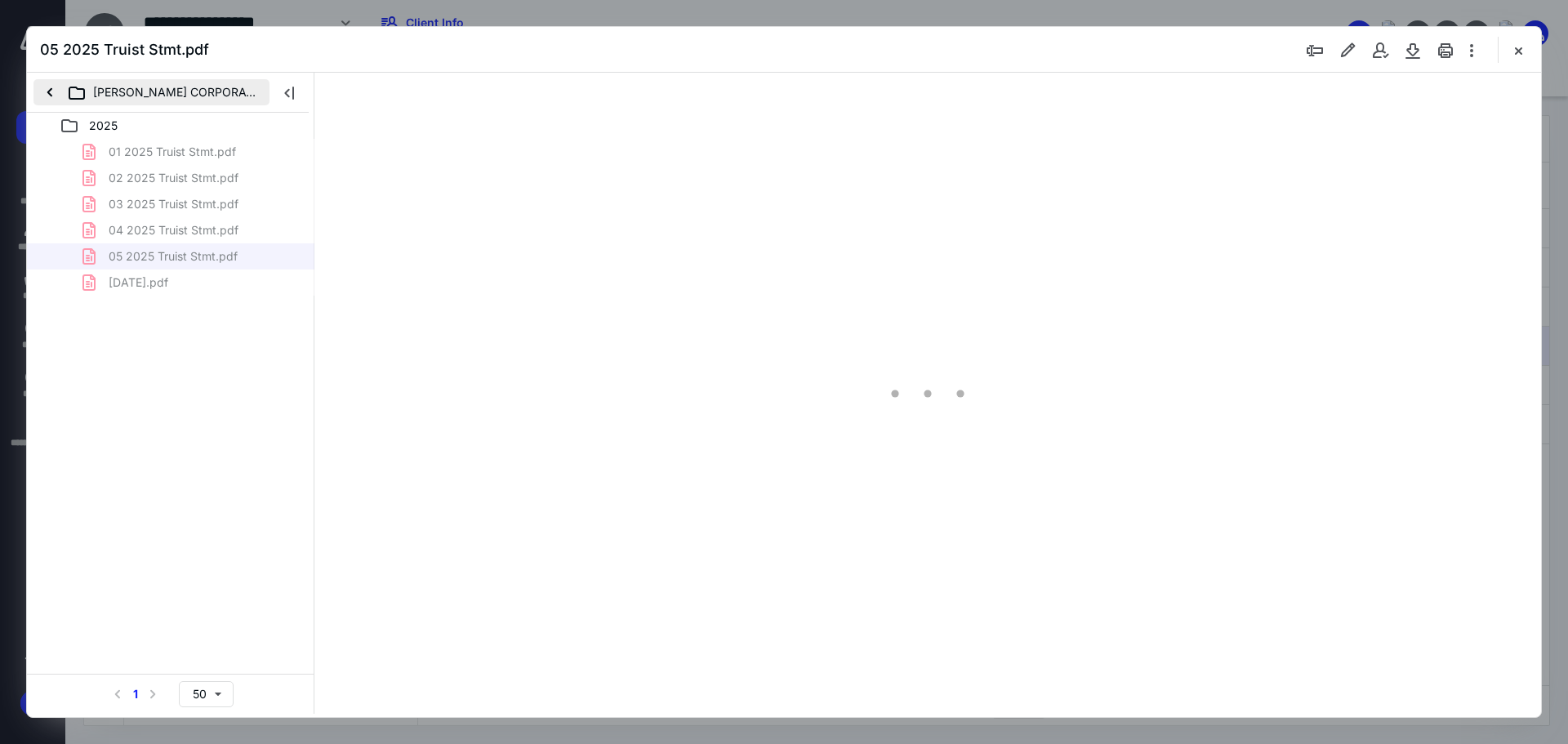 click on "ROCHA CORPORATION" at bounding box center (151, 92) 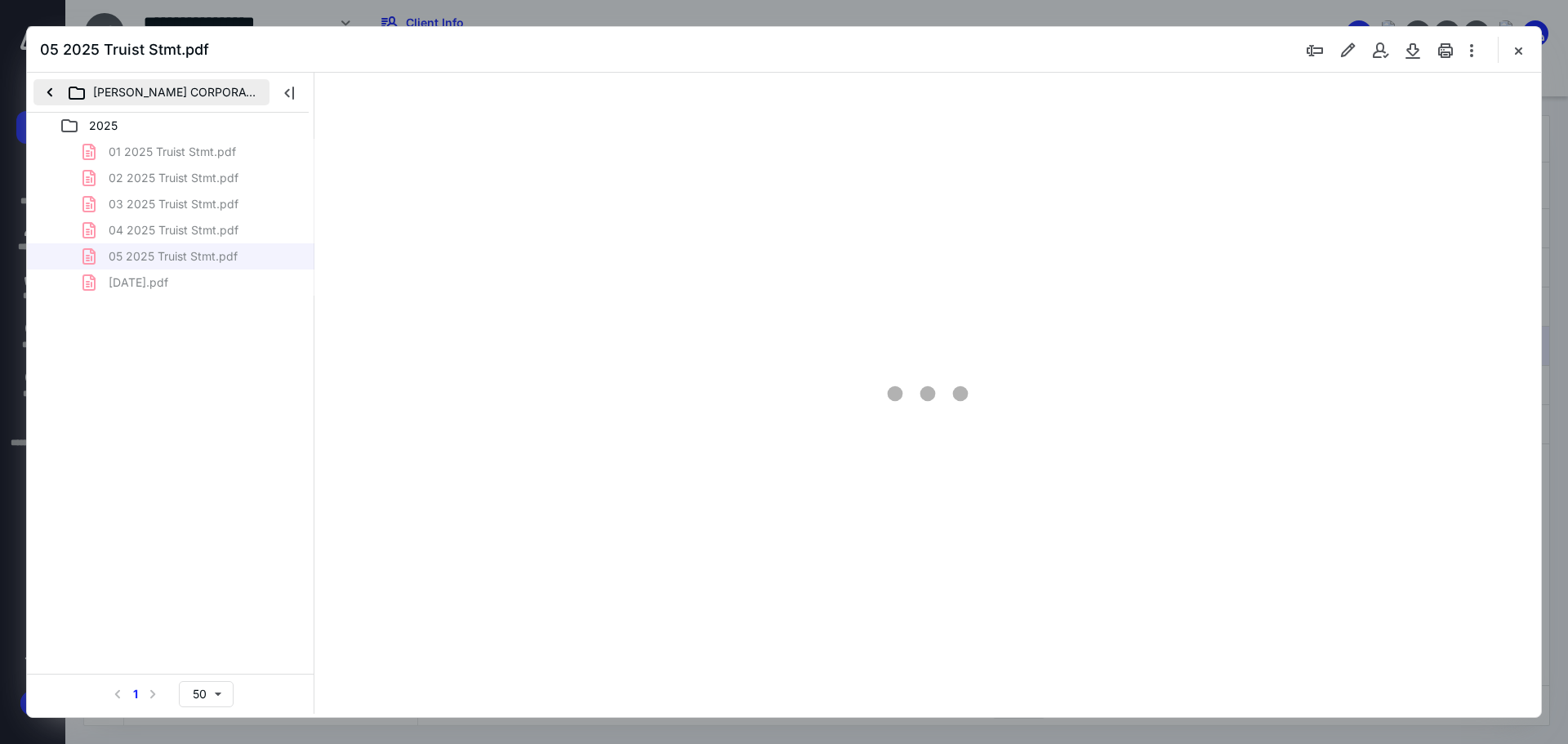 scroll, scrollTop: 65, scrollLeft: 0, axis: vertical 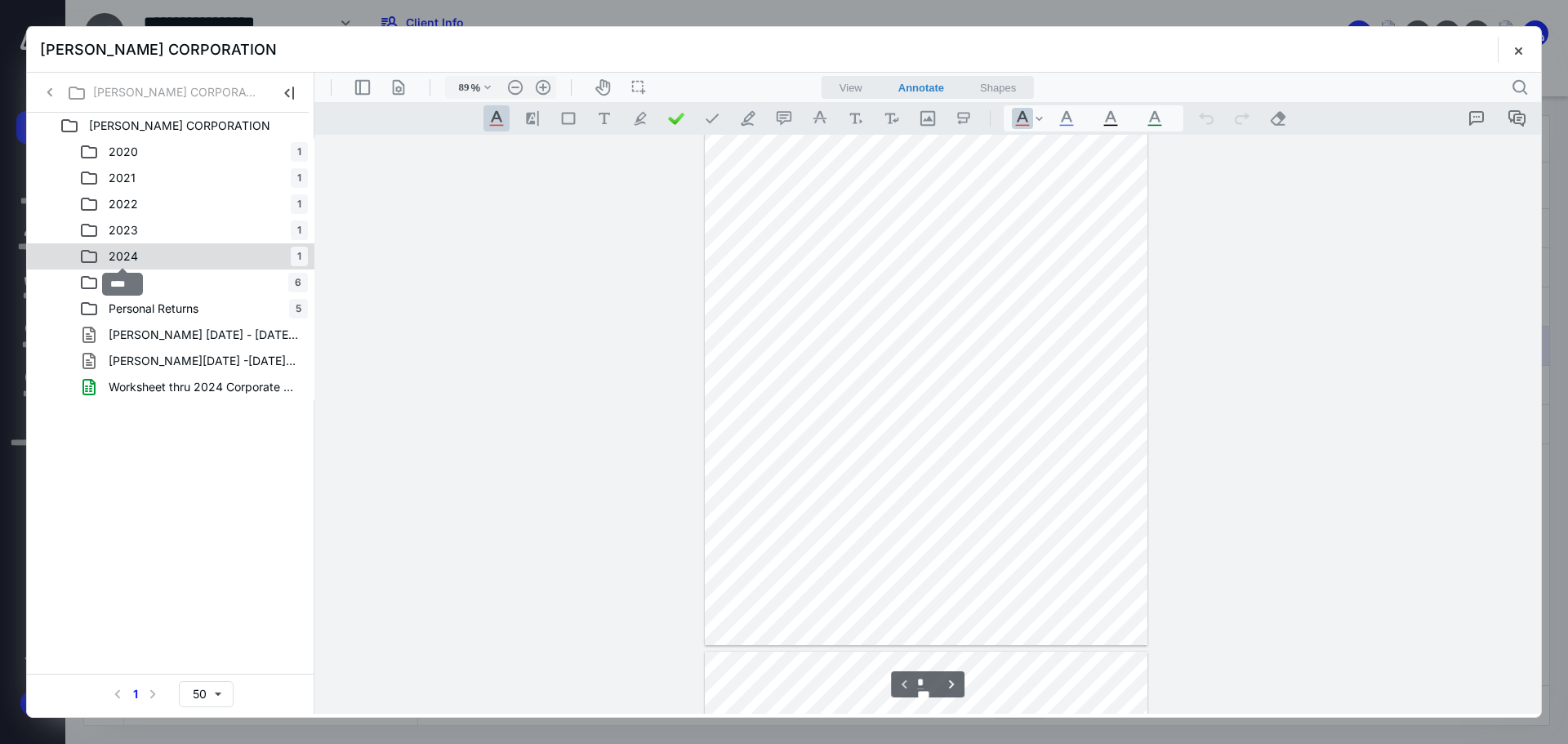 click on "2024" at bounding box center (123, 256) 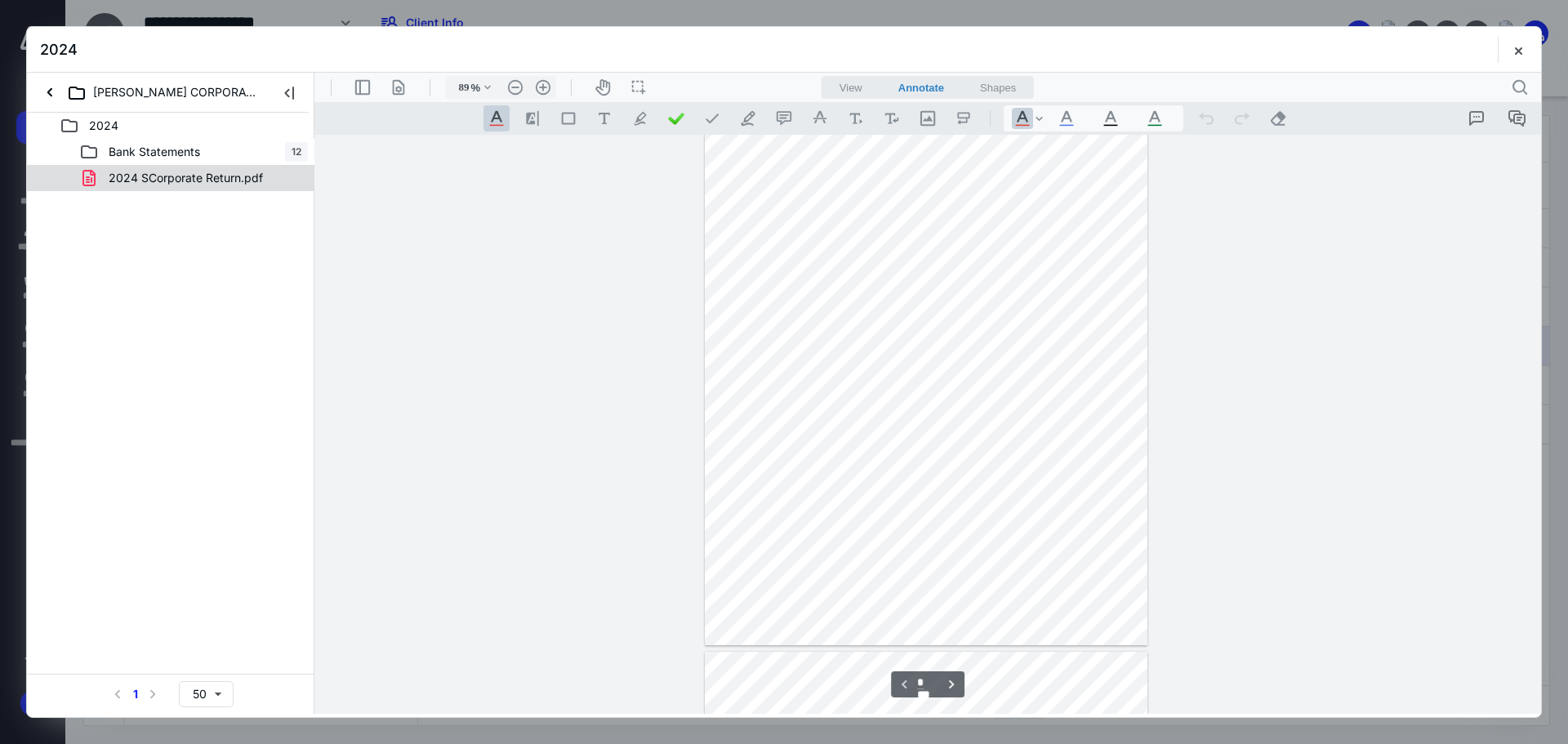 click on "2024 SCorporate Return.pdf" at bounding box center [185, 178] 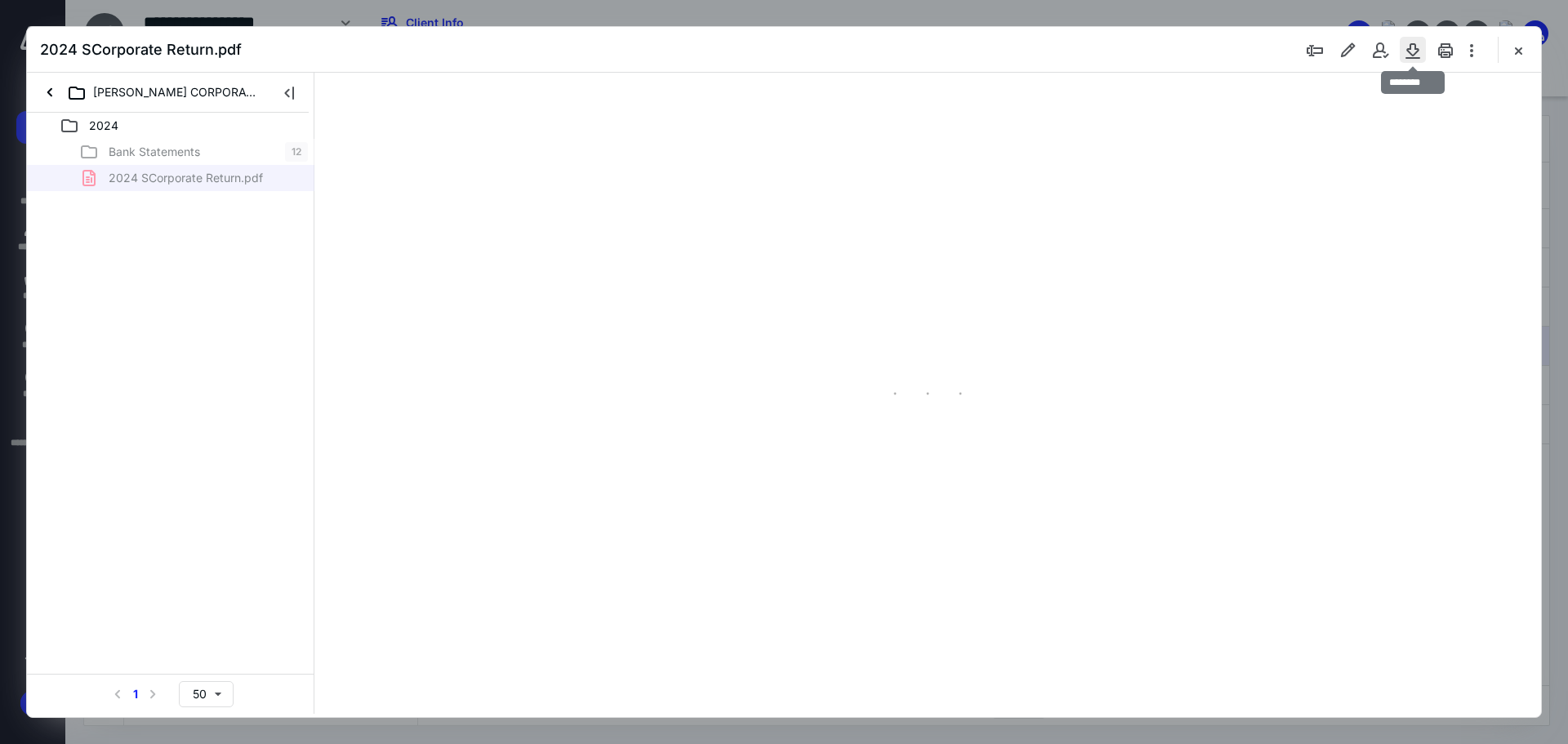 scroll, scrollTop: 65, scrollLeft: 0, axis: vertical 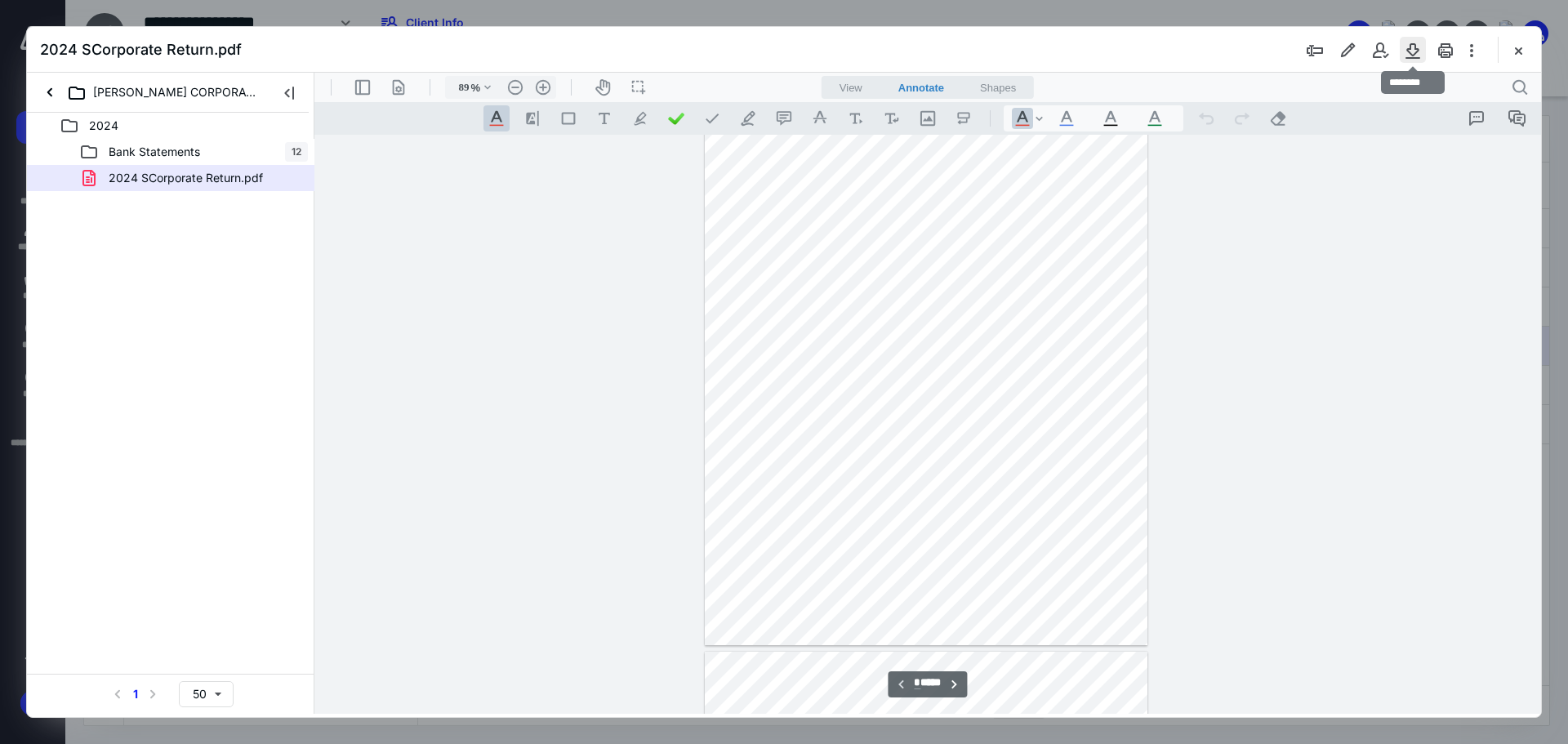 click at bounding box center [1413, 50] 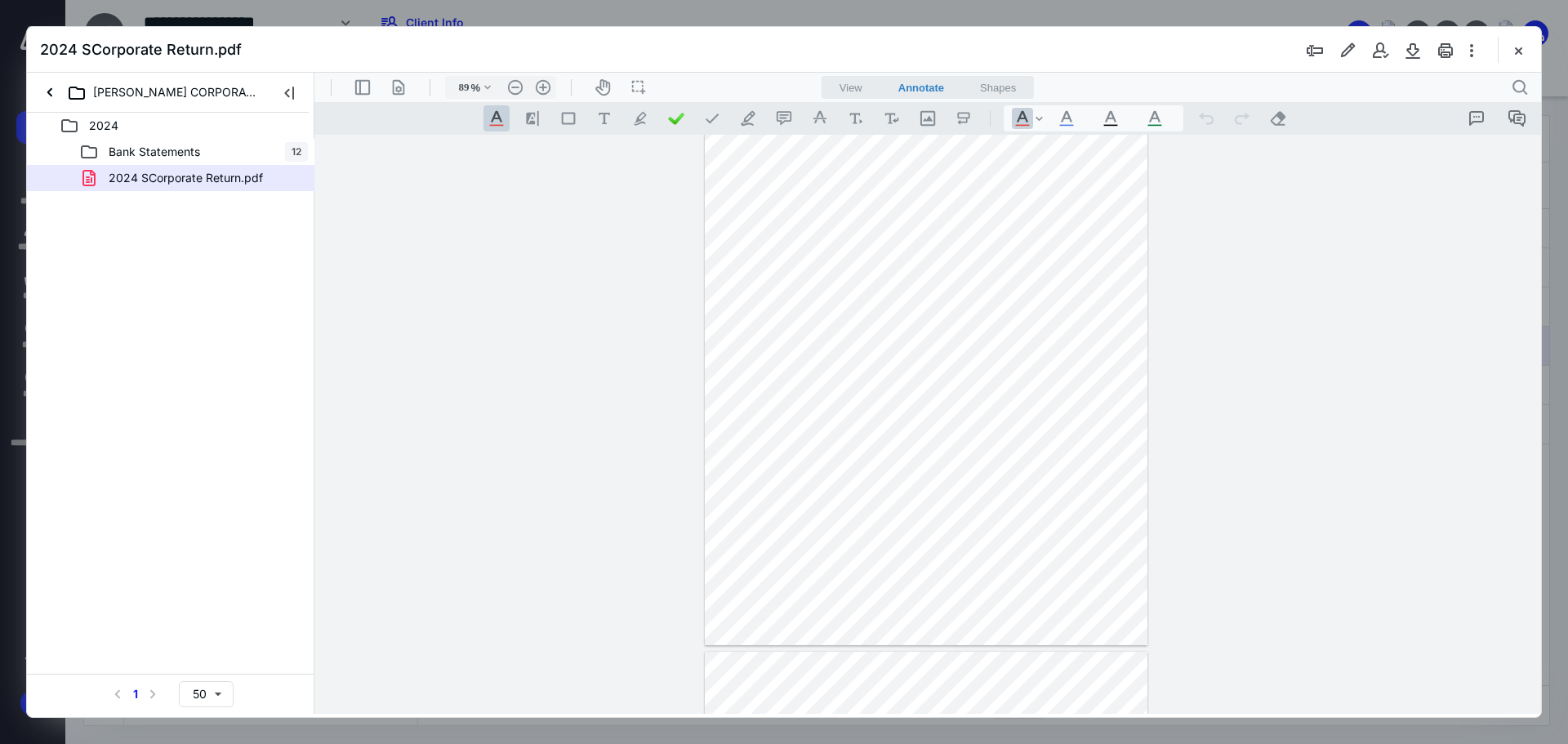 type on "85" 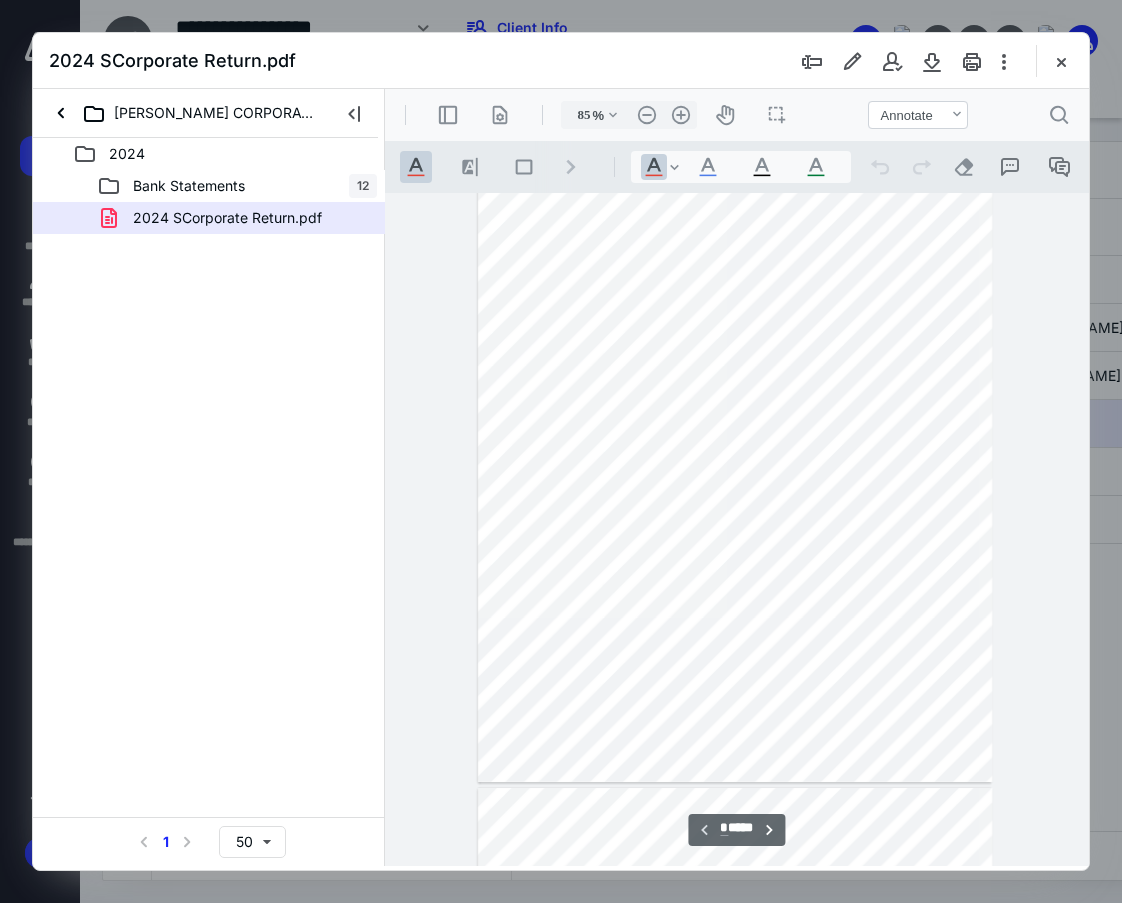 scroll, scrollTop: 107, scrollLeft: 0, axis: vertical 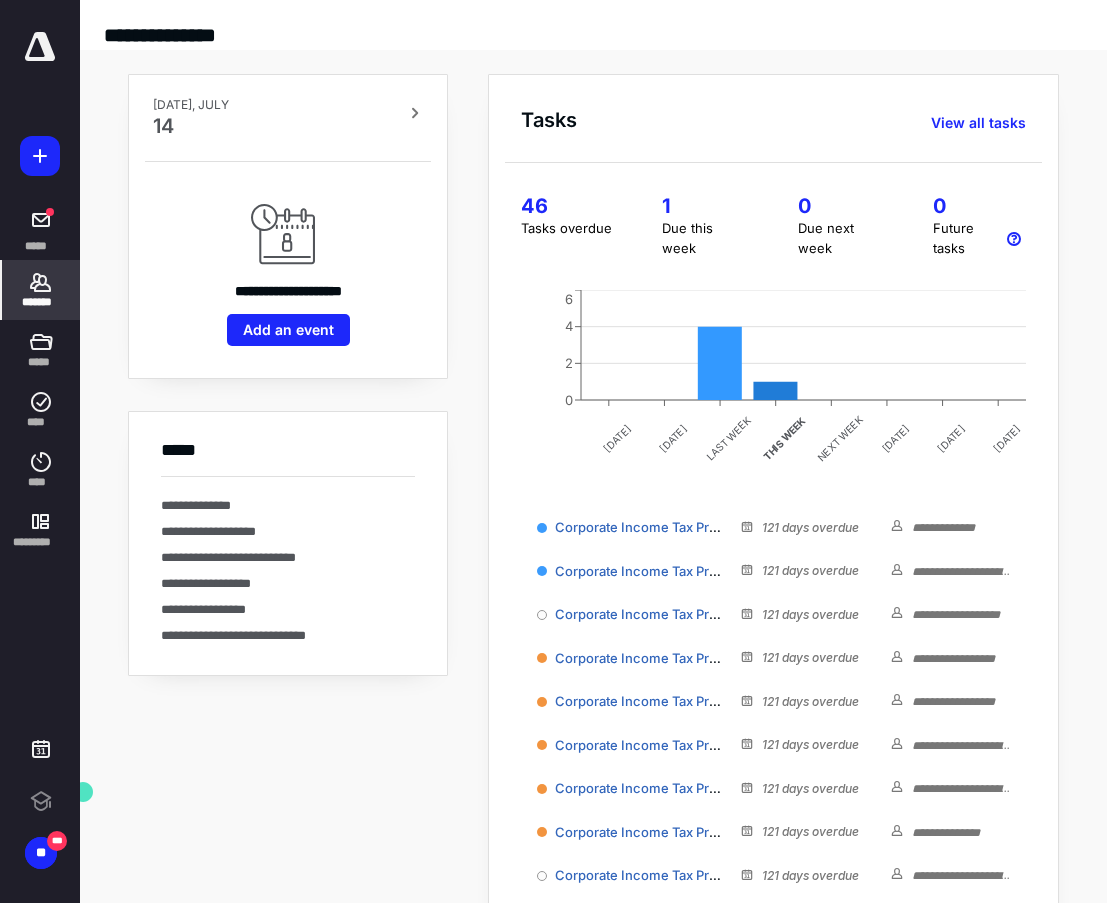 click 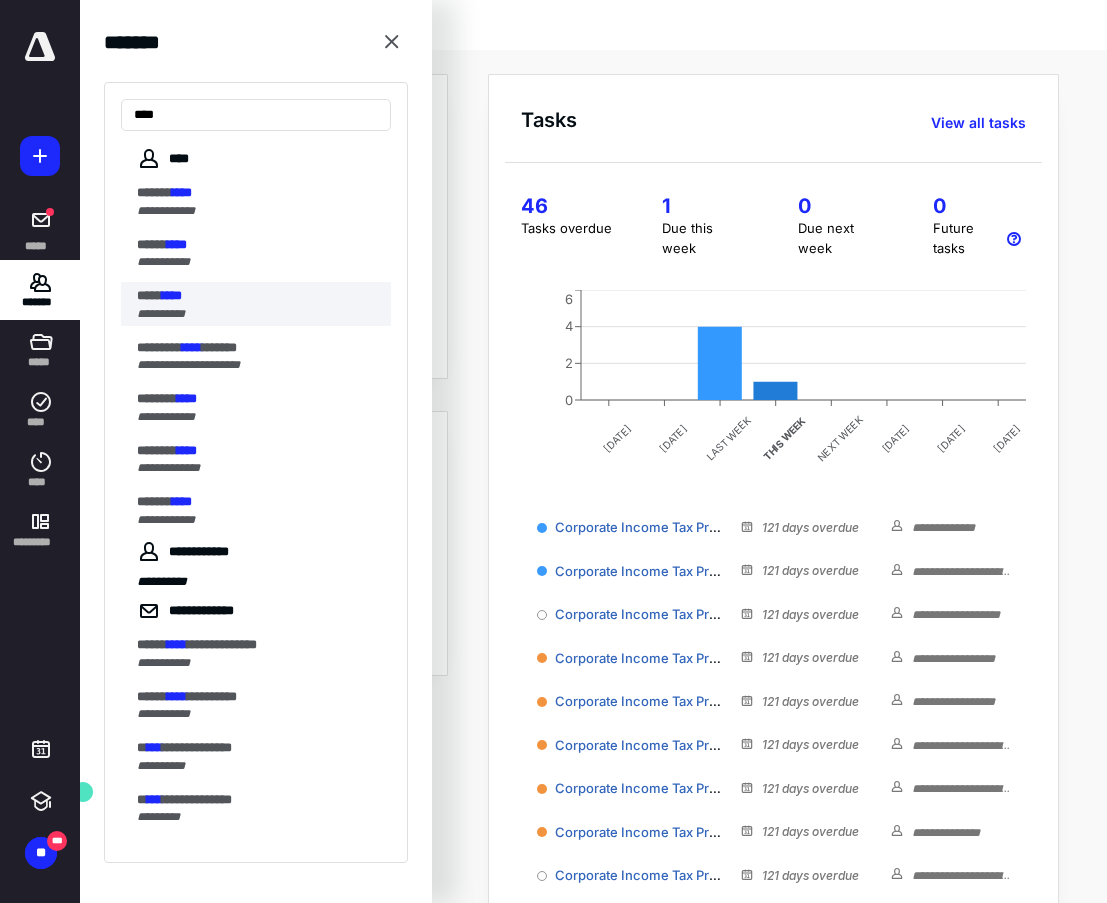 type on "****" 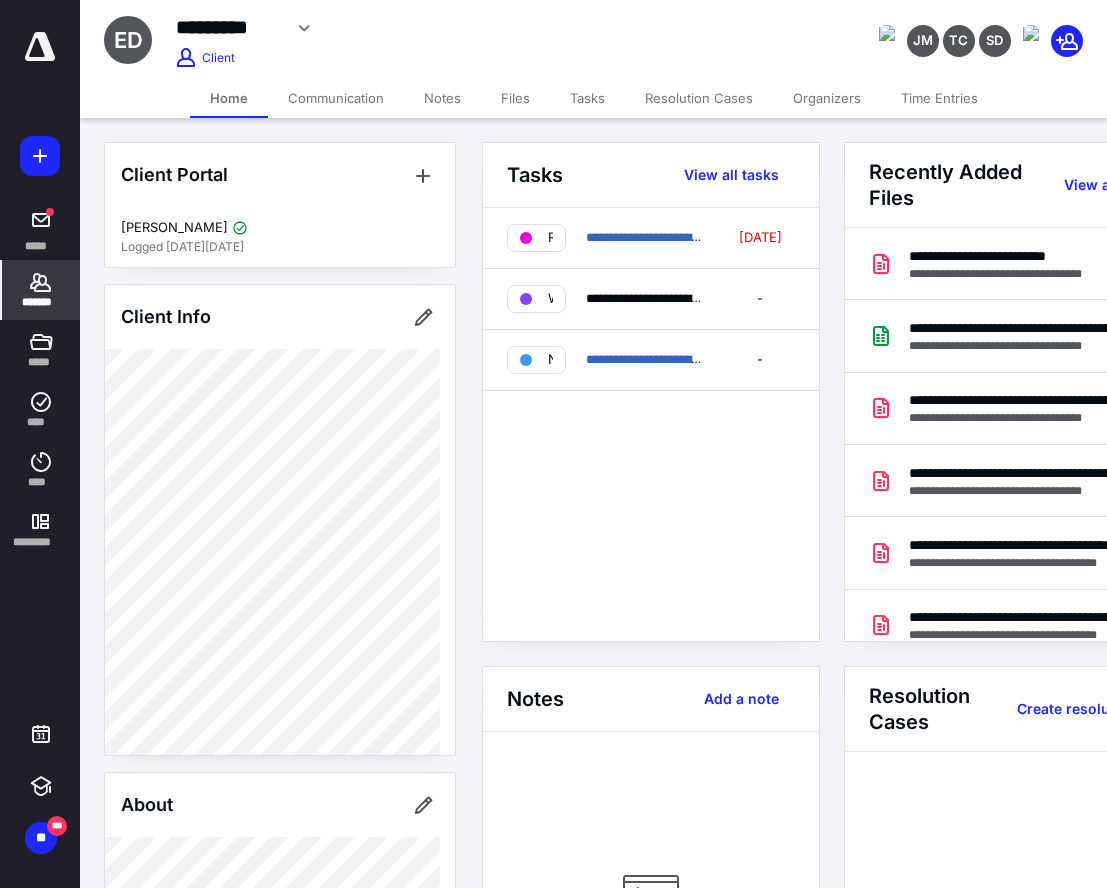 click on "Tasks" at bounding box center [587, 98] 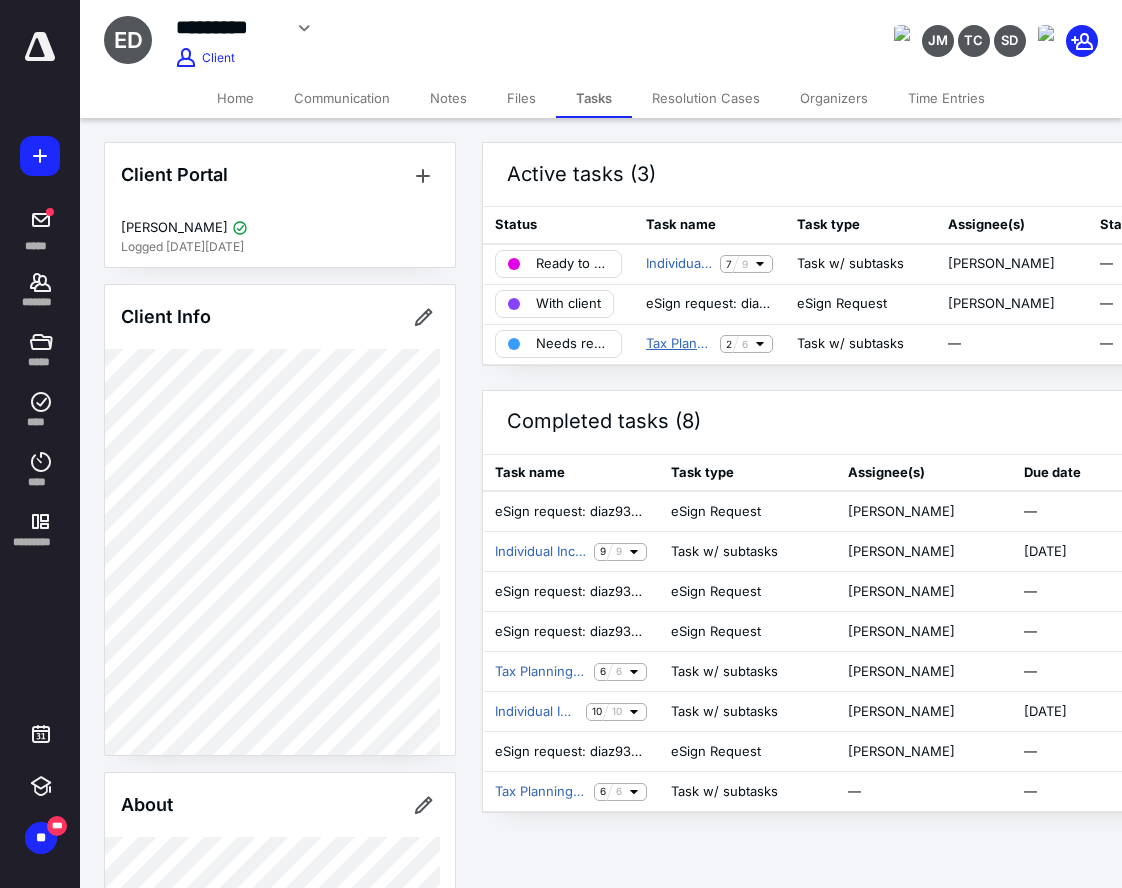 click on "Tax Planning - Existing Clients" at bounding box center (679, 344) 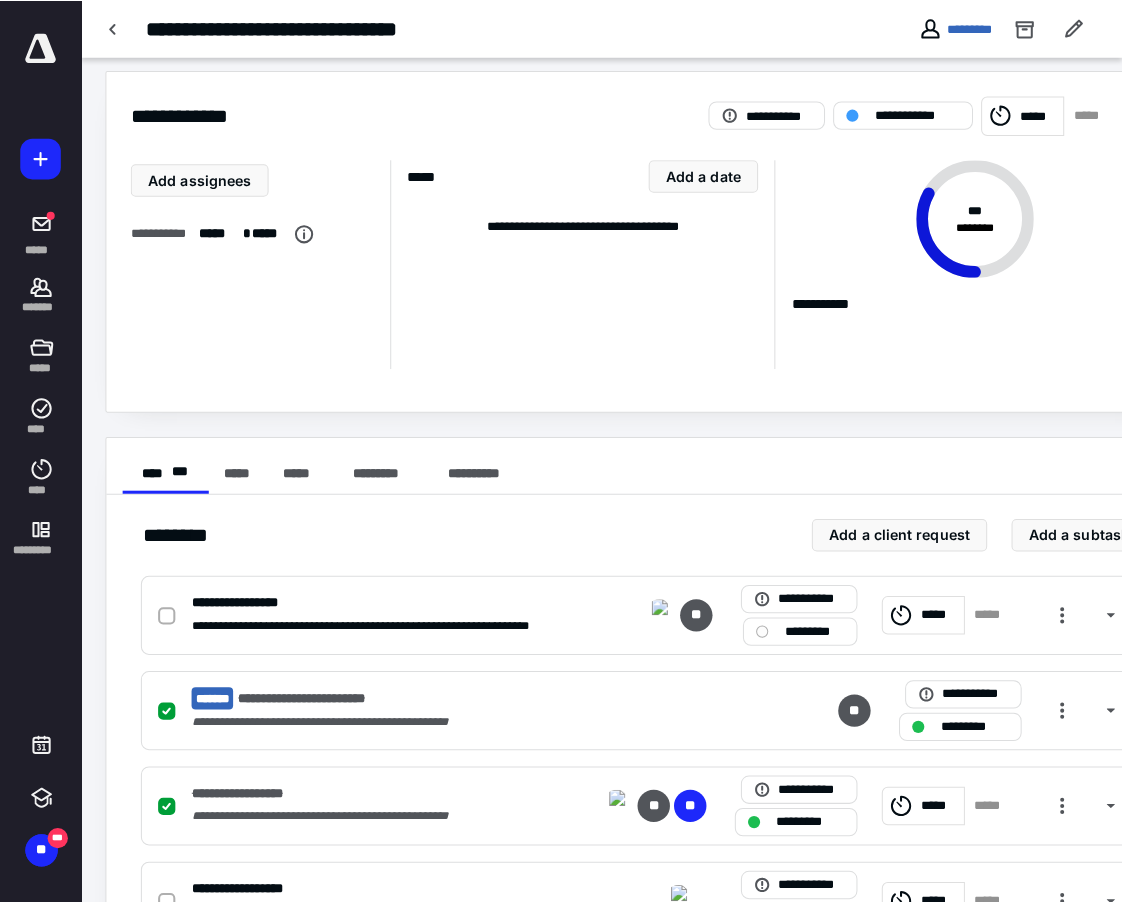 scroll, scrollTop: 0, scrollLeft: 0, axis: both 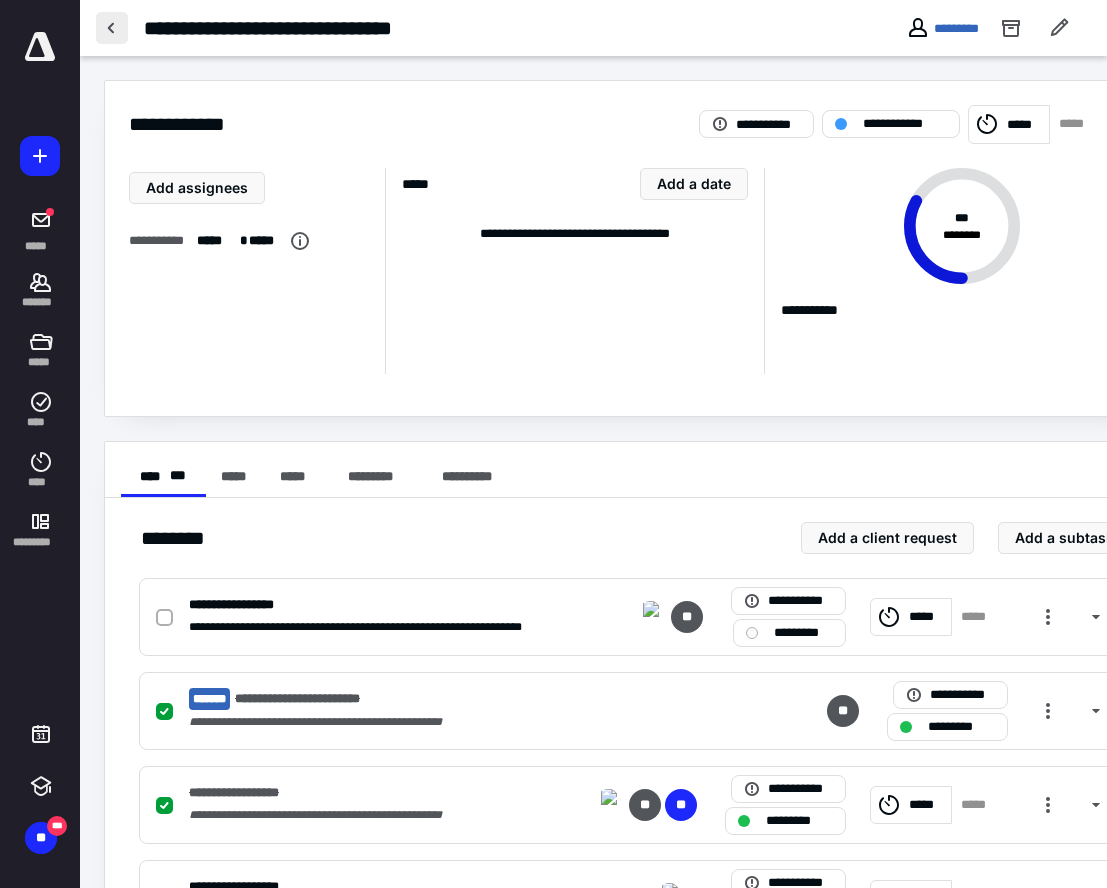 click at bounding box center [112, 28] 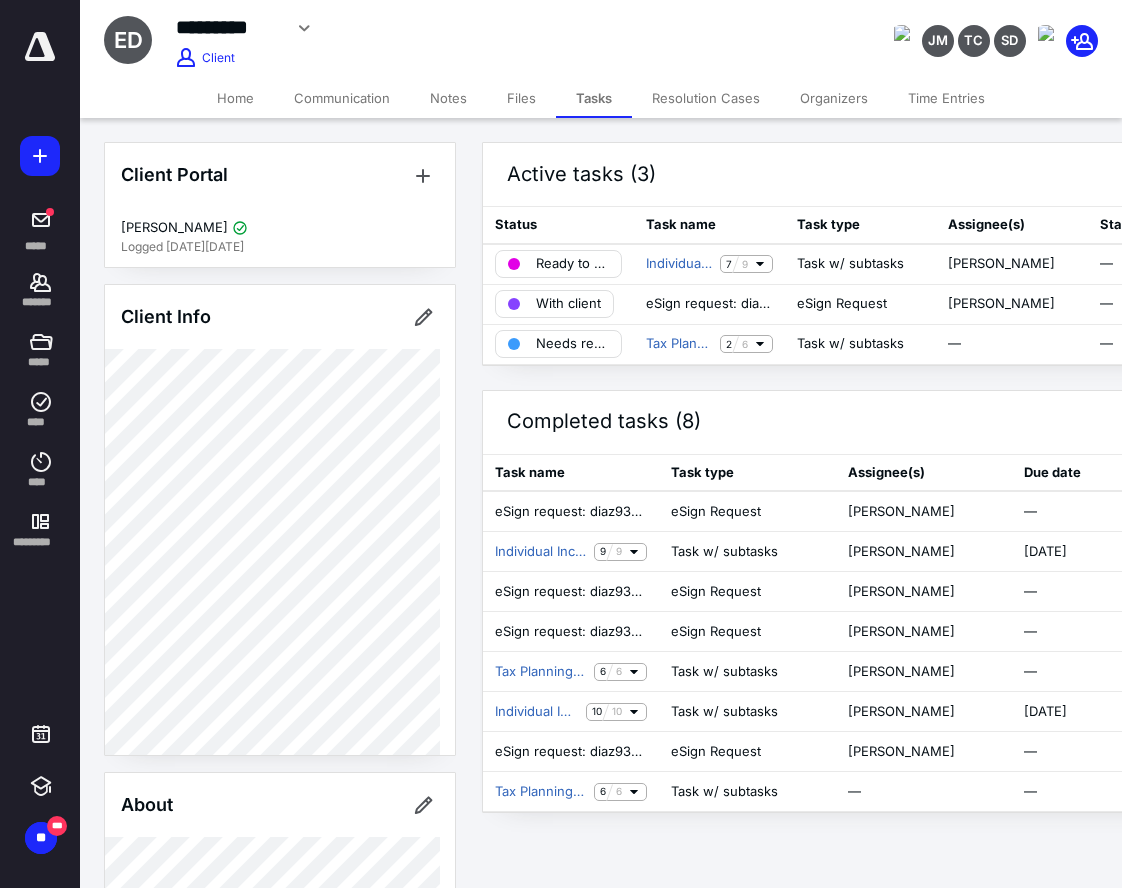 click on "Files" at bounding box center (521, 98) 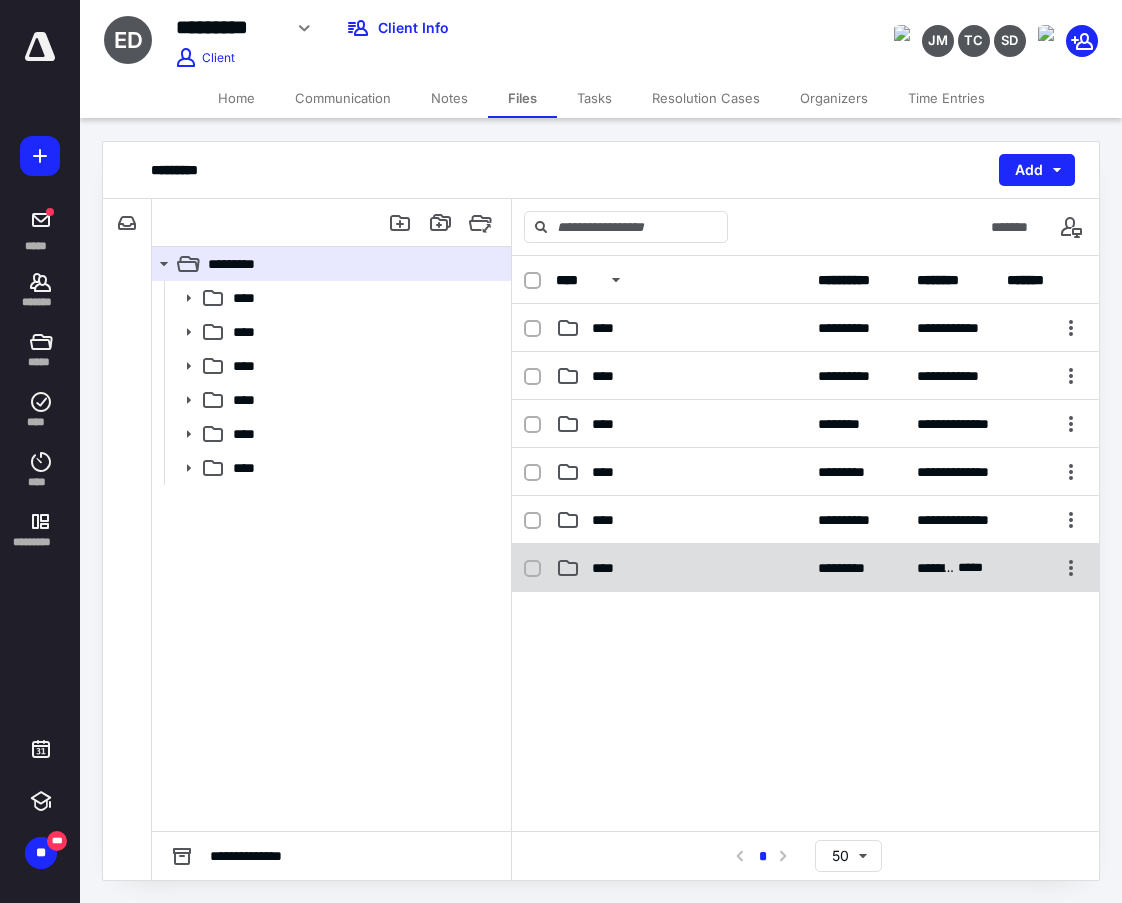 click on "**********" at bounding box center [805, 568] 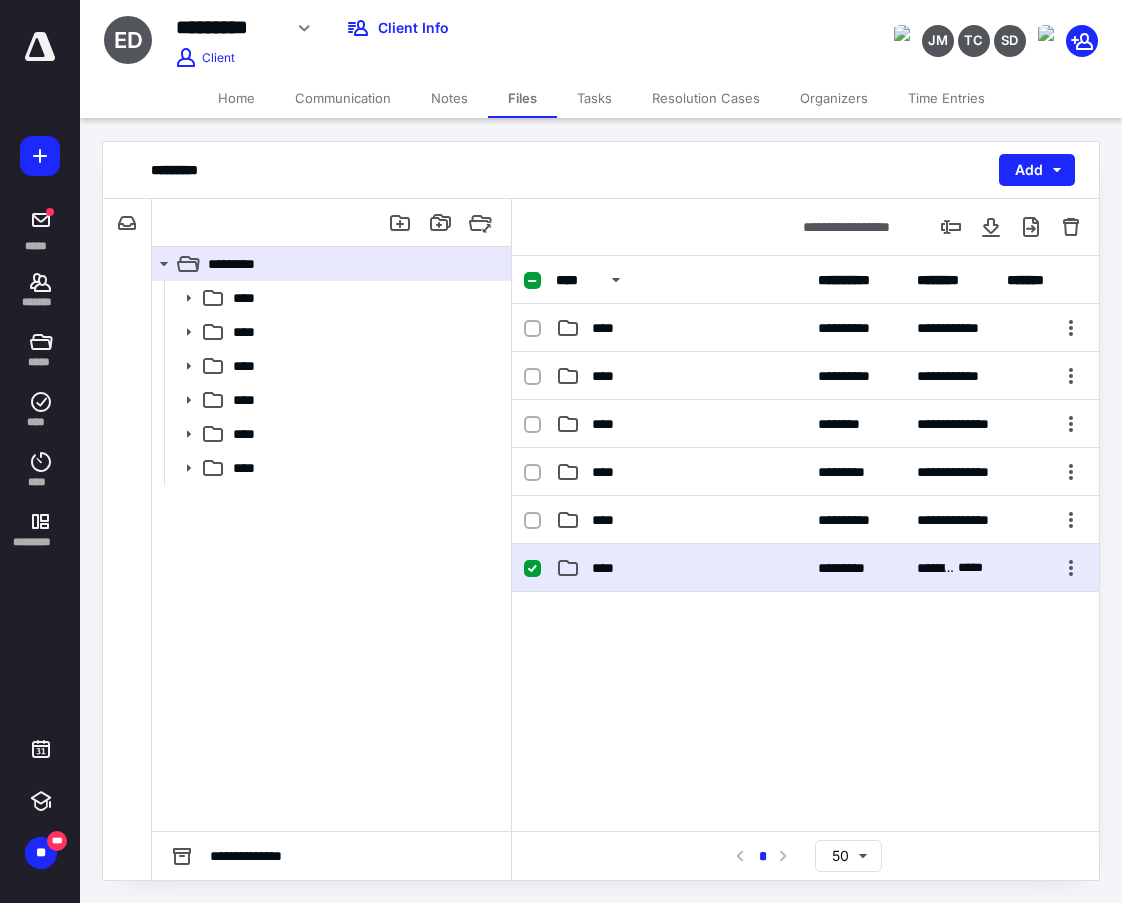 click on "**********" at bounding box center [805, 568] 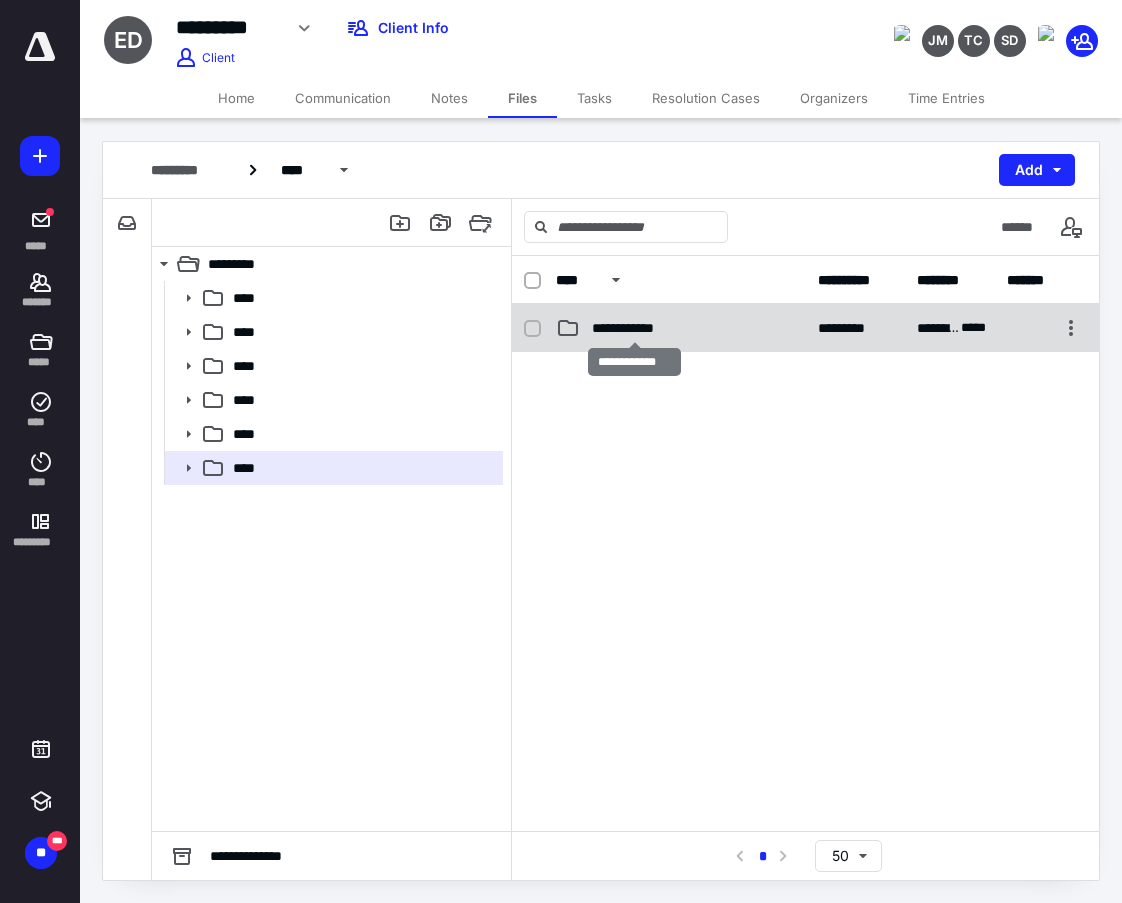 click on "**********" at bounding box center (634, 328) 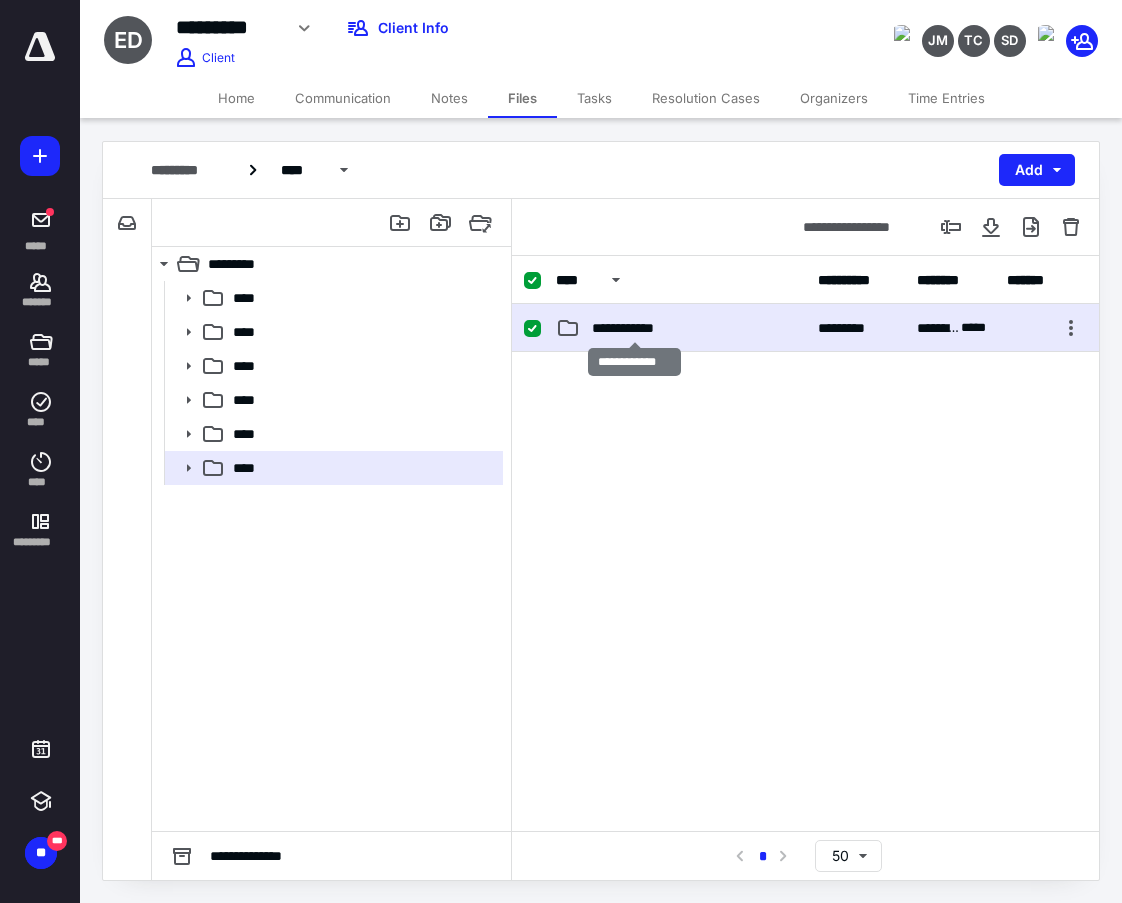 click on "**********" at bounding box center (634, 328) 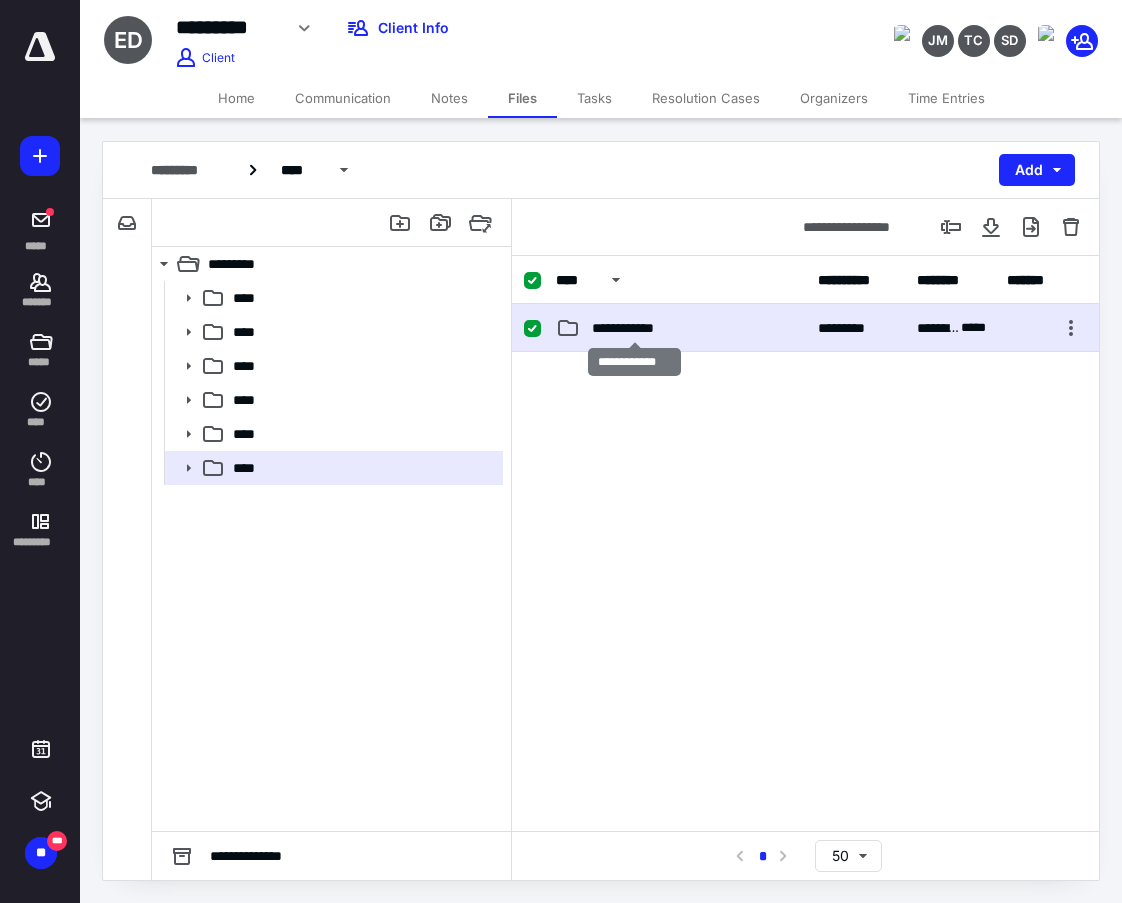 checkbox on "false" 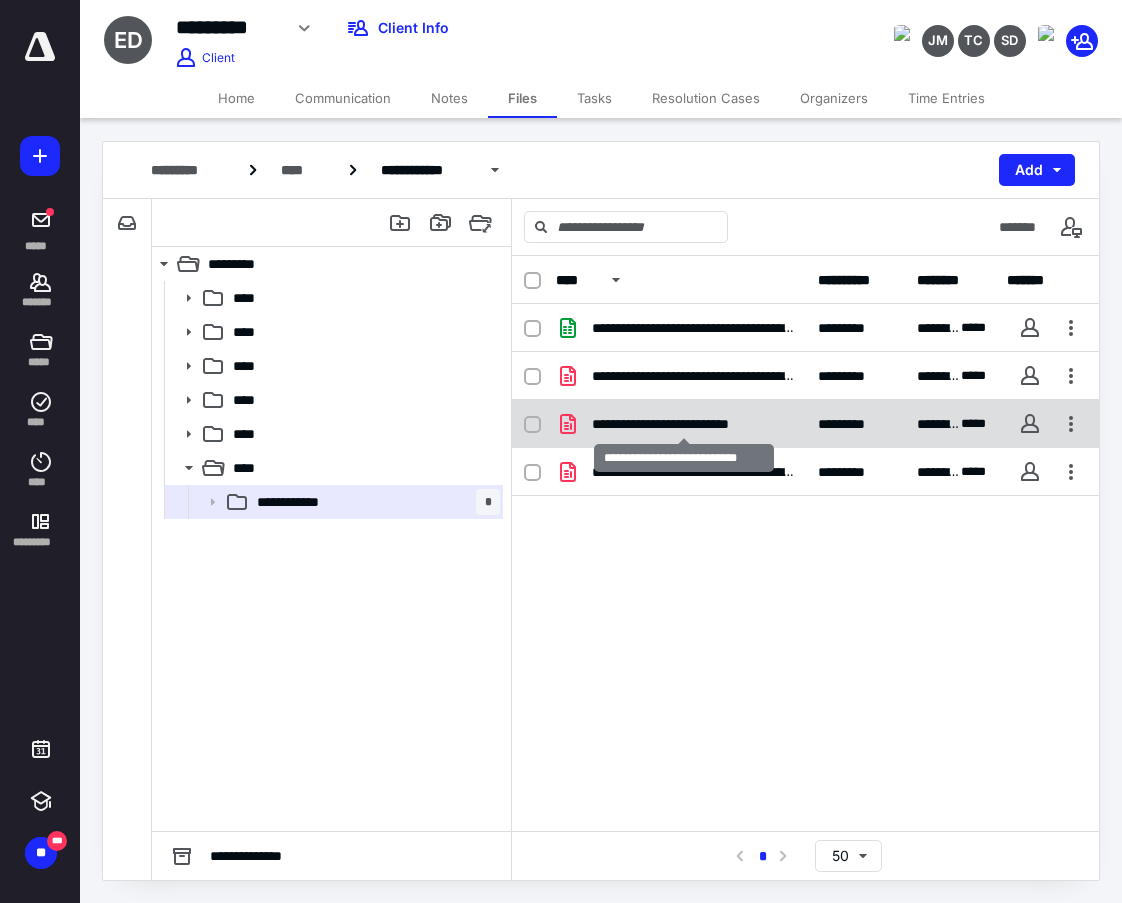 click on "**********" at bounding box center (684, 424) 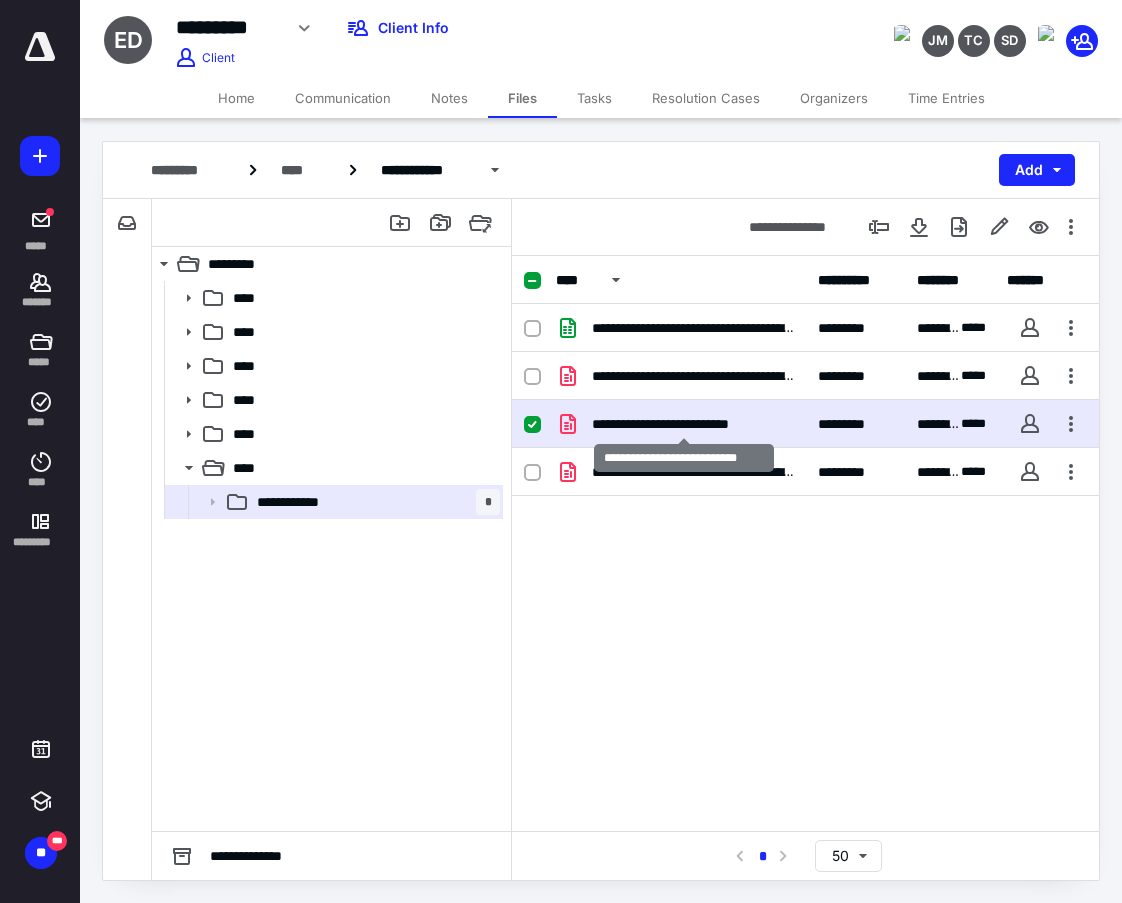 click on "**********" at bounding box center (684, 424) 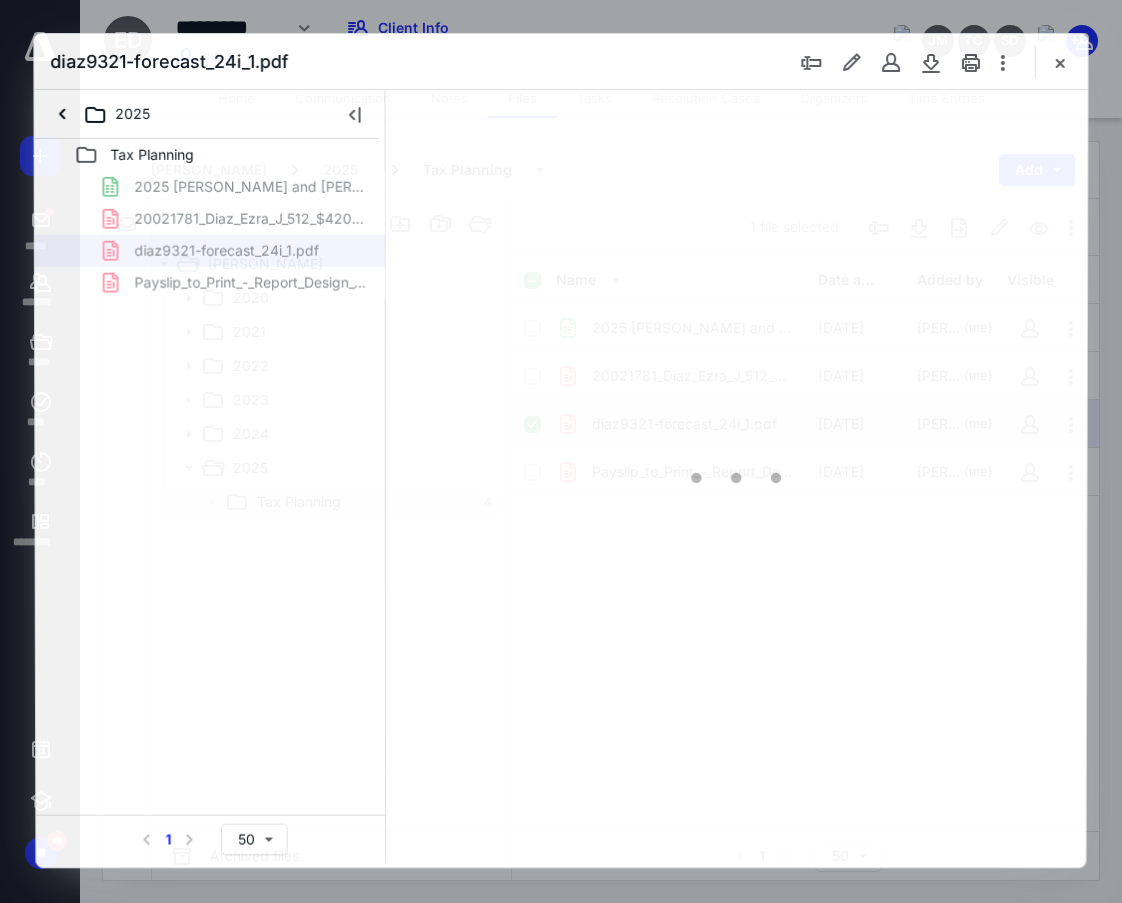 scroll, scrollTop: 0, scrollLeft: 0, axis: both 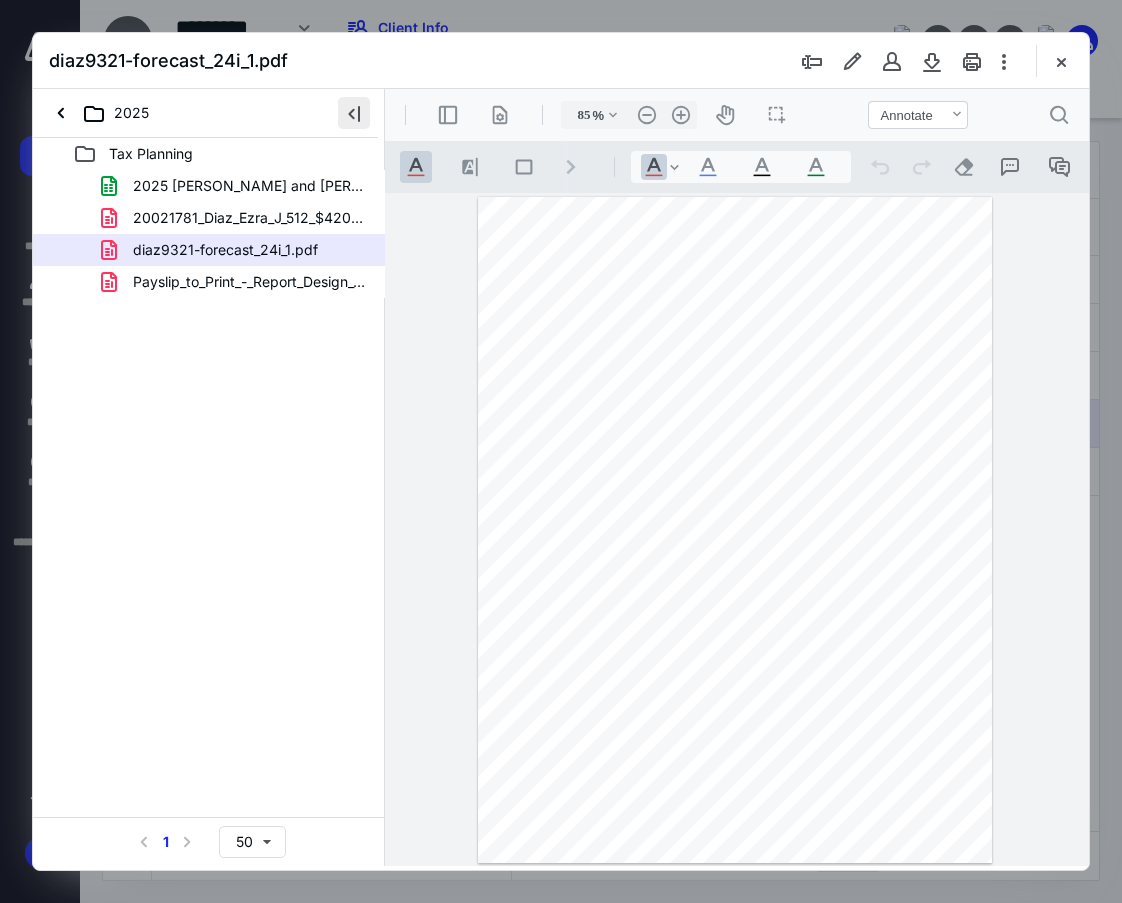 click at bounding box center (354, 113) 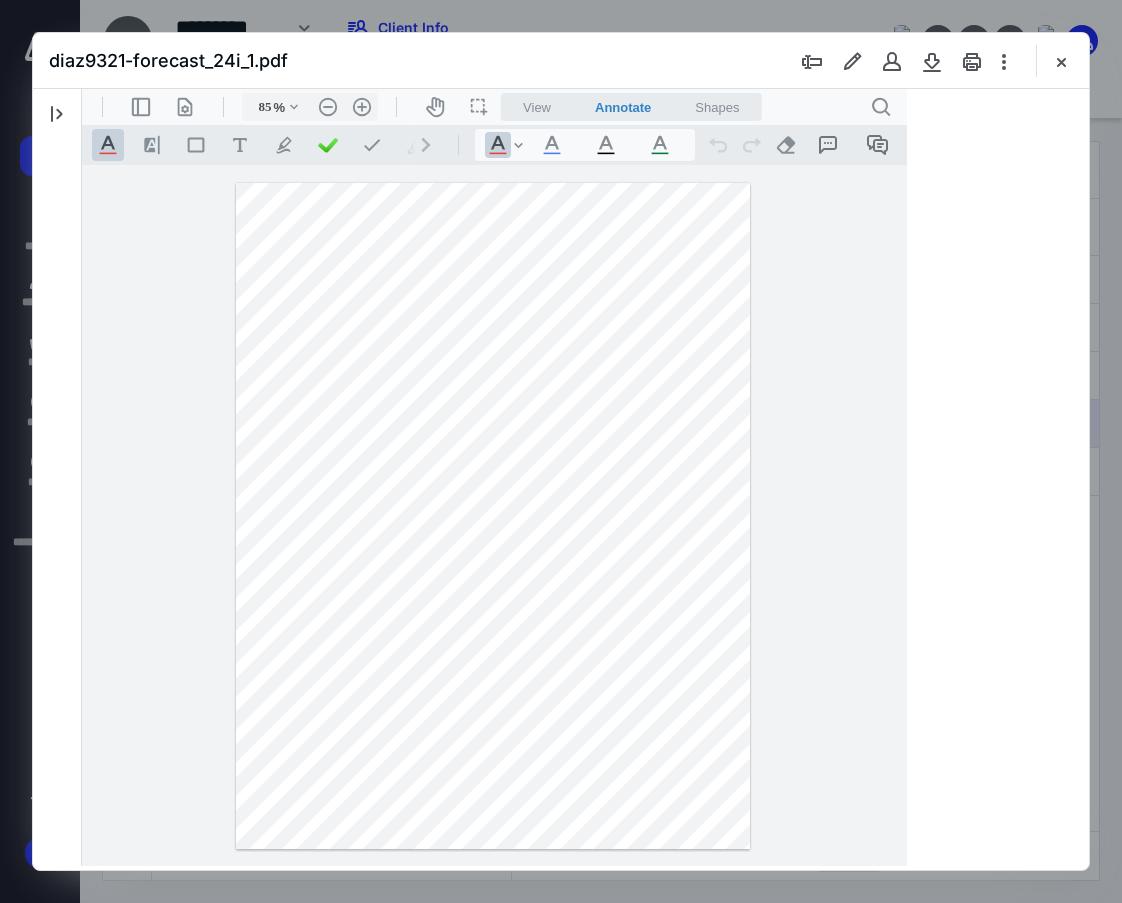 type on "88" 